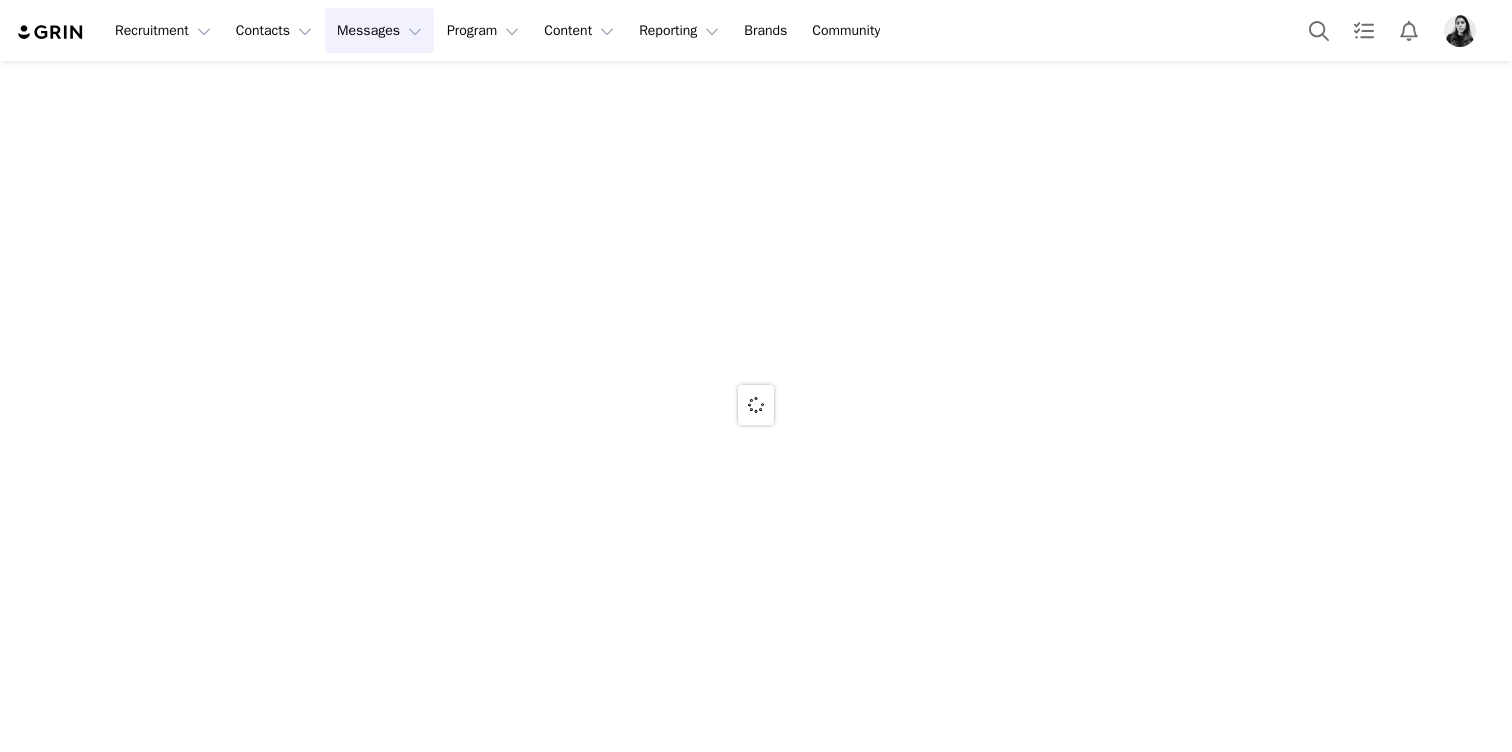 scroll, scrollTop: 0, scrollLeft: 0, axis: both 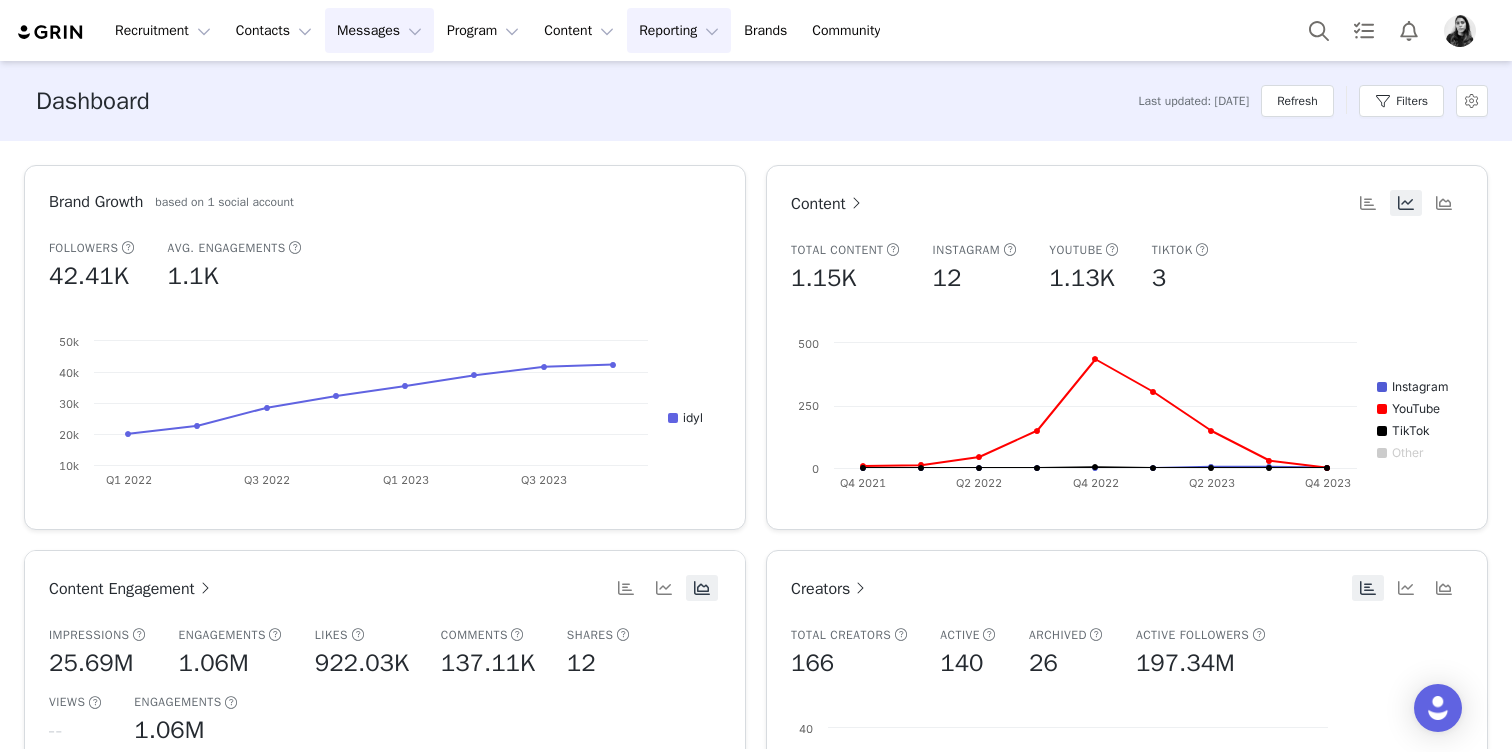 click on "Messages Messages" at bounding box center (379, 30) 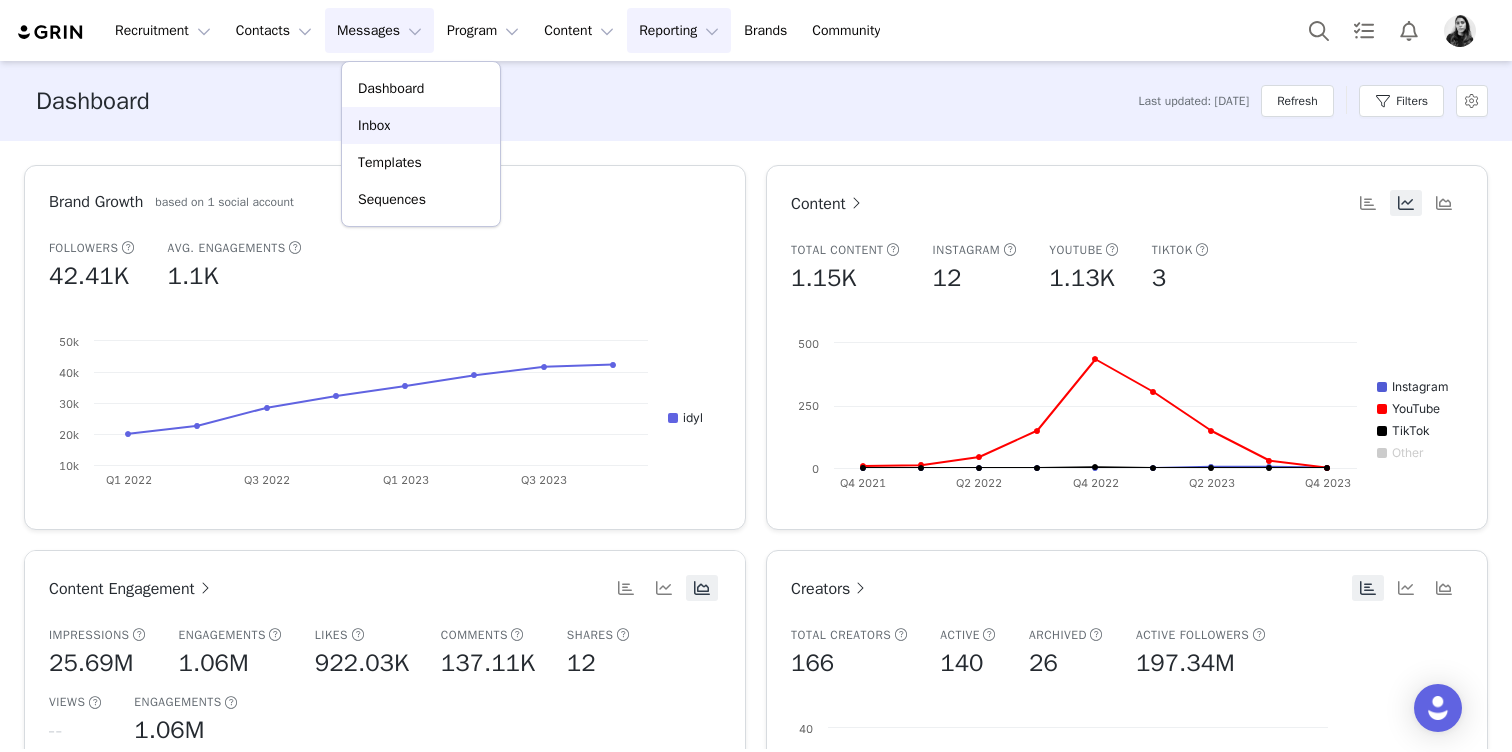 click on "Inbox" at bounding box center (421, 125) 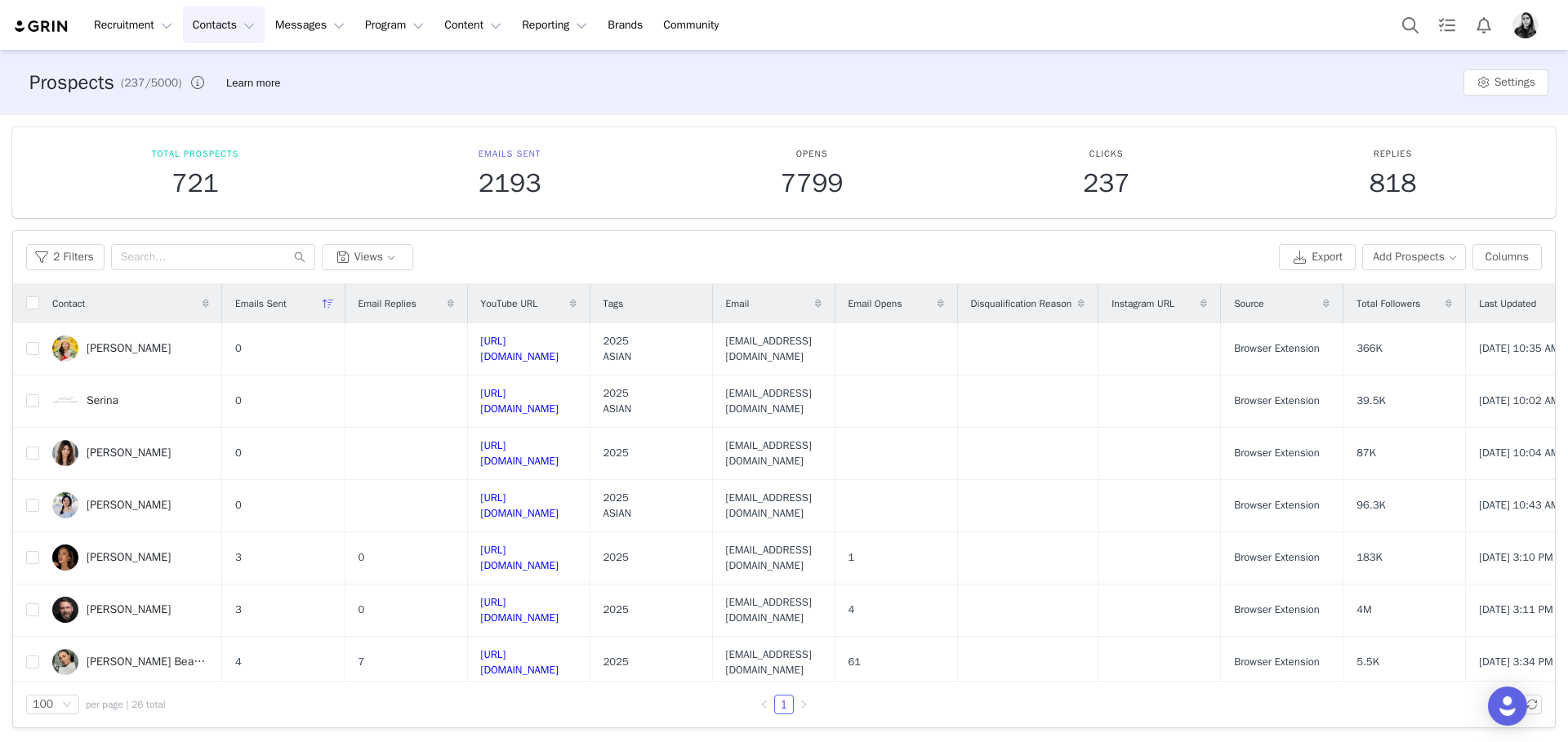 scroll, scrollTop: 0, scrollLeft: 0, axis: both 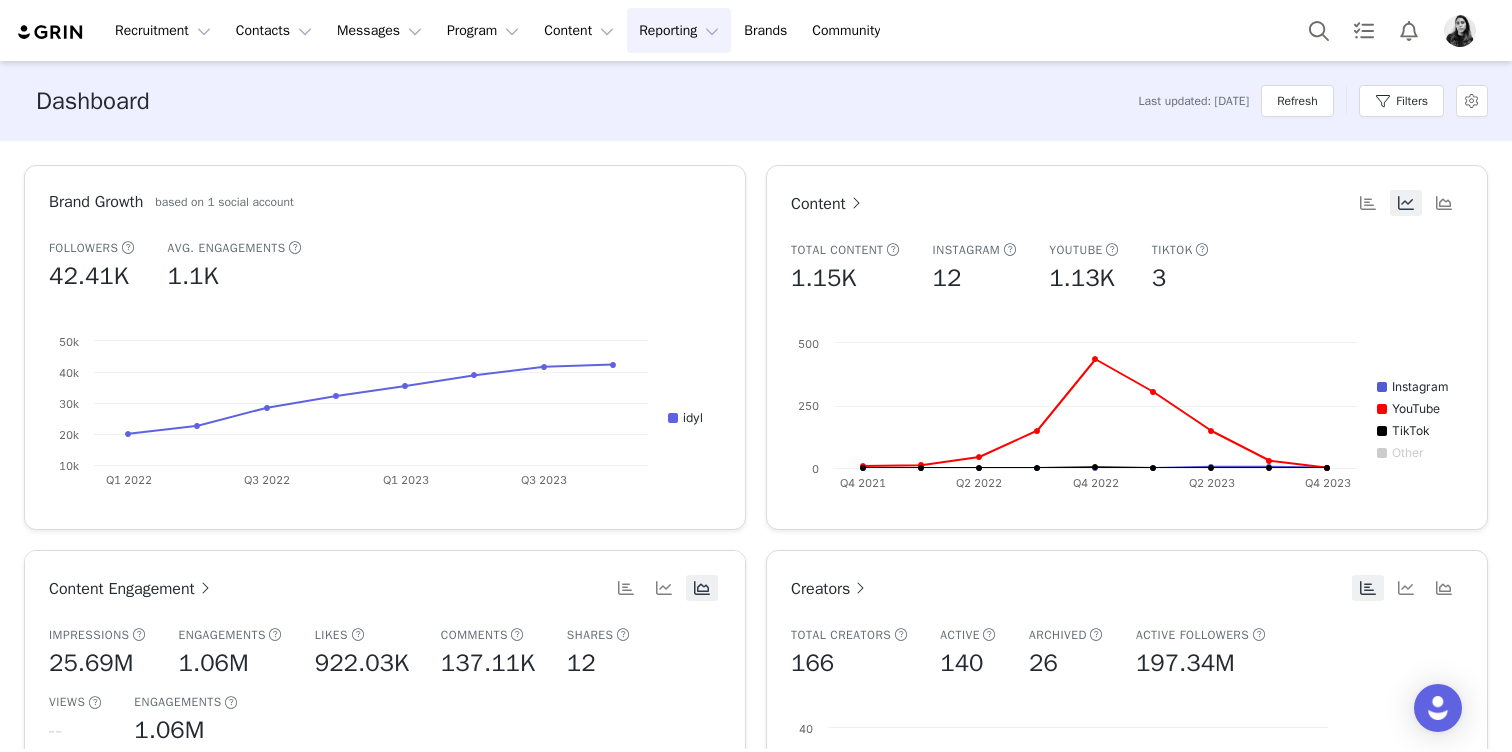 click on "Recruitment Recruitment Creator Search Curated Lists Landing Pages Web Extension AI Creator Search Beta Contacts Contacts Creators Prospects Applicants Messages Messages Dashboard Inbox Templates Sequences Program Program Activations Campaigns Partnerships Payments Affiliates Content Content Creator Content Media Library Social Listening Reporting Reporting Dashboard Report Builder Brands Brands Community Community" at bounding box center (756, 30) 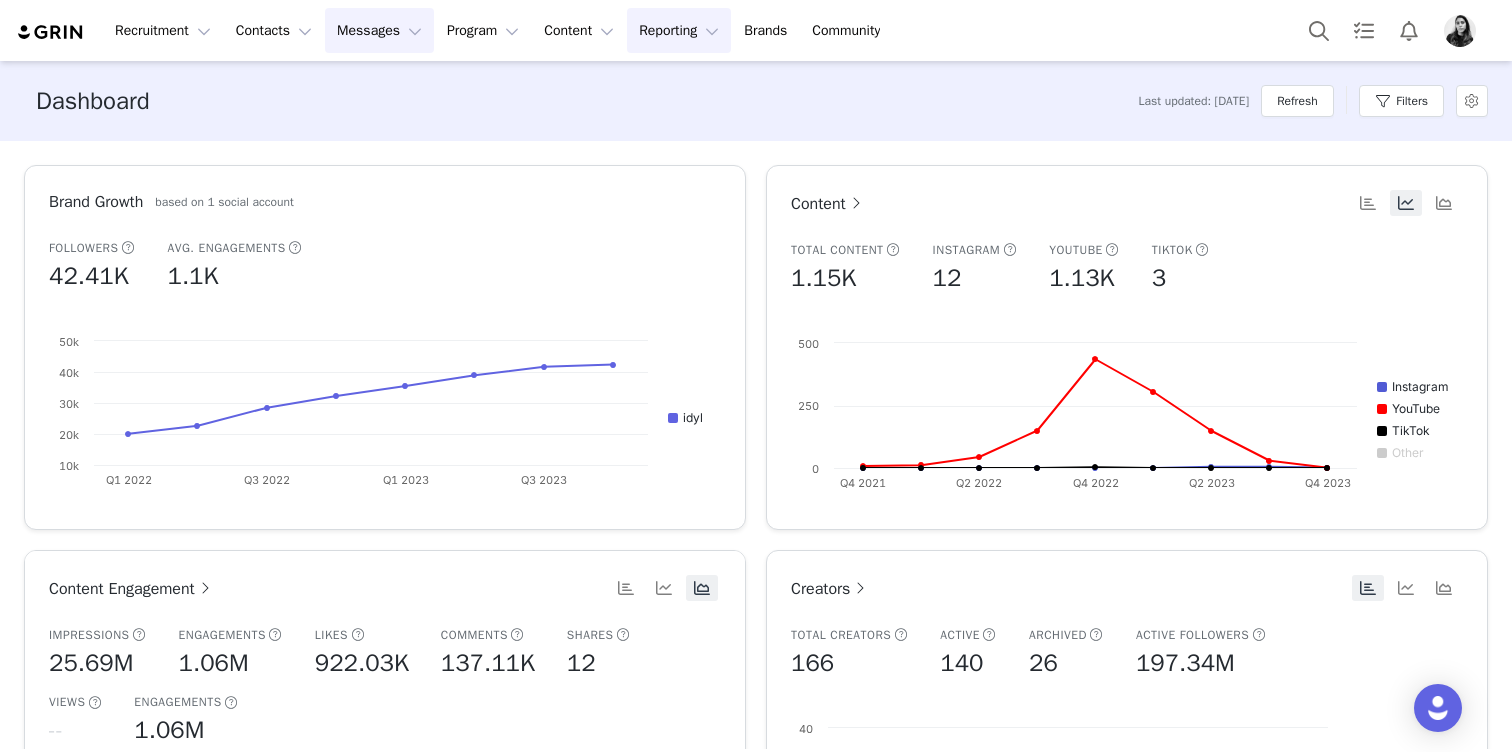 click on "Messages Messages" at bounding box center [379, 30] 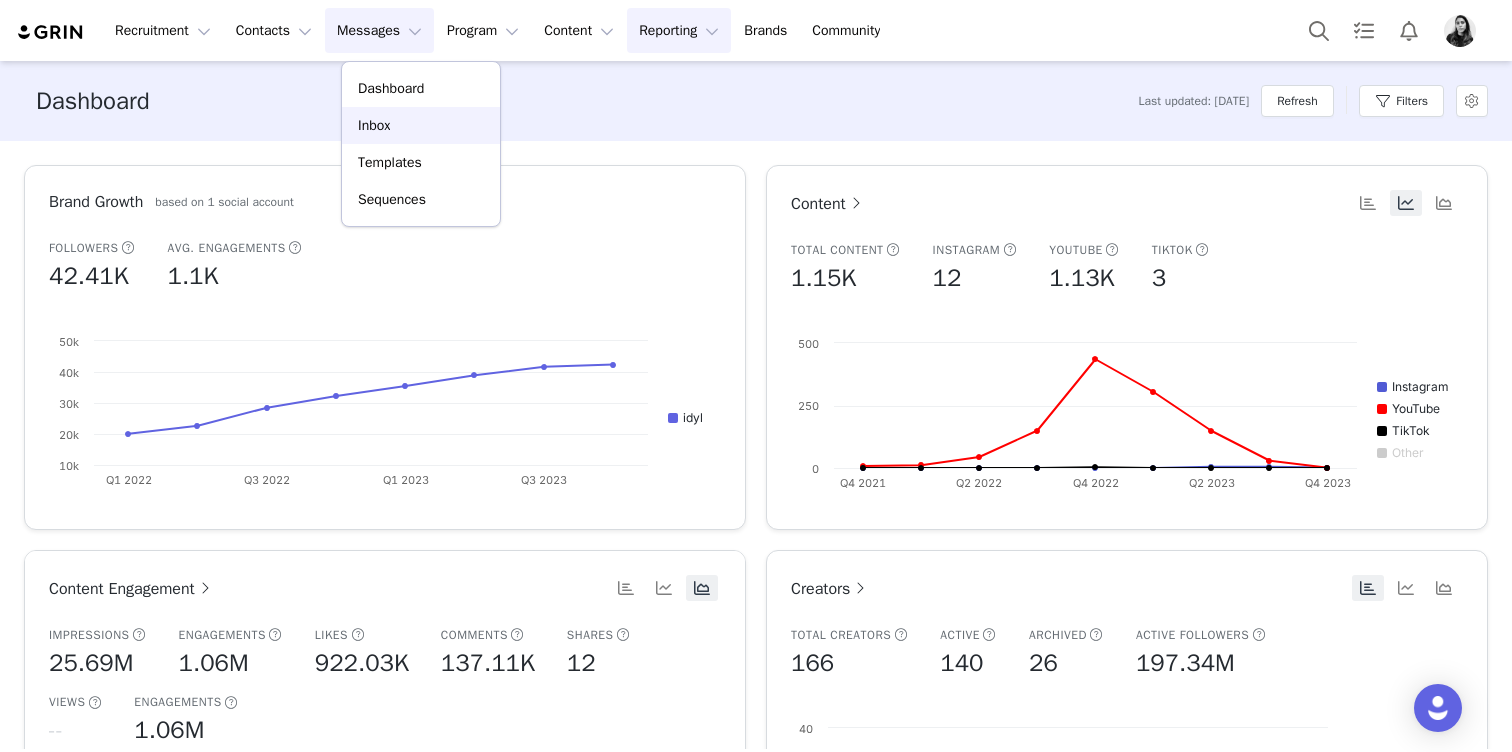 click on "Inbox" at bounding box center (421, 125) 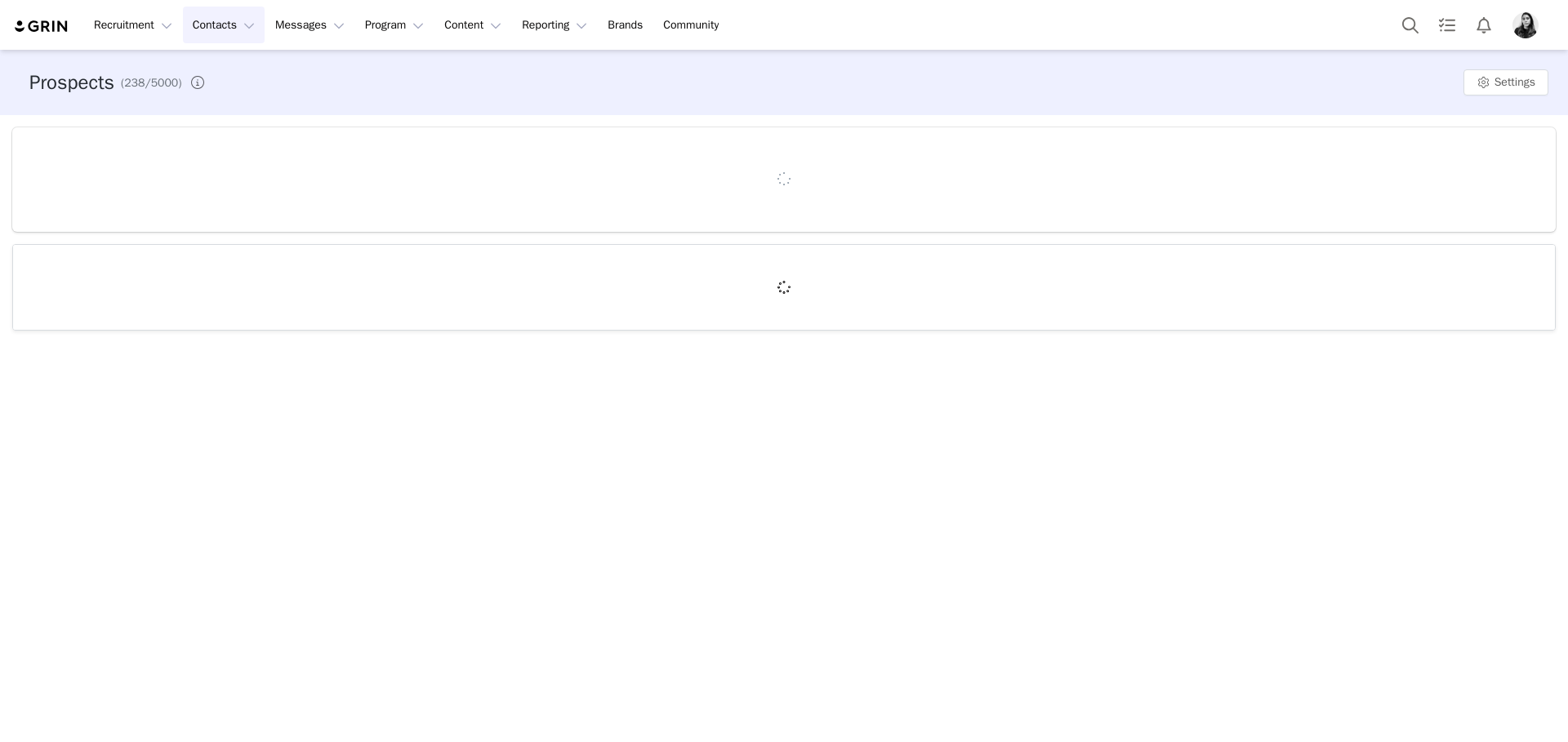 scroll, scrollTop: 0, scrollLeft: 0, axis: both 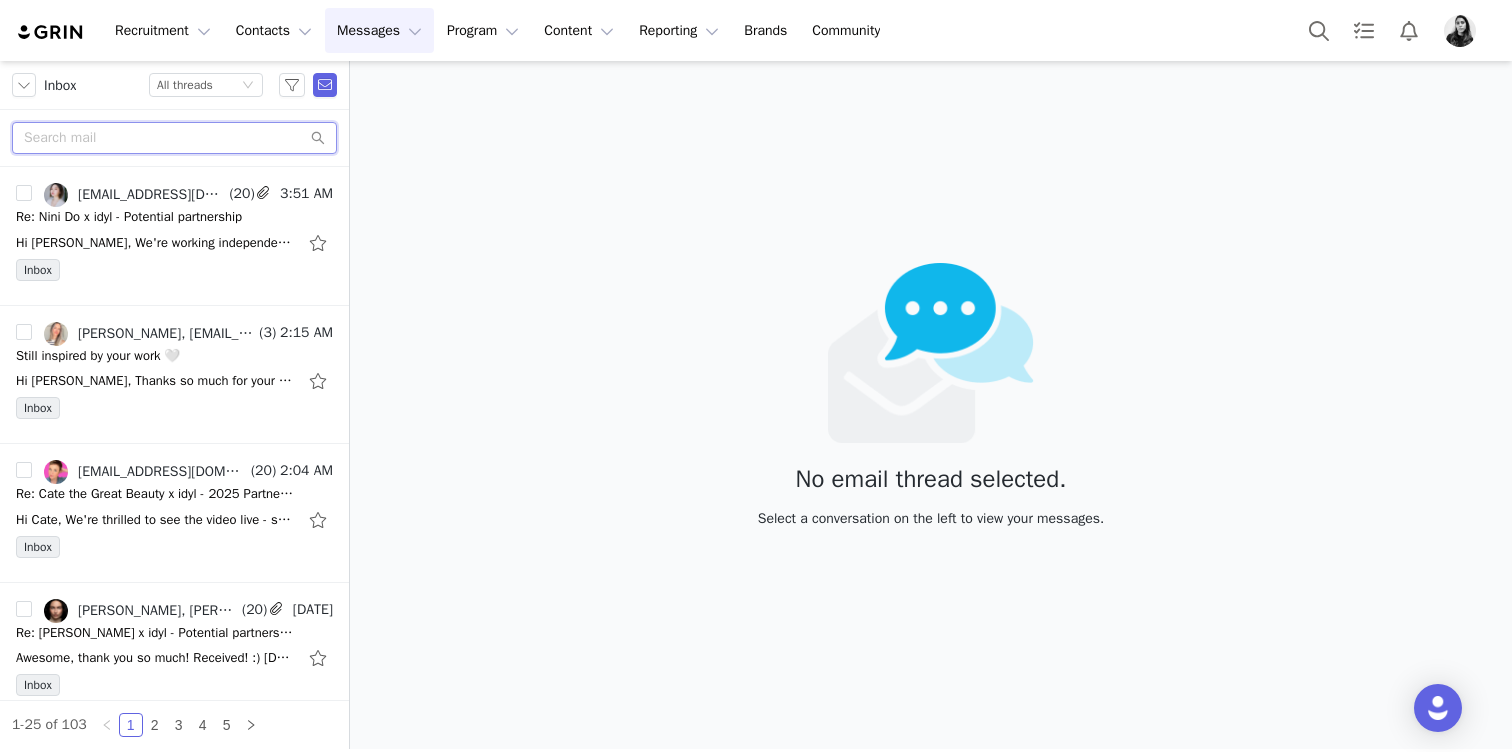 click at bounding box center (174, 138) 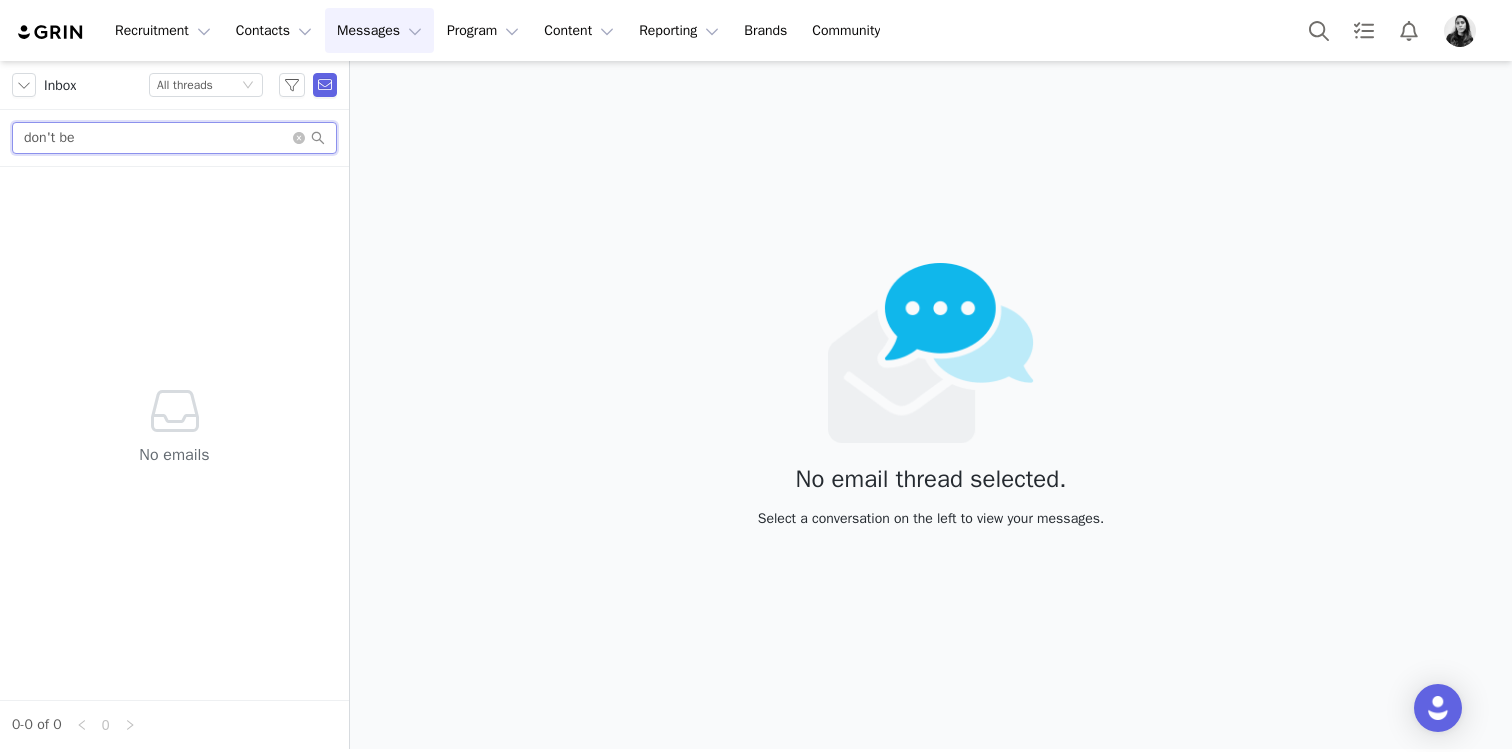 click on "don't be" at bounding box center (174, 138) 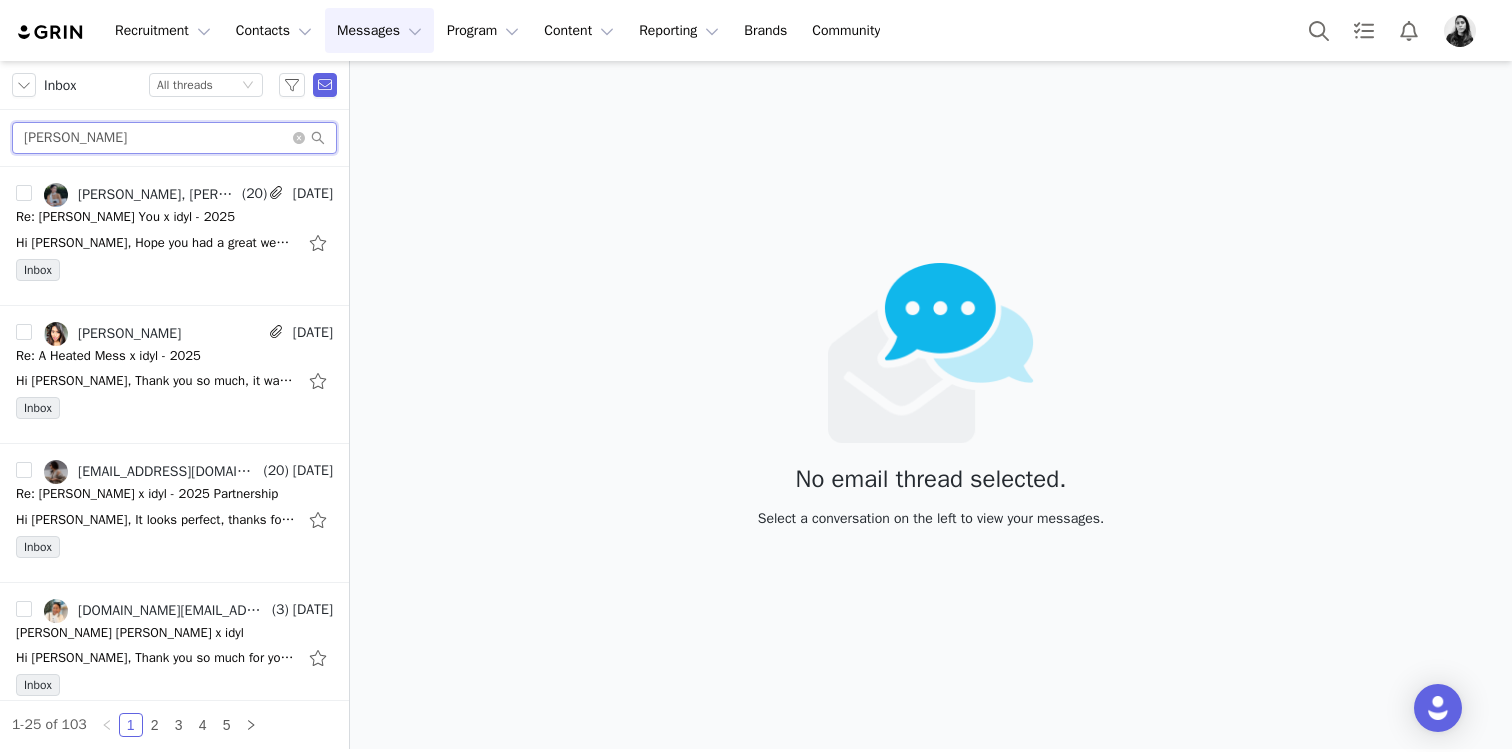 scroll, scrollTop: 1112, scrollLeft: 0, axis: vertical 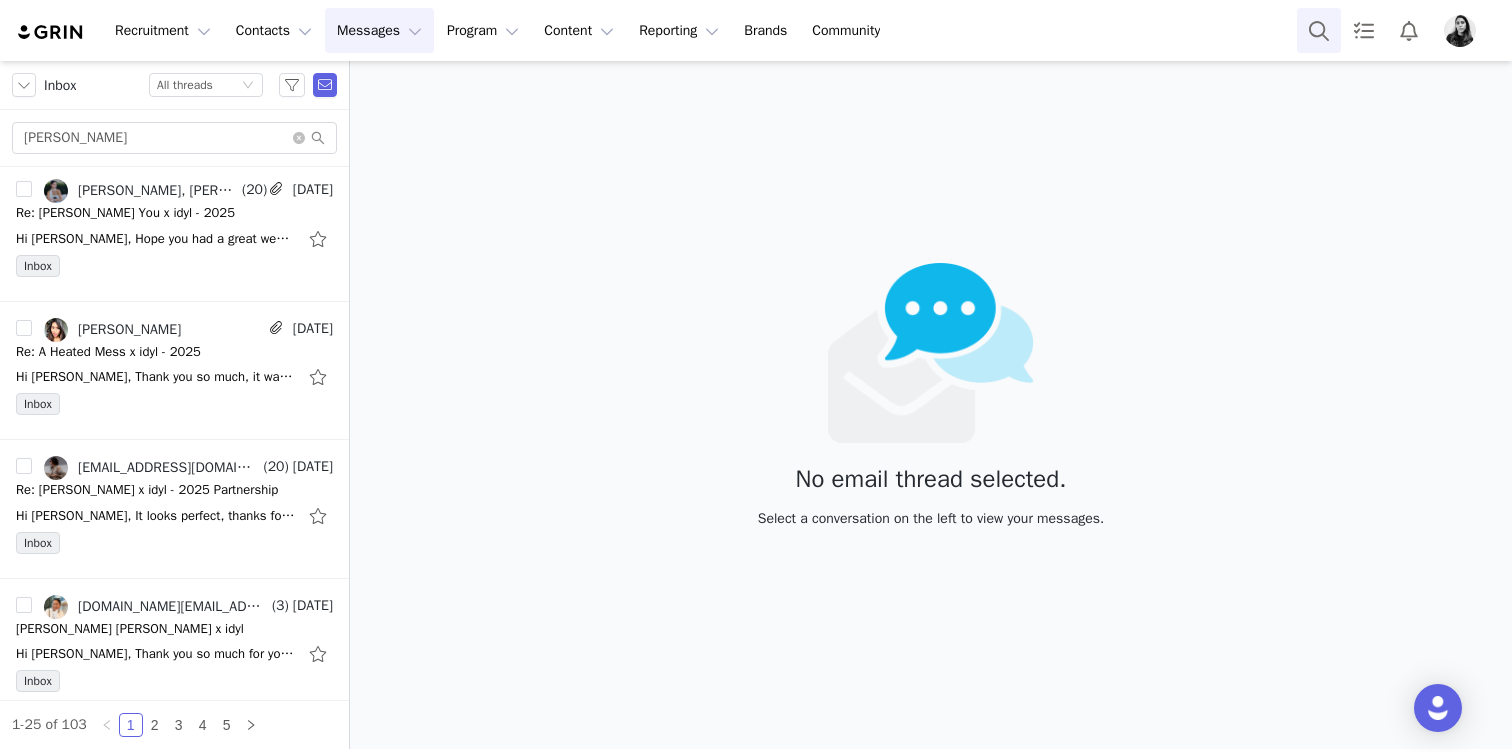 click at bounding box center [1319, 30] 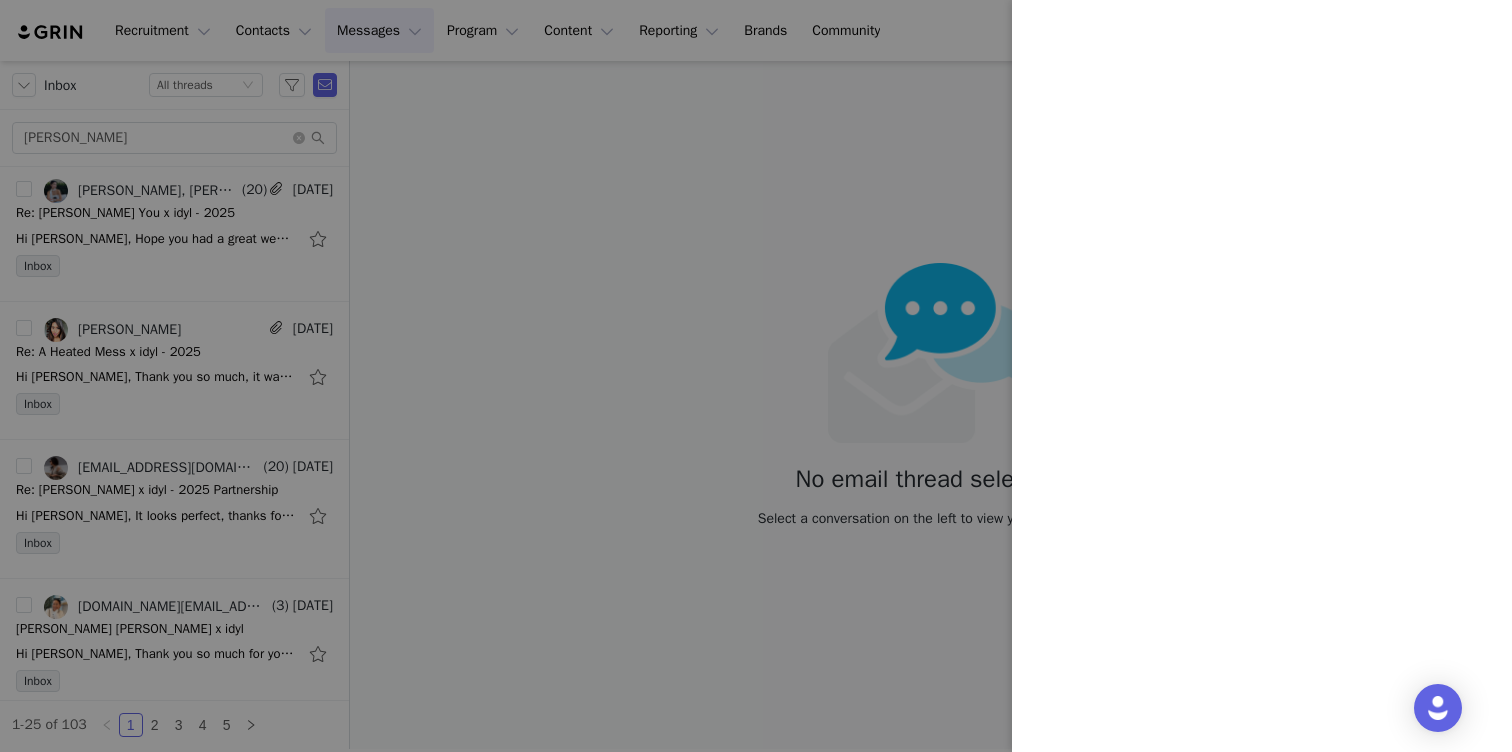 drag, startPoint x: 972, startPoint y: 36, endPoint x: 989, endPoint y: 37, distance: 17.029387 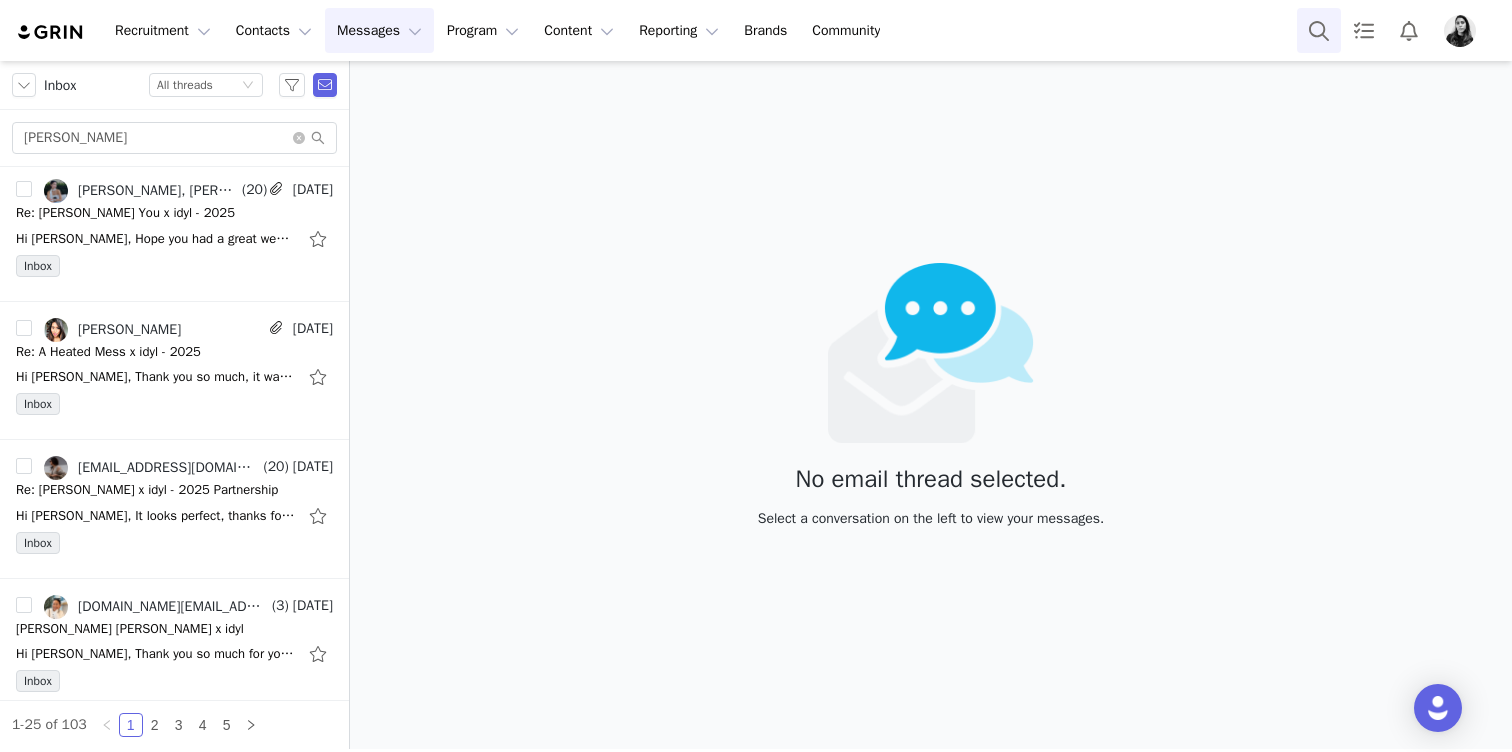 click at bounding box center (1319, 30) 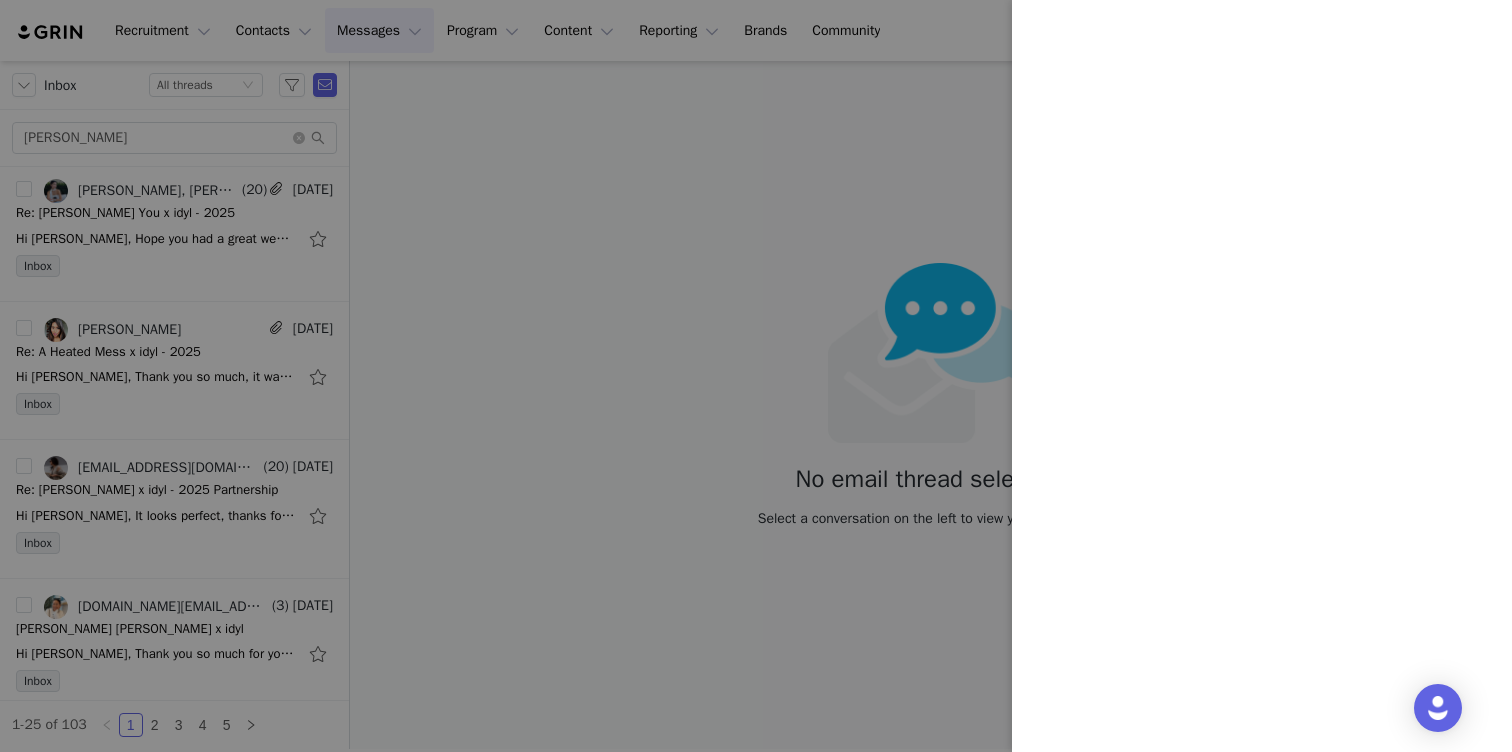 click at bounding box center (756, 376) 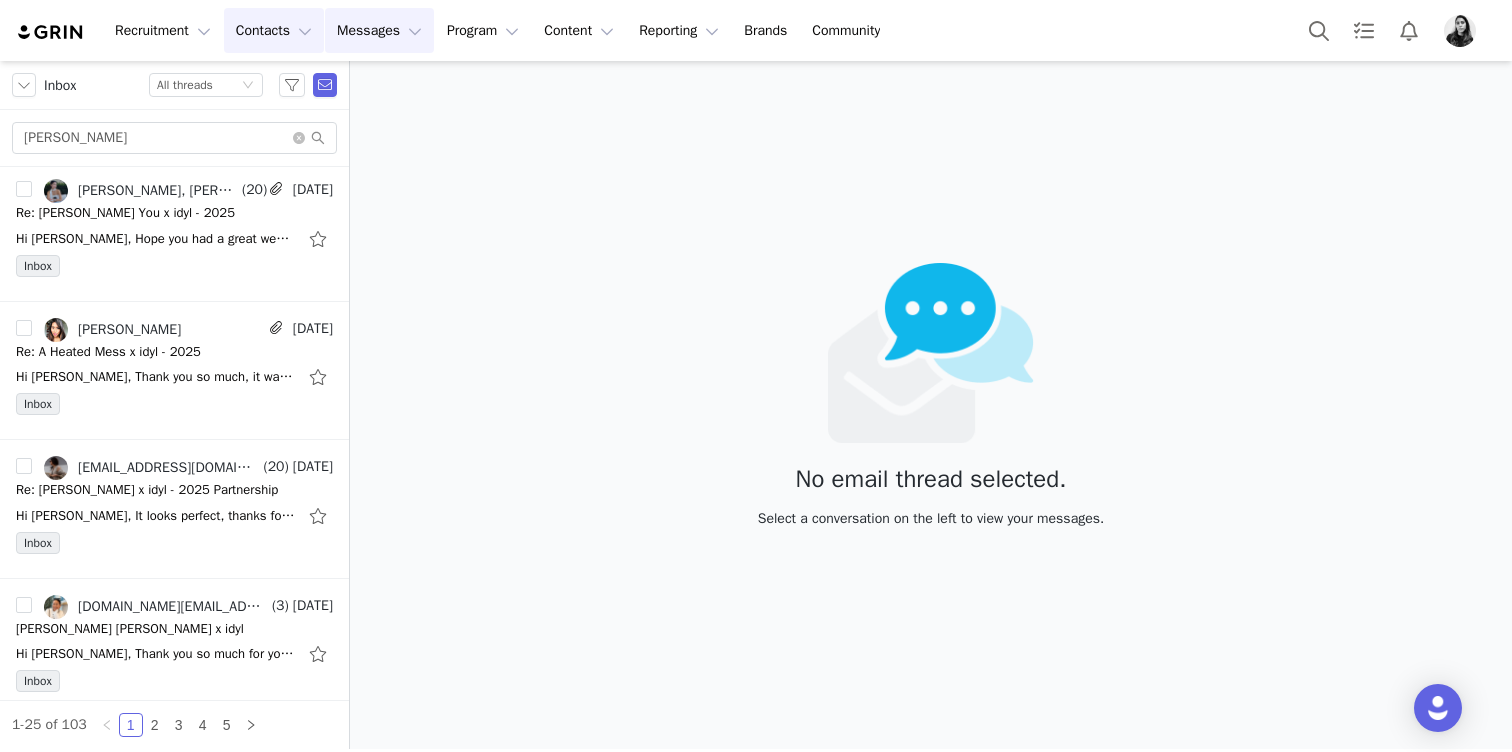 click on "Contacts Contacts" at bounding box center (274, 30) 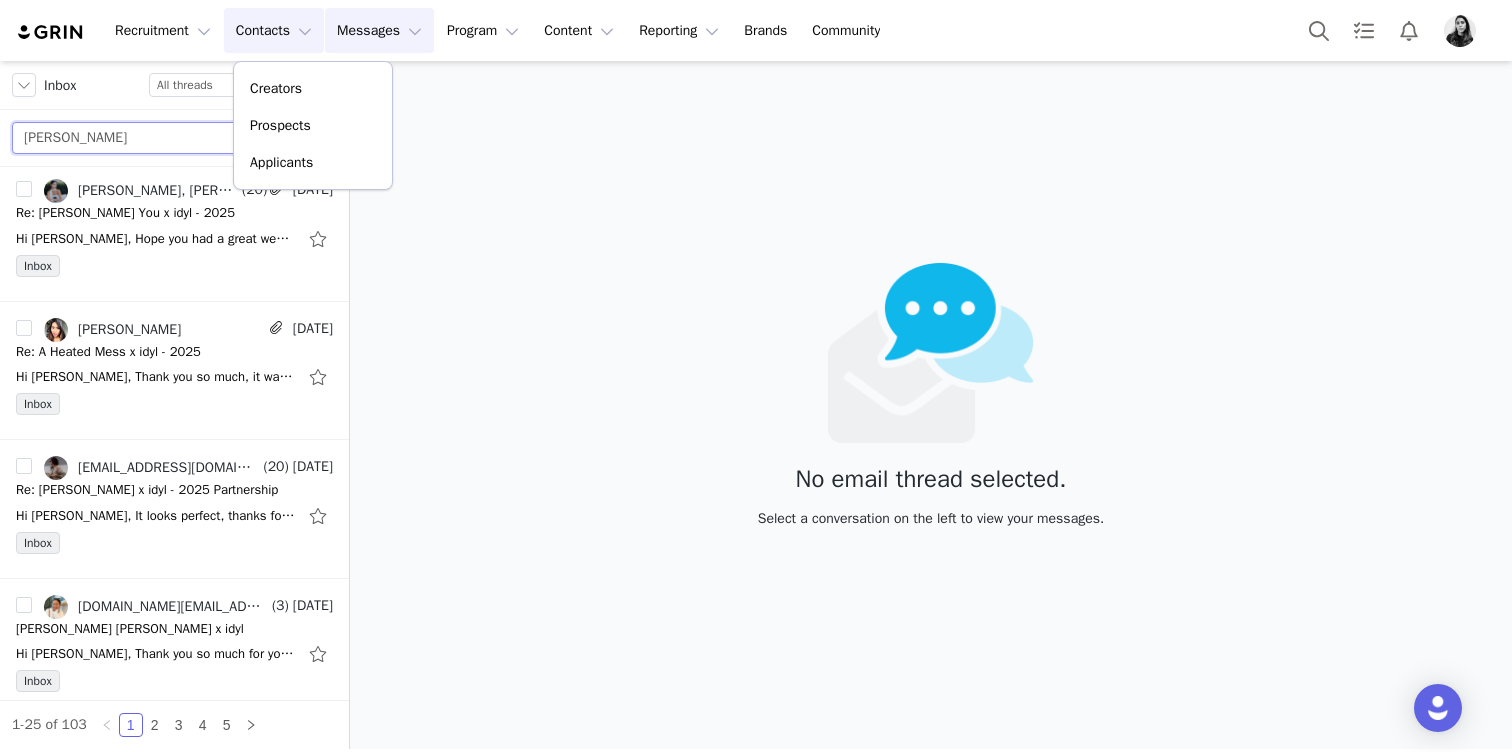 click on "ella" at bounding box center [174, 138] 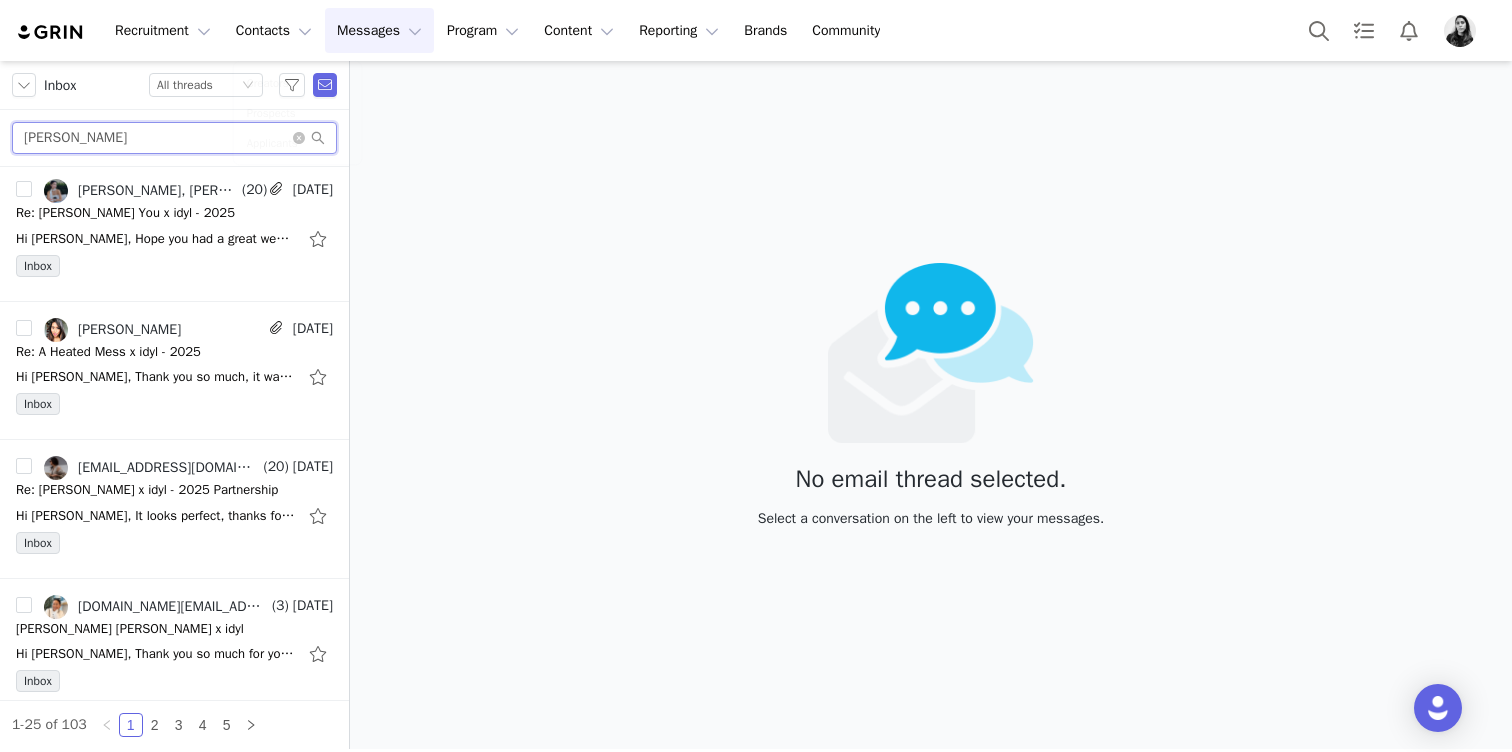 click on "ella" at bounding box center (174, 138) 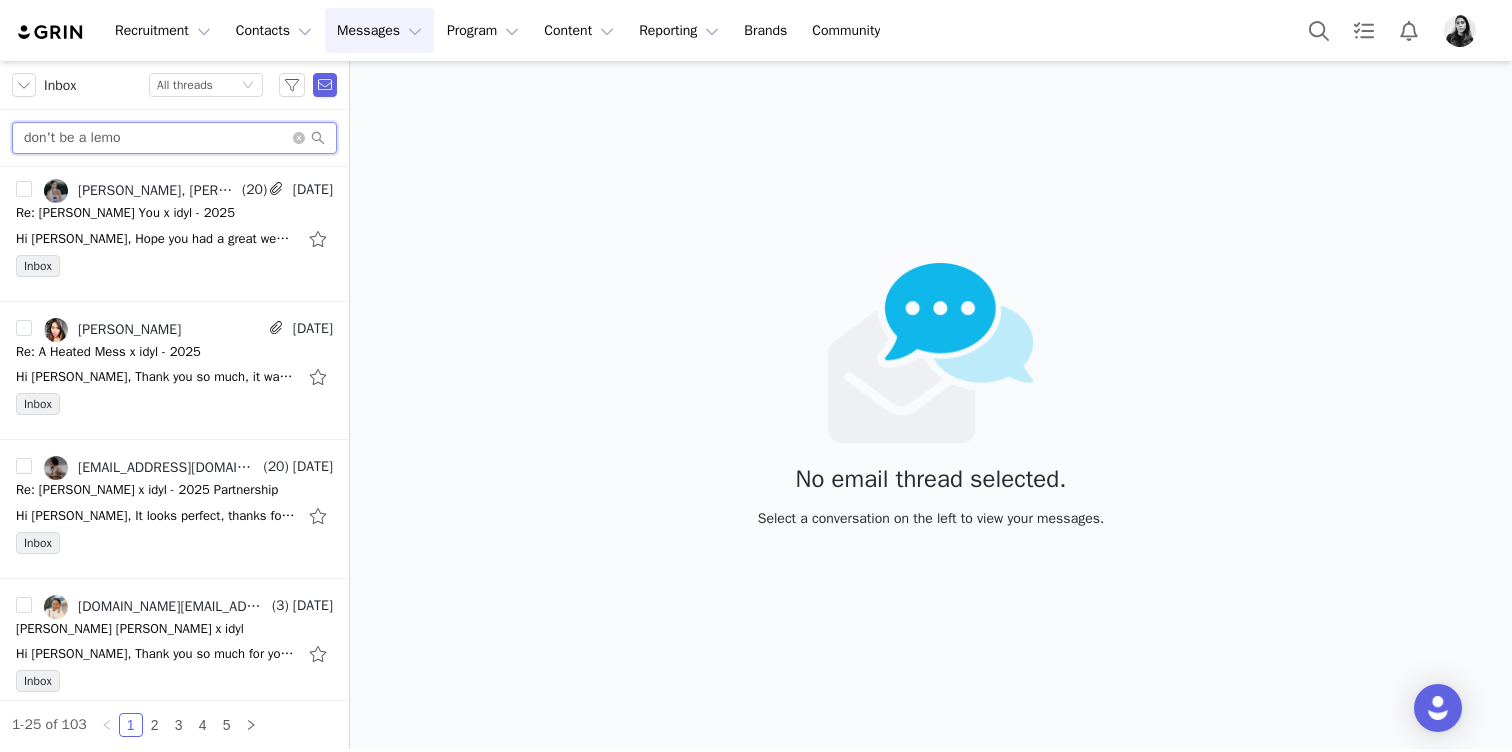 type on "don't be a lemon" 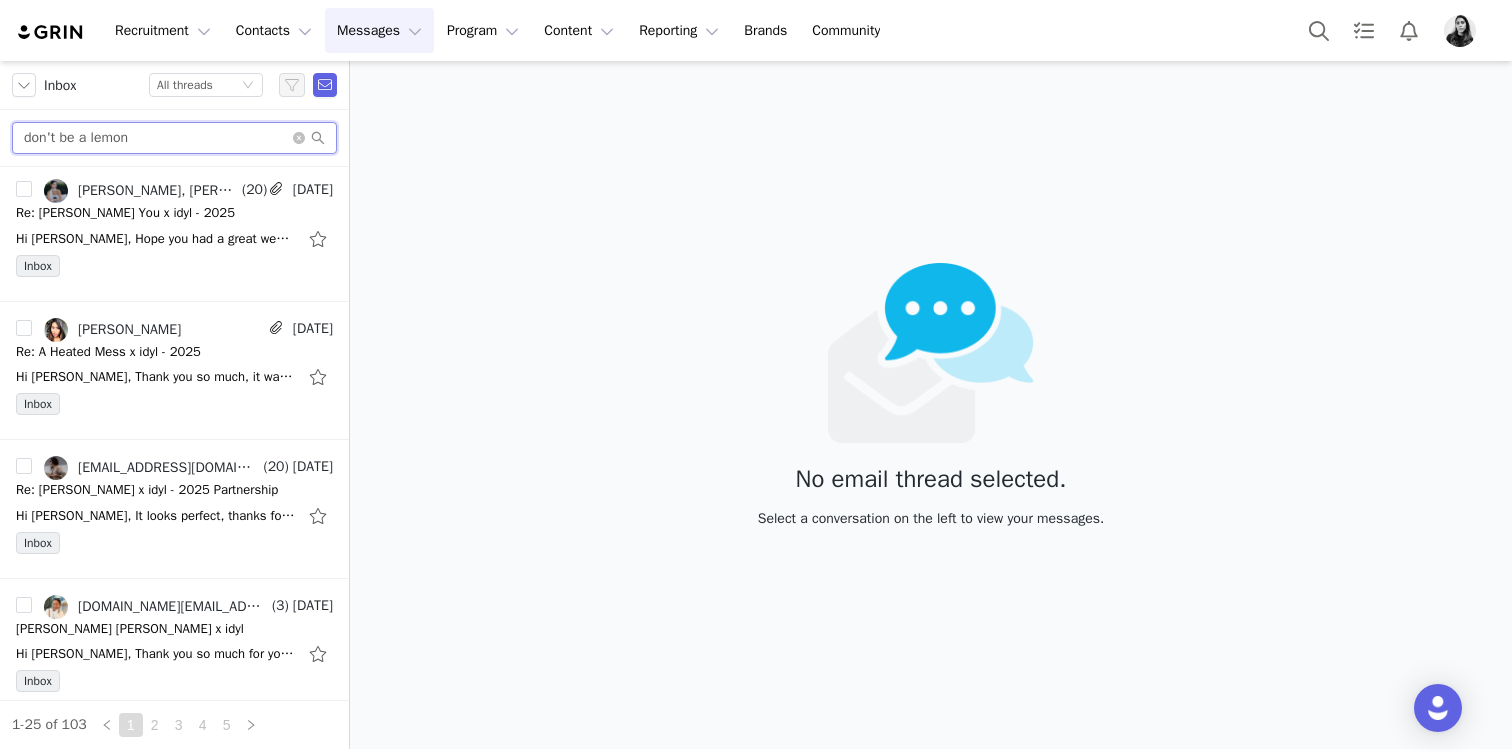 scroll, scrollTop: 0, scrollLeft: 0, axis: both 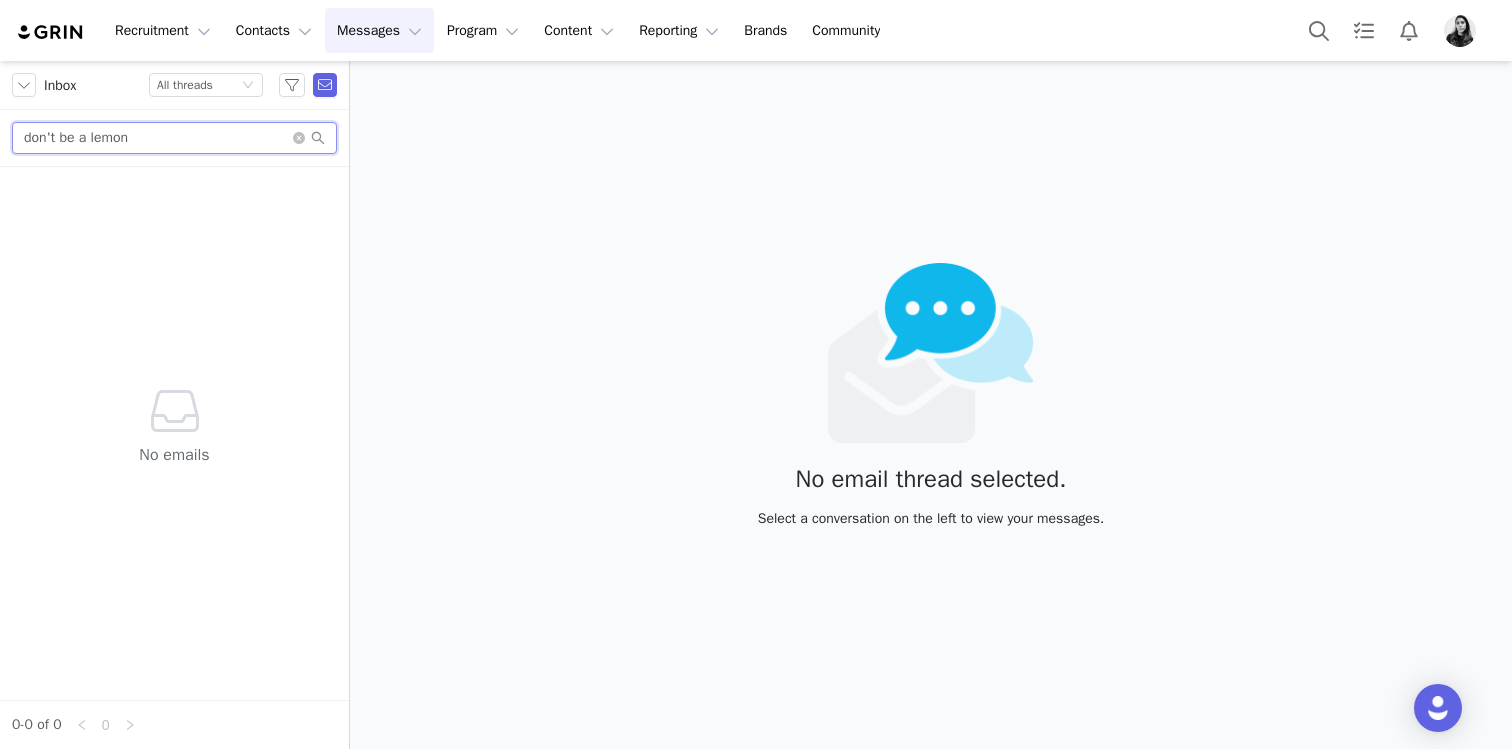 click on "don't be a lemon" at bounding box center (174, 138) 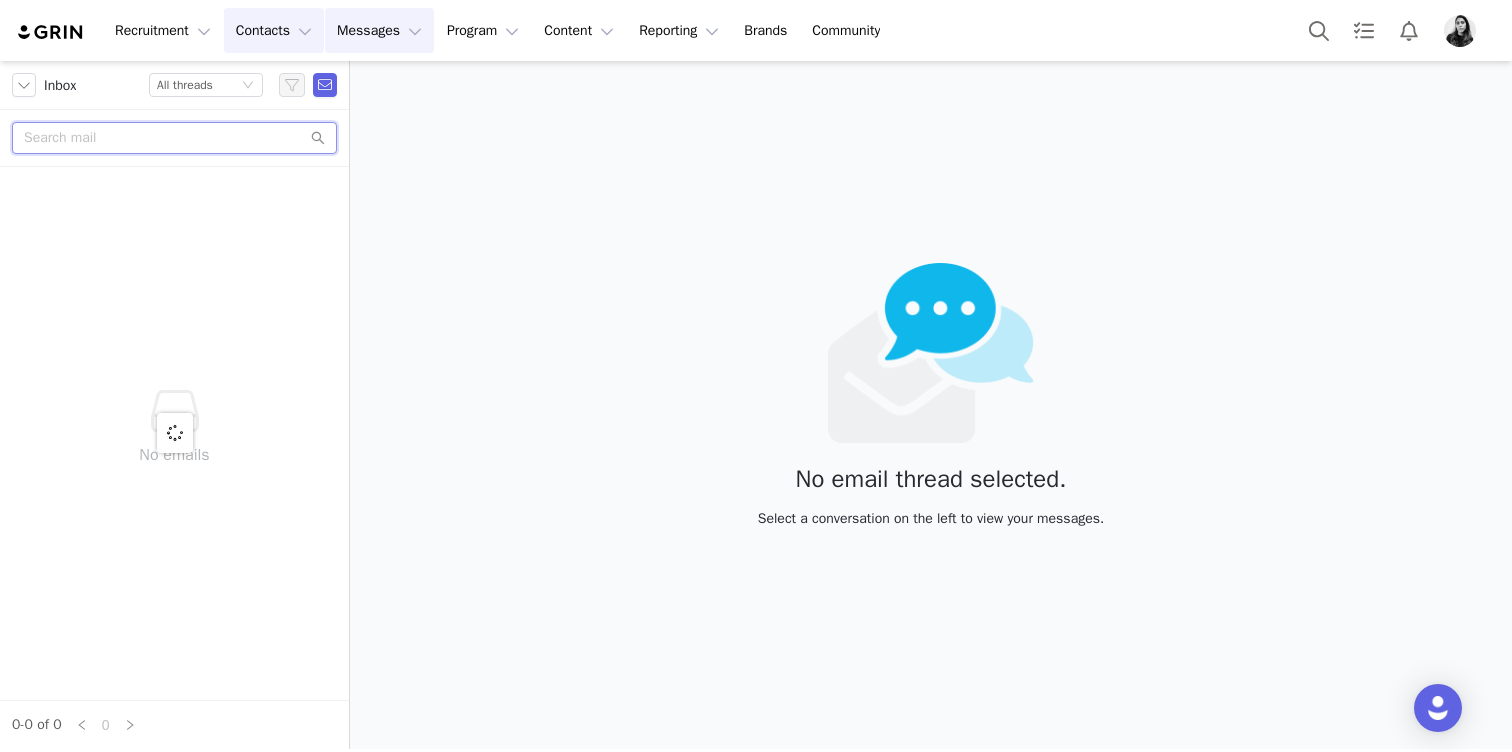 type 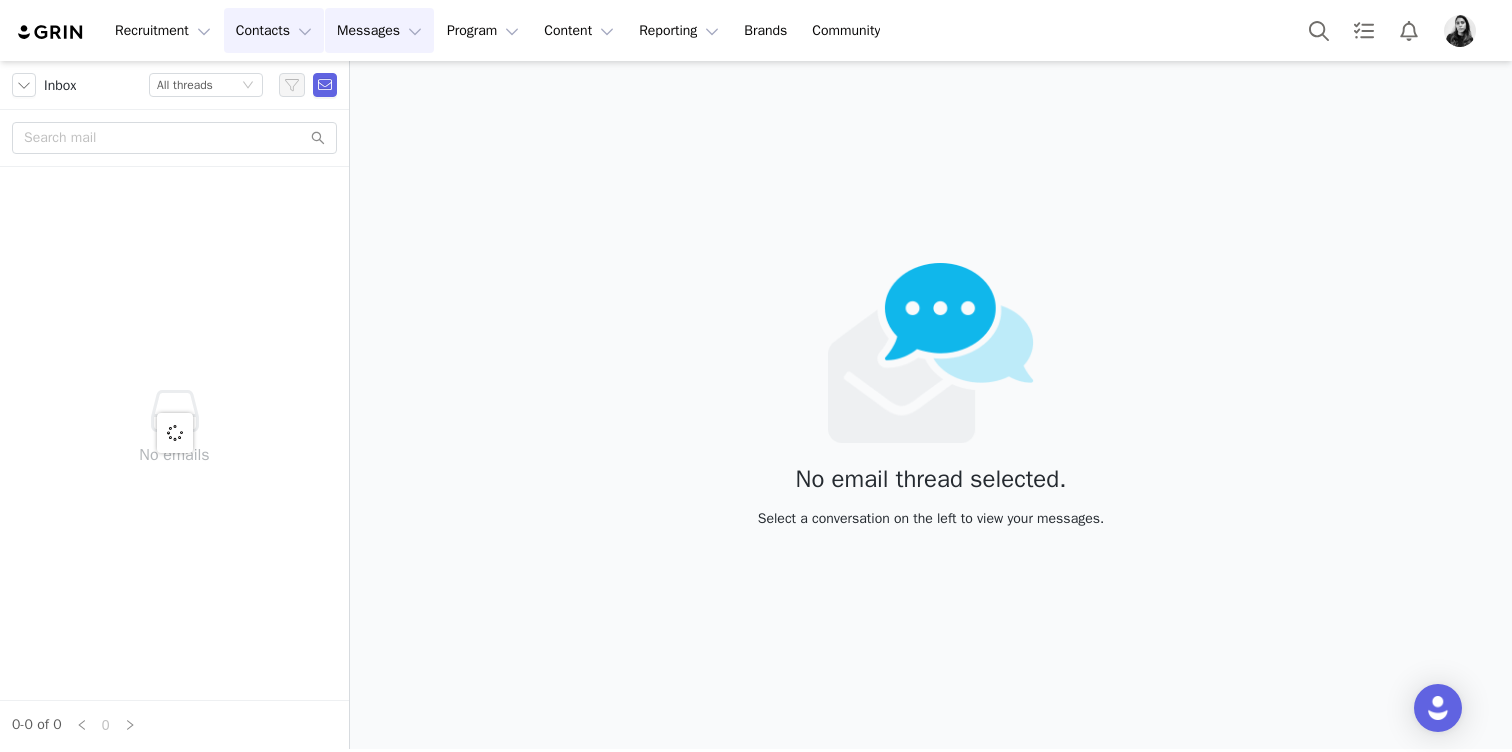 click on "Contacts Contacts" at bounding box center [274, 30] 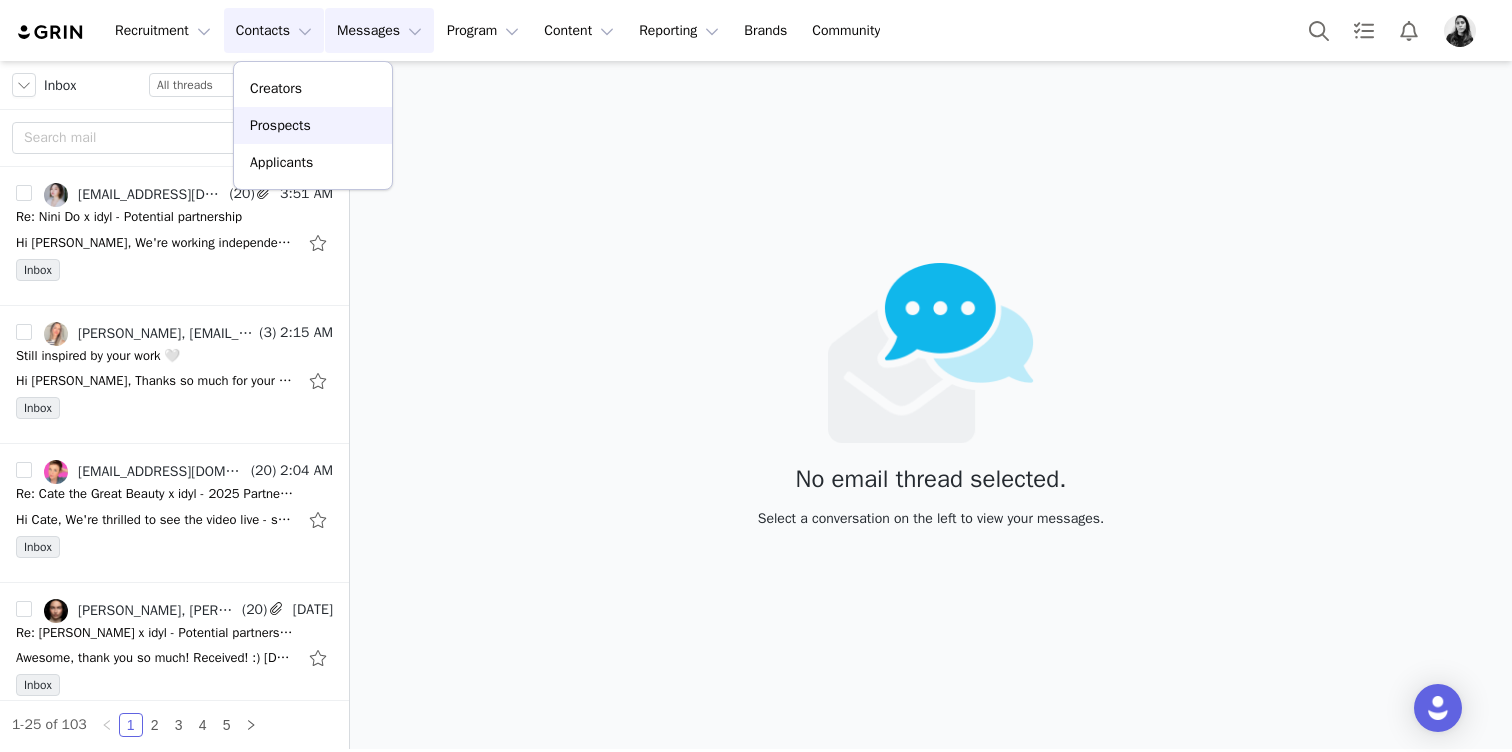 click on "Prospects" at bounding box center [280, 125] 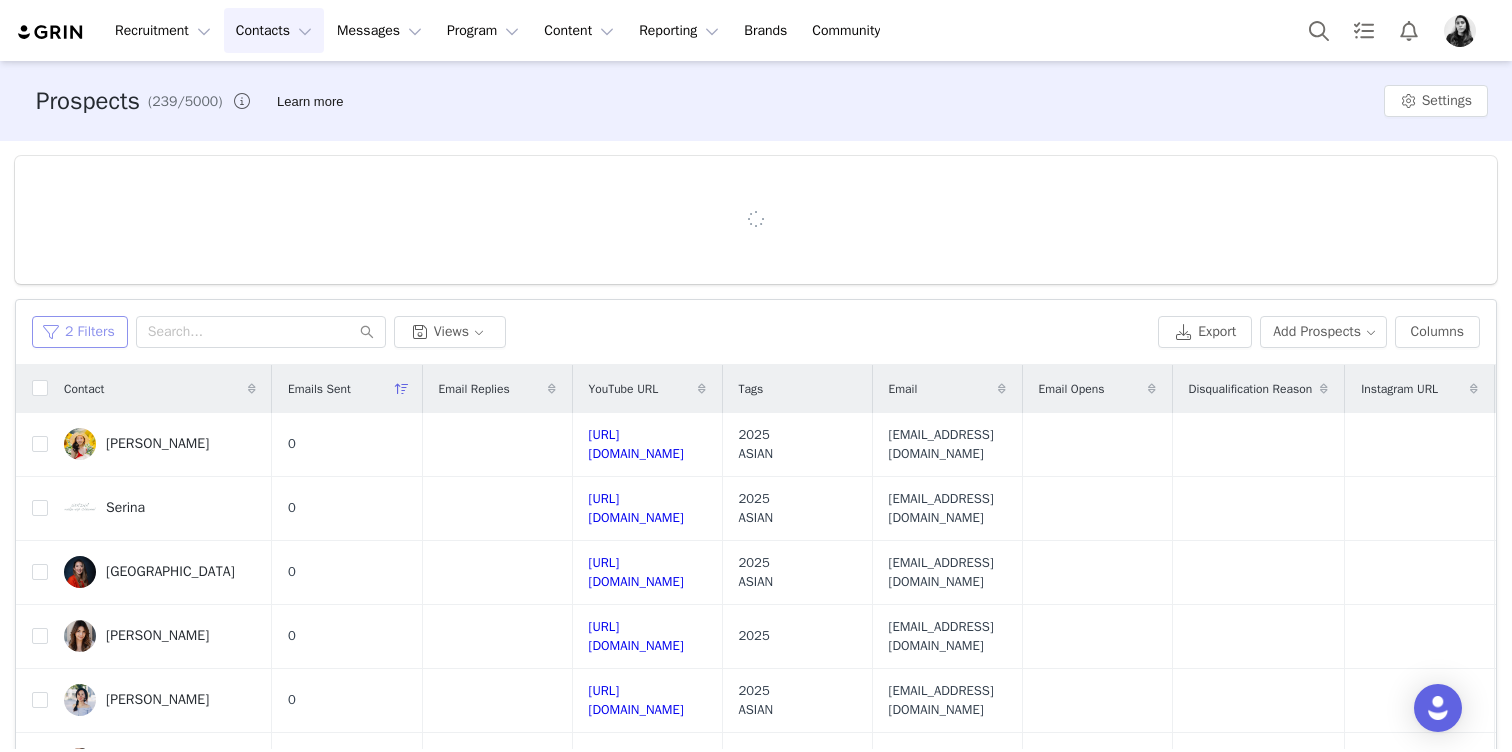 click on "2 Filters" at bounding box center (80, 332) 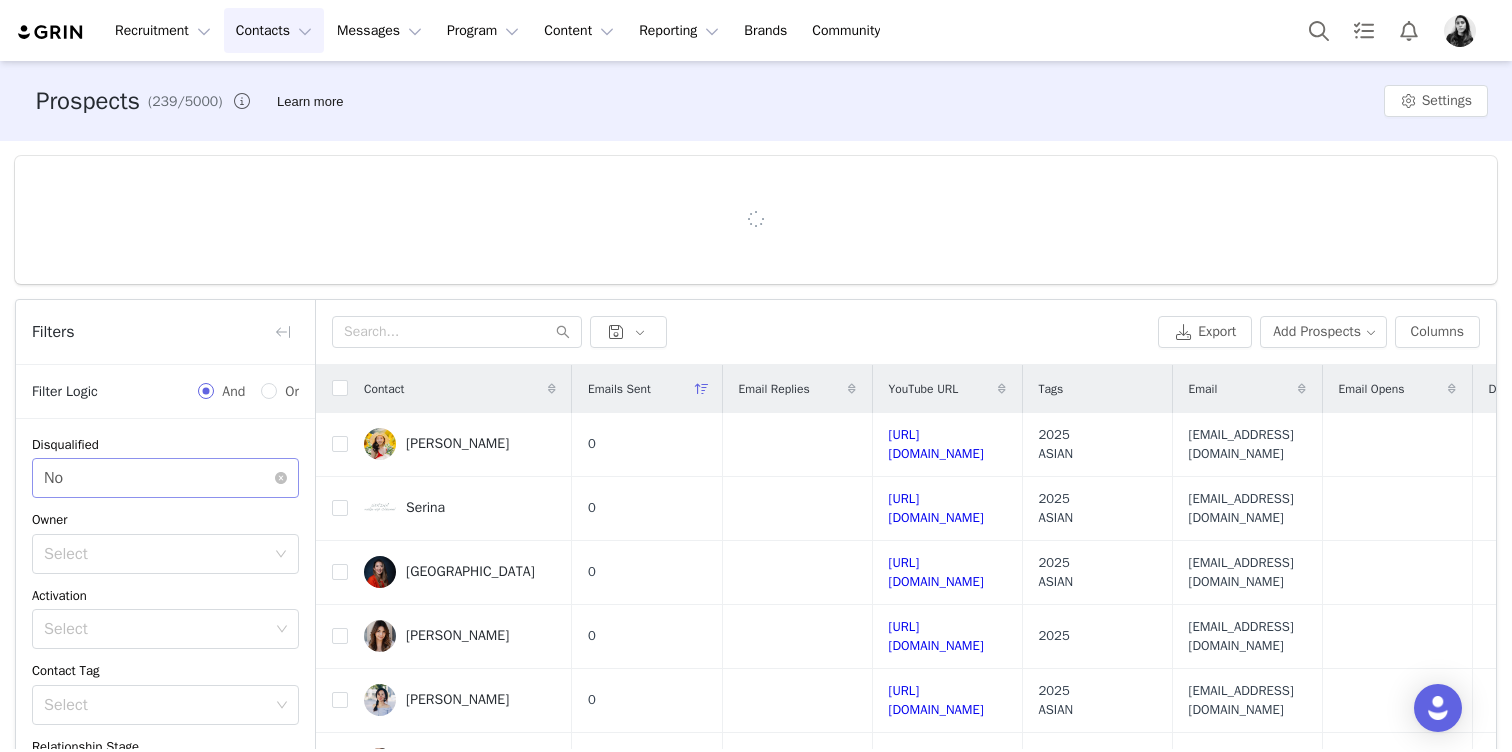 click on "Select No" at bounding box center (159, 478) 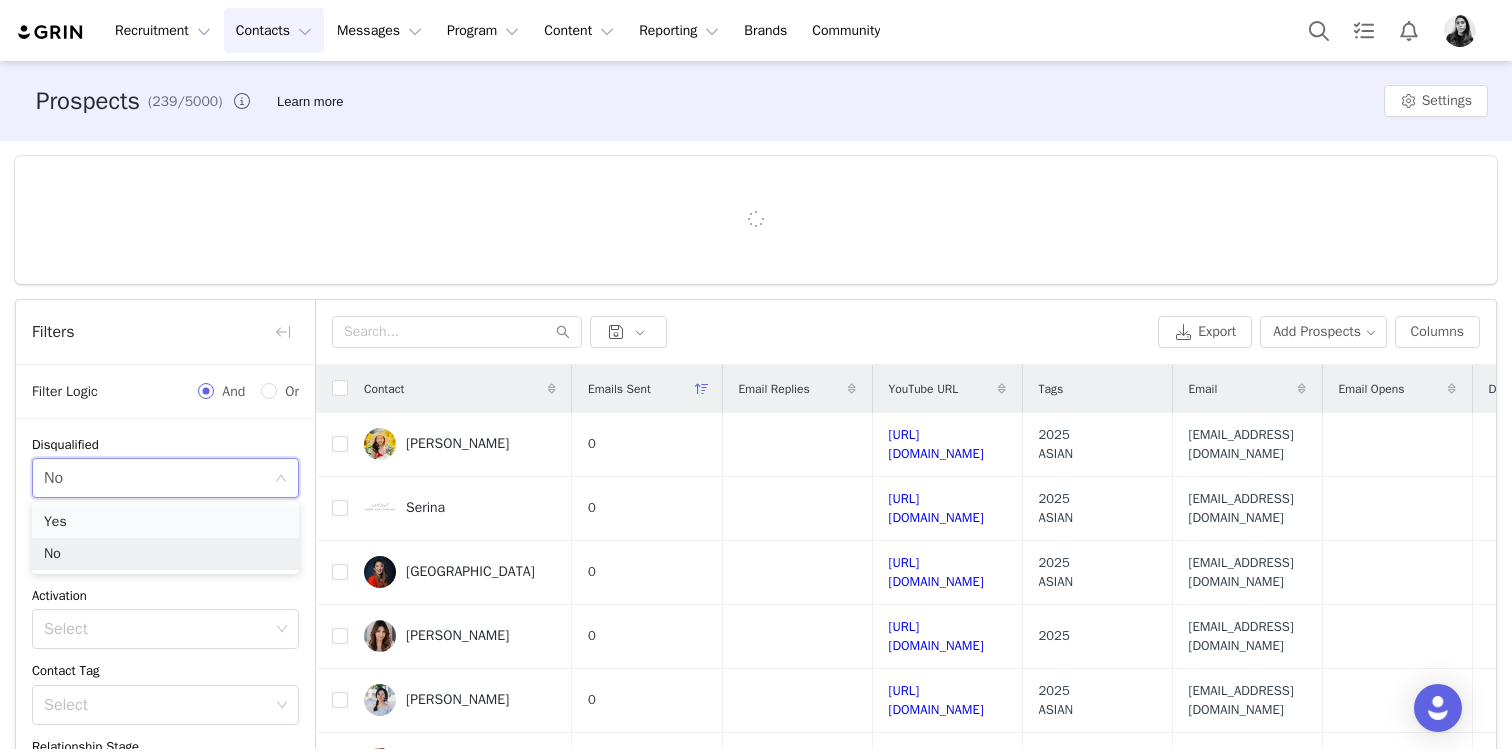 click on "Yes" at bounding box center (165, 522) 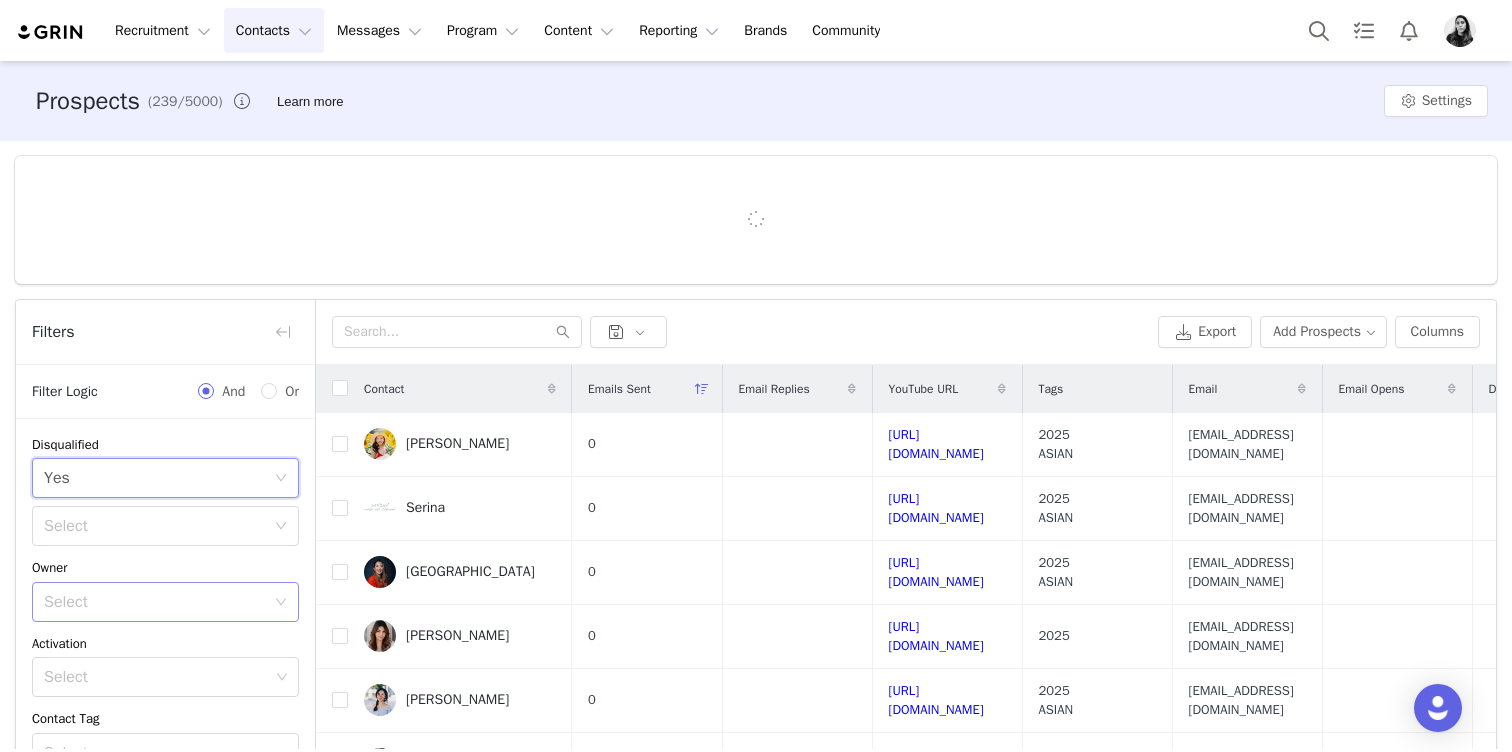 scroll, scrollTop: 569, scrollLeft: 0, axis: vertical 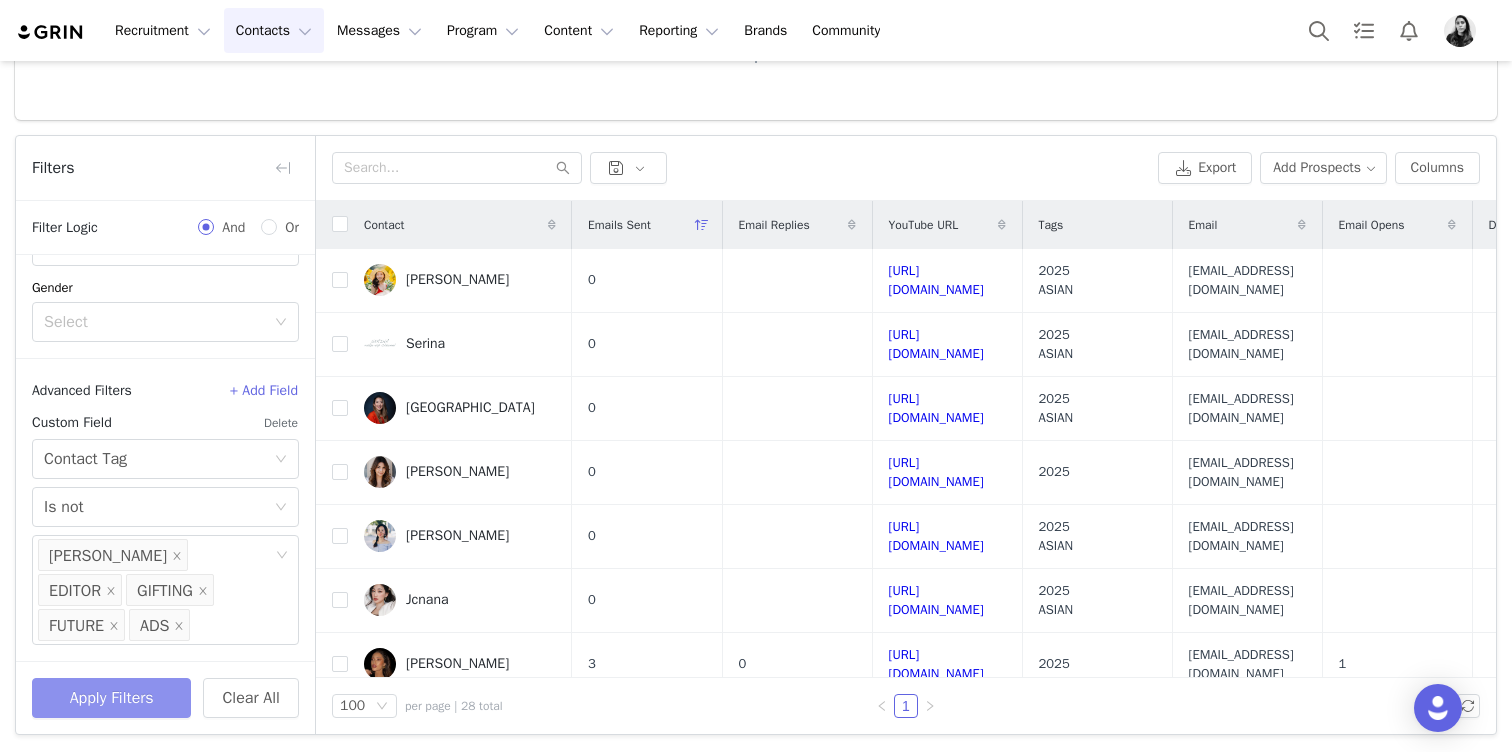 click on "Apply Filters" at bounding box center [111, 698] 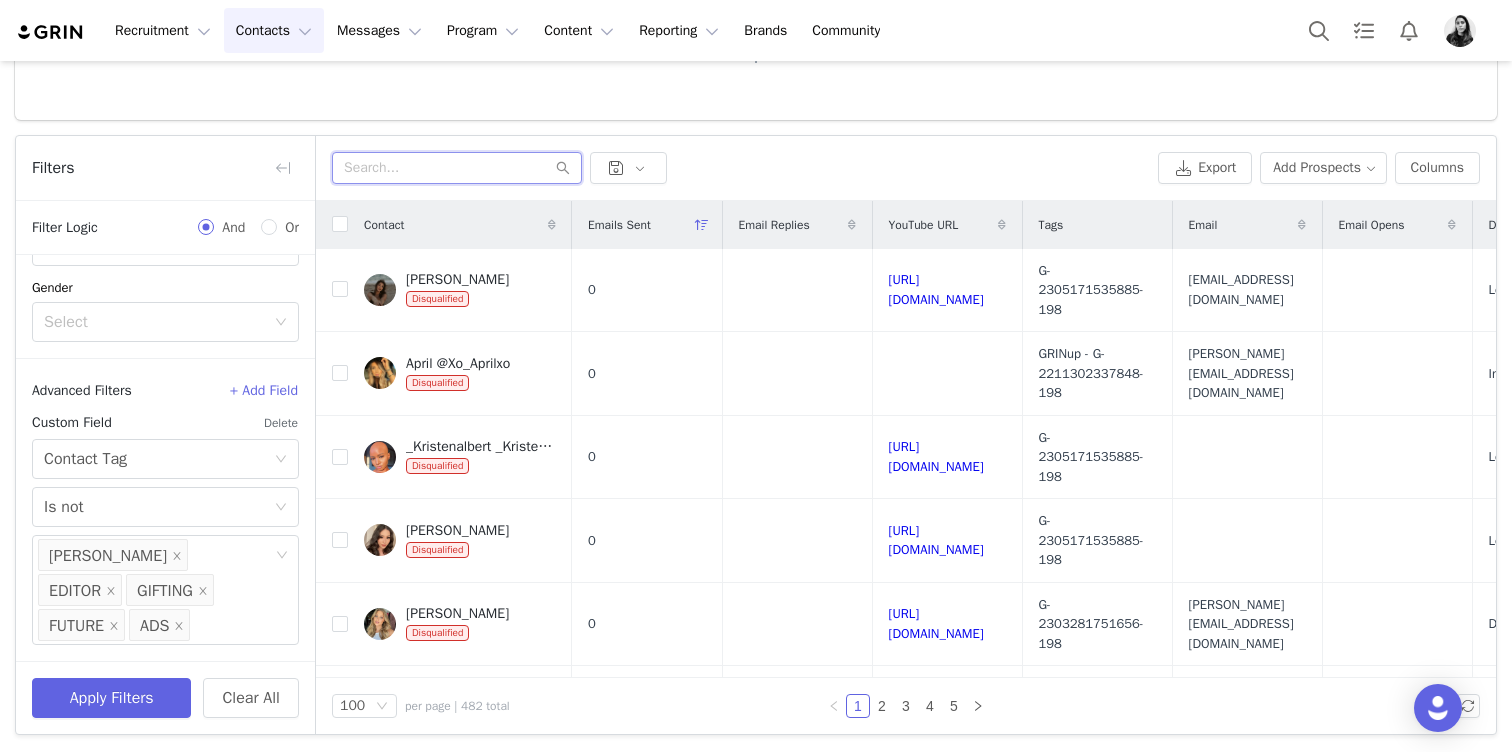 click at bounding box center (457, 168) 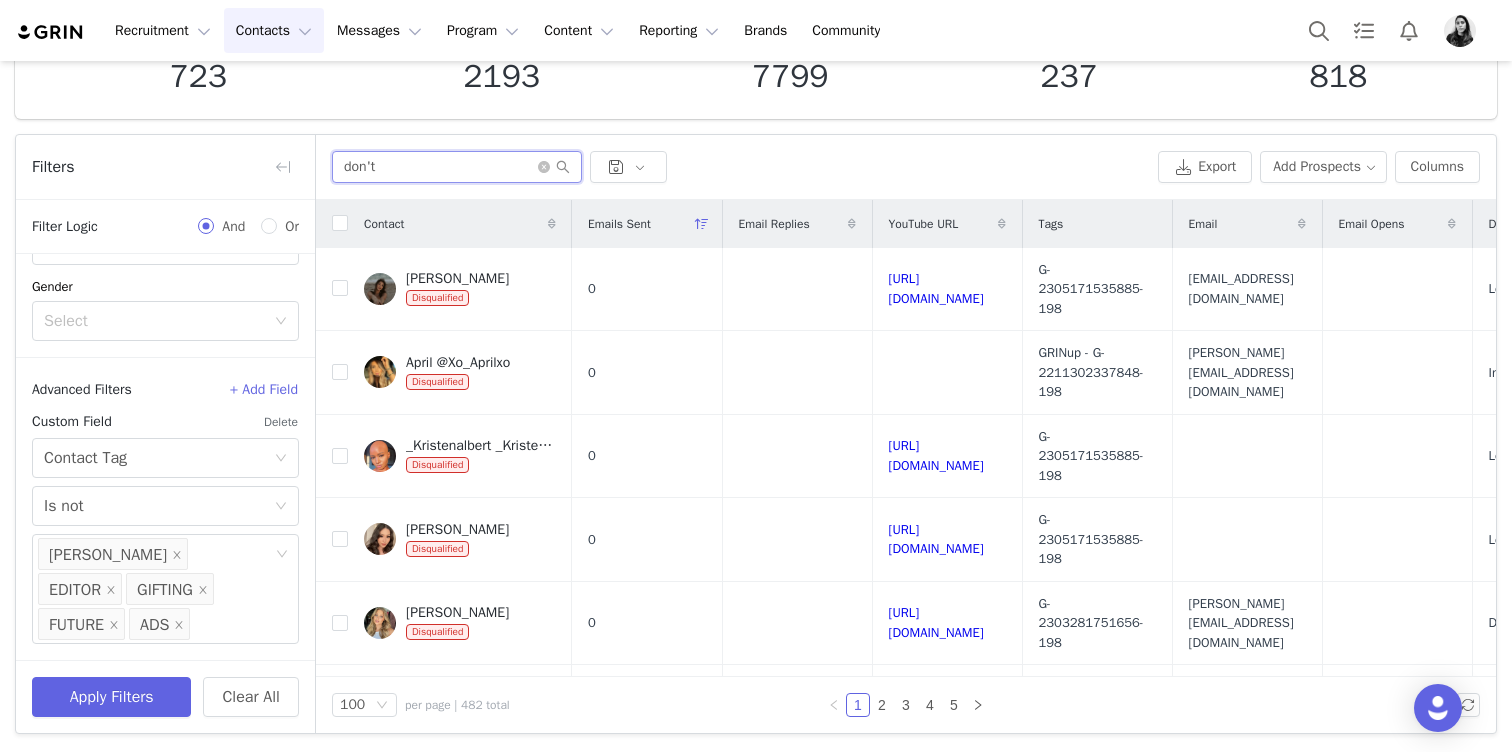 scroll, scrollTop: 147, scrollLeft: 0, axis: vertical 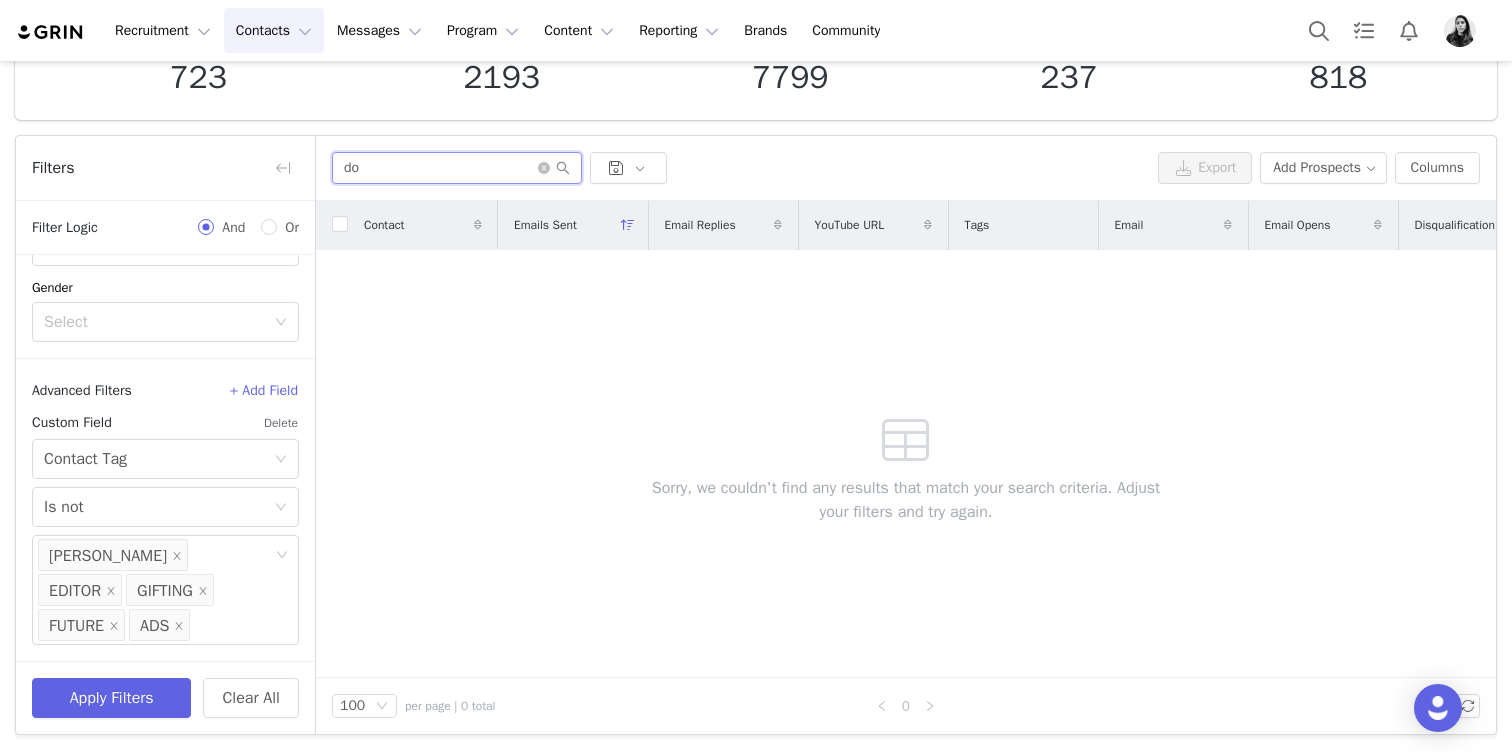 type on "d" 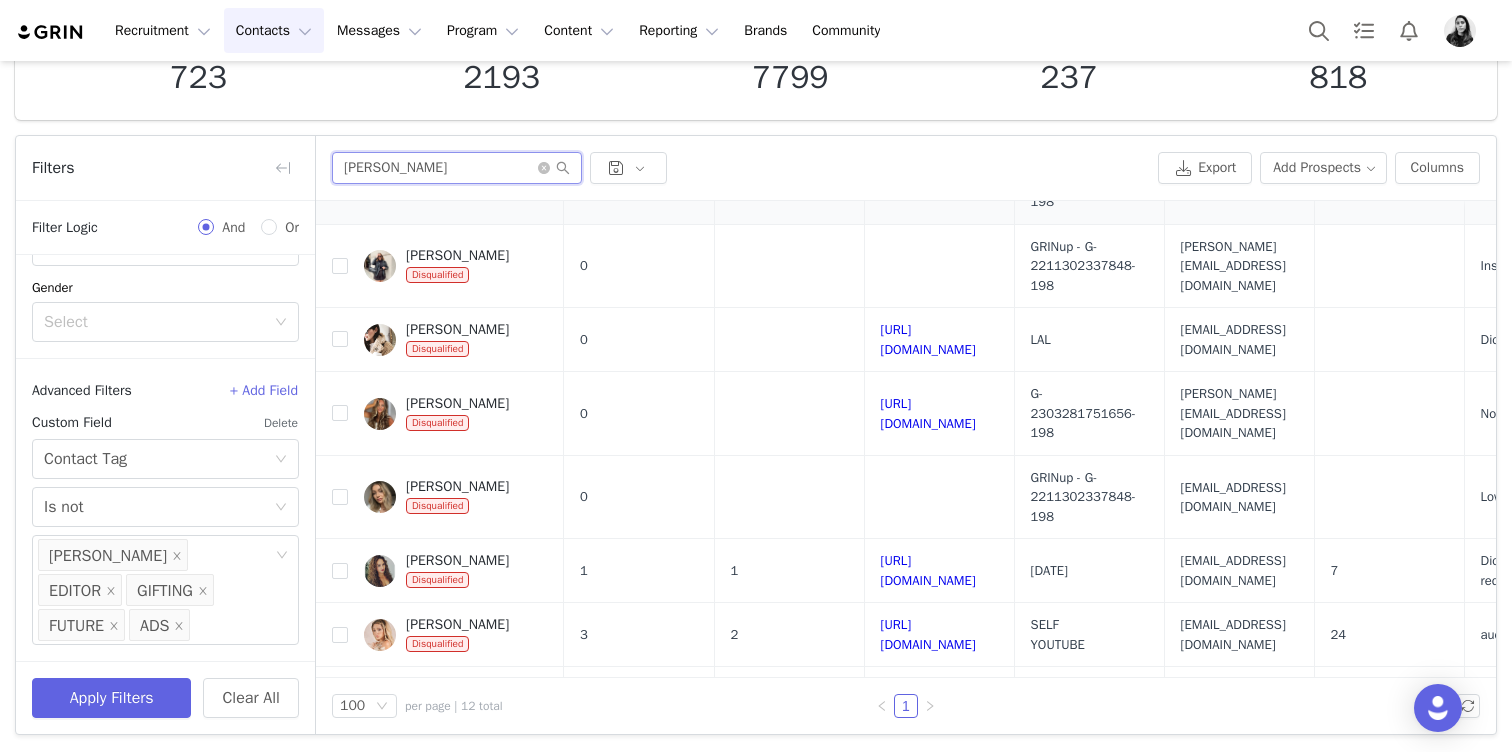 scroll, scrollTop: 394, scrollLeft: 0, axis: vertical 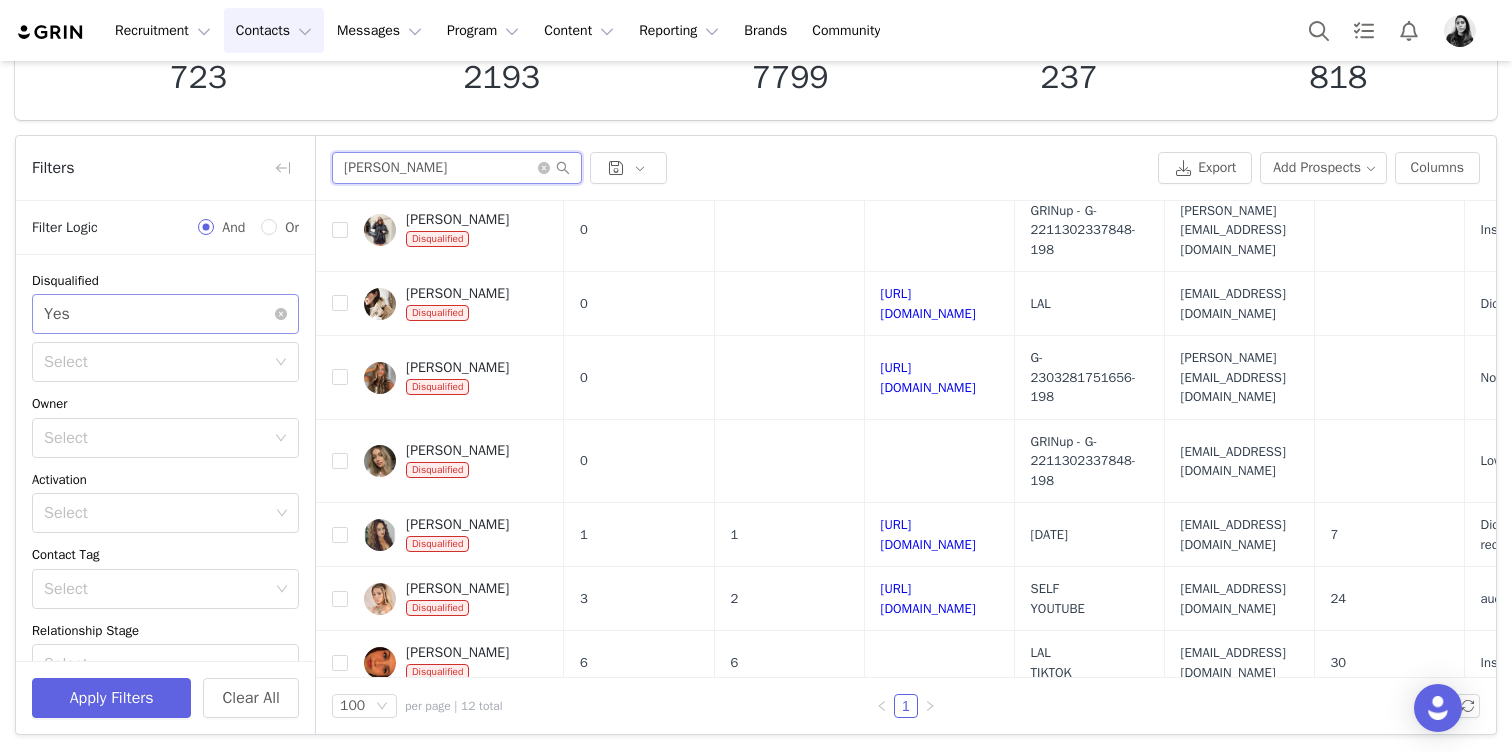 type on "ella" 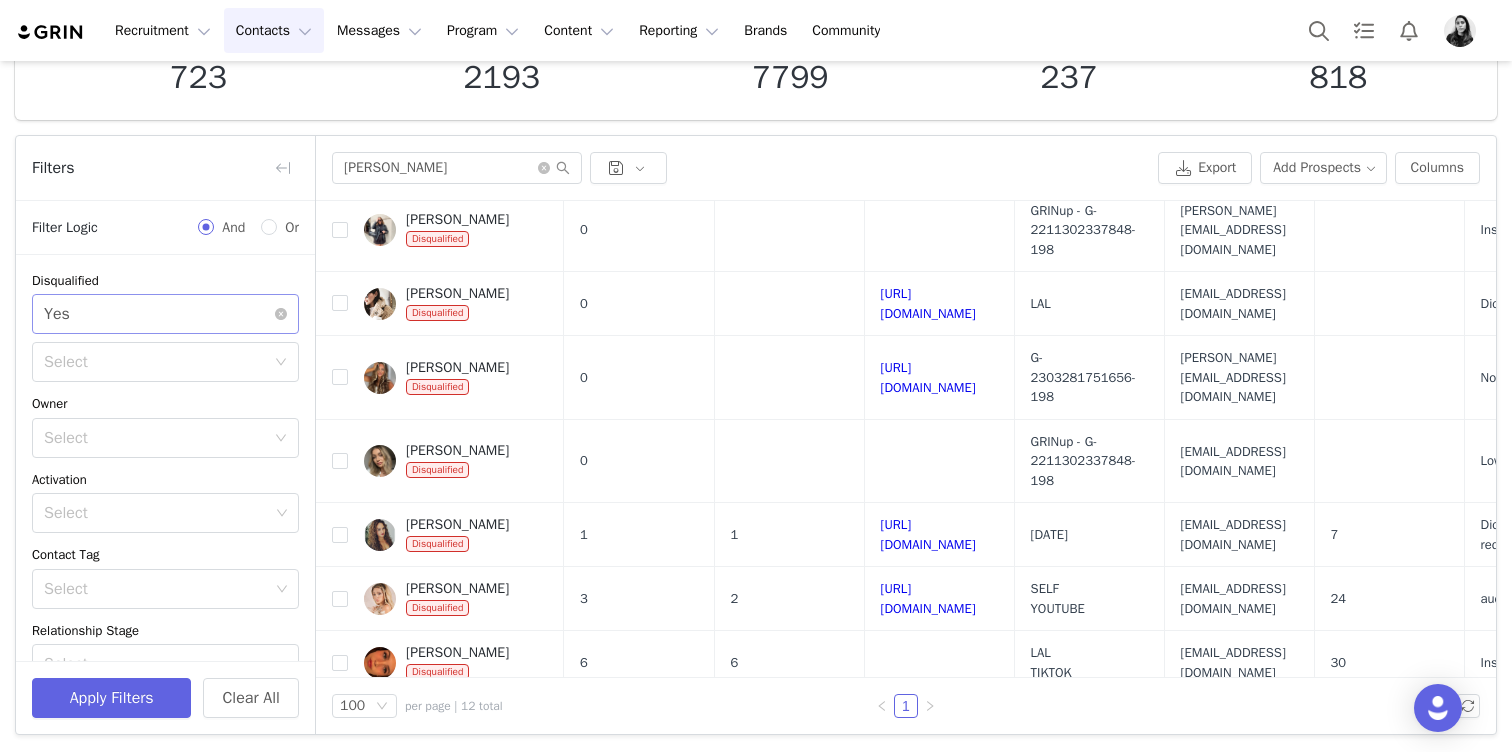 click on "Select Yes" at bounding box center (159, 314) 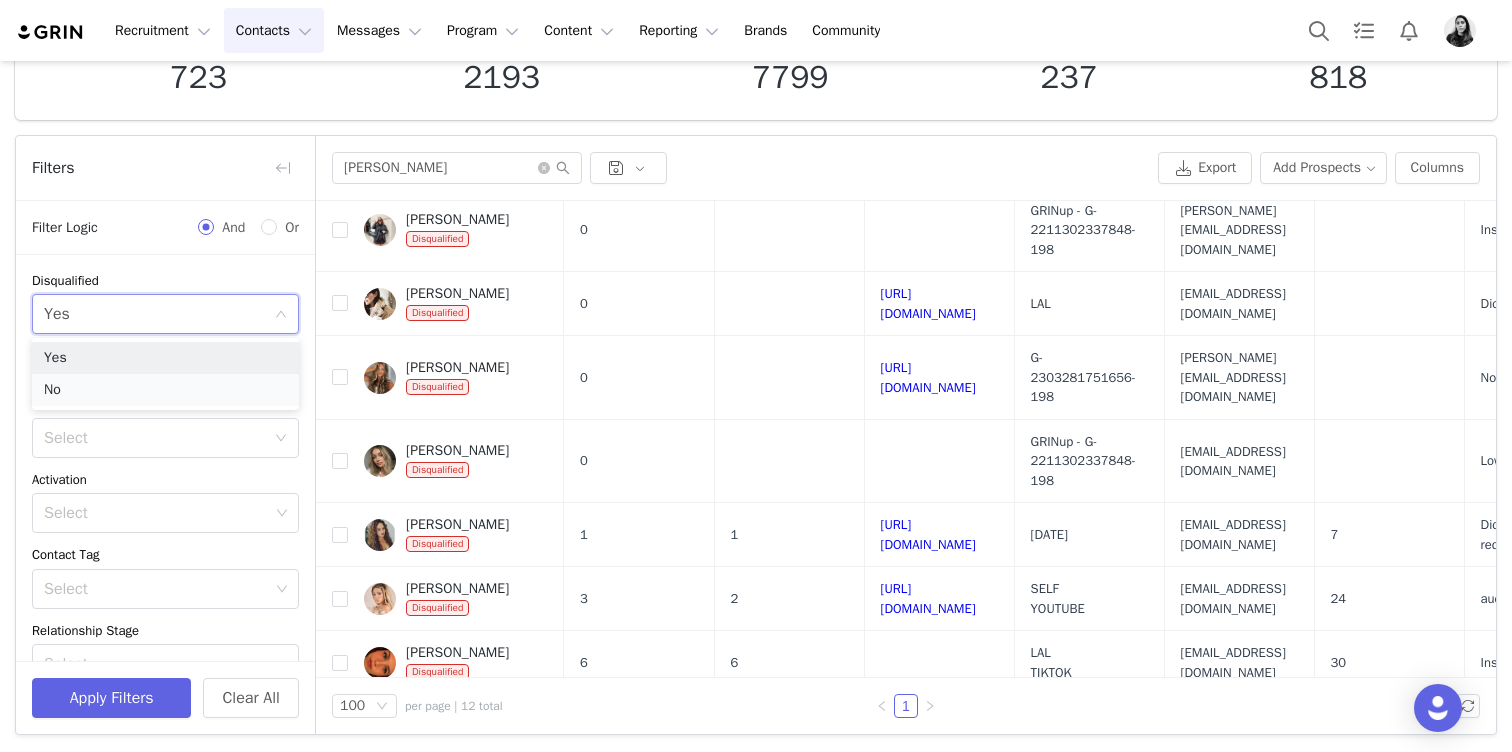 click on "No" at bounding box center (165, 390) 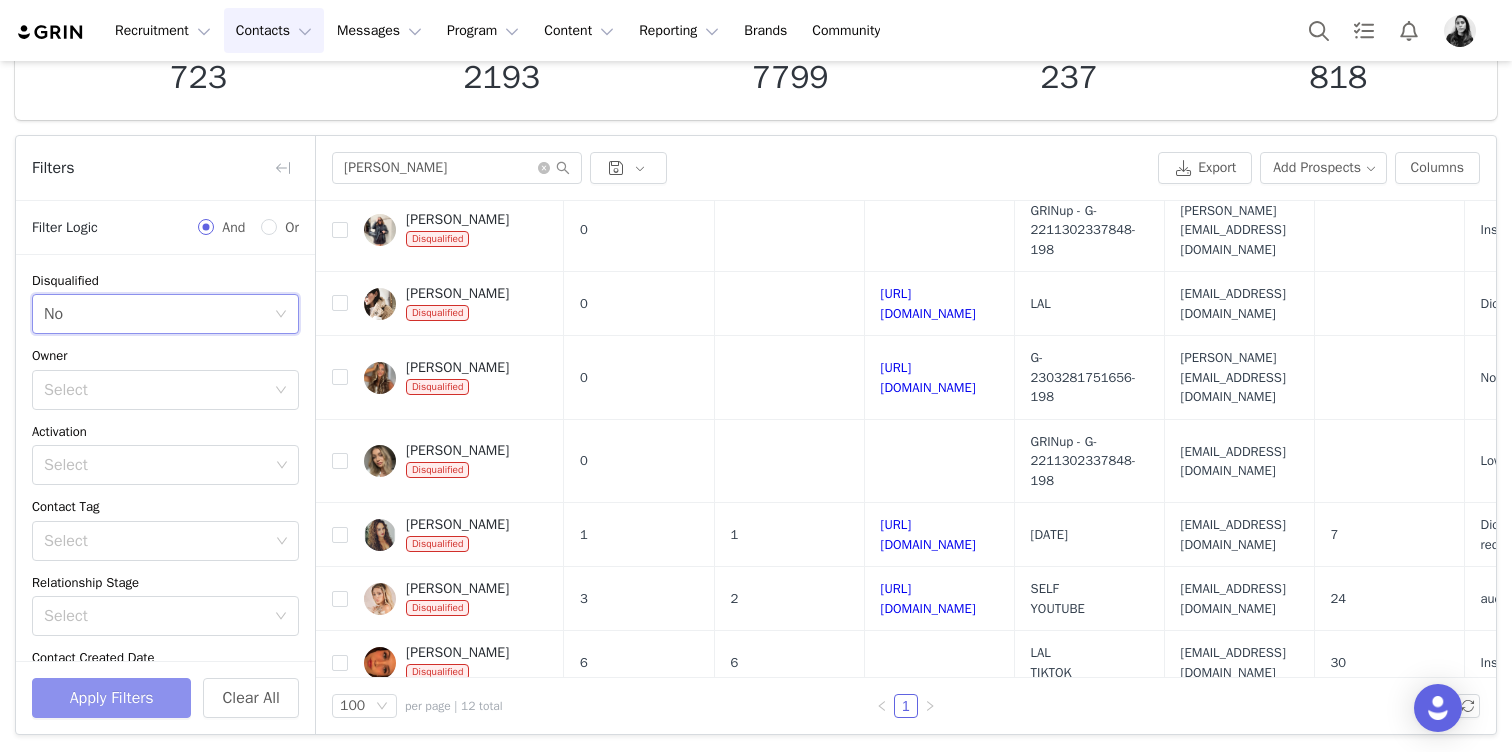 click on "Apply Filters" at bounding box center [111, 698] 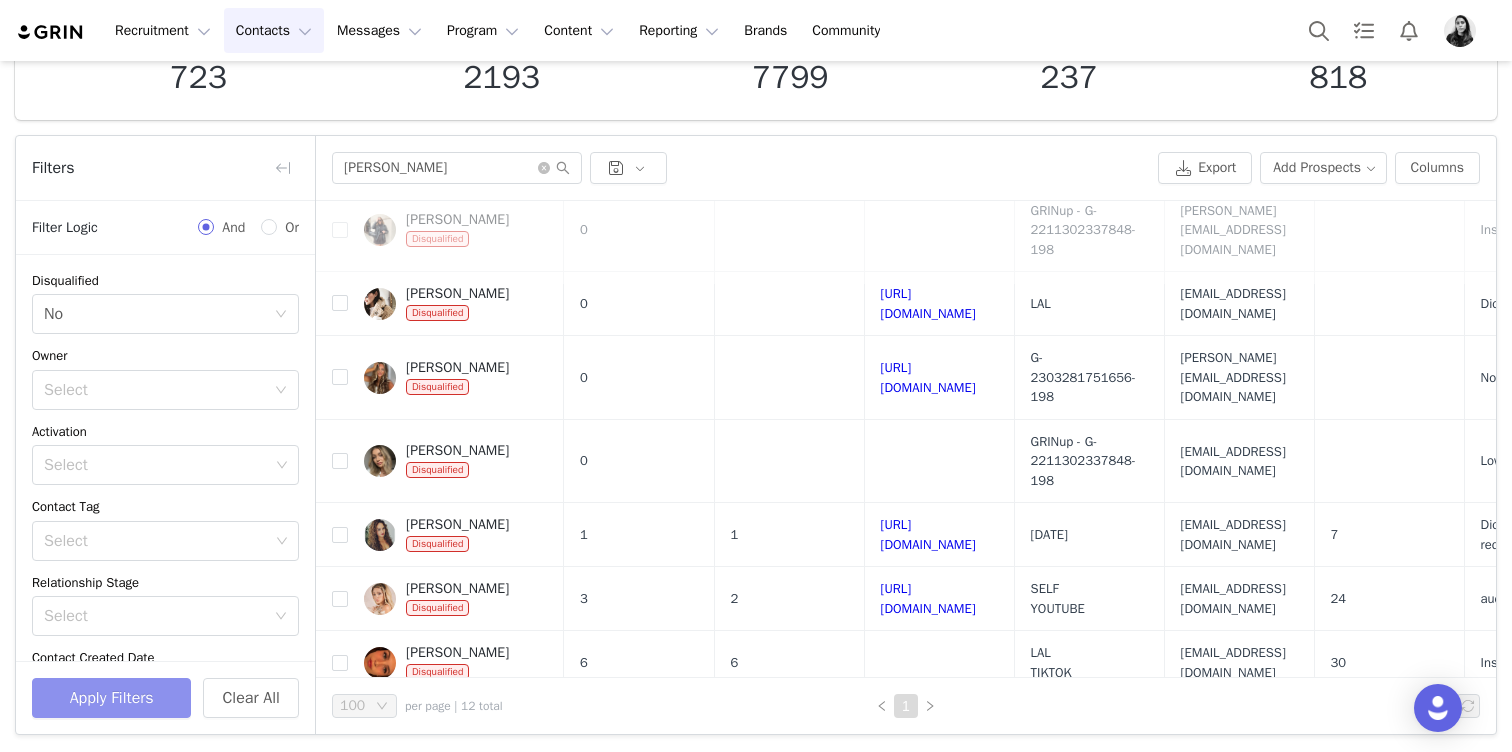 scroll, scrollTop: 0, scrollLeft: 0, axis: both 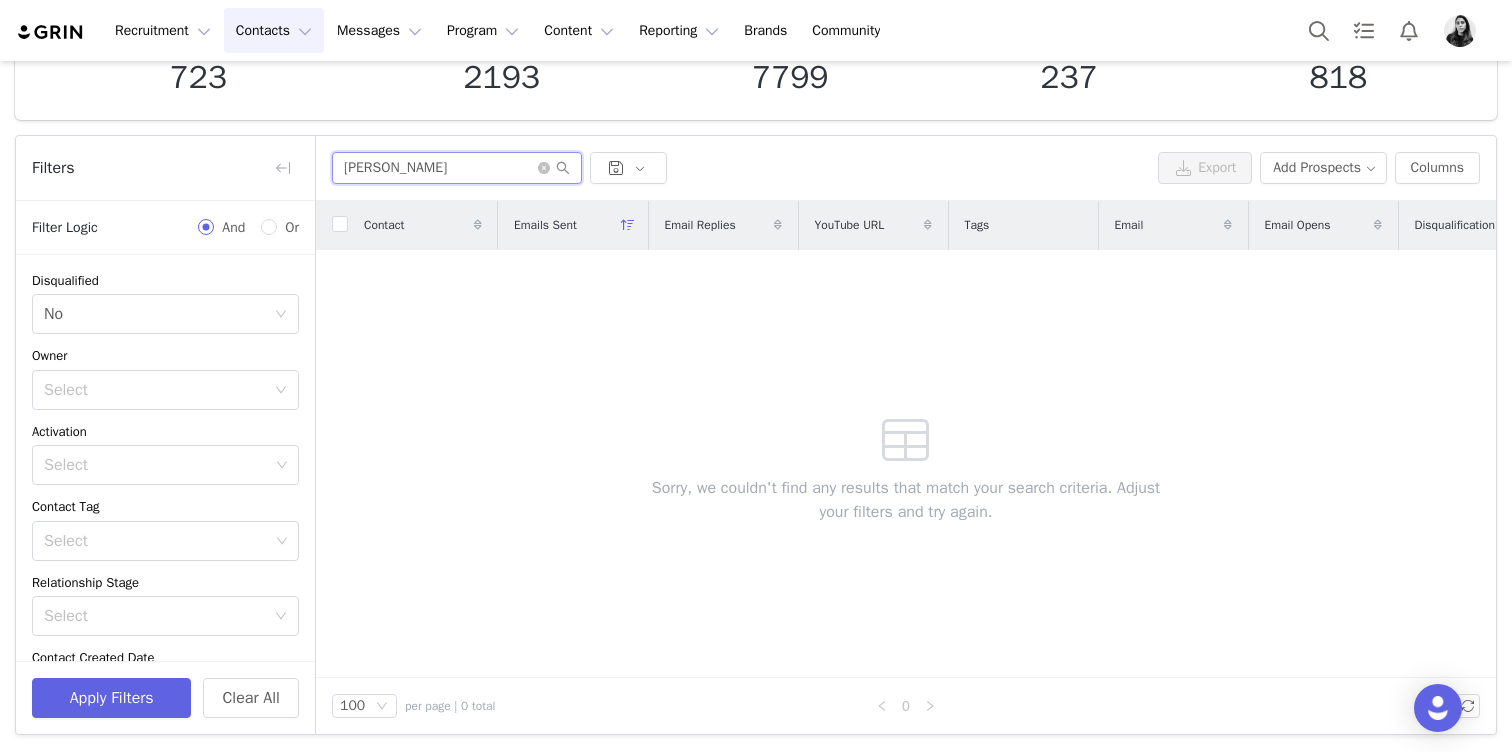click on "ella" at bounding box center (457, 168) 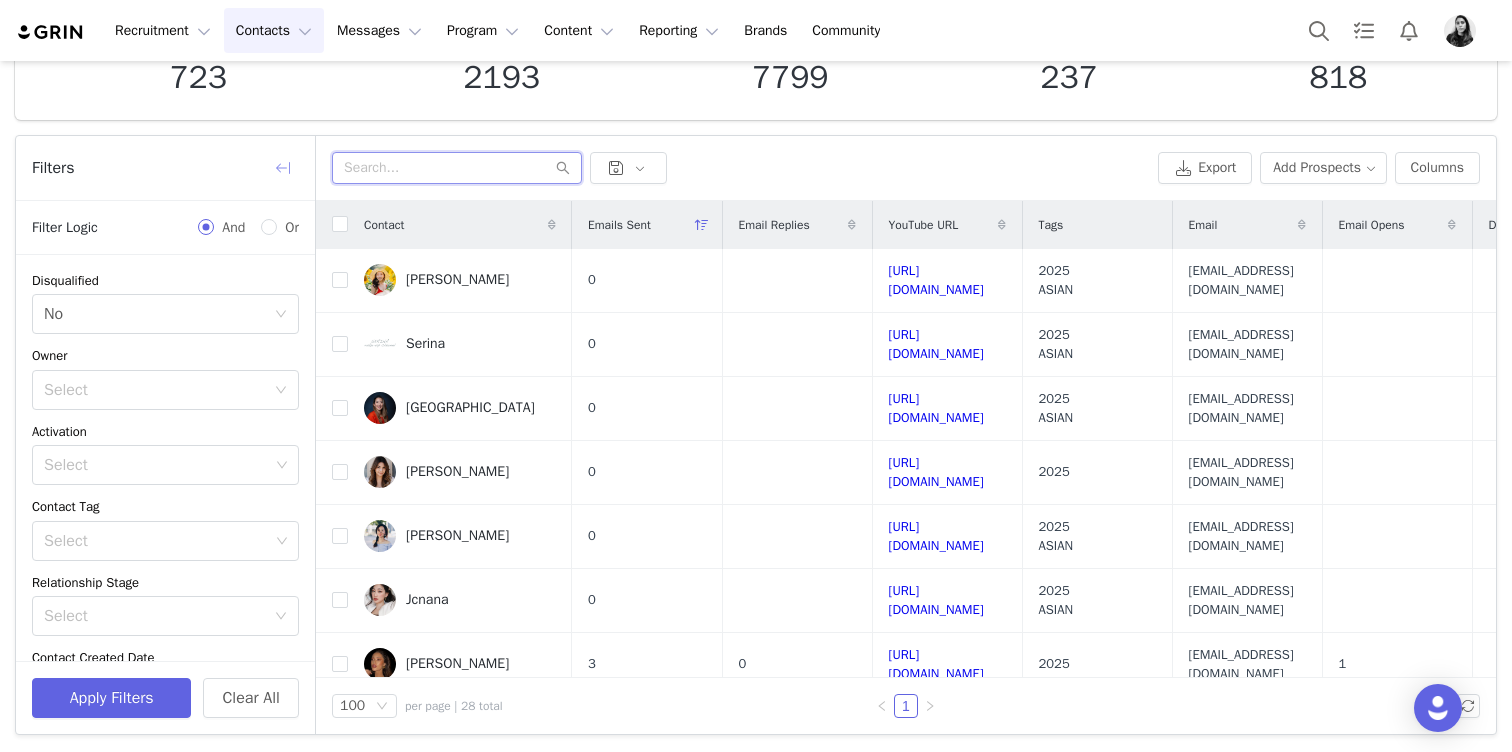 type 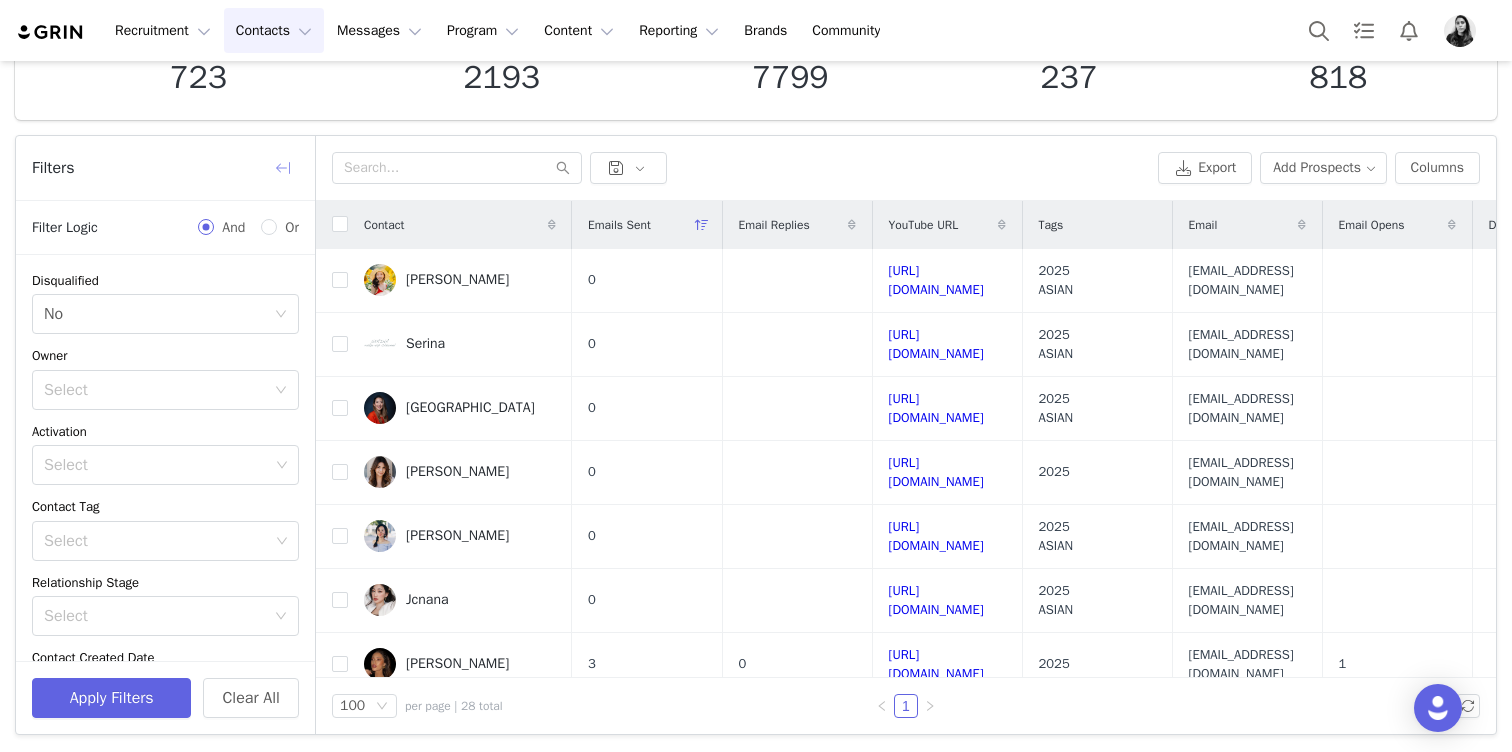 click at bounding box center [283, 168] 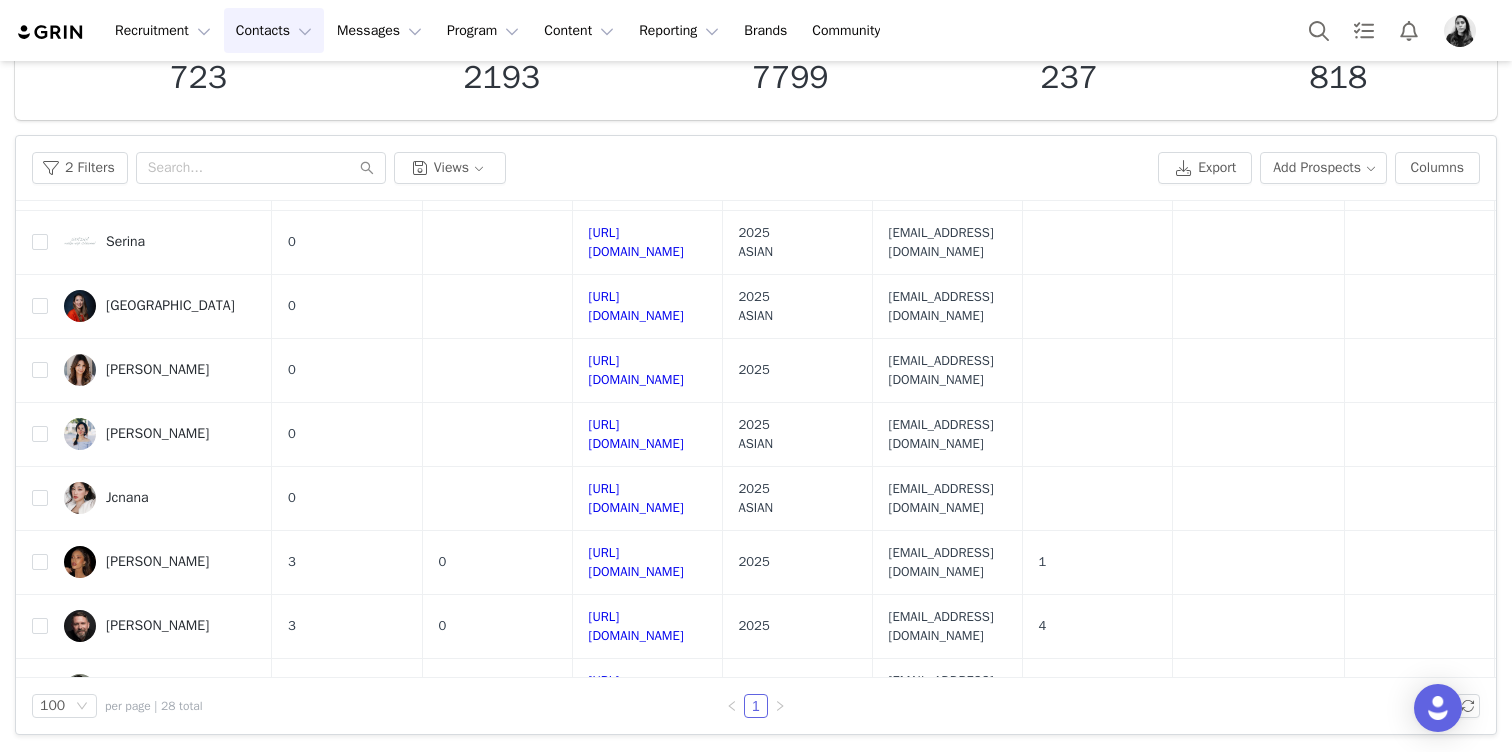 scroll, scrollTop: 0, scrollLeft: 0, axis: both 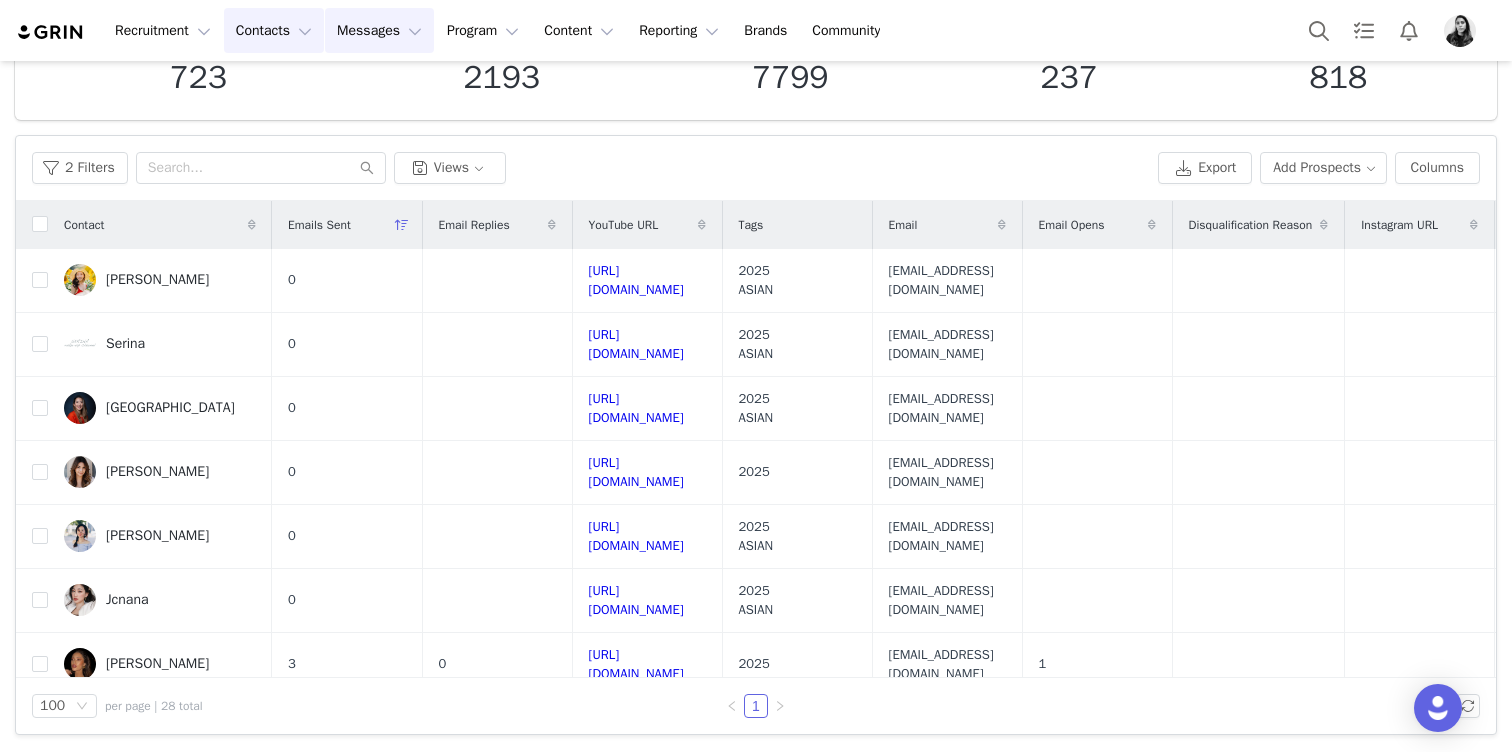 click on "Messages Messages" at bounding box center [379, 30] 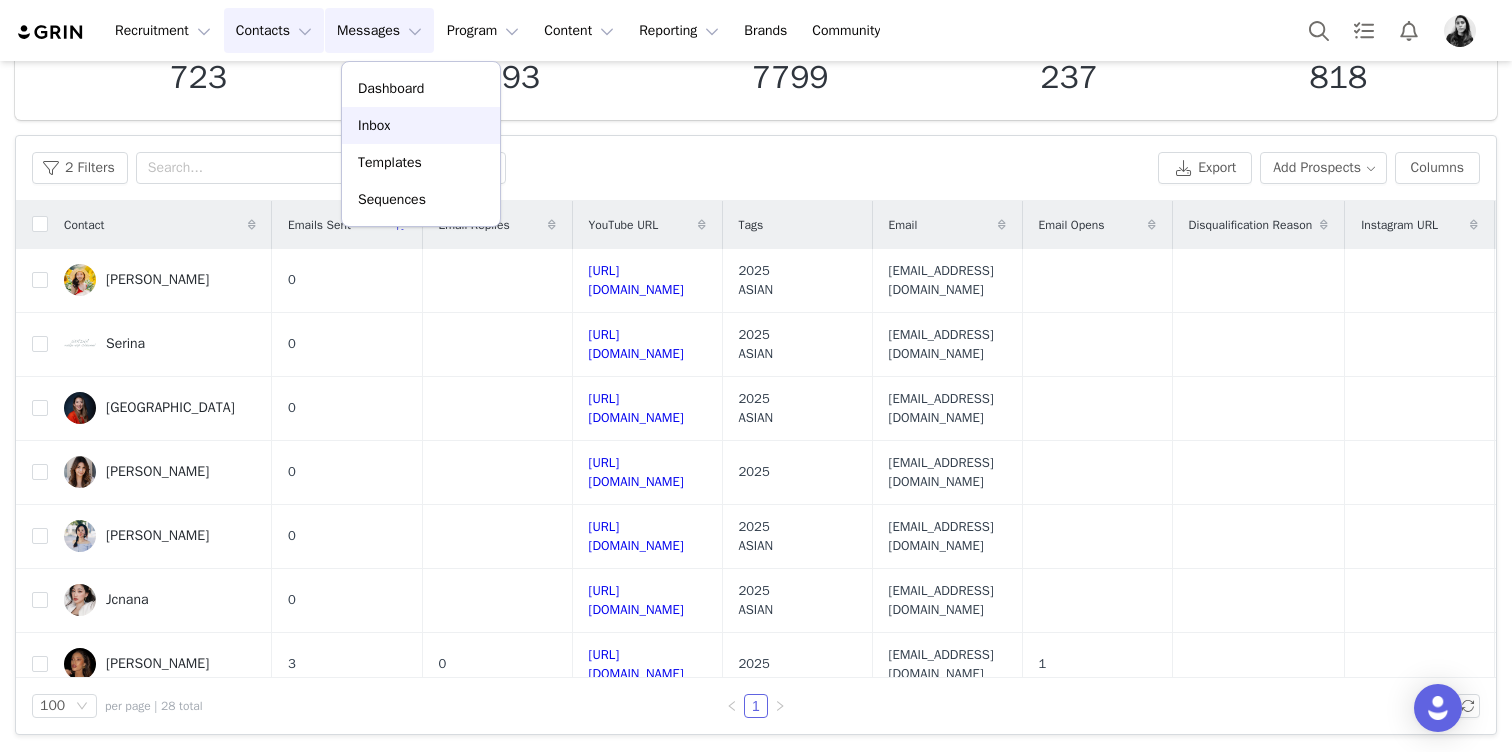 click on "Inbox" at bounding box center (374, 125) 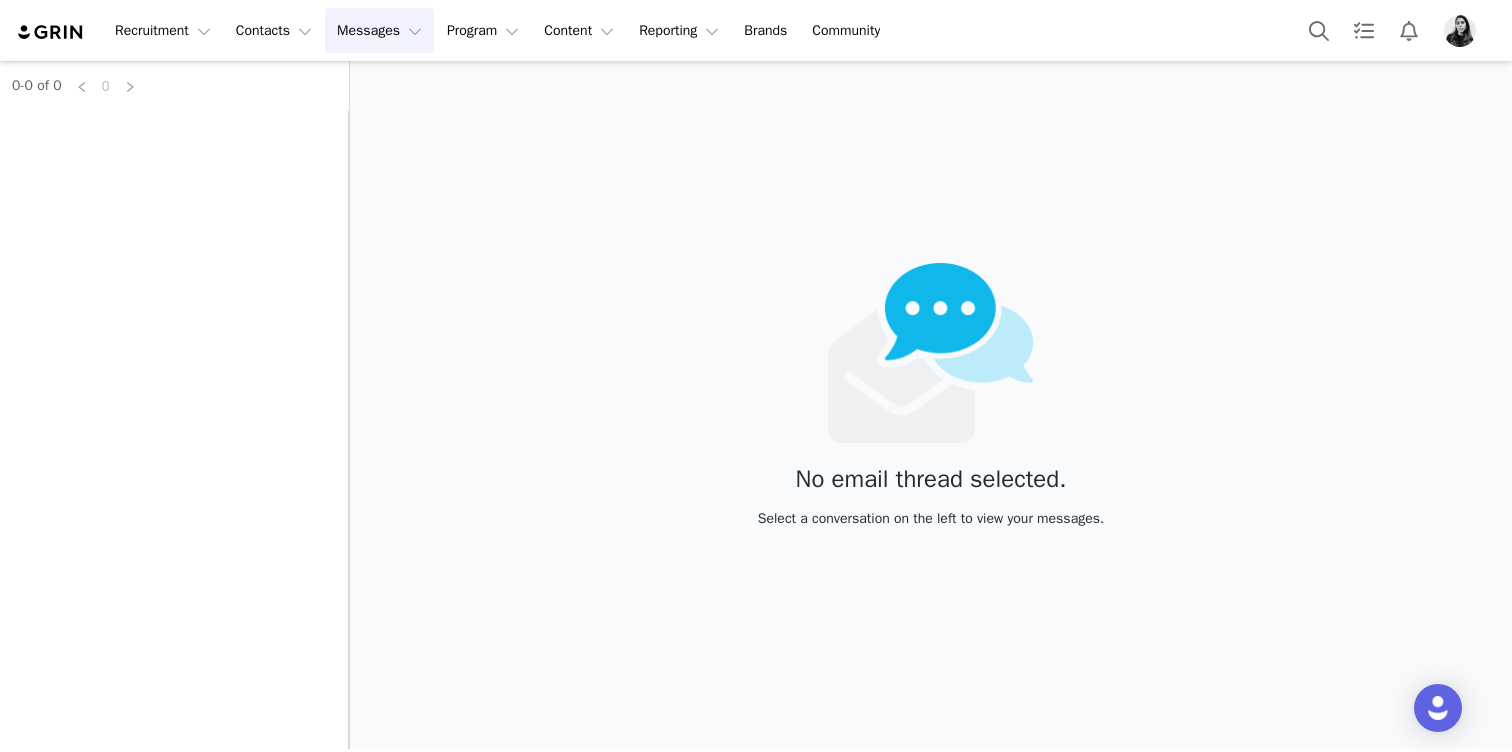 scroll, scrollTop: 0, scrollLeft: 0, axis: both 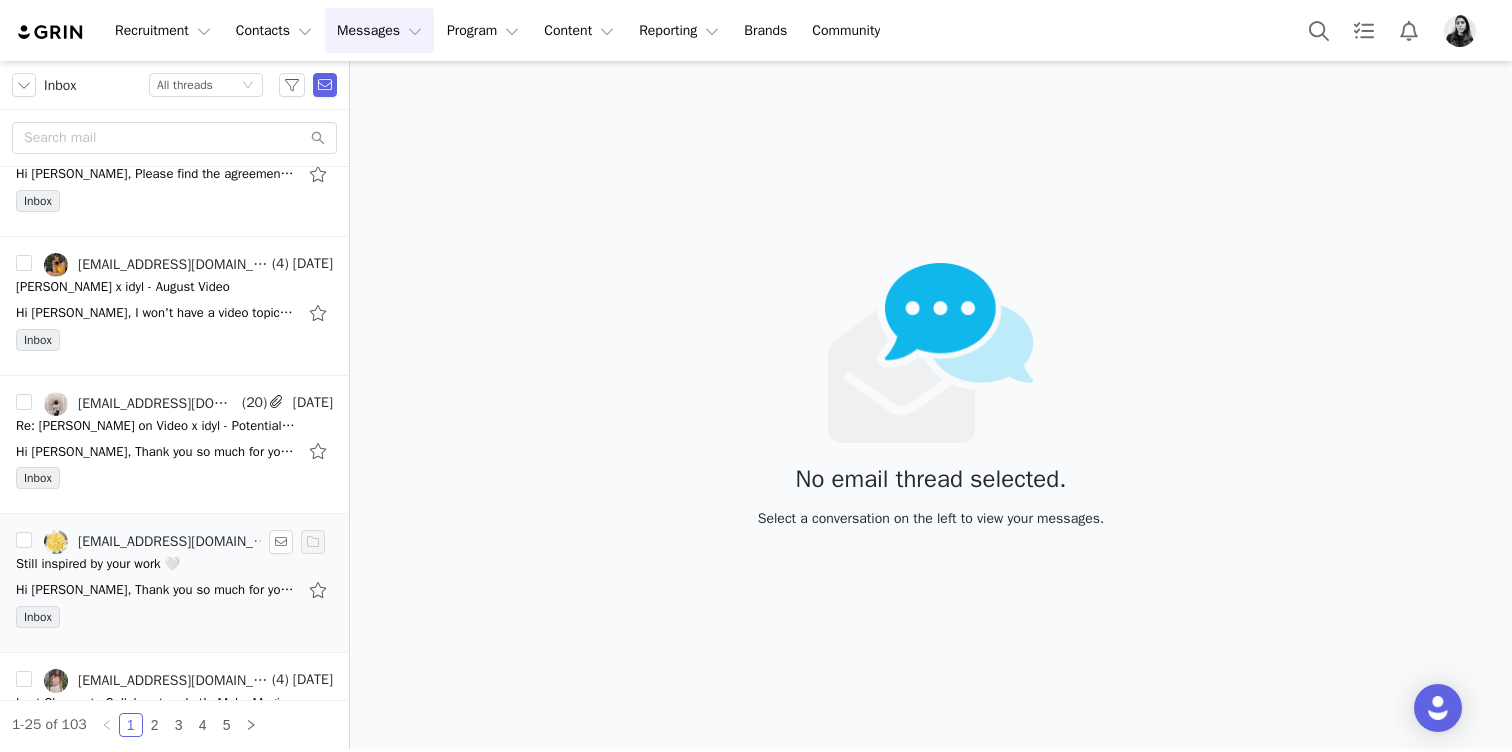 click on "Still inspired by your work 🤍" at bounding box center [98, 564] 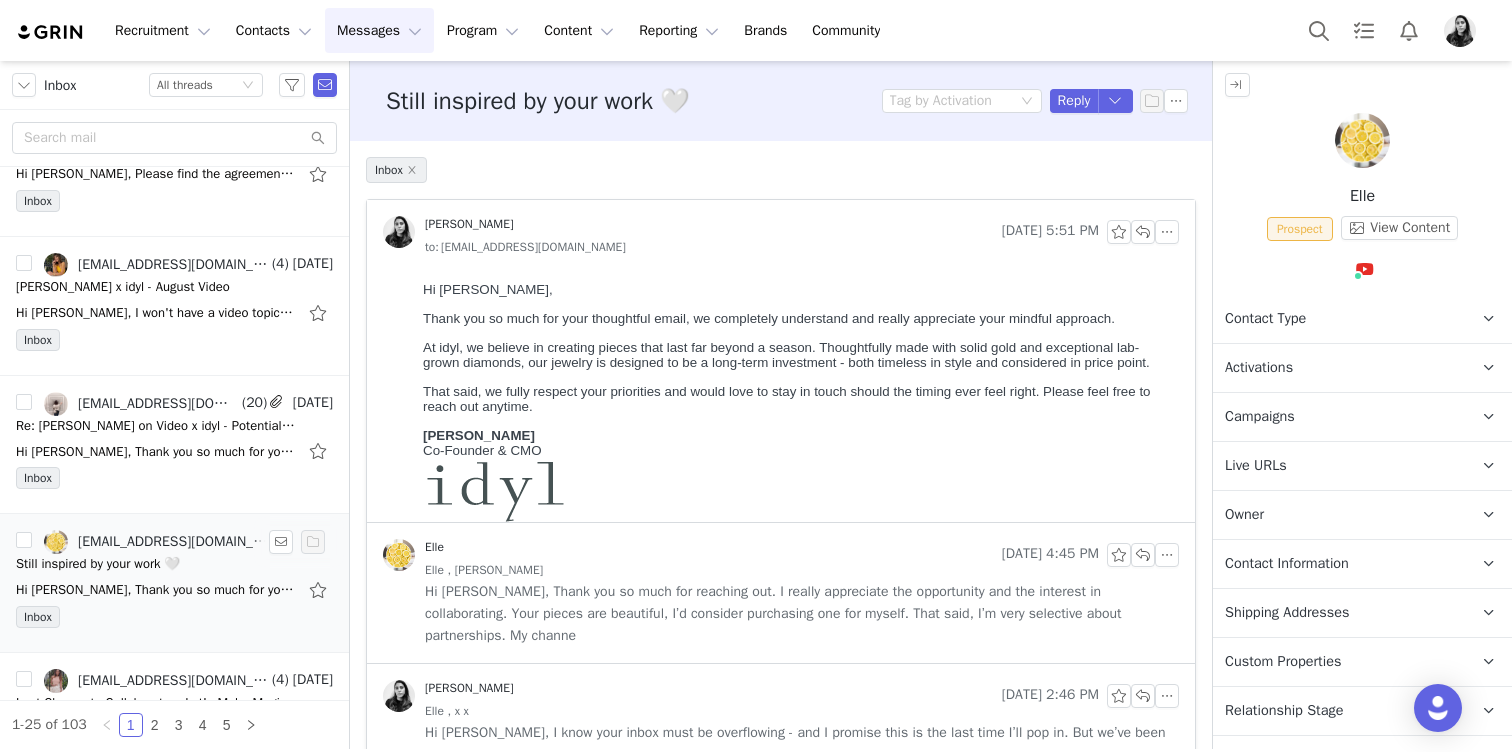 scroll, scrollTop: 0, scrollLeft: 0, axis: both 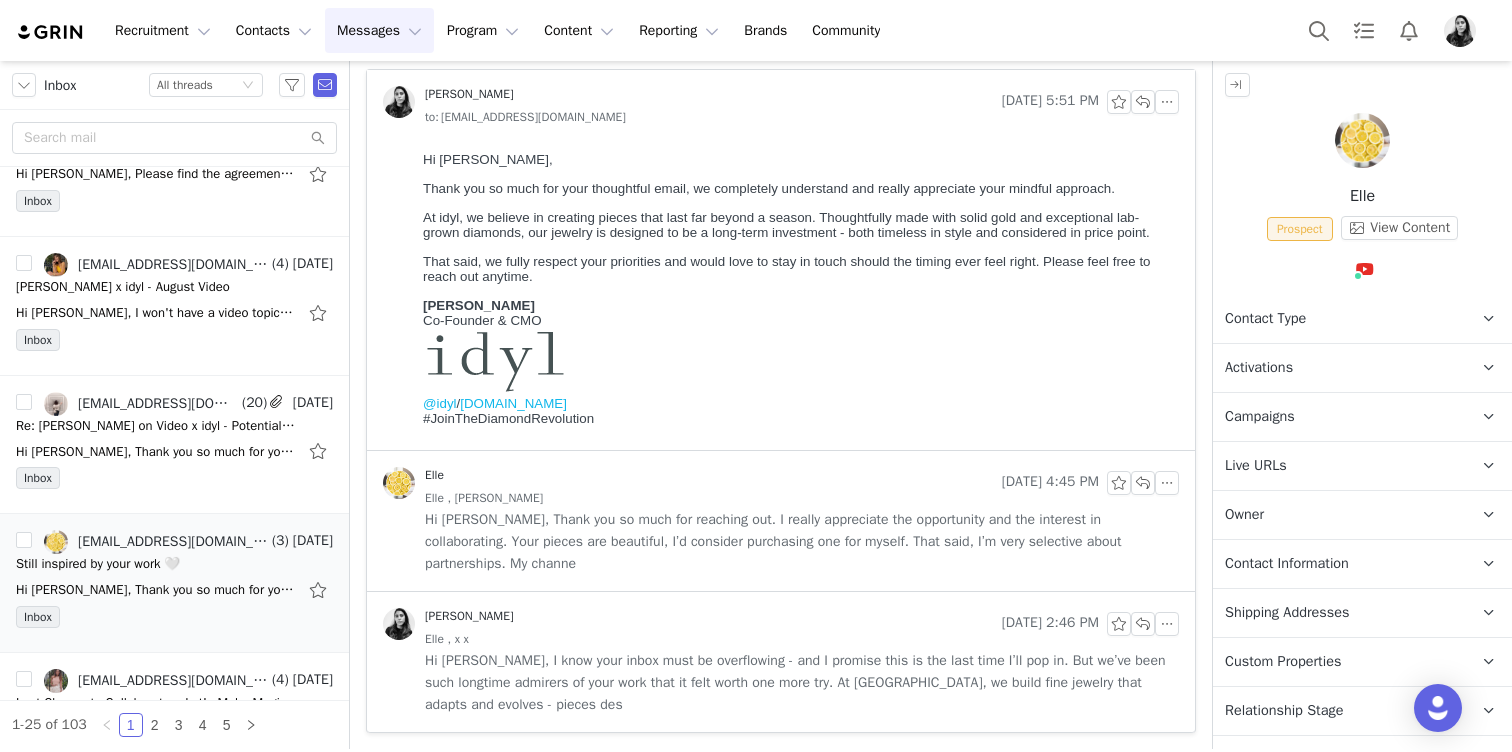 click on "Hi Ornella,
Thank you so much for reaching out. I really appreciate the opportunity and the interest in collaborating. Your pieces are beautiful, I’d consider purchasing one for myself.
That said, I’m very selective about partnerships. My channe" at bounding box center (802, 542) 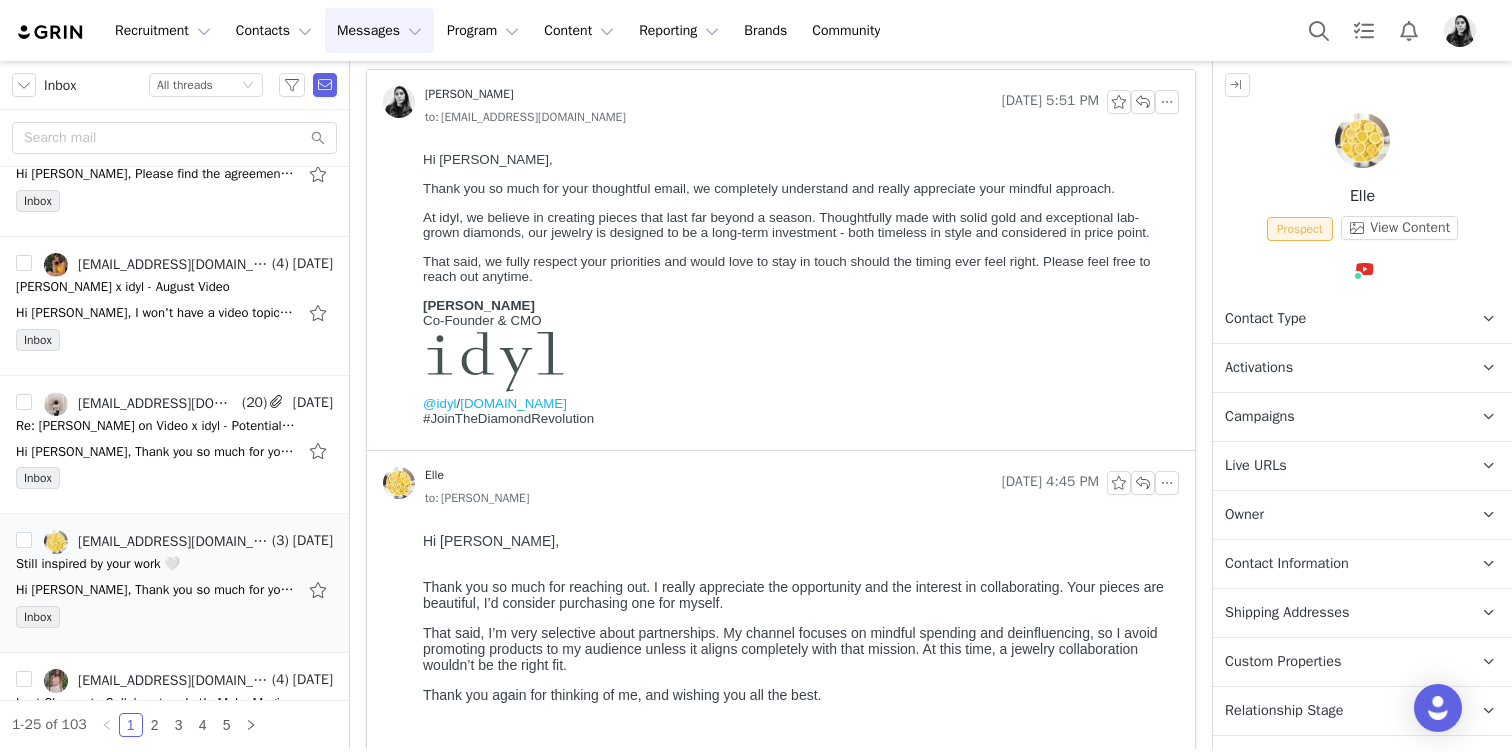 scroll, scrollTop: 0, scrollLeft: 0, axis: both 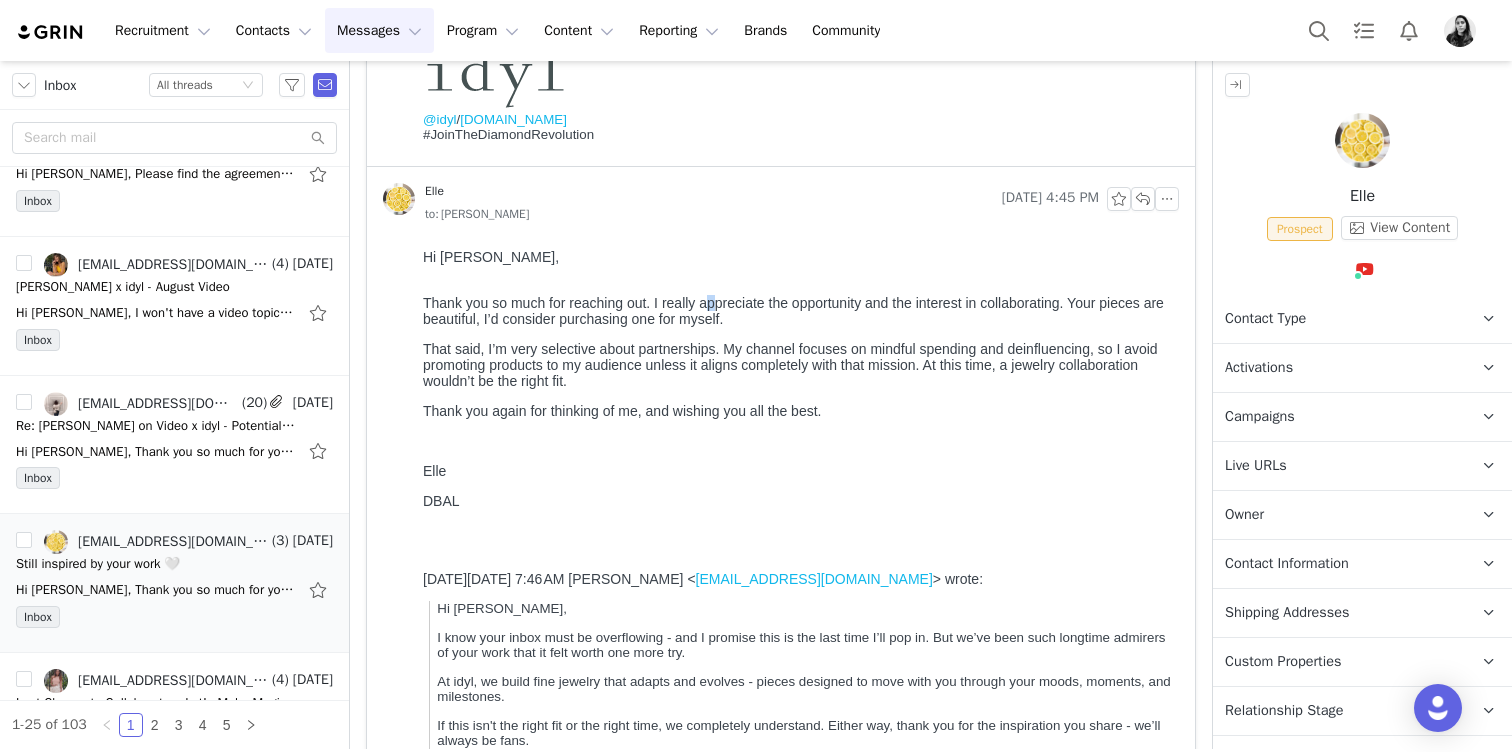 drag, startPoint x: 707, startPoint y: 300, endPoint x: 715, endPoint y: 311, distance: 13.601471 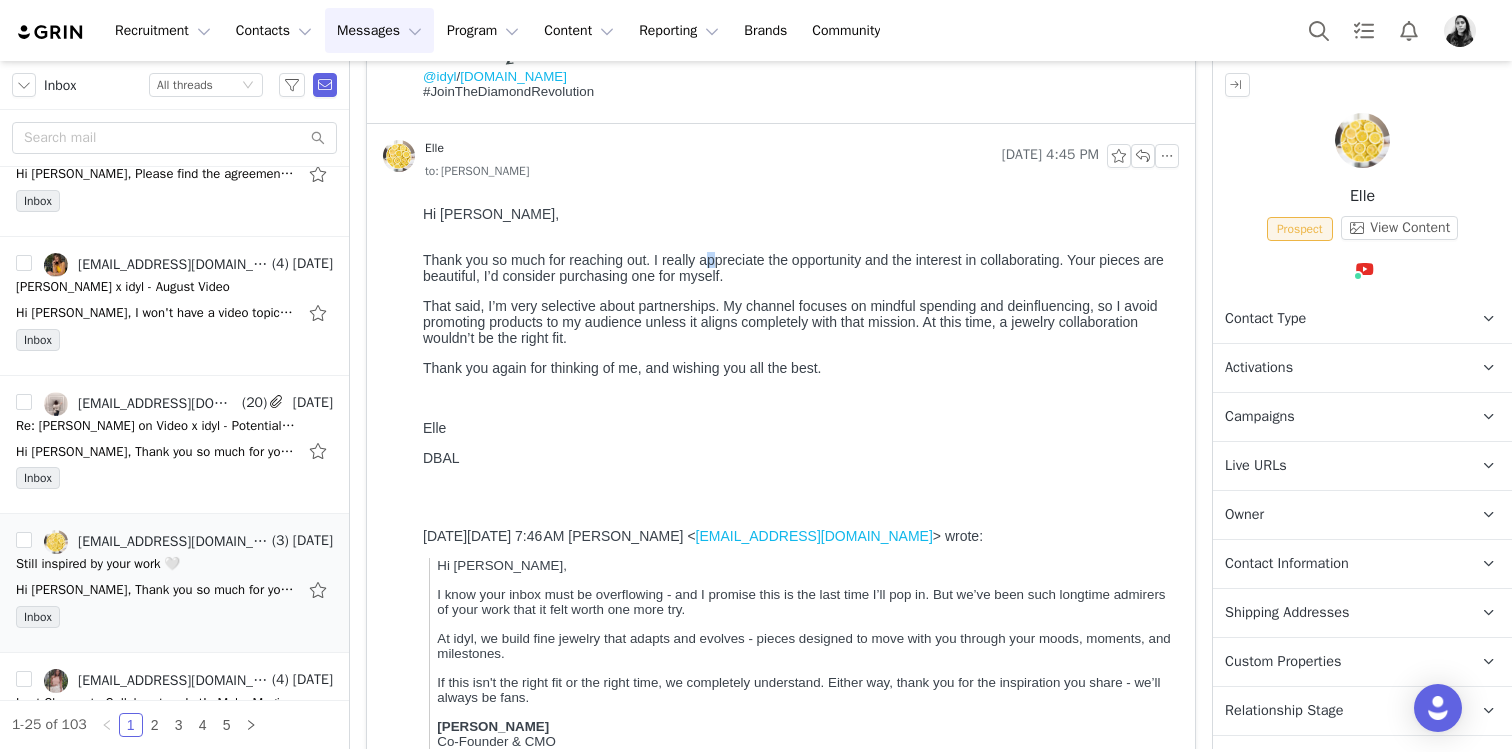 scroll, scrollTop: 757, scrollLeft: 0, axis: vertical 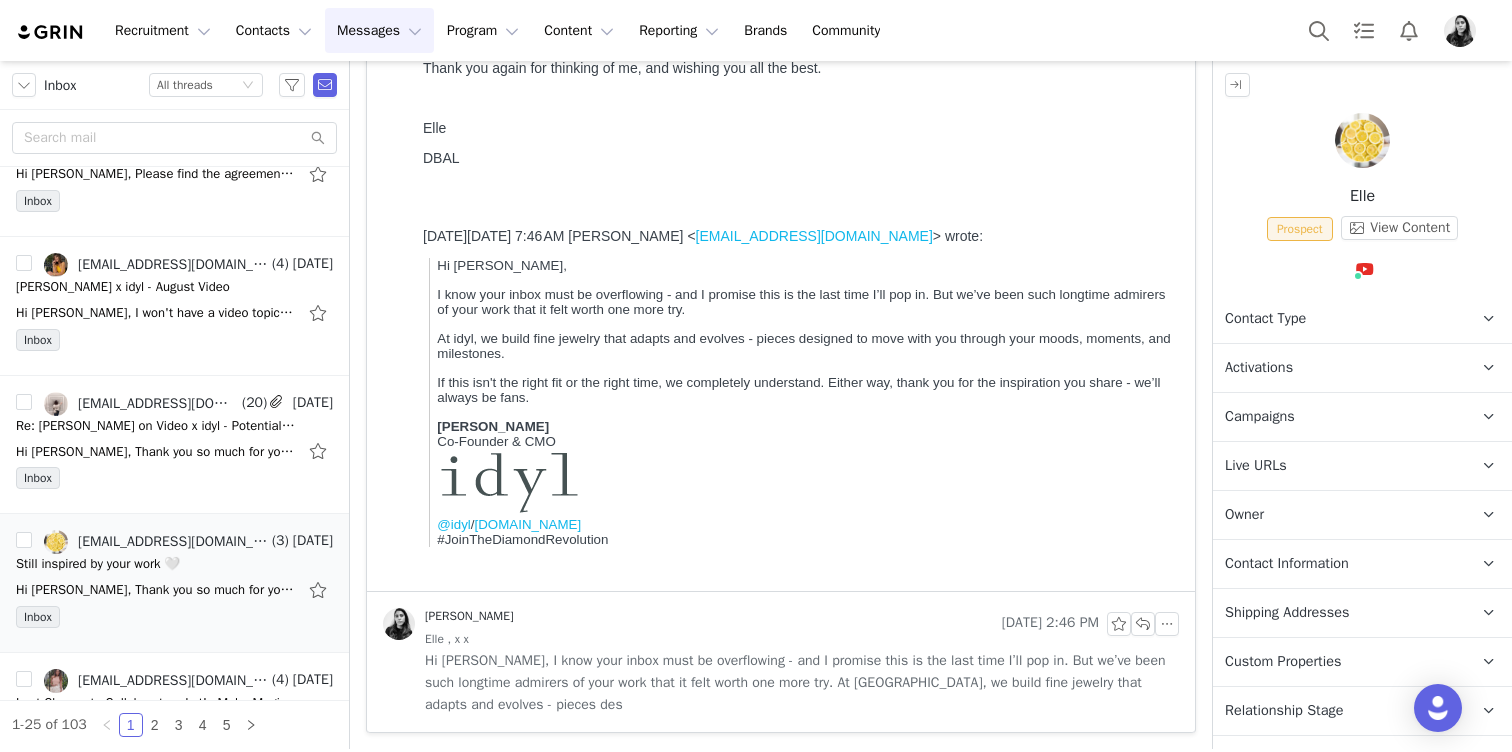 click on "Hi Elle,
I know your inbox must be overflowing - and I promise this is the last time I’ll pop in. But we’ve been such longtime admirers of your work that it felt worth one more try.
At idyl, we build fine jewelry that adapts and evolves - pieces des" at bounding box center [802, 683] 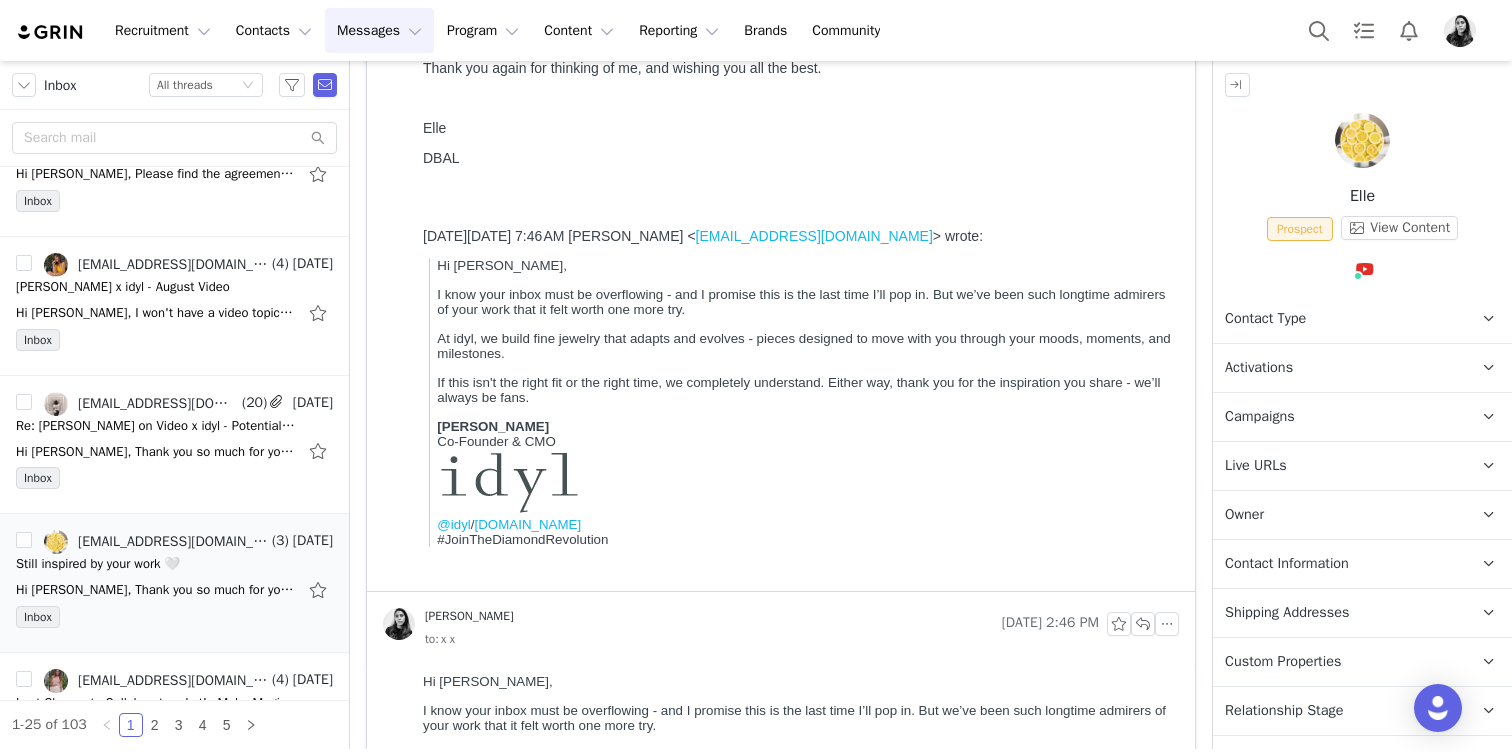 scroll, scrollTop: 0, scrollLeft: 0, axis: both 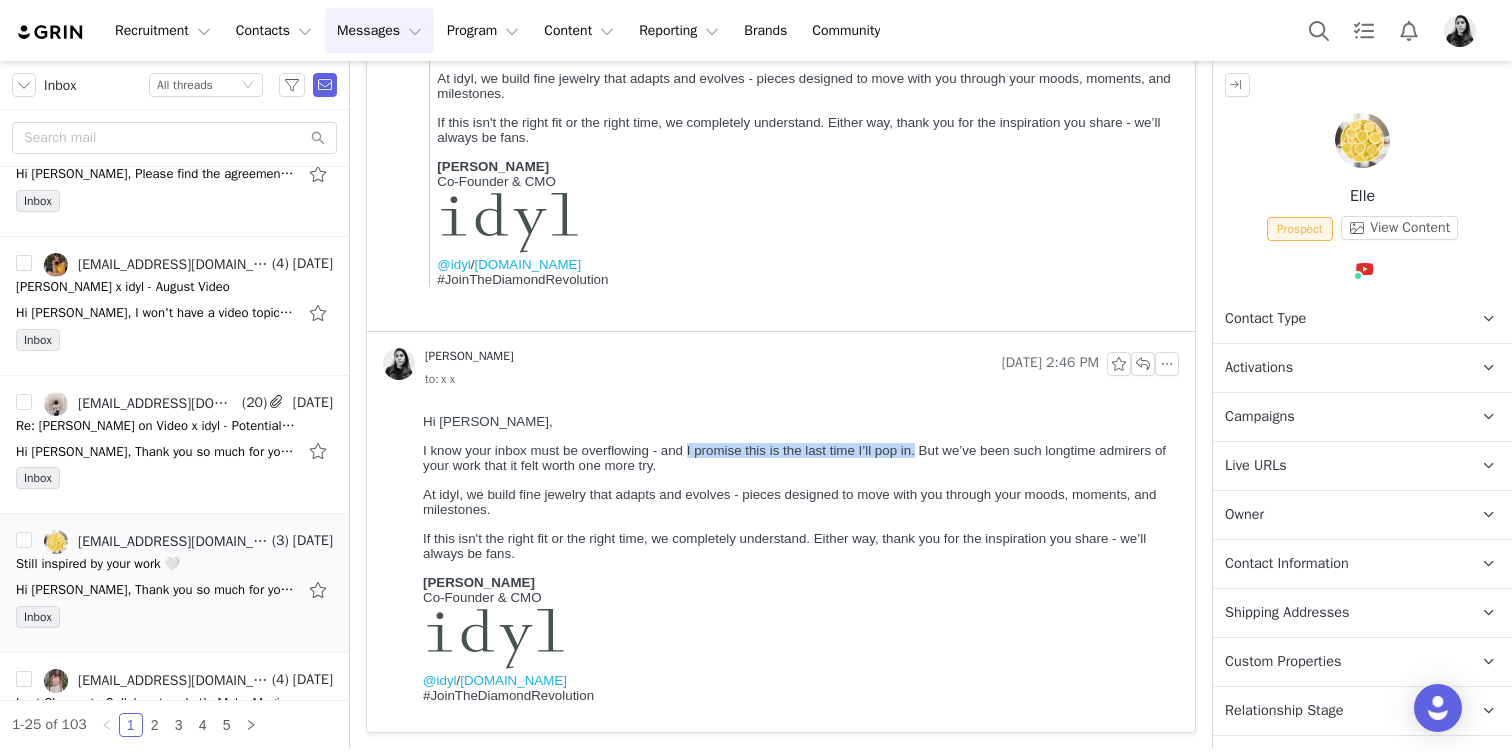 drag, startPoint x: 686, startPoint y: 451, endPoint x: 916, endPoint y: 454, distance: 230.01956 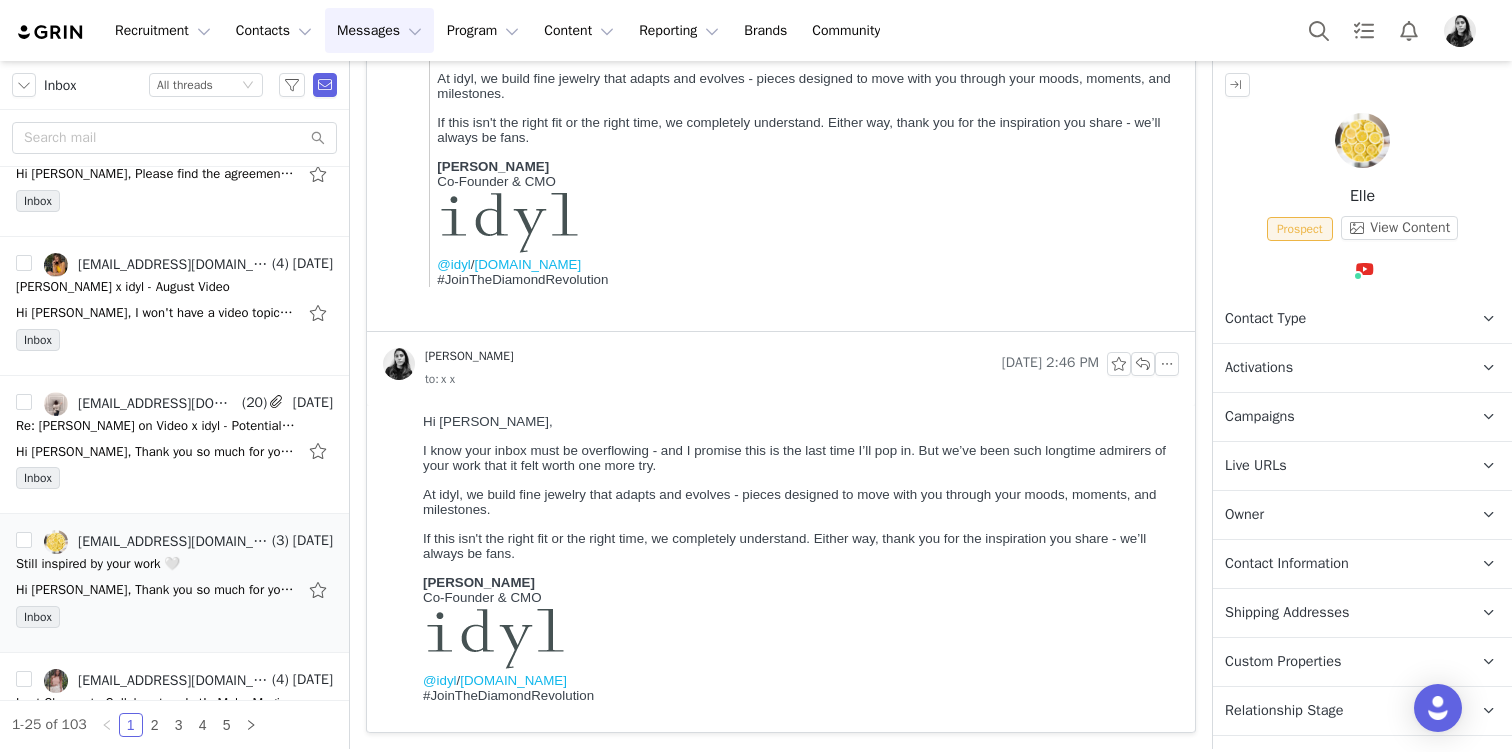 click on "I know your inbox must be overflowing - and I promise this is the last time I’ll pop in. But we’ve been such longtime admirers of your work that it felt worth one more try." at bounding box center (797, 458) 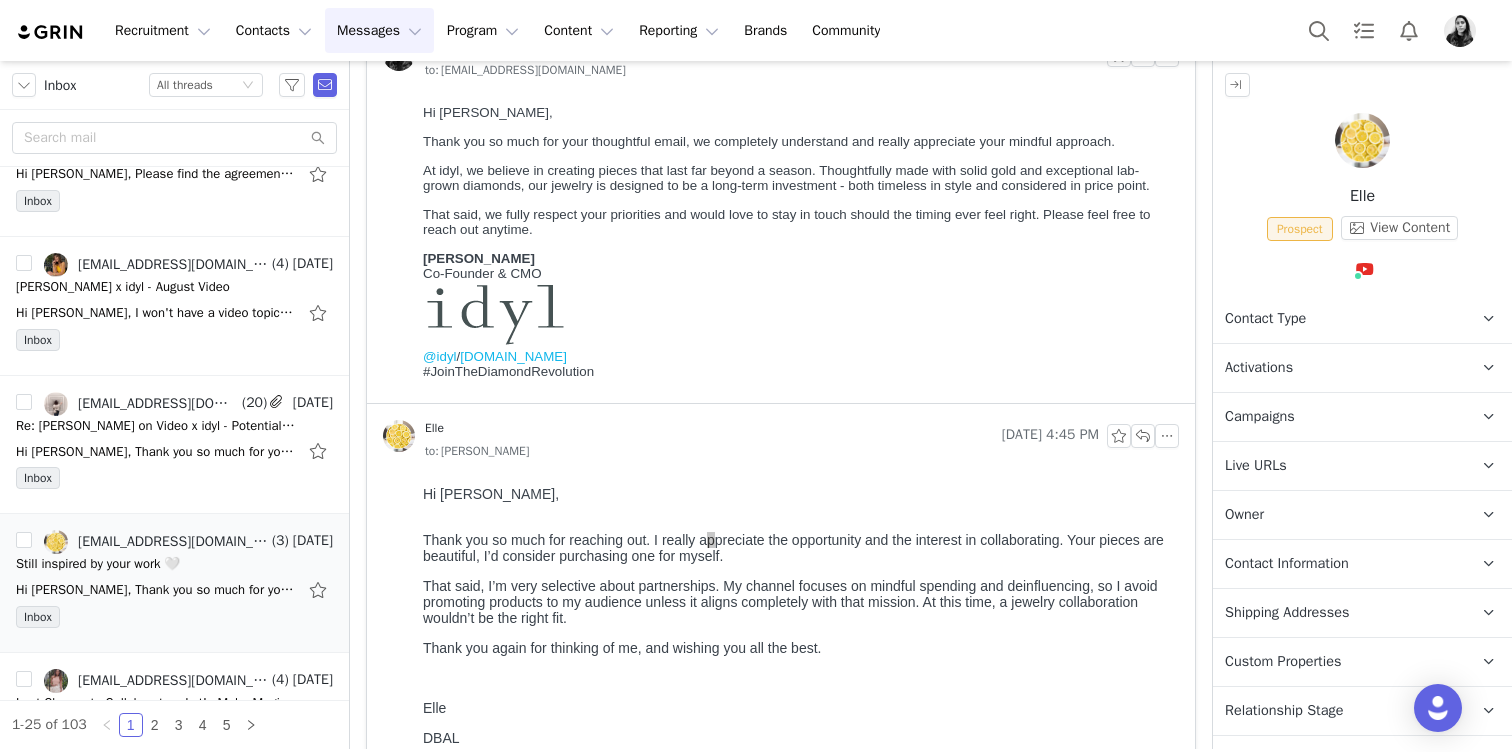 scroll, scrollTop: 0, scrollLeft: 0, axis: both 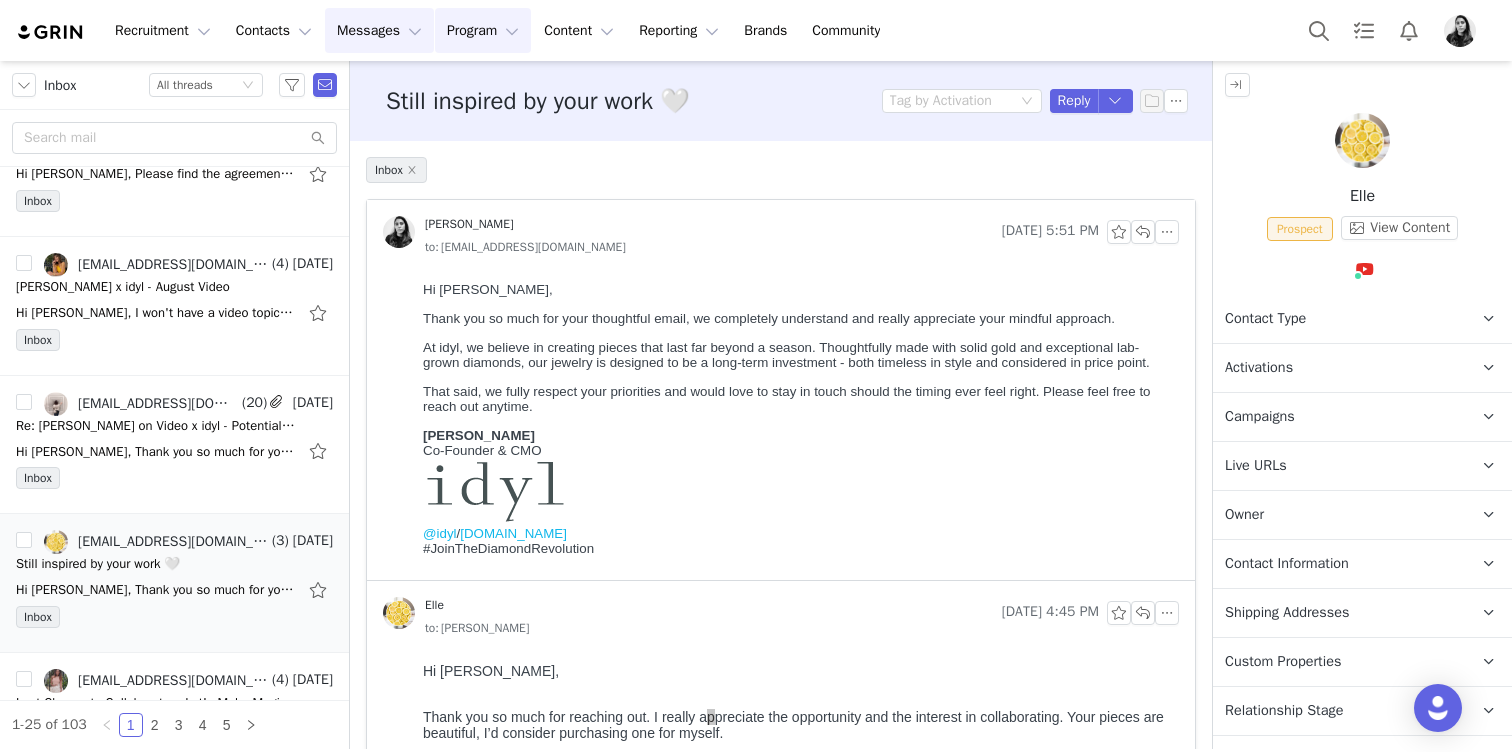 click on "Program Program" at bounding box center (483, 30) 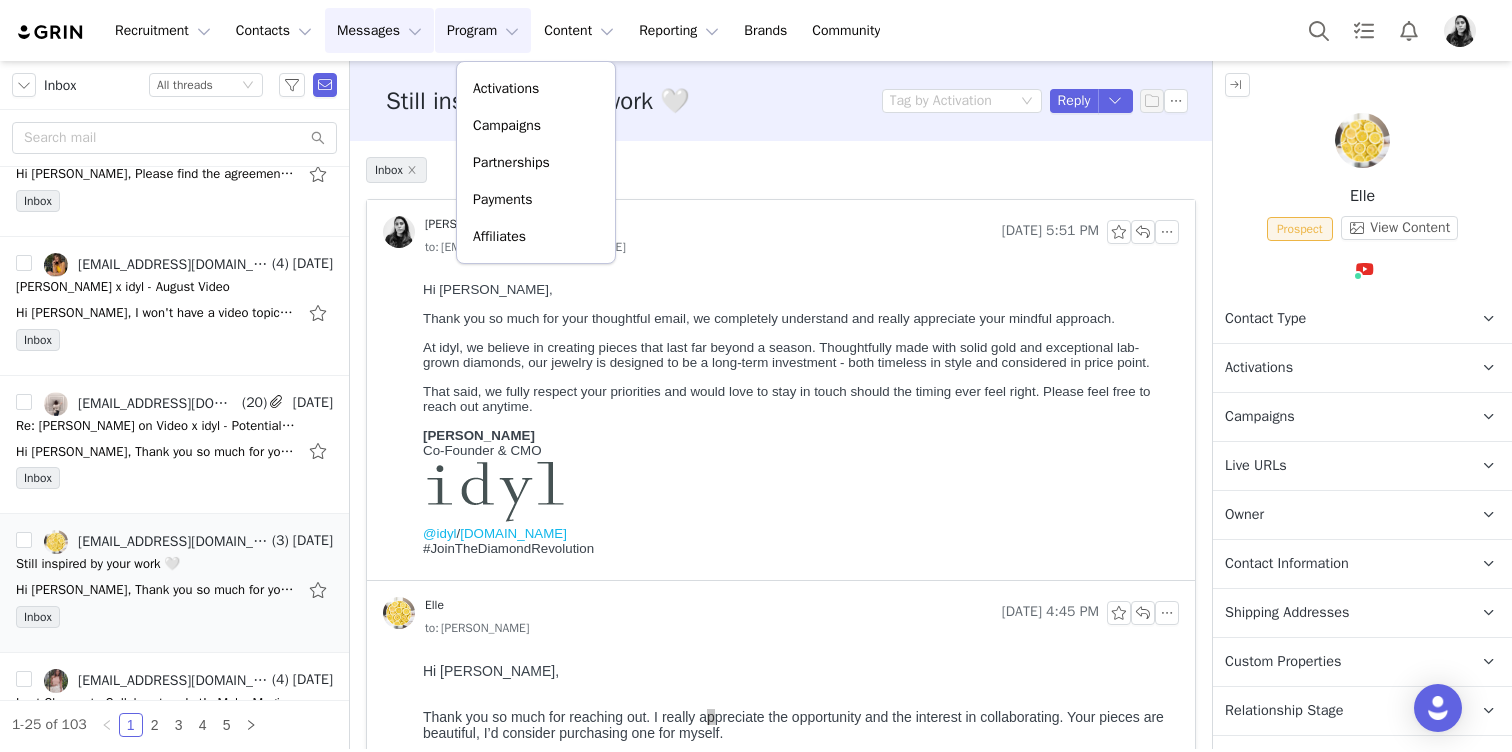 click on "Messages Messages" at bounding box center [379, 30] 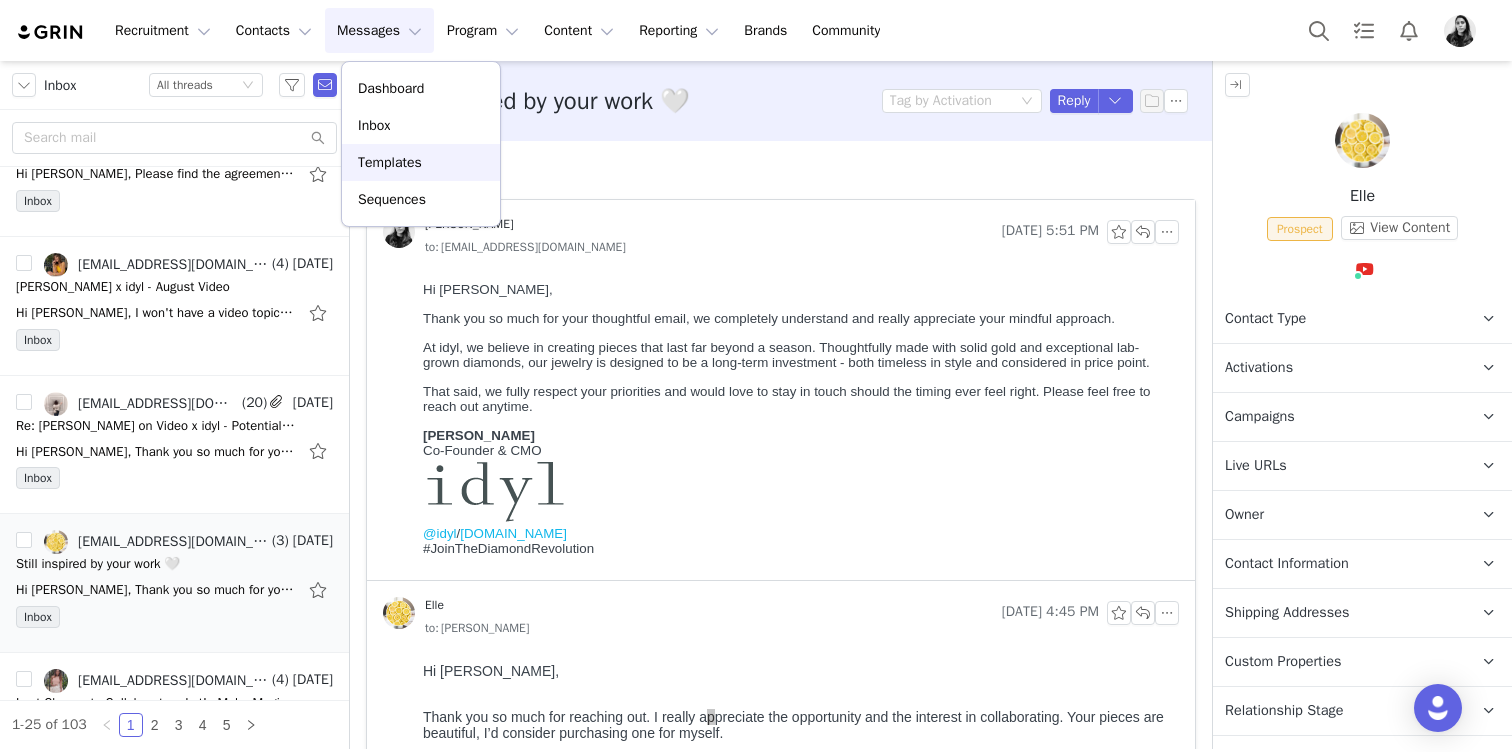 click on "Templates" at bounding box center [421, 162] 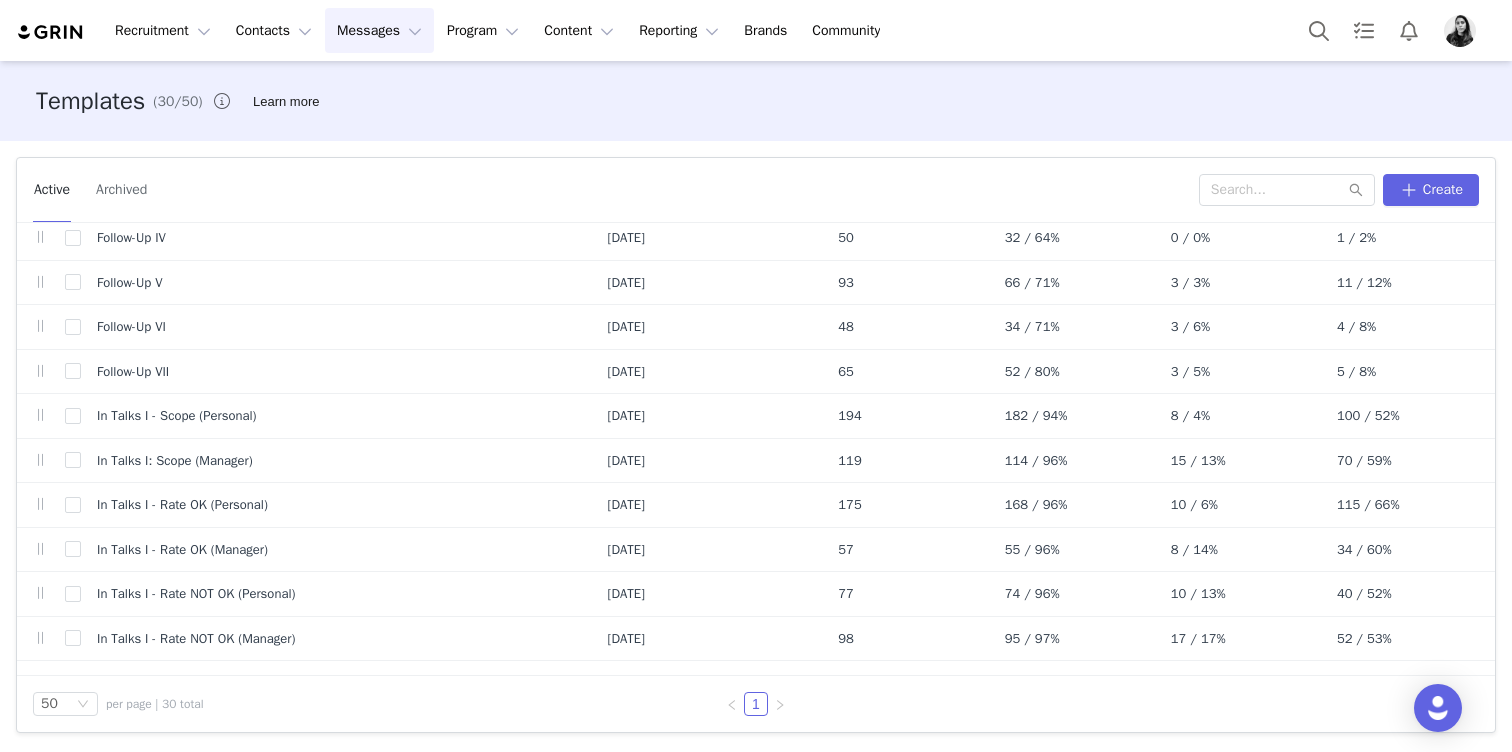 scroll, scrollTop: 0, scrollLeft: 0, axis: both 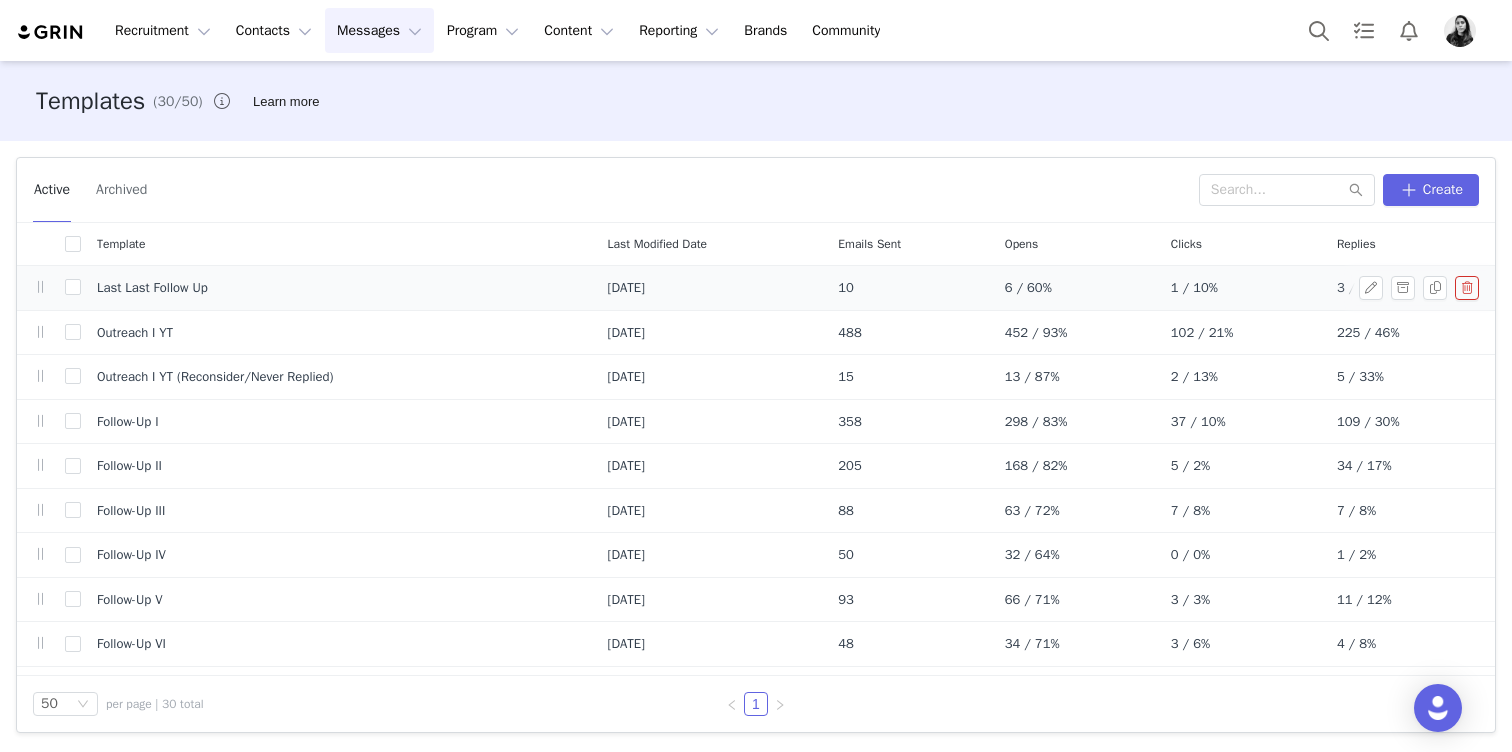 type 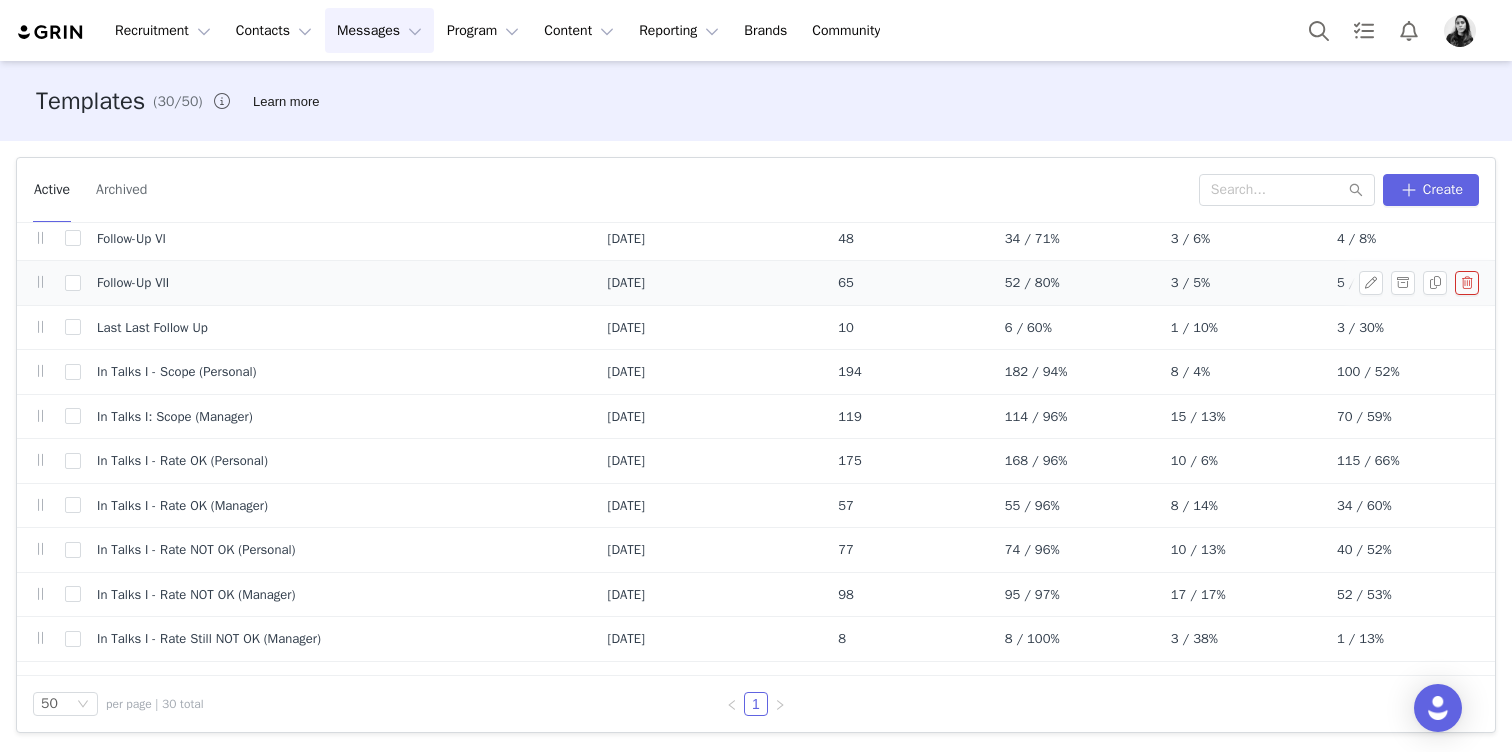 scroll, scrollTop: 354, scrollLeft: 0, axis: vertical 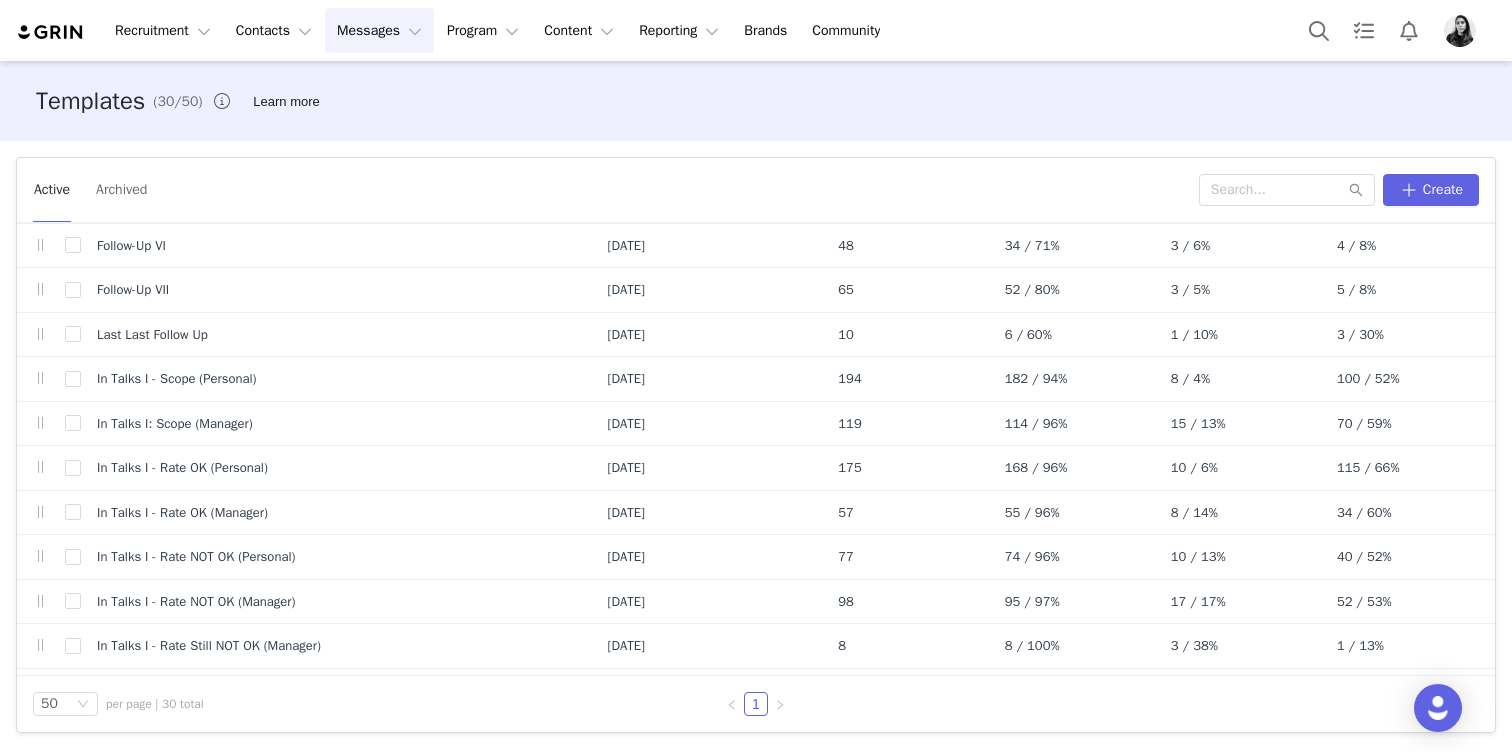 click on "Messages Messages" at bounding box center (379, 30) 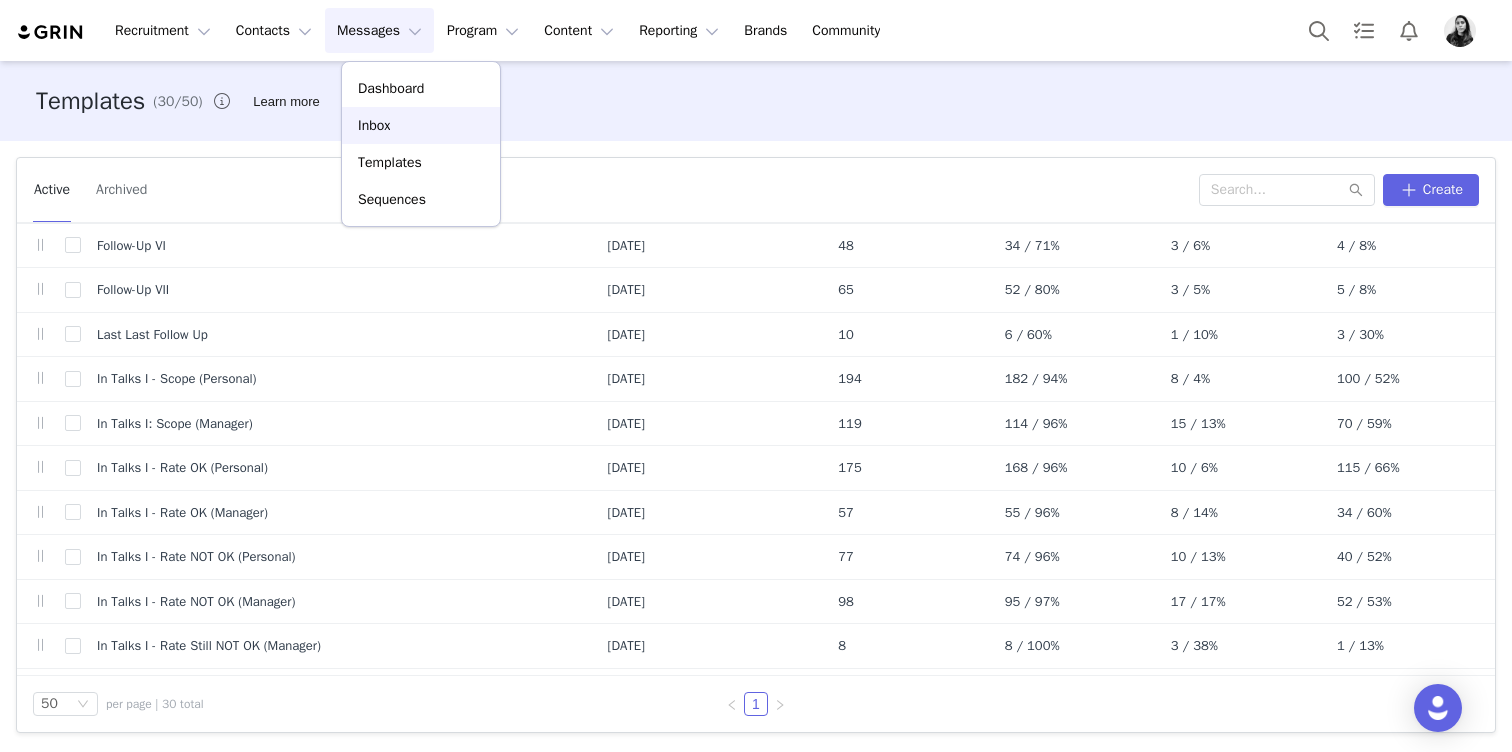 click on "Inbox" at bounding box center [374, 125] 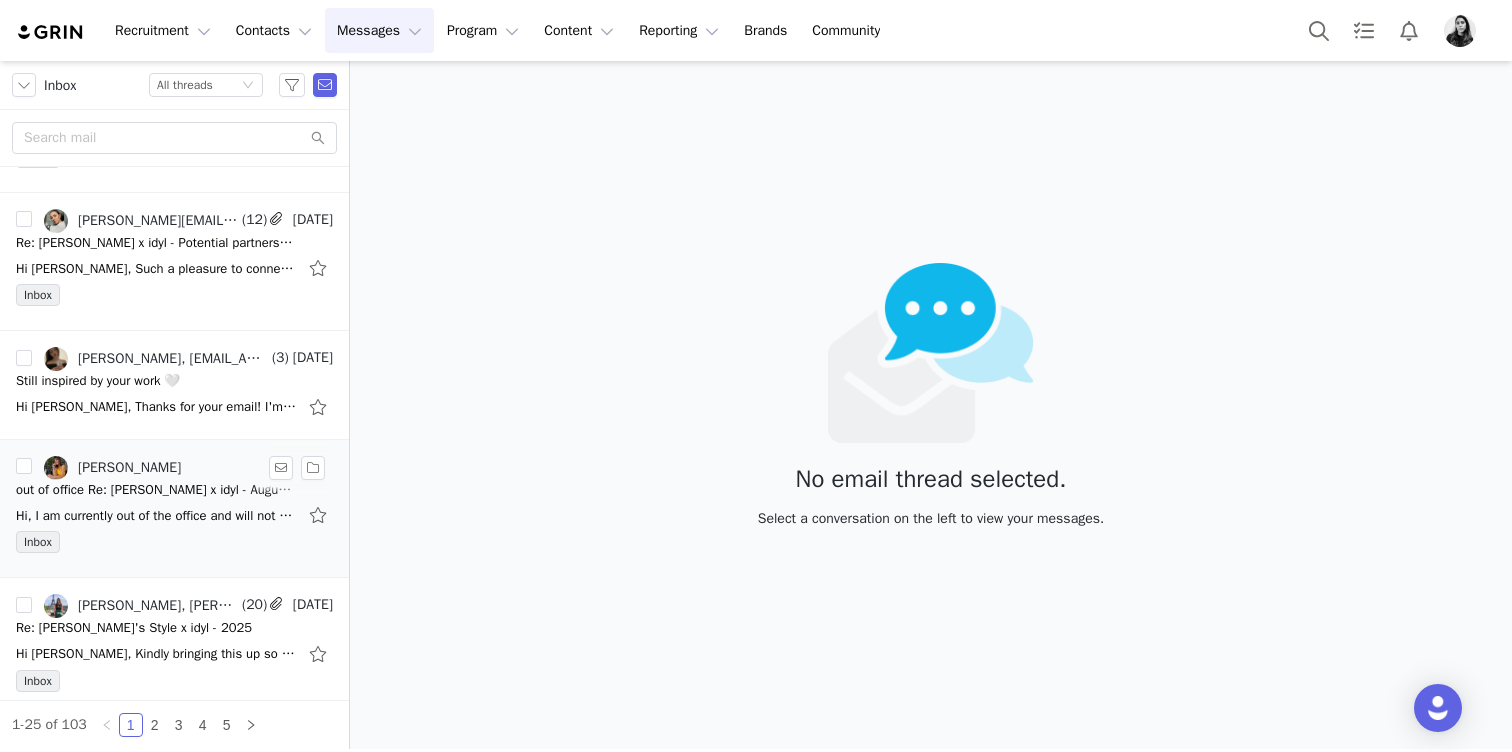 scroll, scrollTop: 2899, scrollLeft: 0, axis: vertical 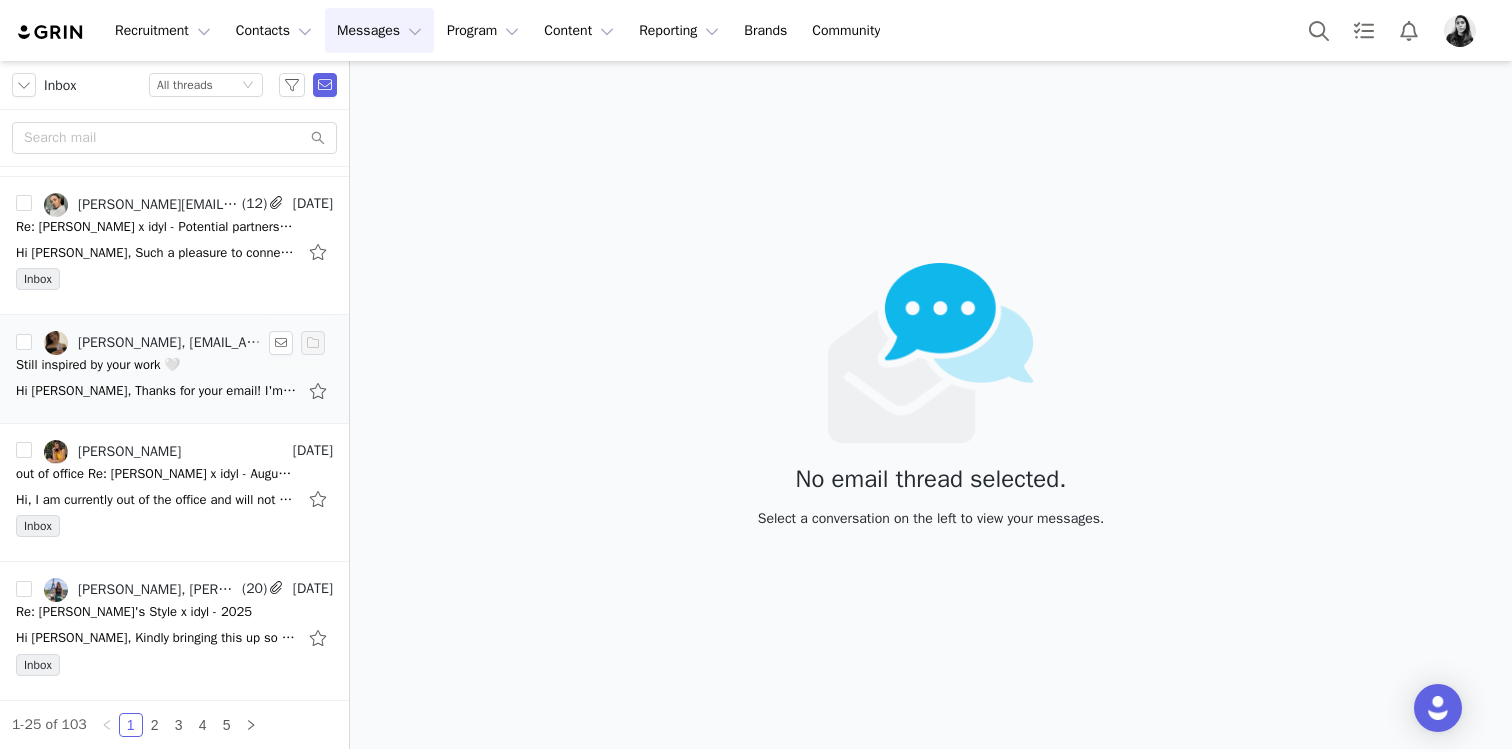 click on "[PERSON_NAME], [EMAIL_ADDRESS][DOMAIN_NAME], [PERSON_NAME]" at bounding box center [156, 343] 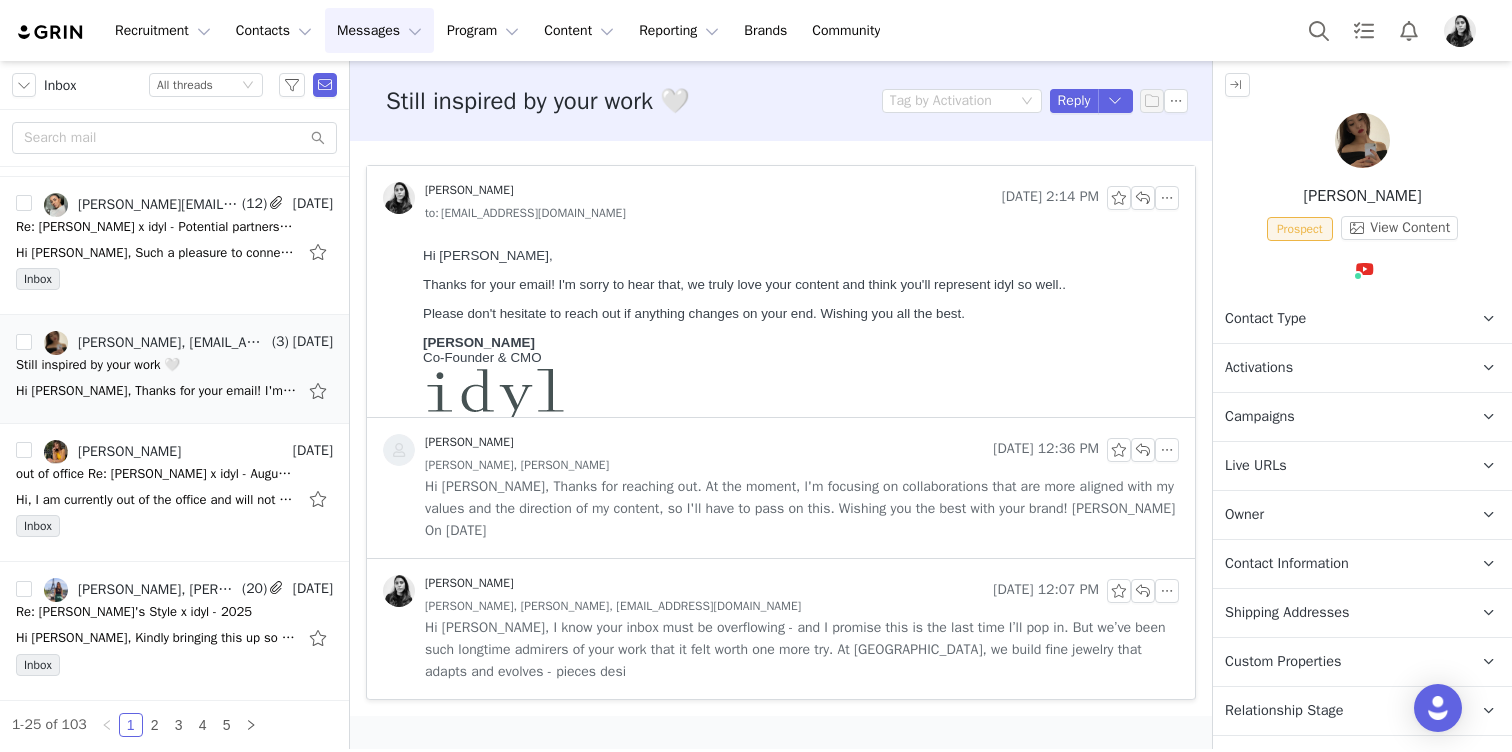 scroll, scrollTop: 0, scrollLeft: 0, axis: both 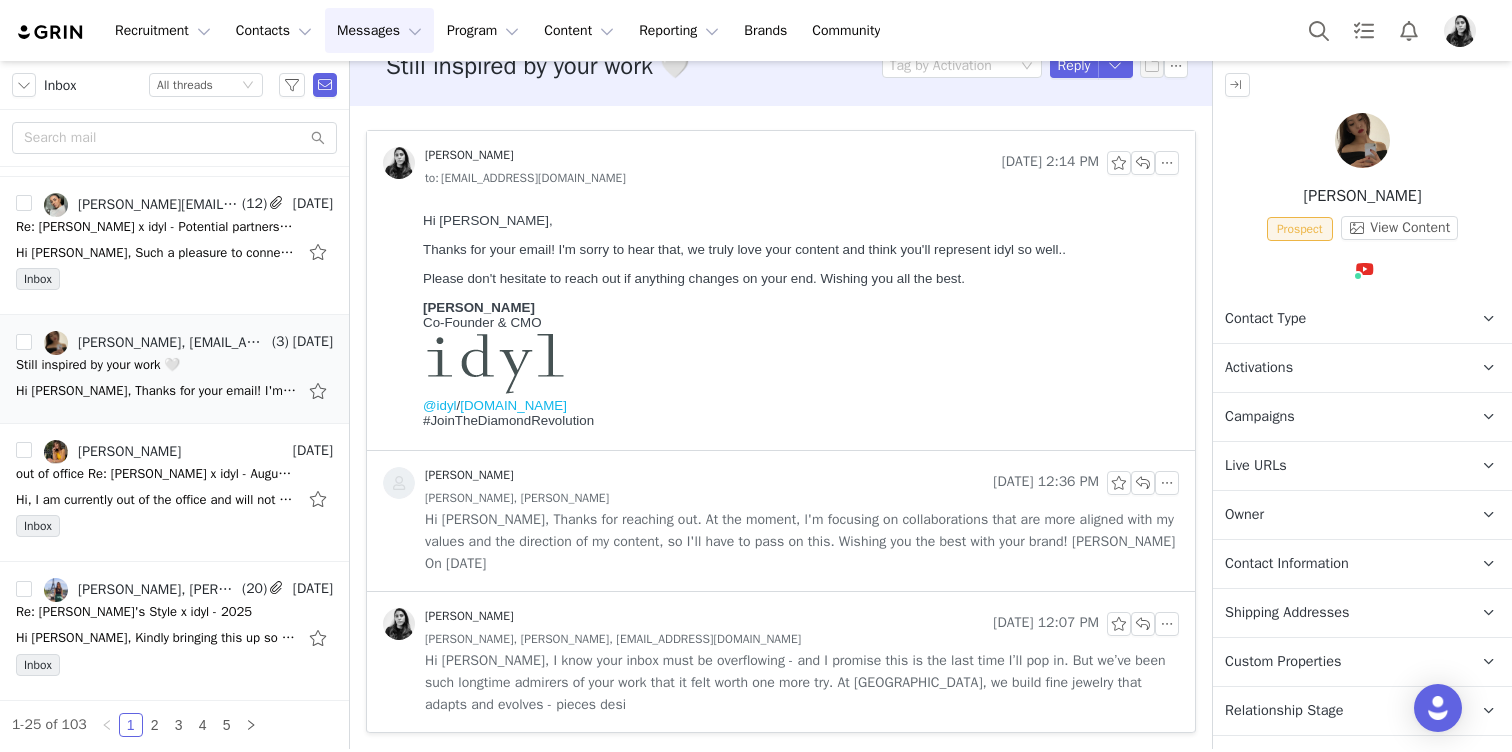 click on "Ana Caulfield, Ornella Siso" at bounding box center [802, 498] 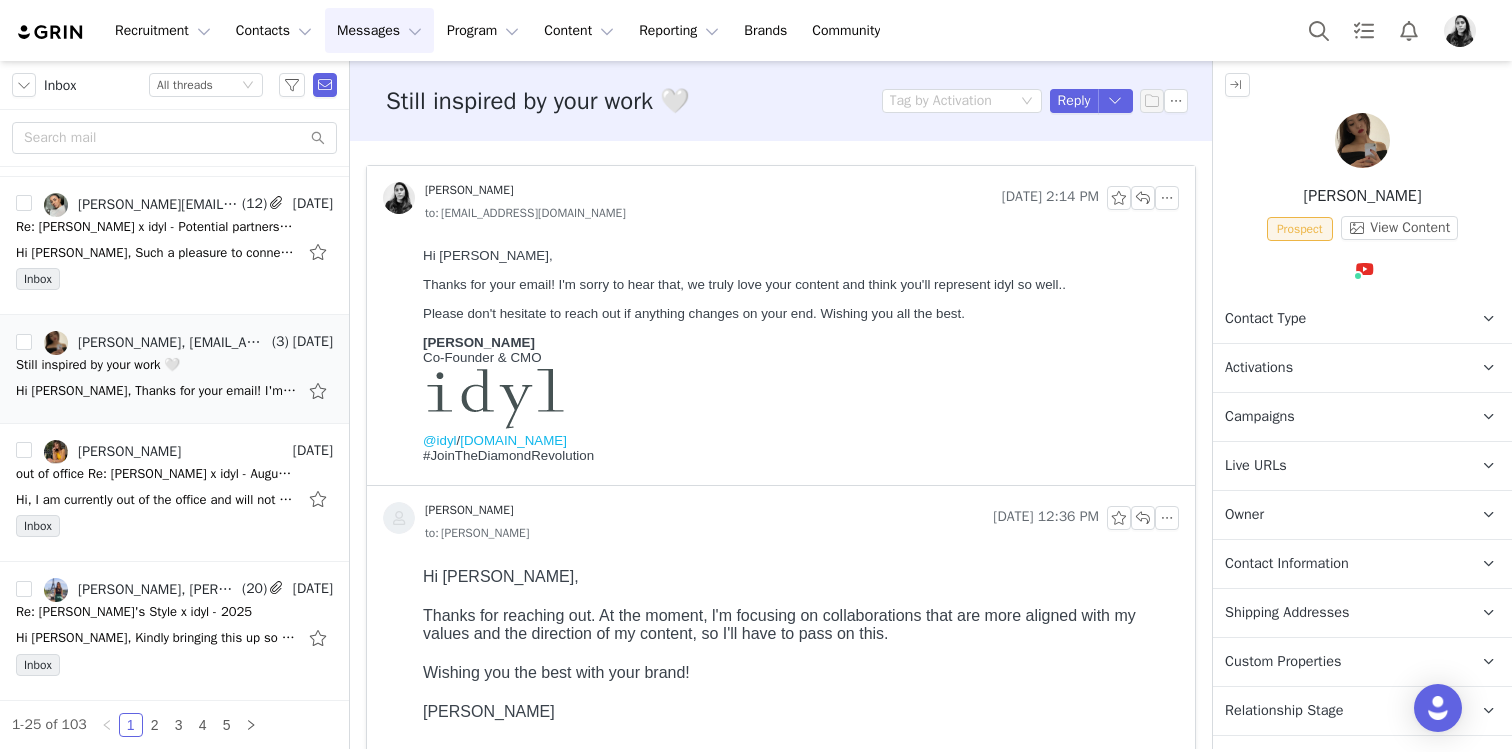 scroll, scrollTop: 0, scrollLeft: 0, axis: both 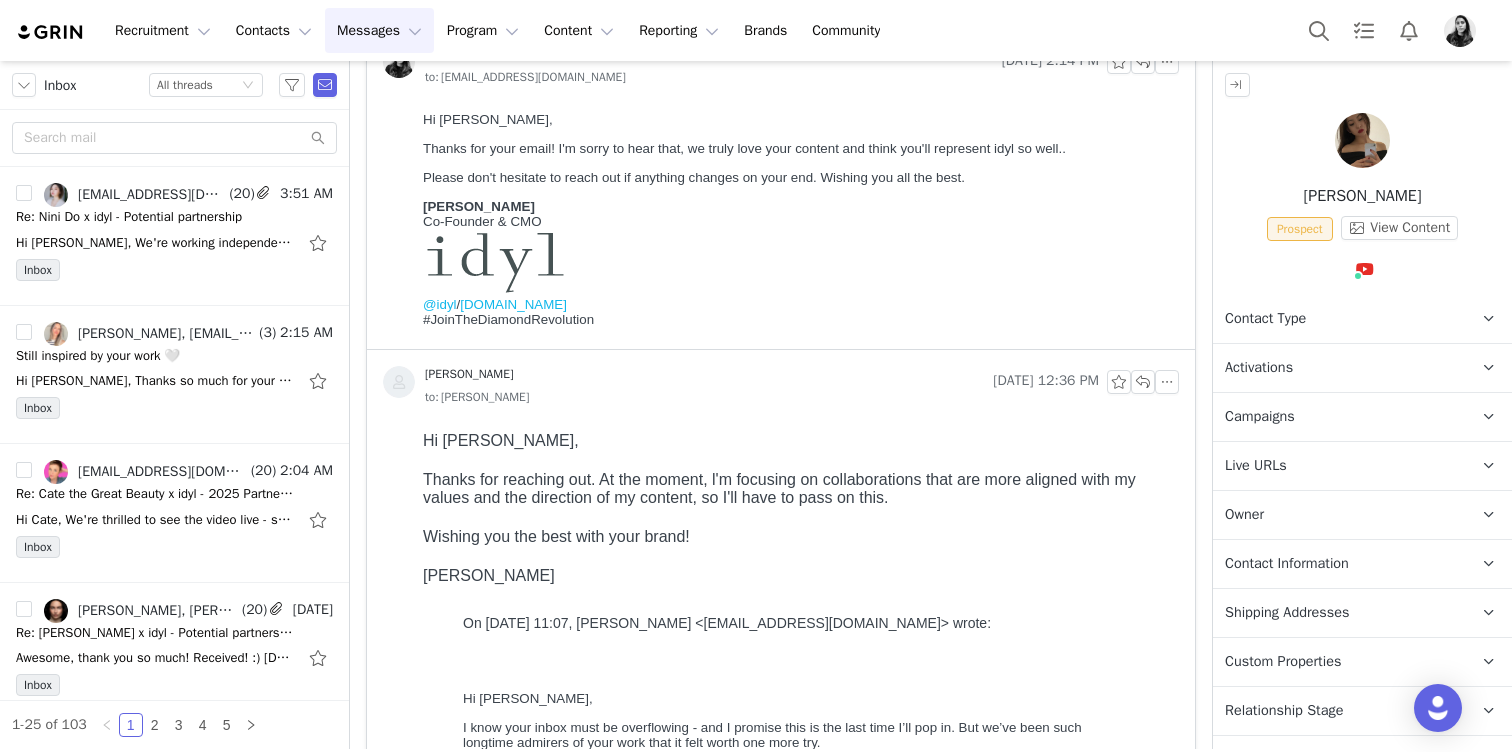 click on "Messages Messages" at bounding box center (379, 30) 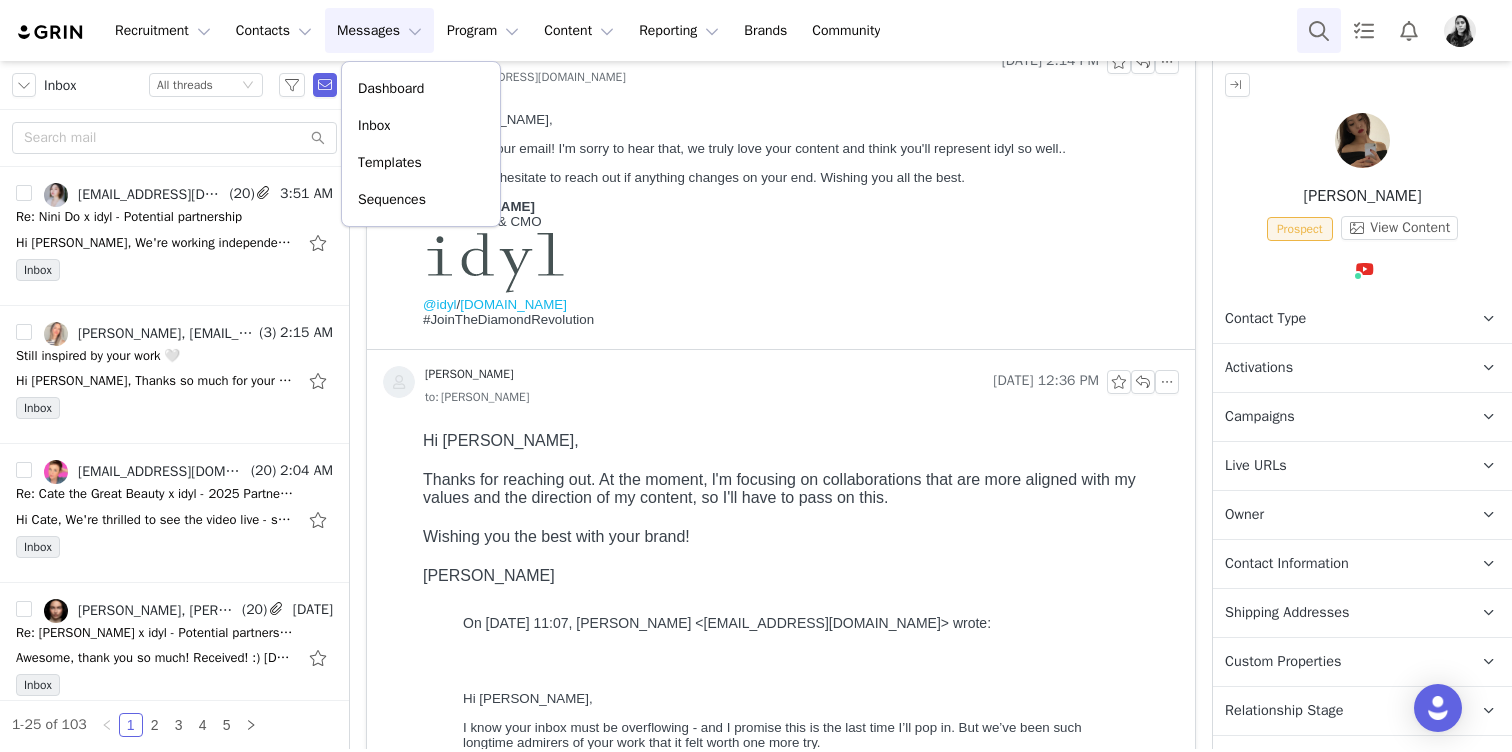 click at bounding box center [1319, 30] 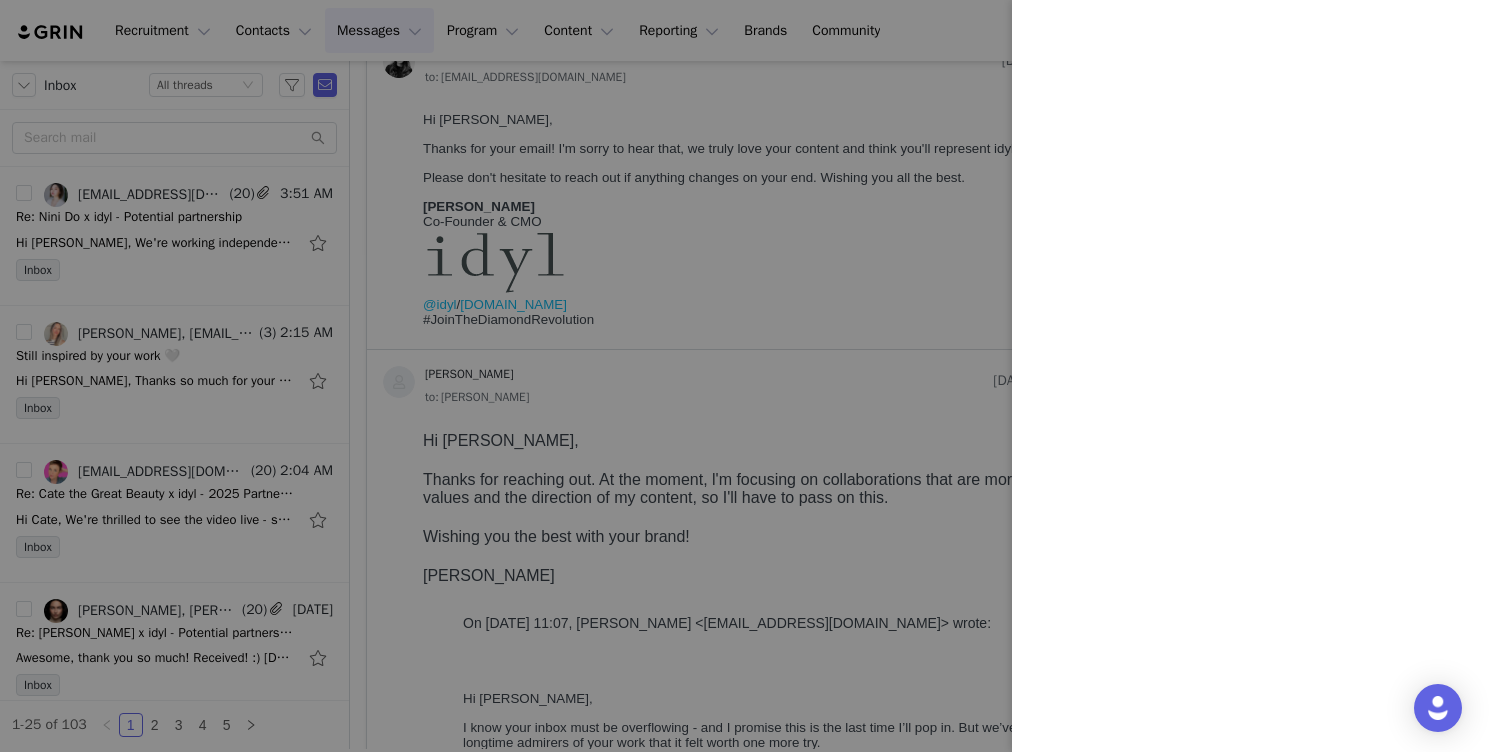 click at bounding box center (756, 376) 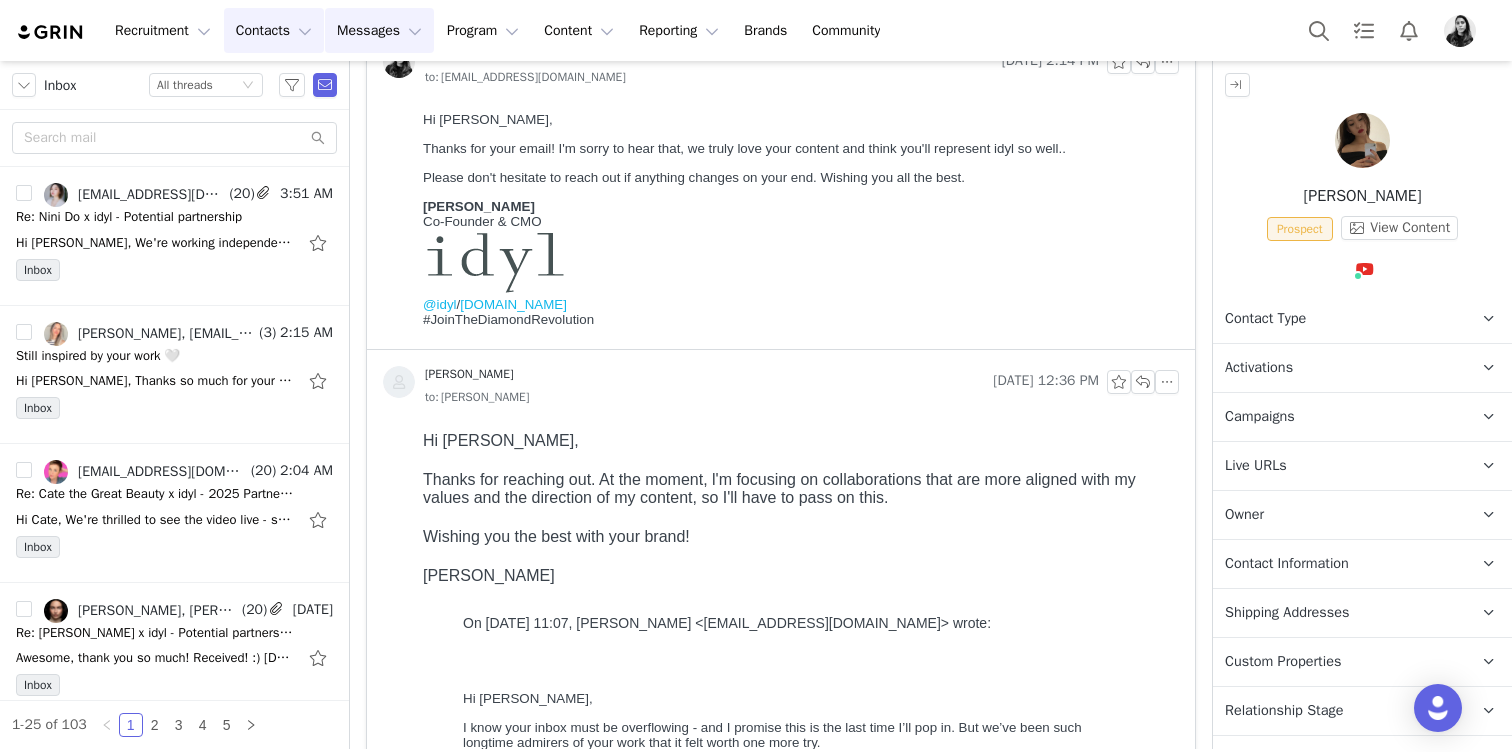 click on "Contacts Contacts" at bounding box center [274, 30] 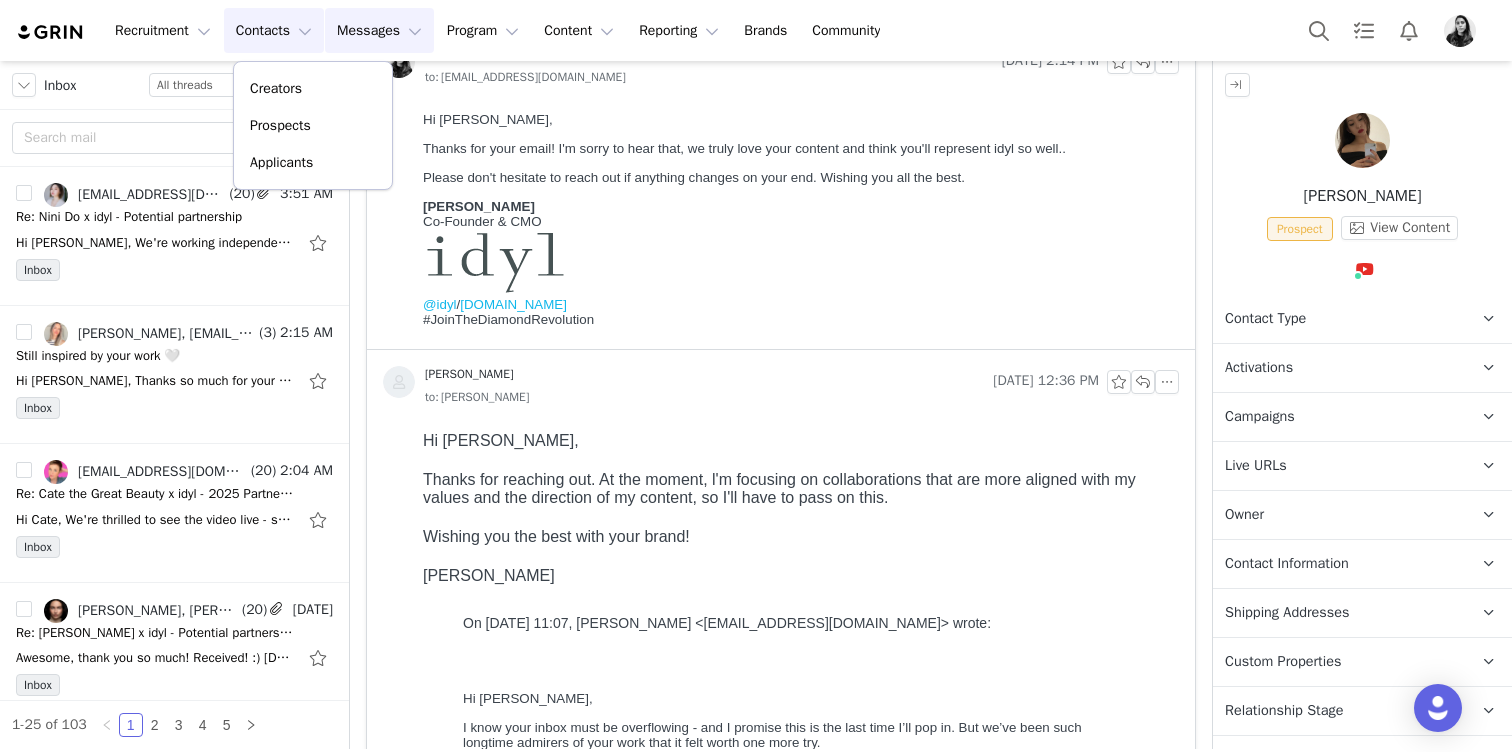click on "Contacts Contacts" at bounding box center [274, 30] 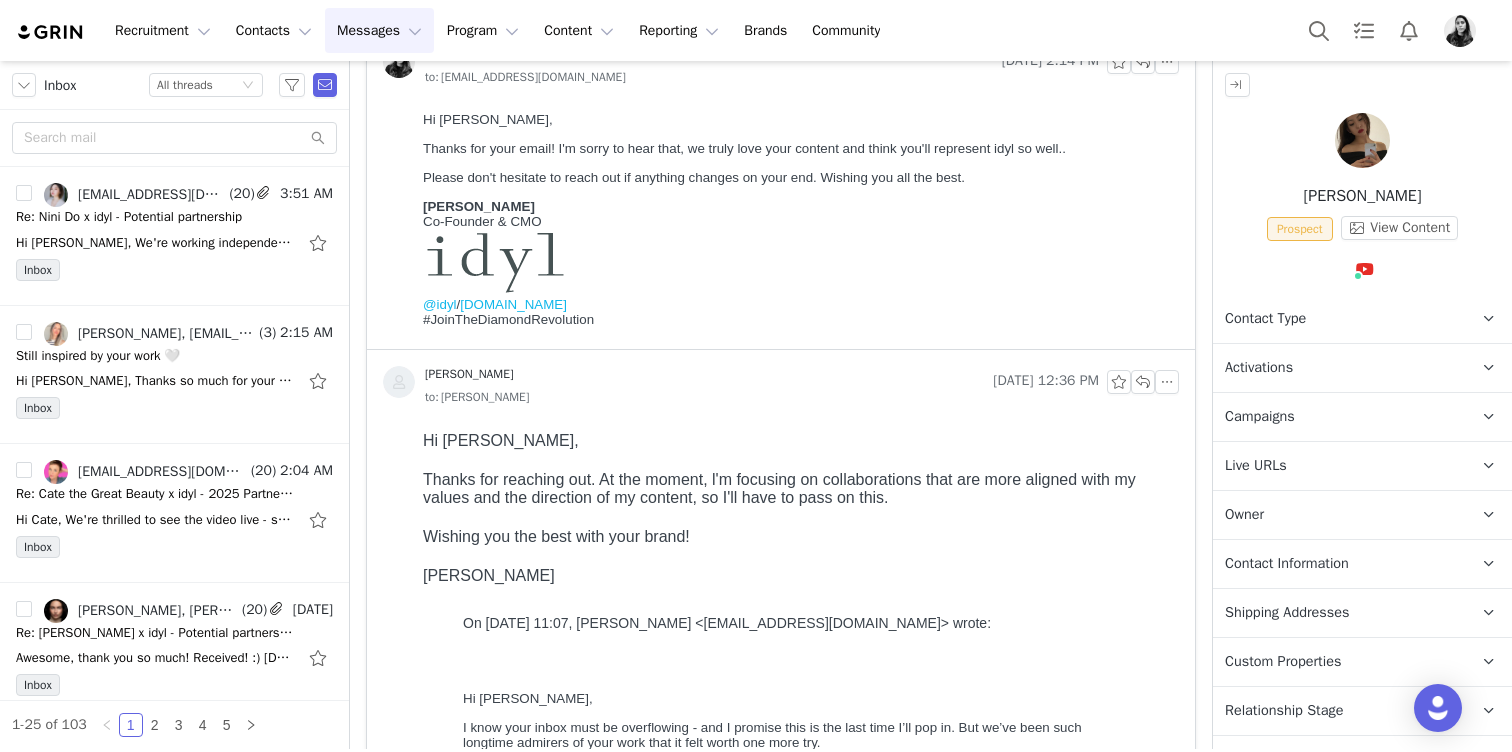 click on "Messages Messages" at bounding box center (379, 30) 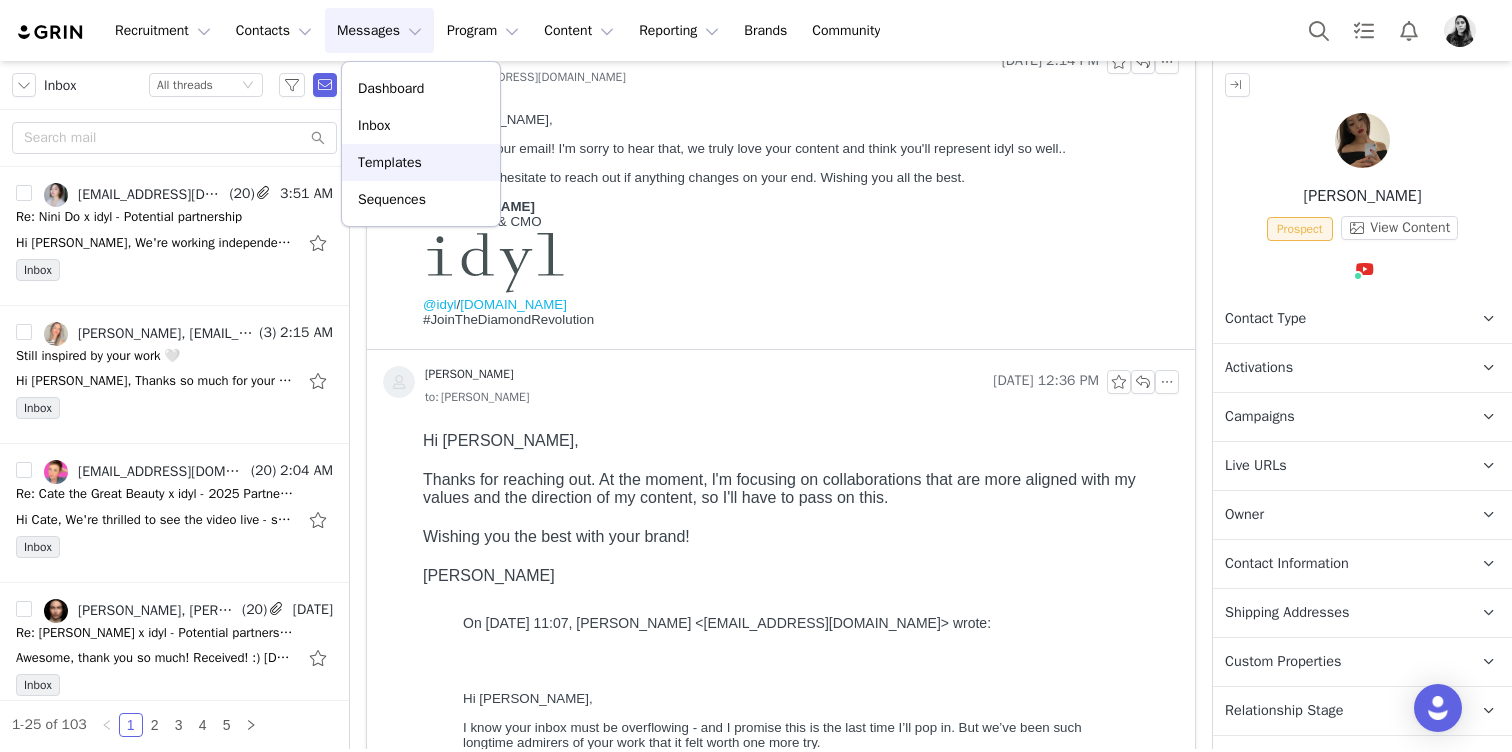 click on "Templates" at bounding box center (390, 162) 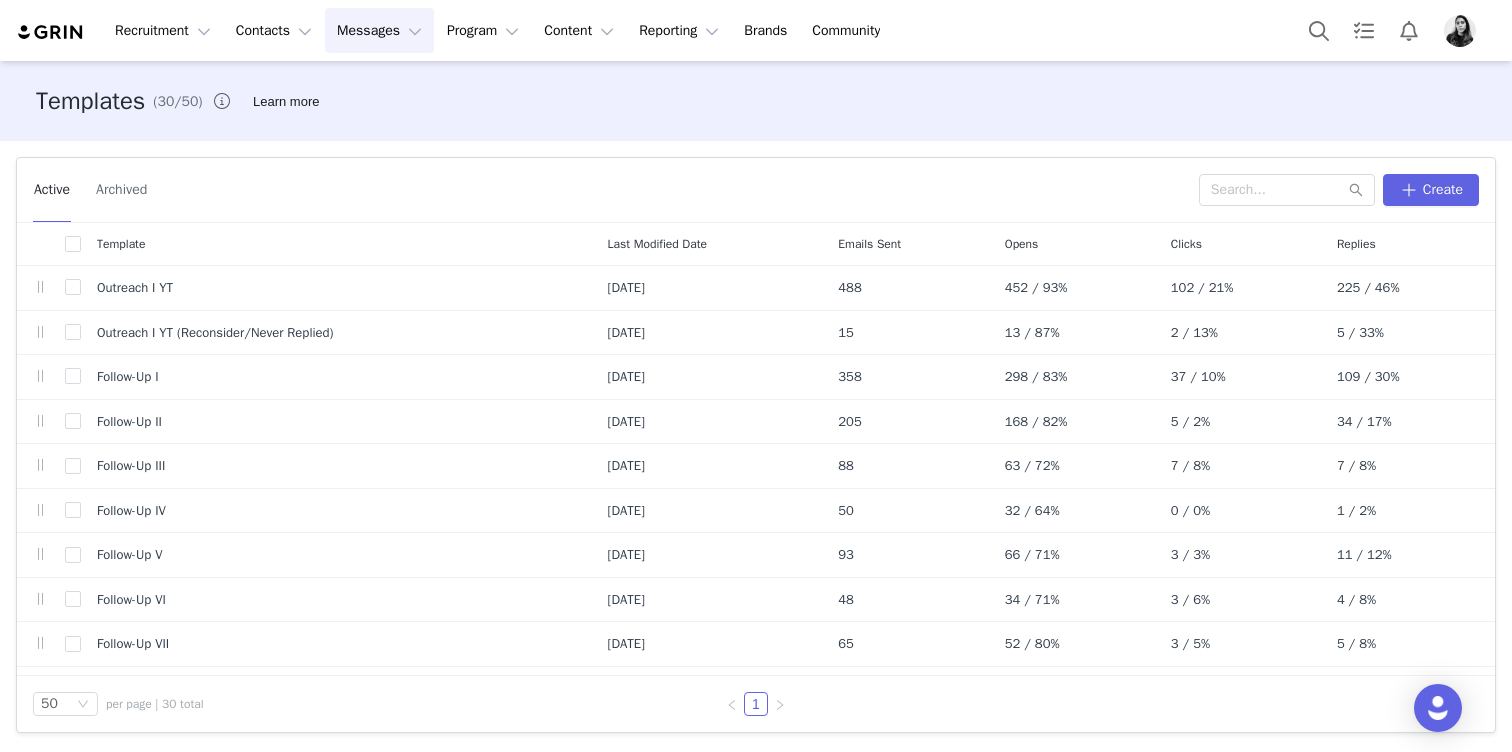 scroll, scrollTop: 925, scrollLeft: 0, axis: vertical 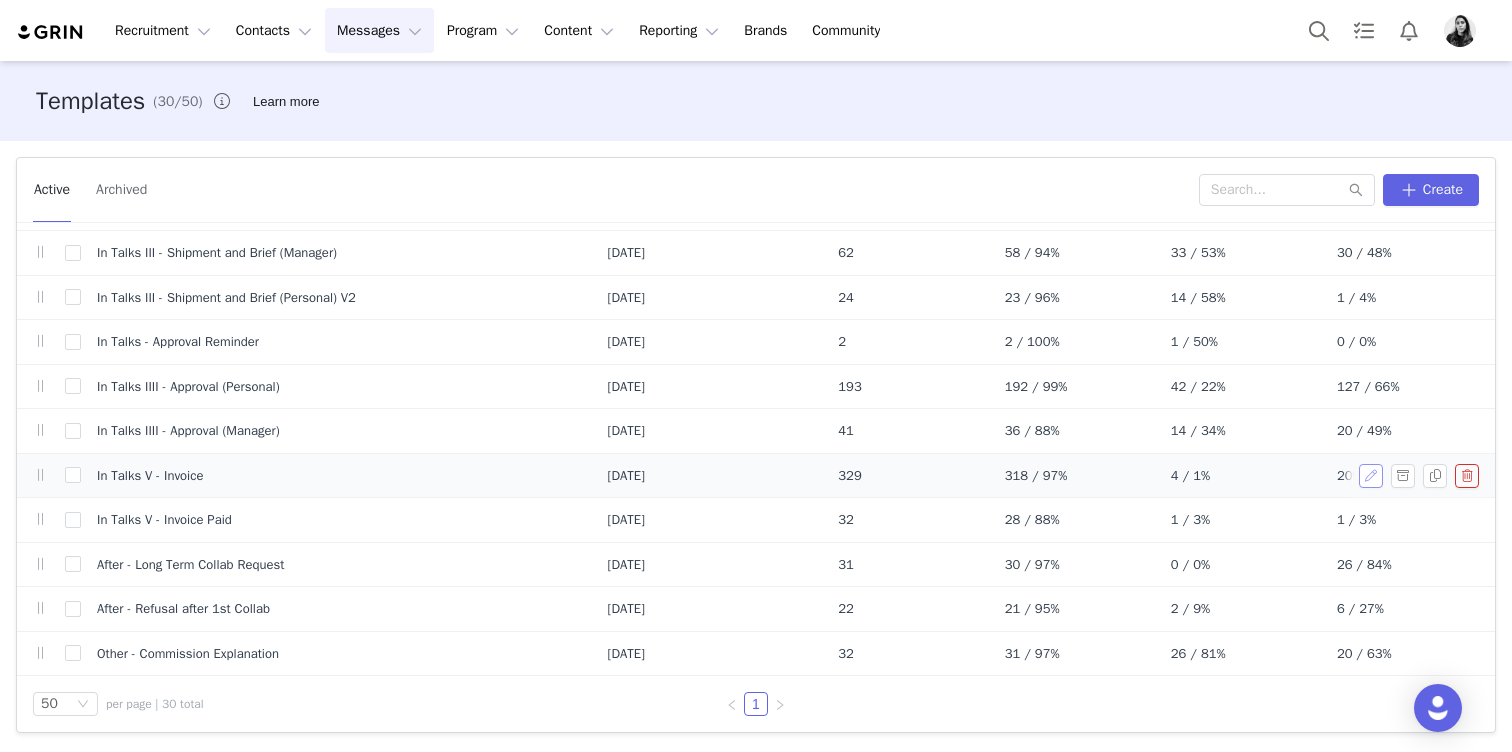 click at bounding box center (1371, 476) 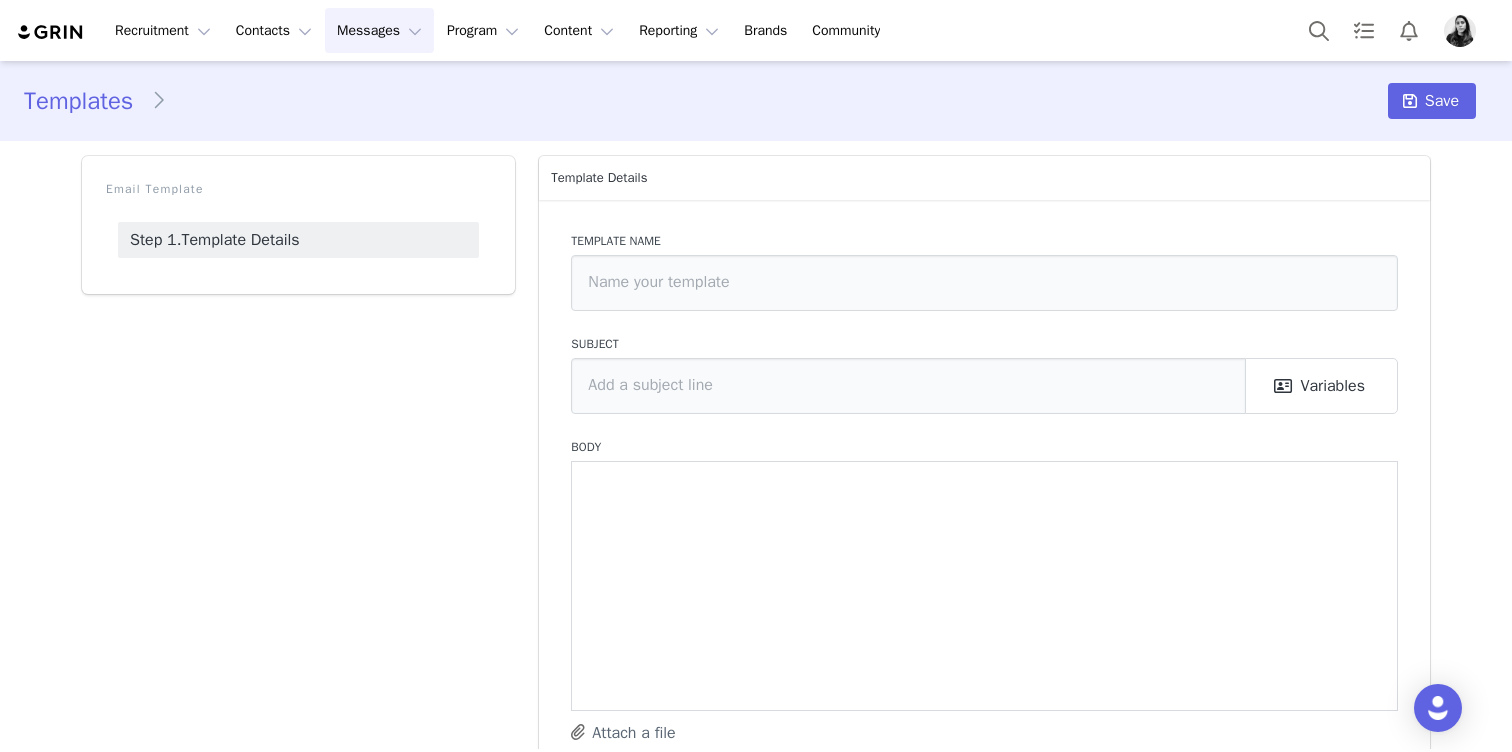 type on "In Talks V - Invoice" 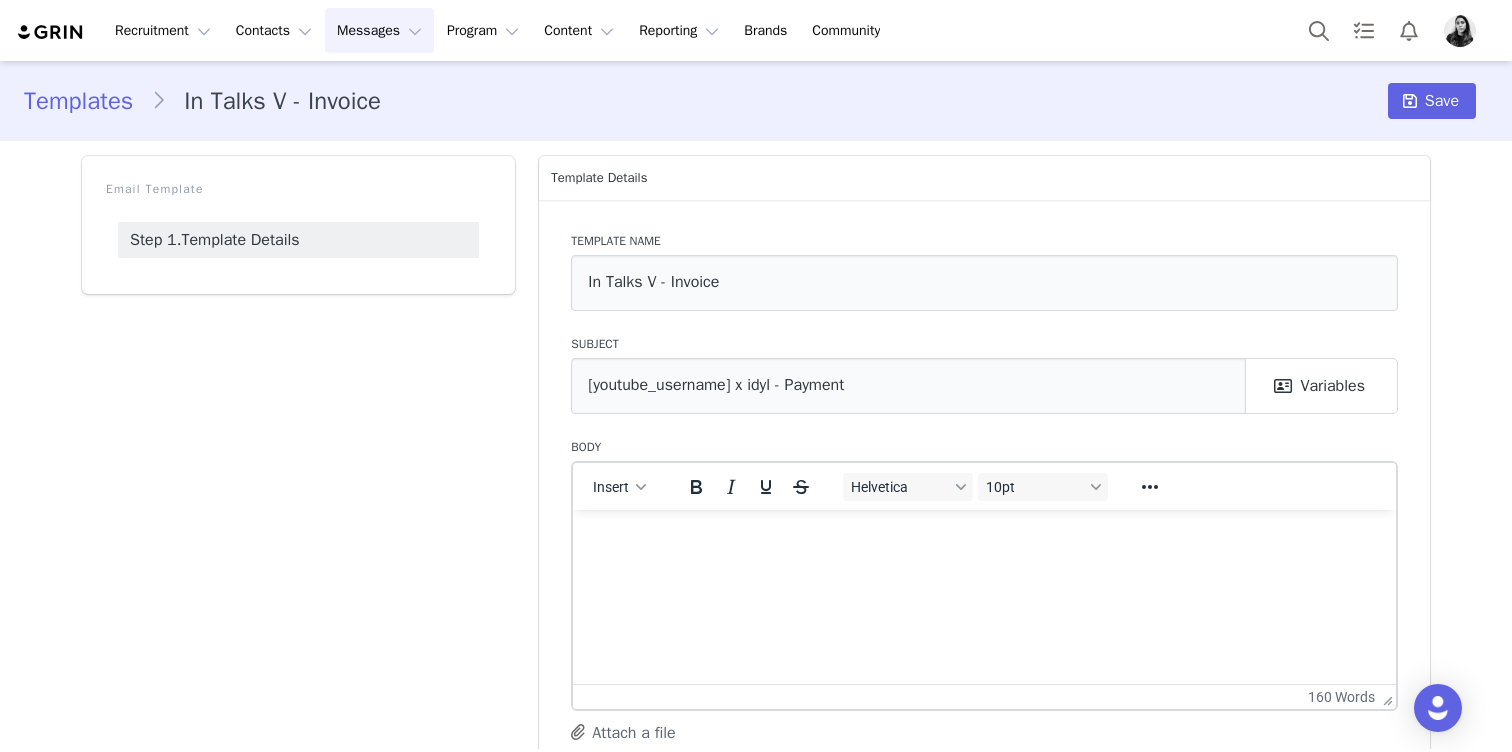 scroll, scrollTop: 67, scrollLeft: 0, axis: vertical 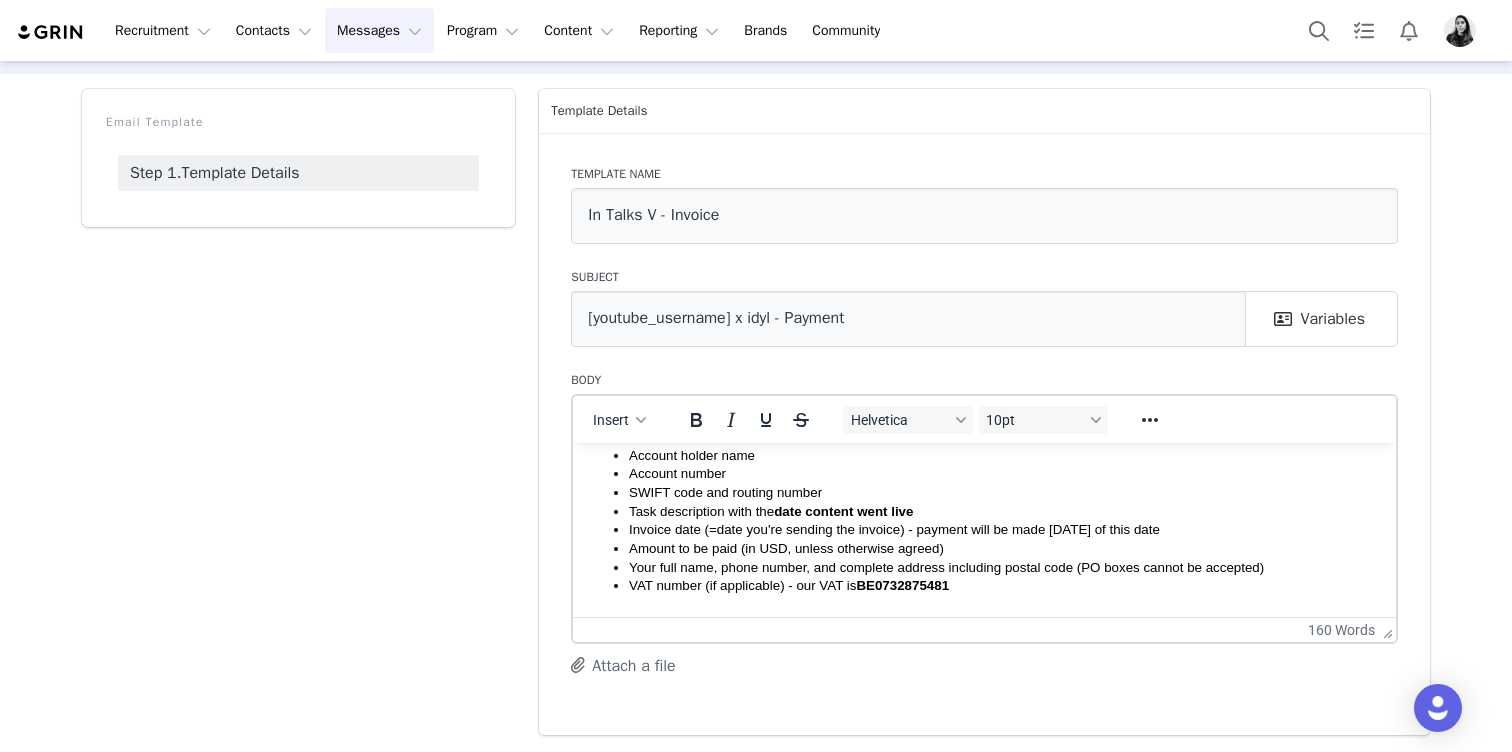 drag, startPoint x: 914, startPoint y: 526, endPoint x: 1212, endPoint y: 529, distance: 298.0151 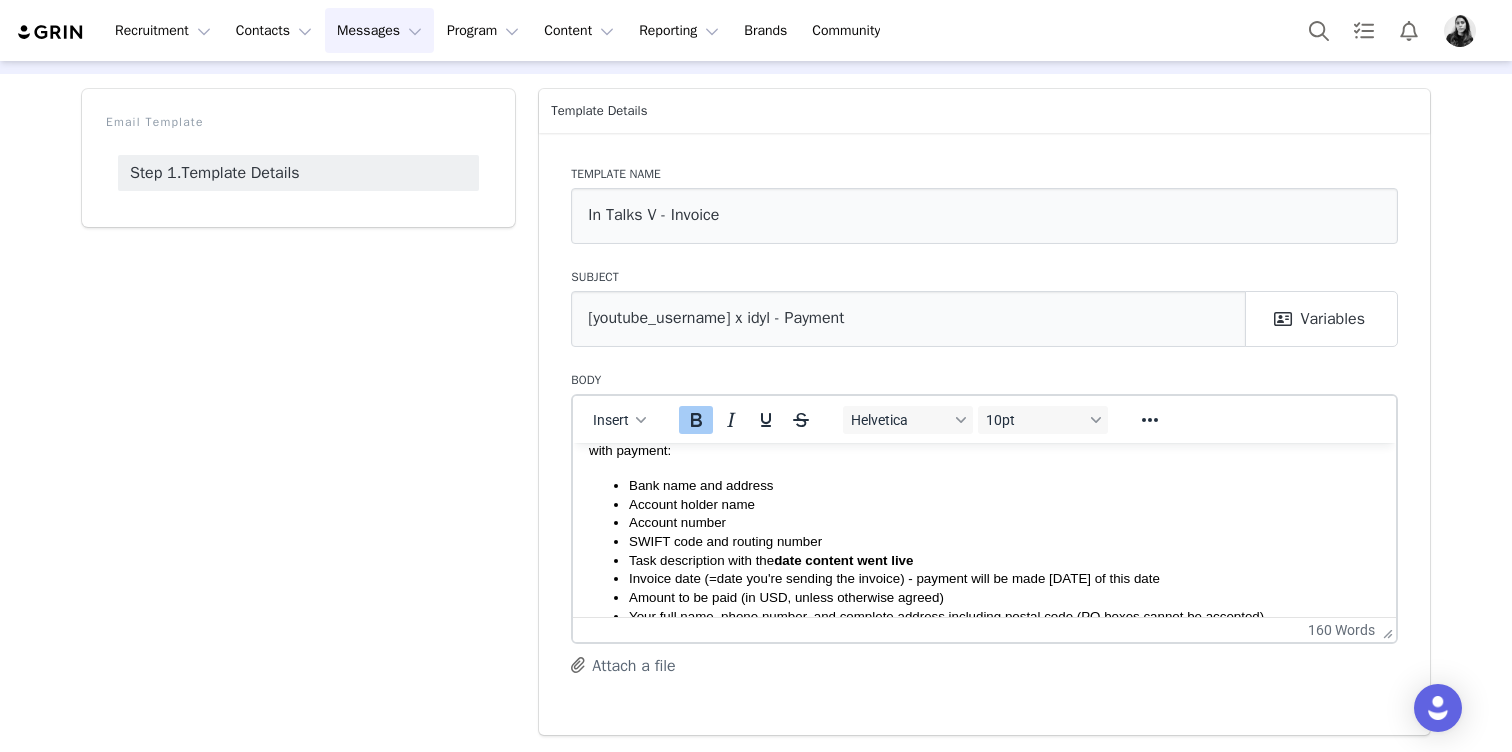 scroll, scrollTop: 195, scrollLeft: 0, axis: vertical 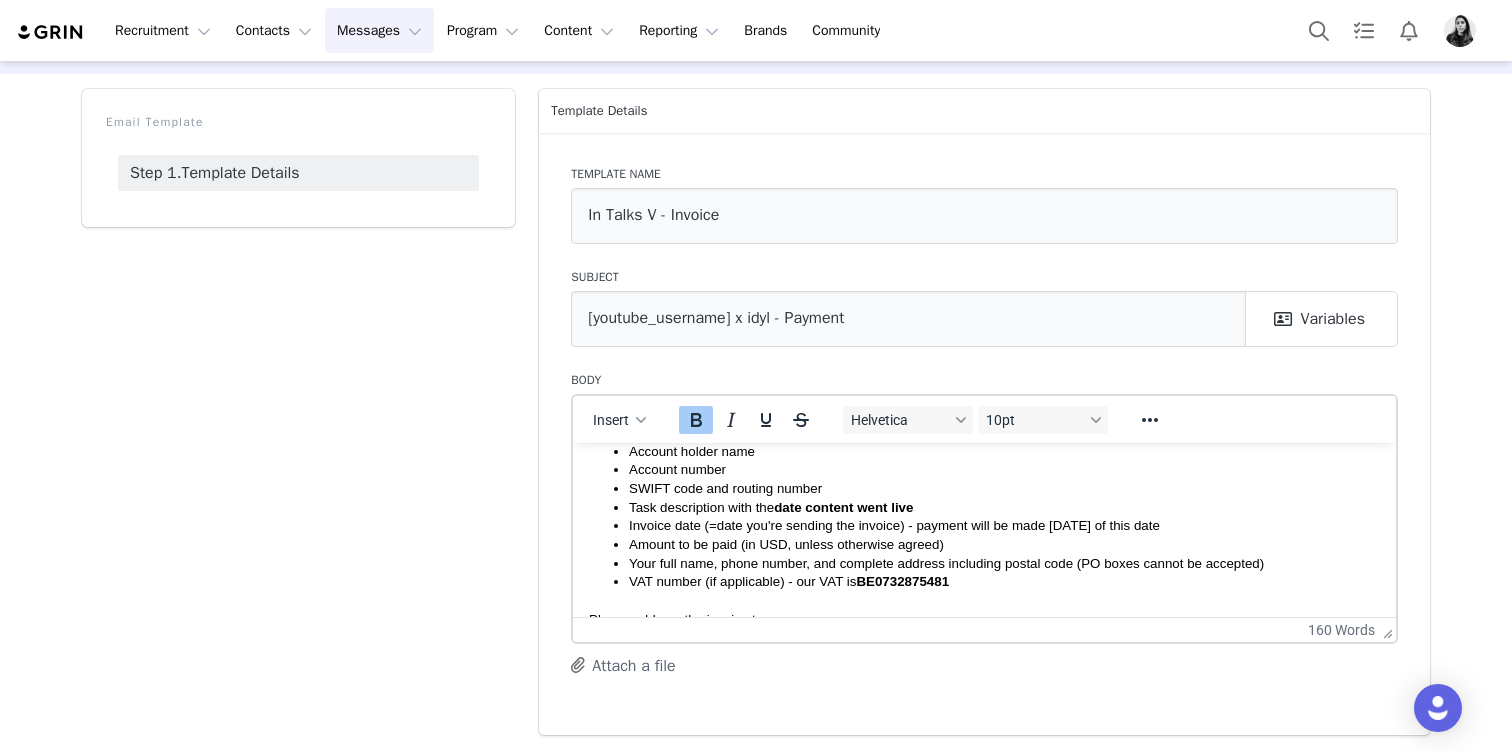 click on "Invoice date (=date you're sending the invoice) - payment will be made within 30 days of this date" at bounding box center [1004, 525] 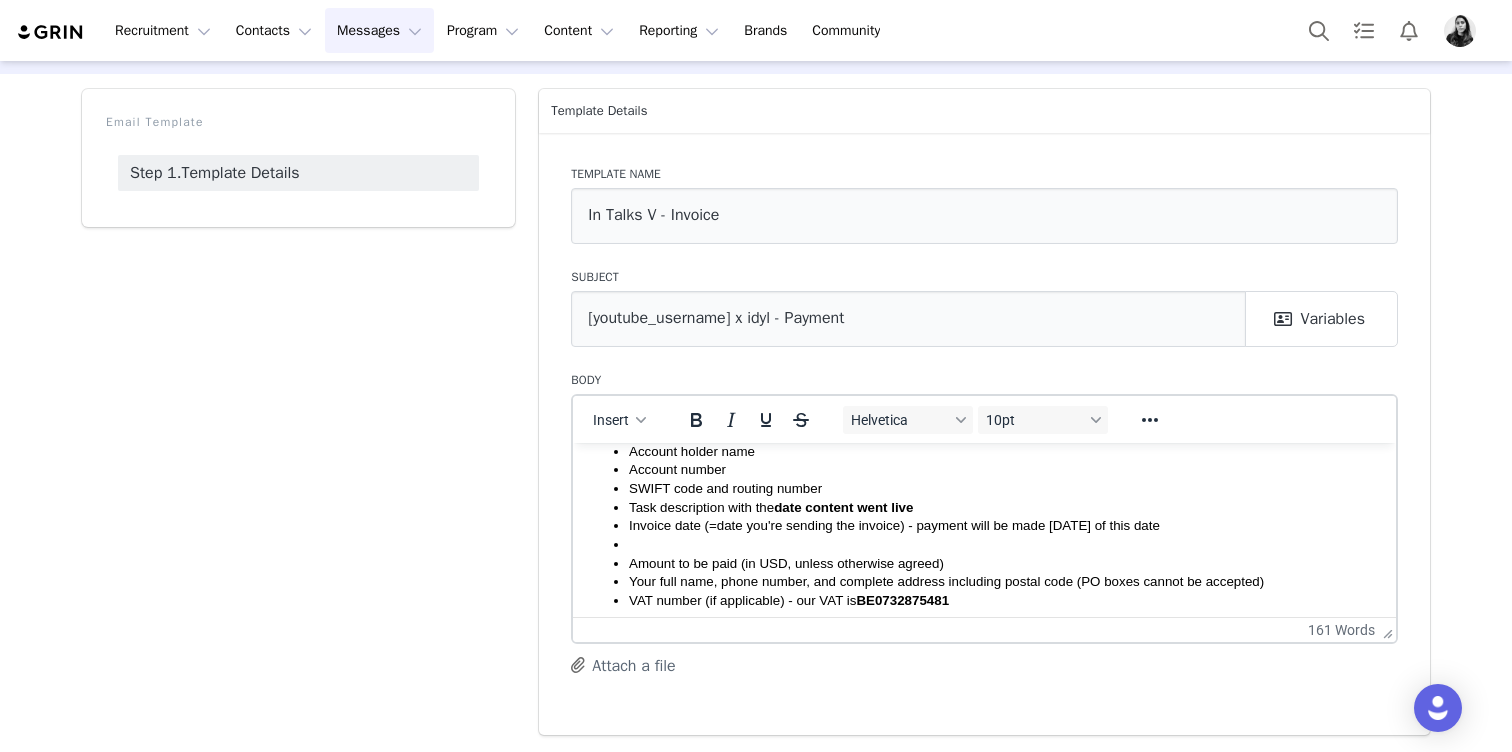 type 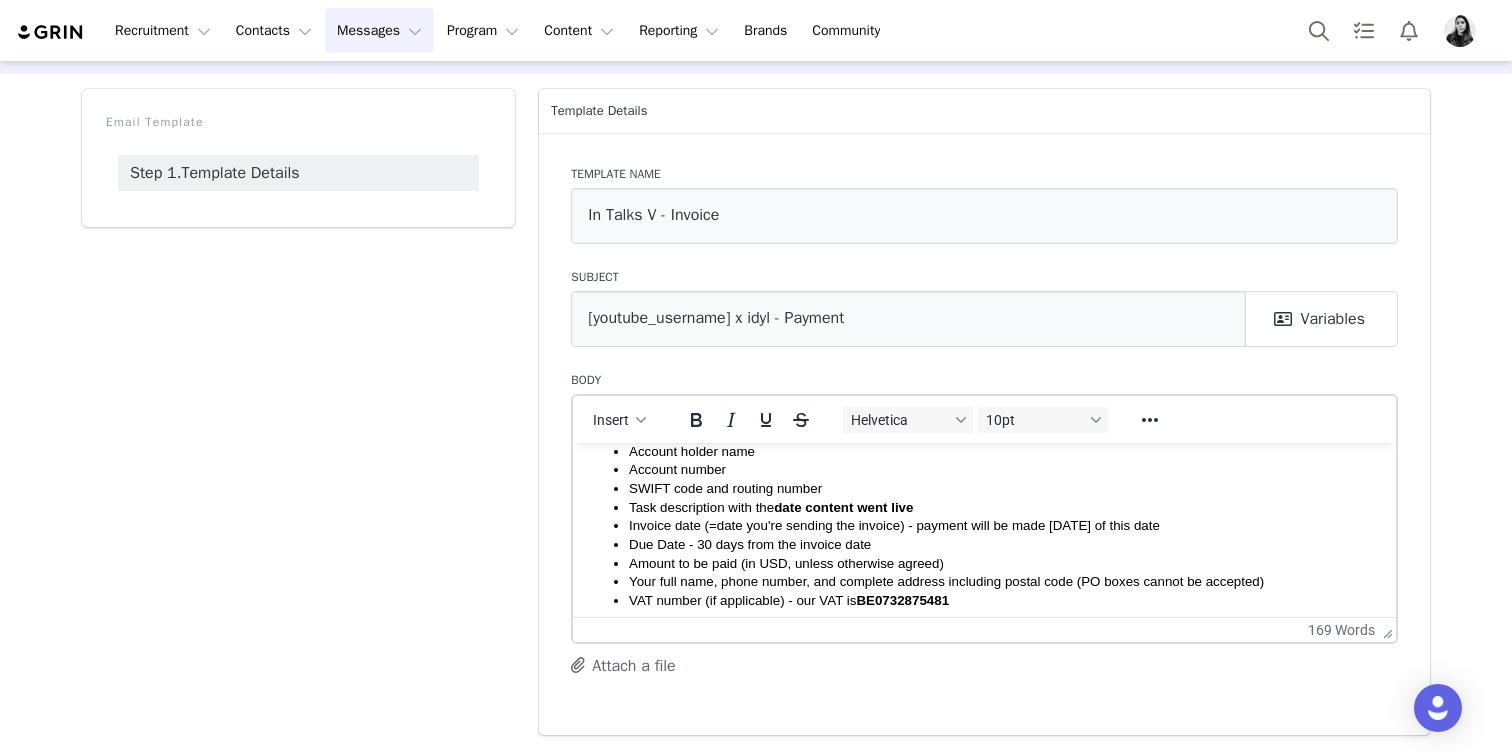drag, startPoint x: 904, startPoint y: 526, endPoint x: 1178, endPoint y: 532, distance: 274.06567 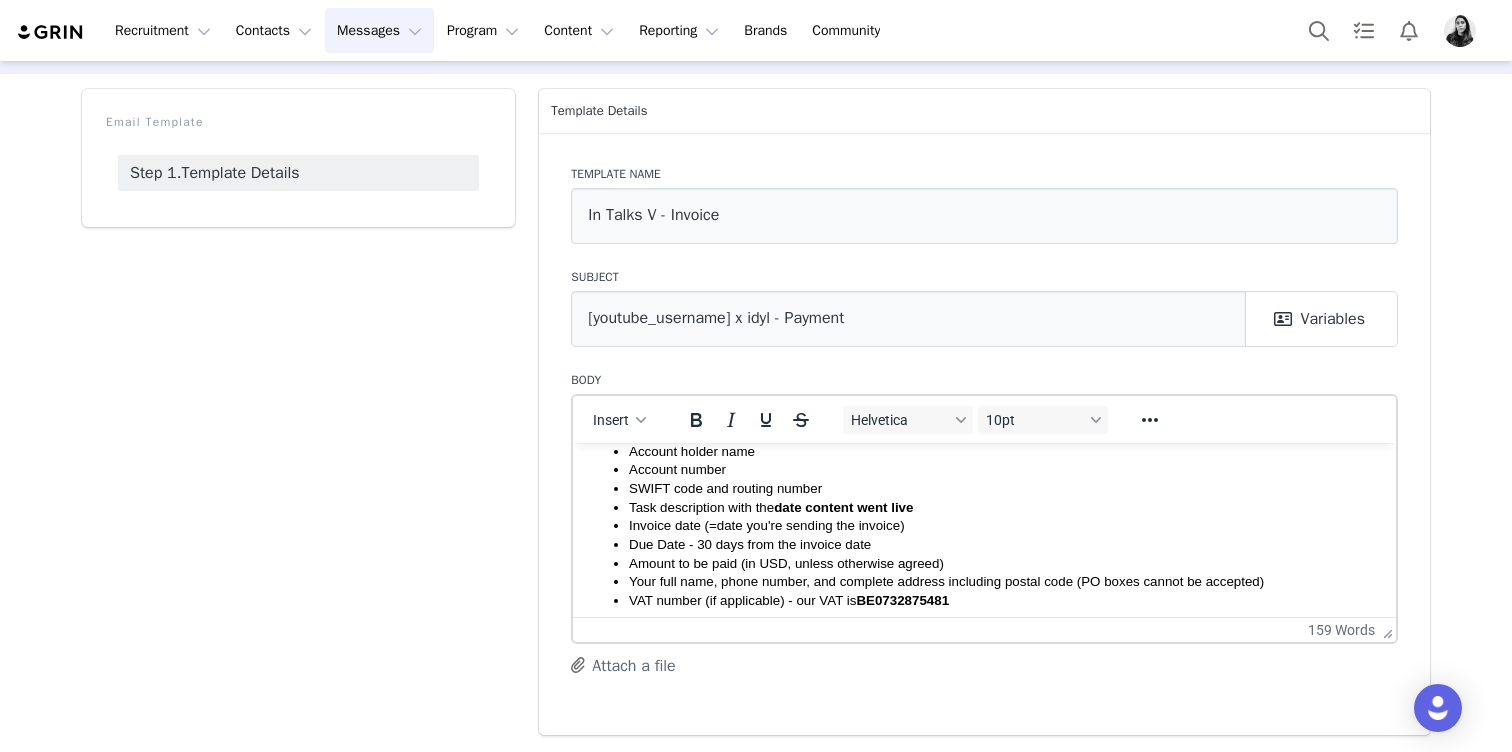 click on "Due Date - 30 days from the invoice date ﻿" at bounding box center [752, 543] 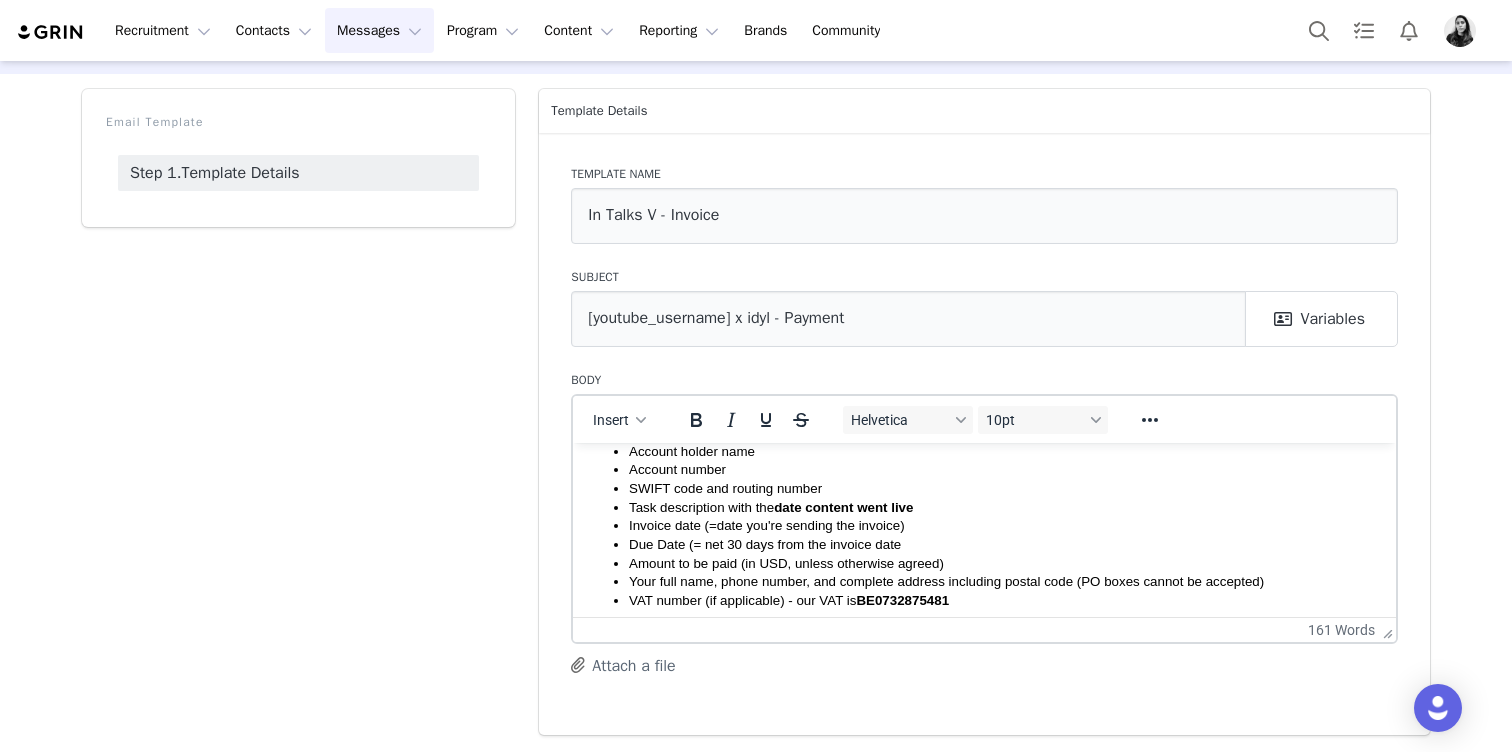 click on "Due Date (= net 30 days from the invoice date ﻿" at bounding box center [1004, 544] 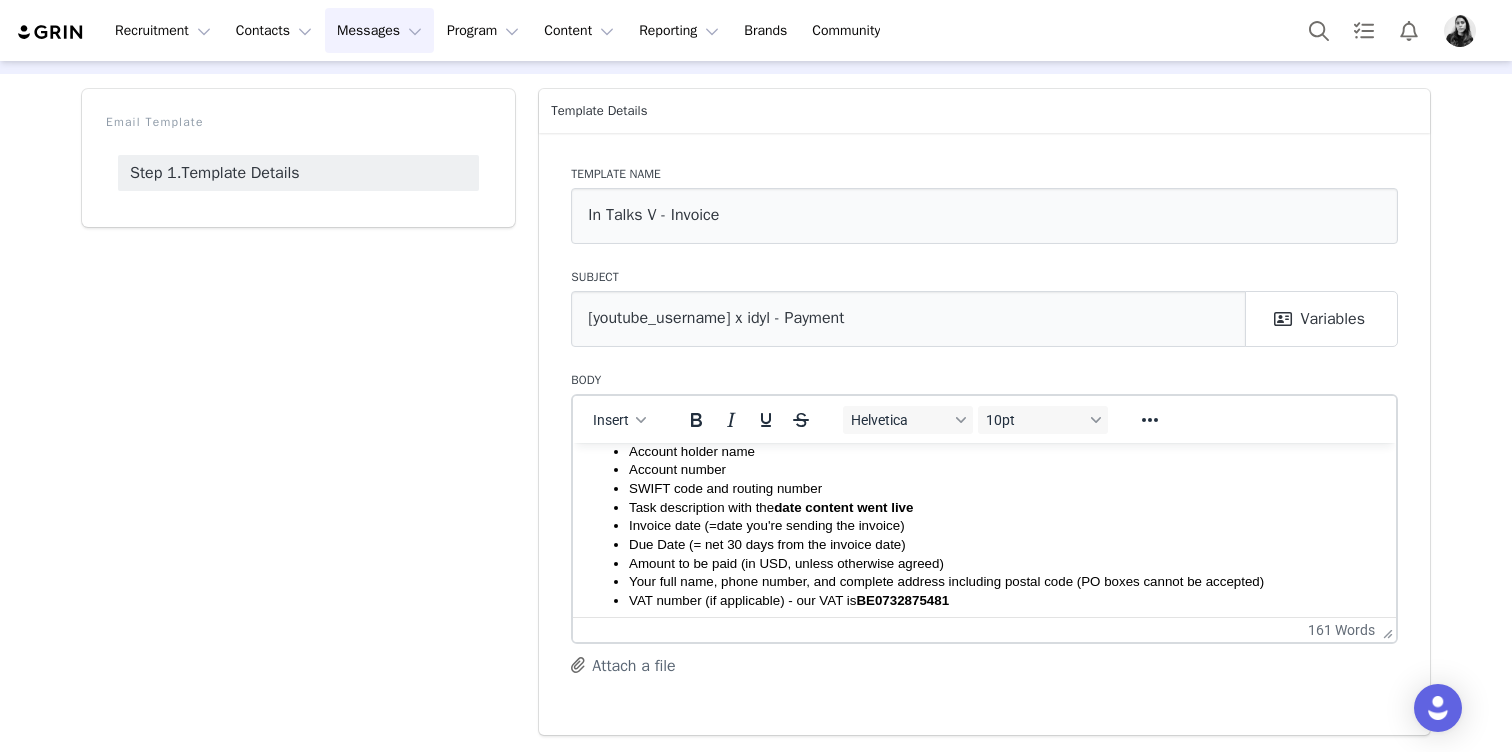 scroll, scrollTop: 205, scrollLeft: 0, axis: vertical 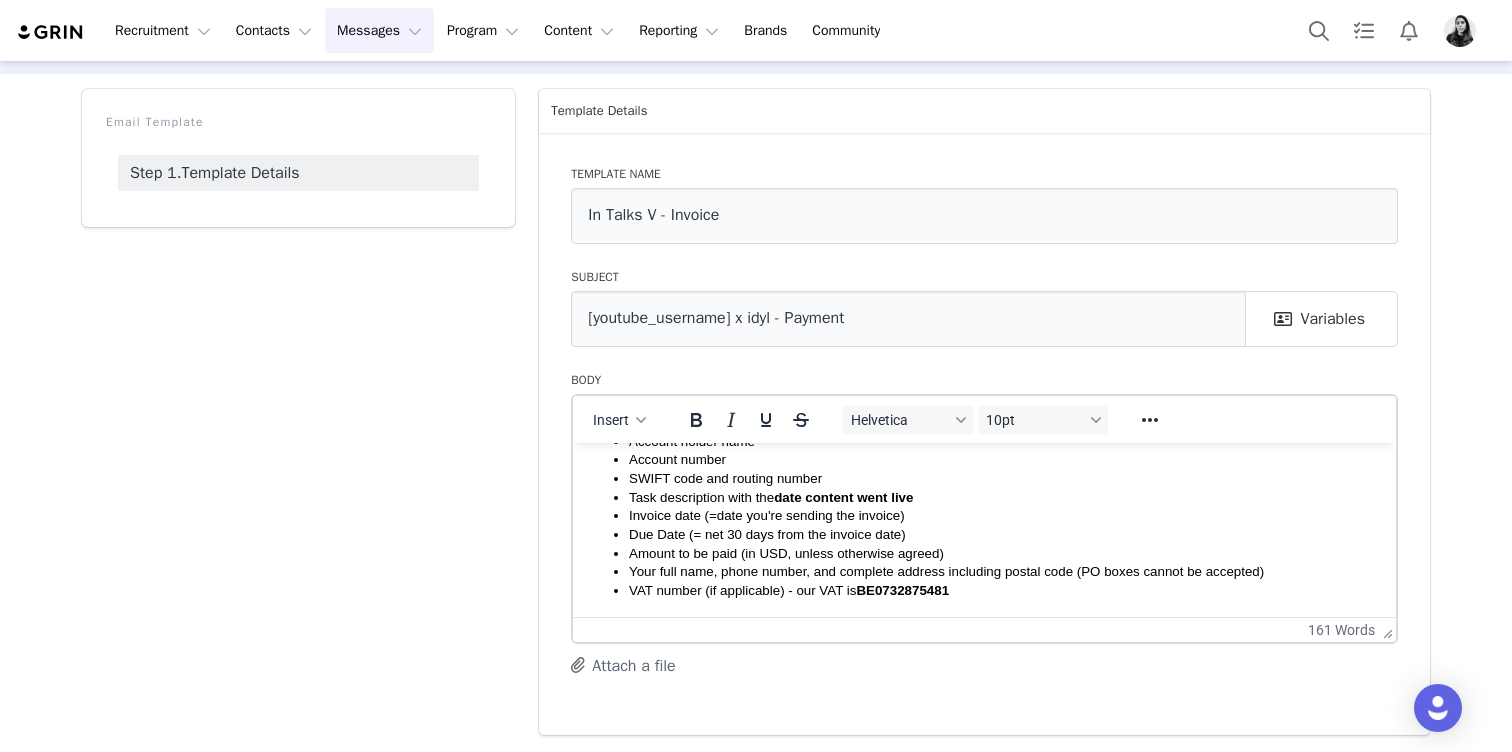click on "Due Date (= net 30 days from the invoice date)" at bounding box center (767, 533) 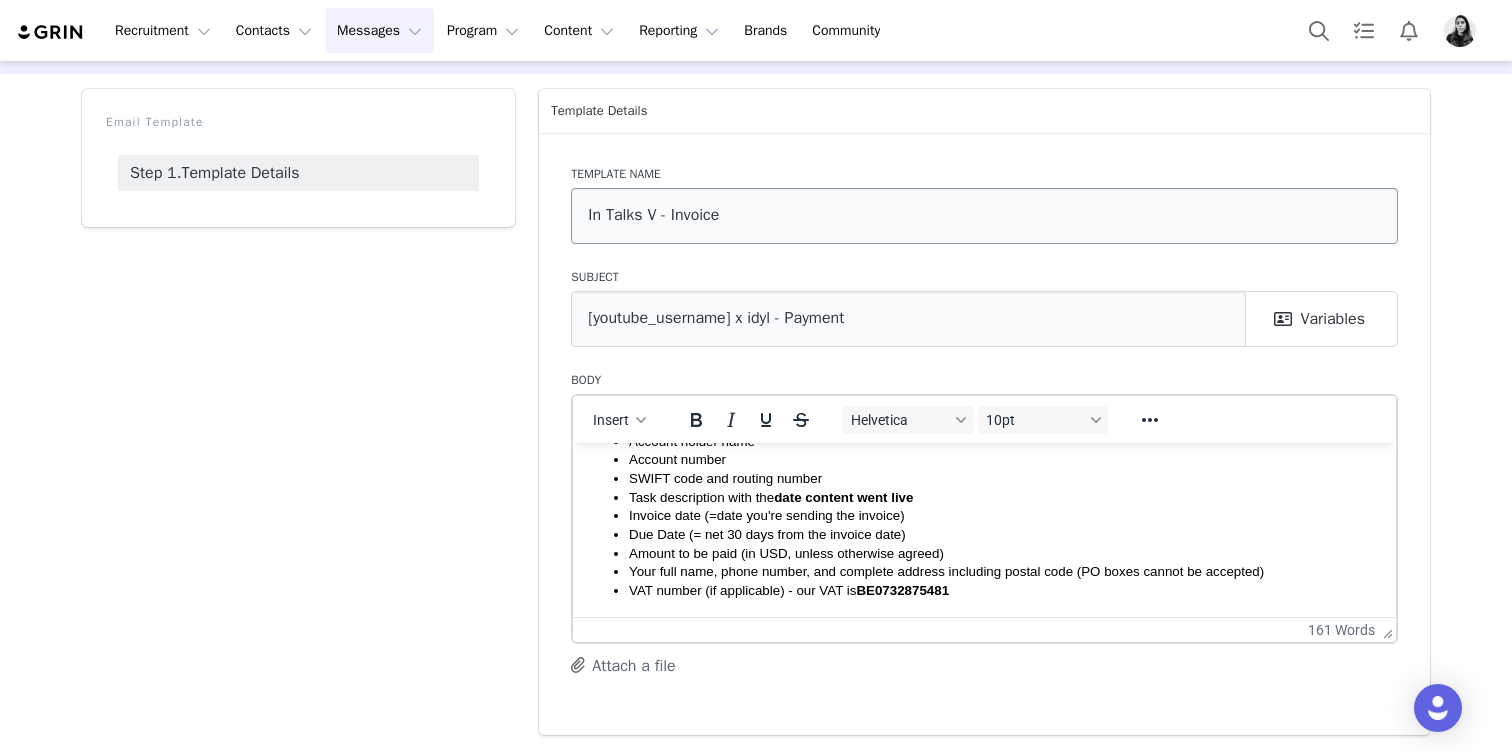scroll, scrollTop: 0, scrollLeft: 0, axis: both 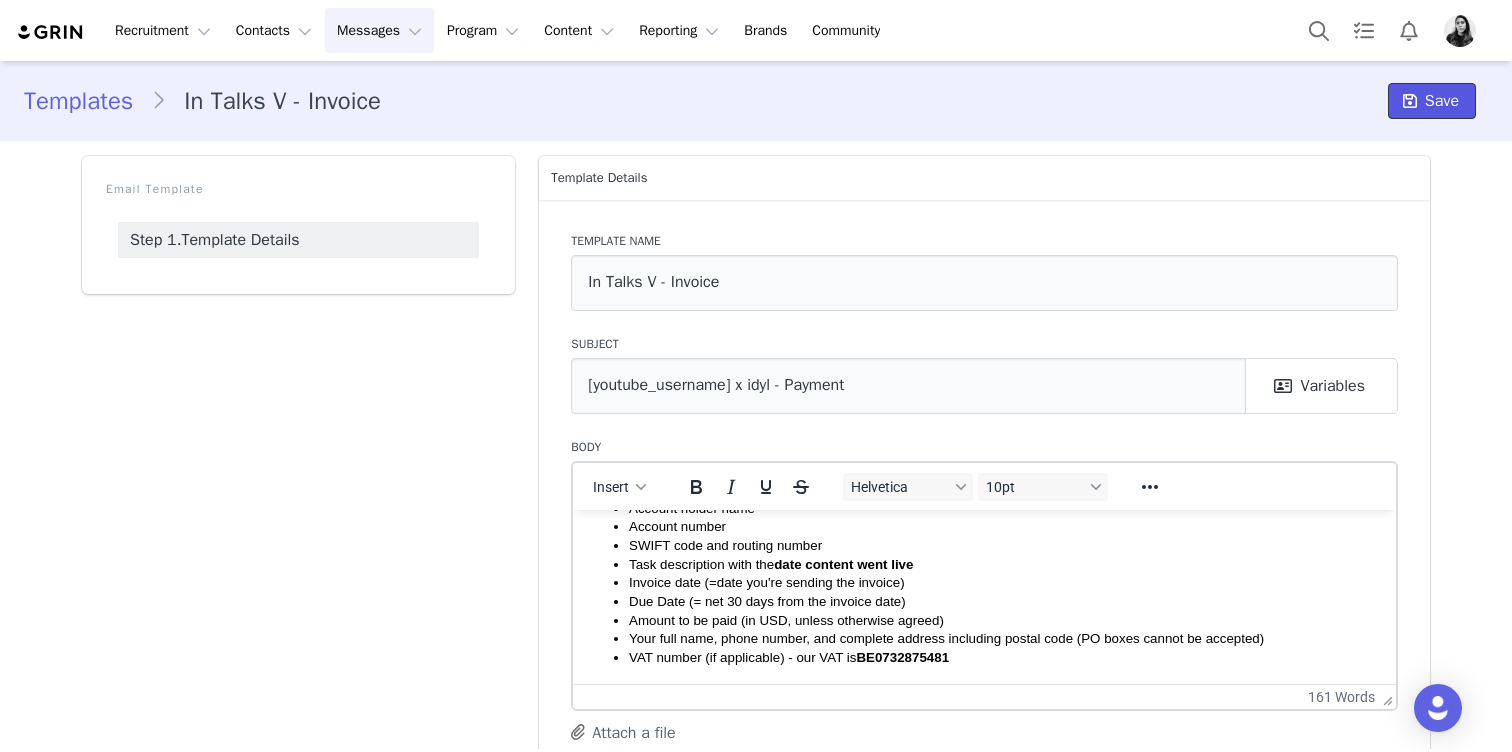 click at bounding box center (1410, 101) 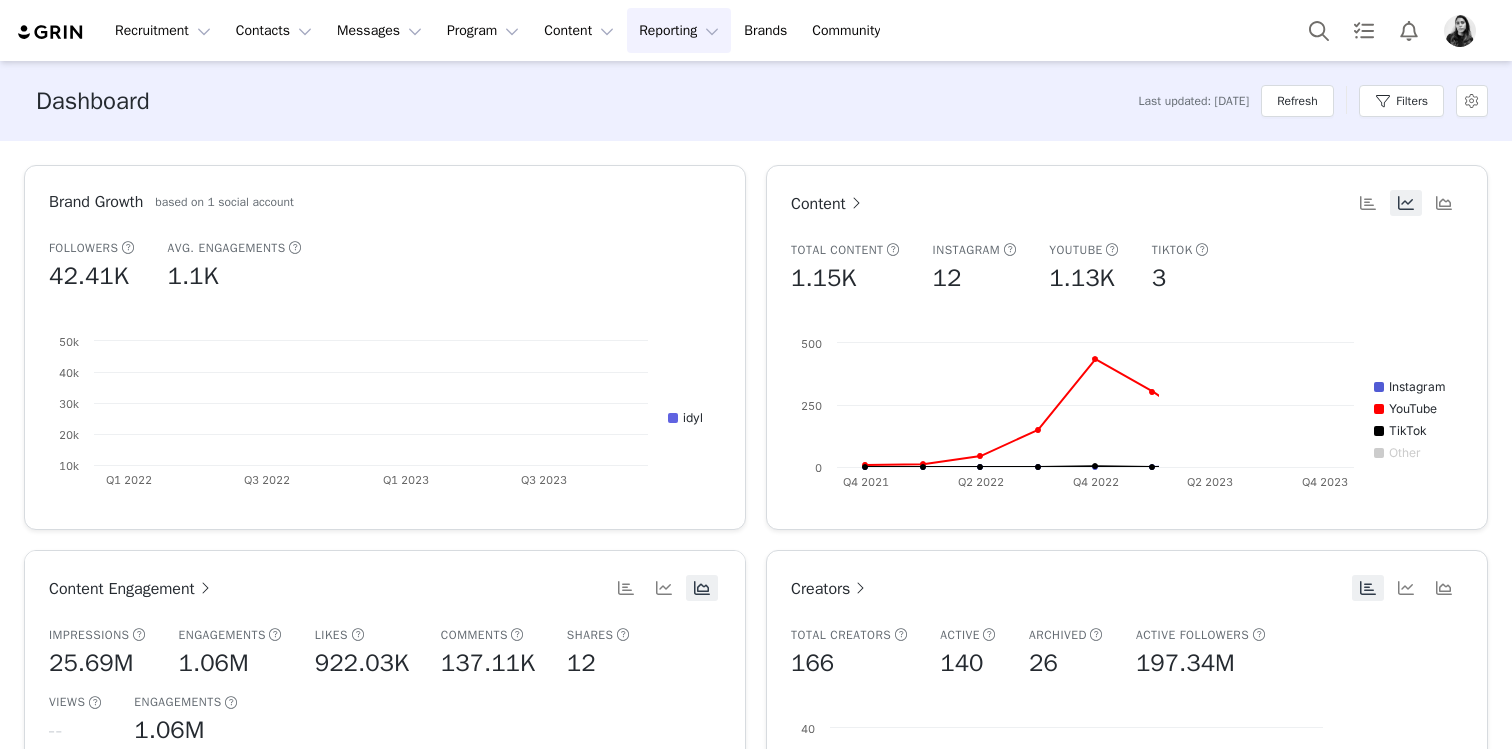 scroll, scrollTop: 0, scrollLeft: 0, axis: both 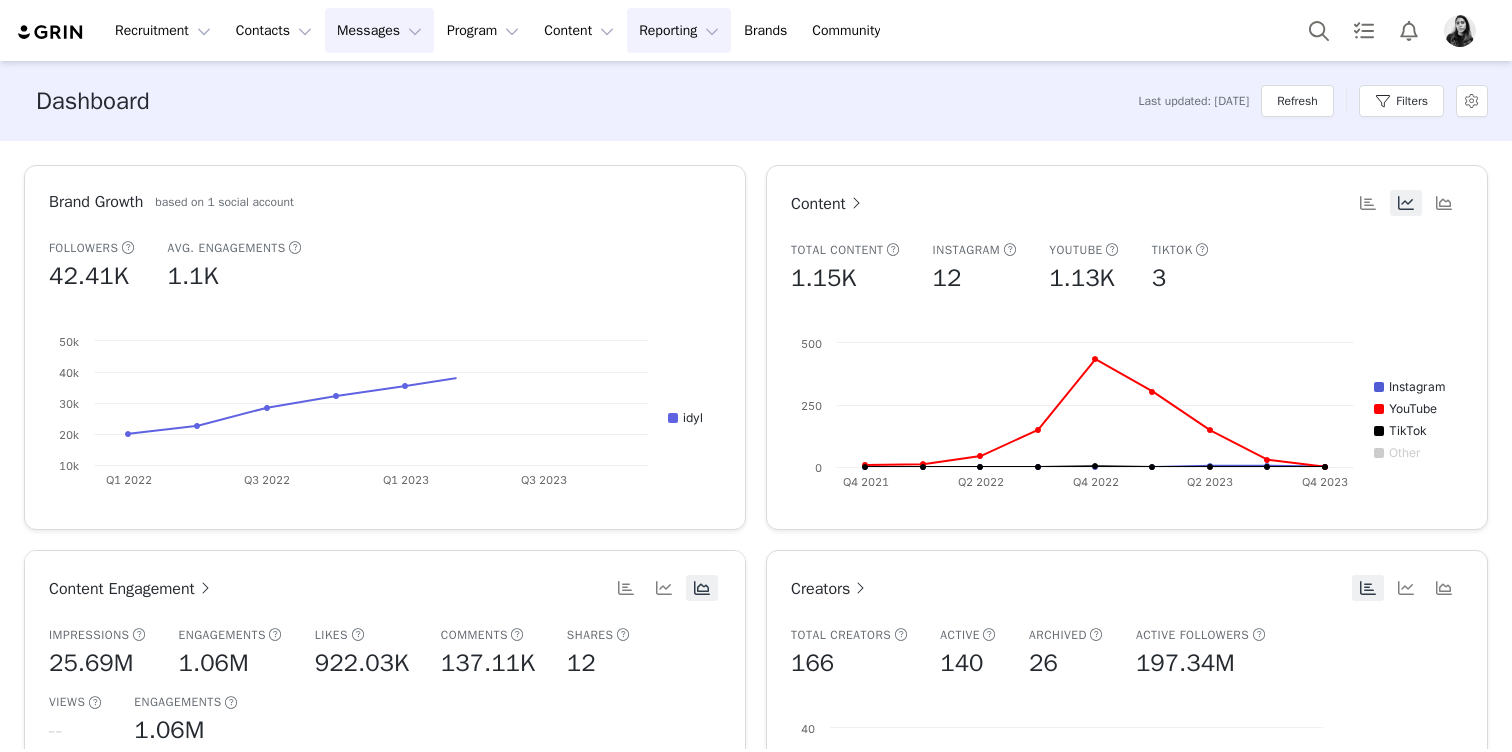 click on "Messages Messages" at bounding box center (379, 30) 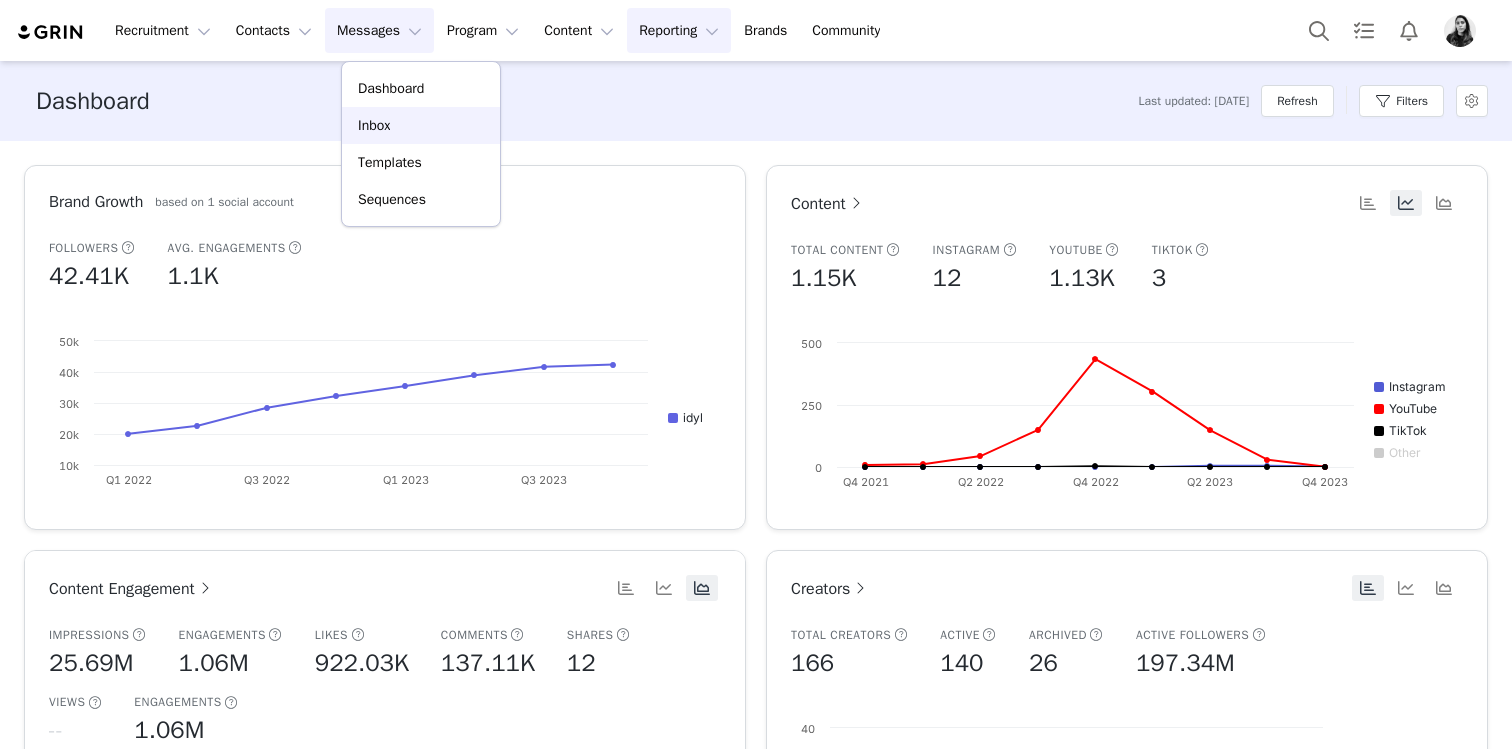 click on "Inbox" at bounding box center (374, 125) 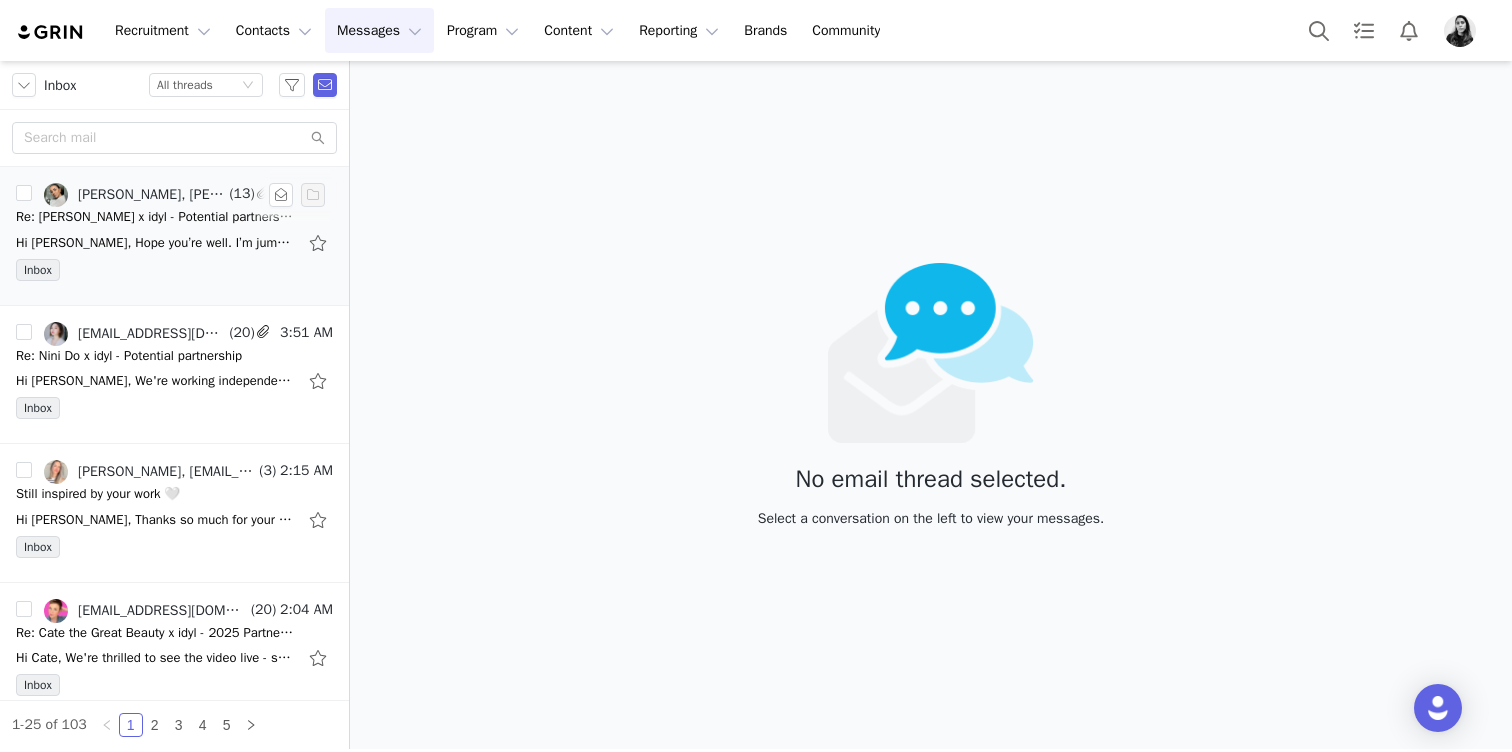 click on "Hi Kyara,
Hope you’re well. I’m jumping in while Stef is away. Thanks so much for the update!
Nina would love to move forward with this collaboration. Her available dates are currently the 24th and 31st of August. Could you please confirm exactly wh" at bounding box center [156, 243] 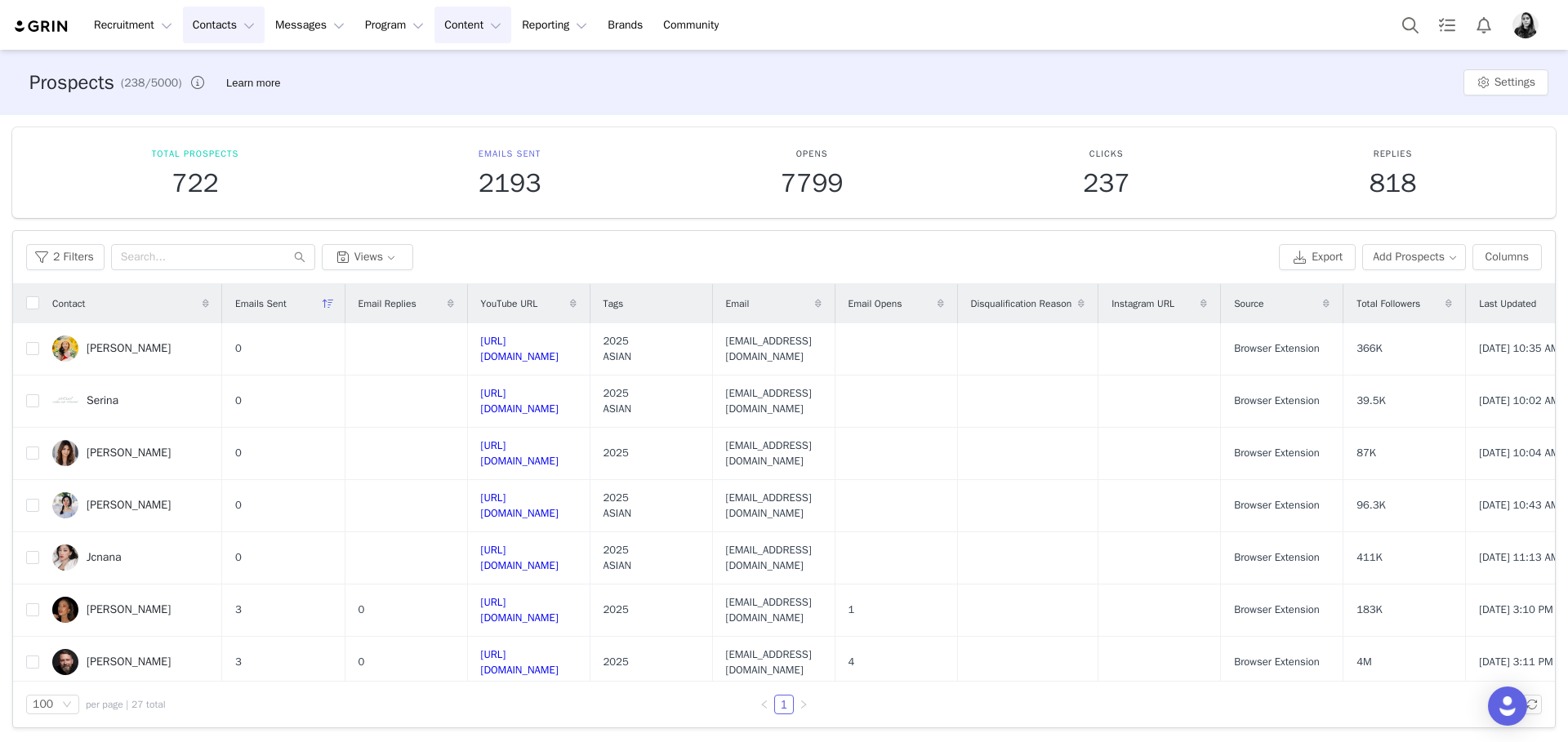 scroll, scrollTop: 0, scrollLeft: 0, axis: both 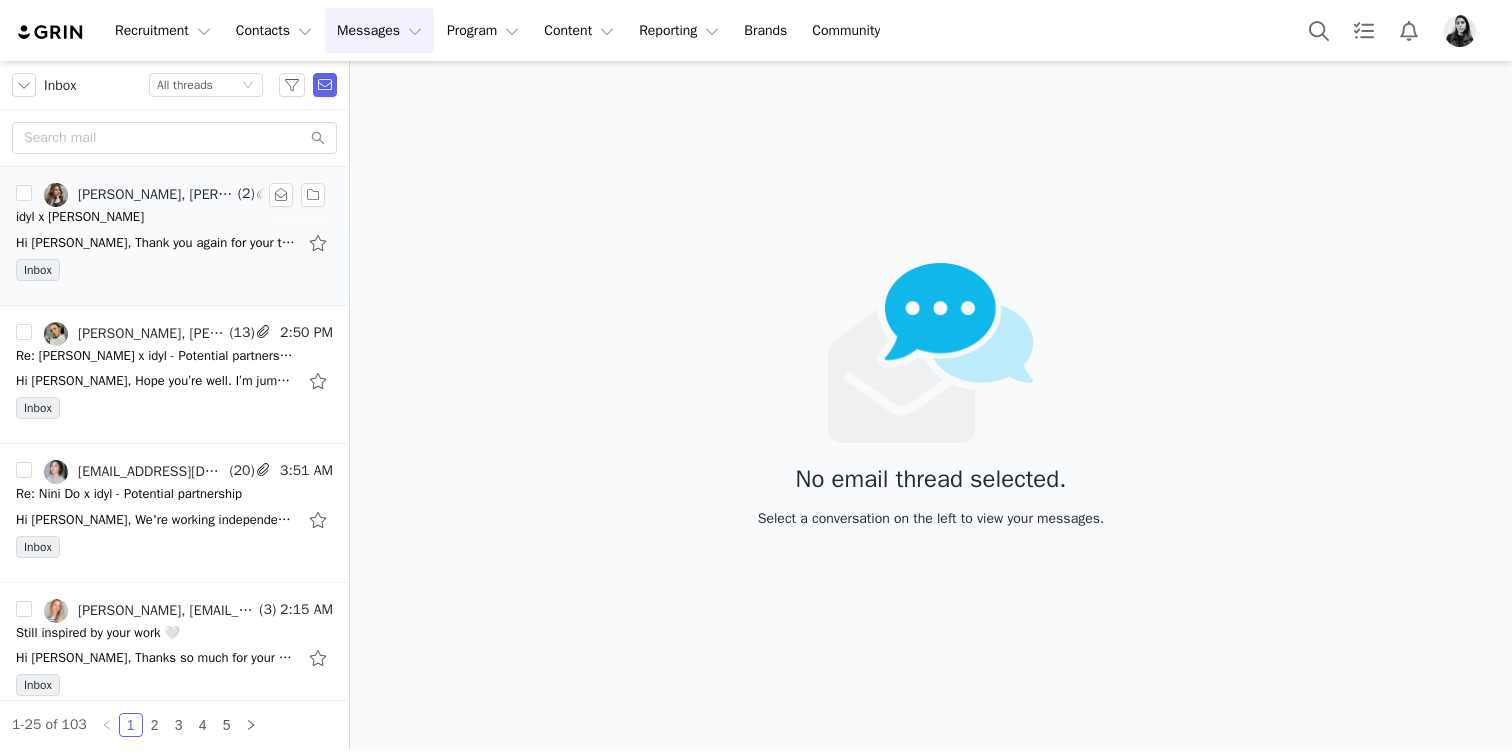 click on "Hi Karen,
Thank you again for your time yesterday. As always, we're so aligned and we can't wait to actually get started on creating, thinking, brainstorming together.
We’d love to hear your thoughts on compensation but, in the meantime, here’s an o" at bounding box center [156, 243] 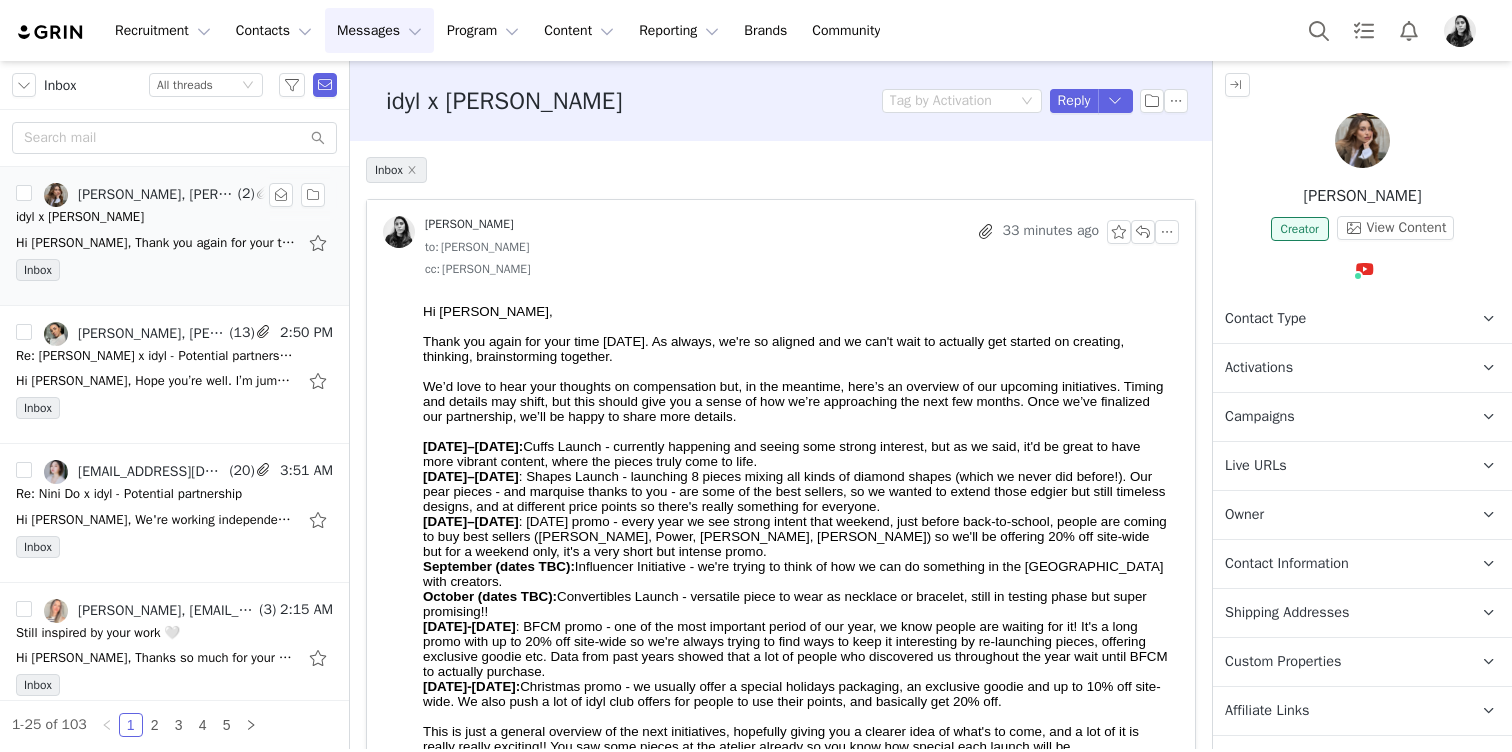 scroll, scrollTop: 0, scrollLeft: 0, axis: both 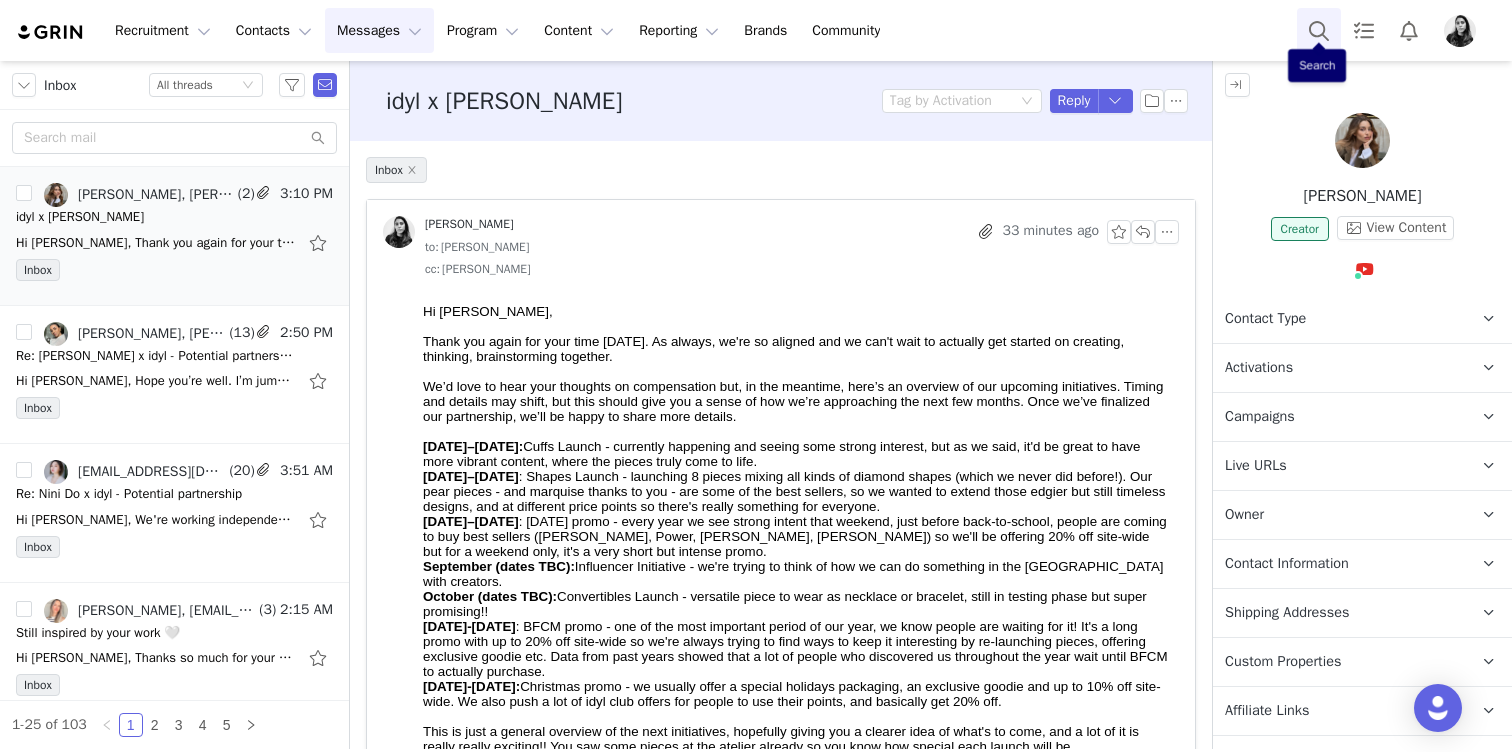 click at bounding box center (1319, 30) 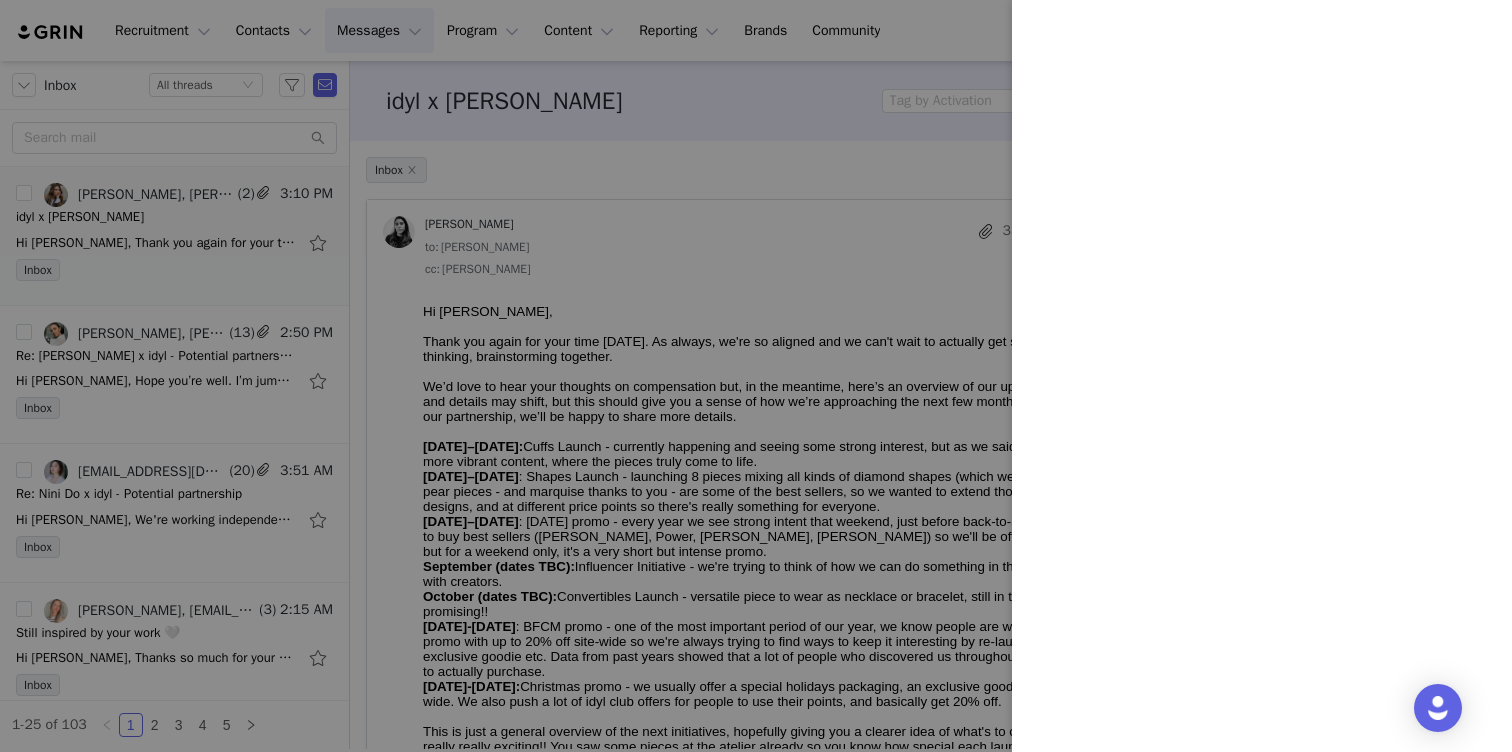 click at bounding box center (756, 376) 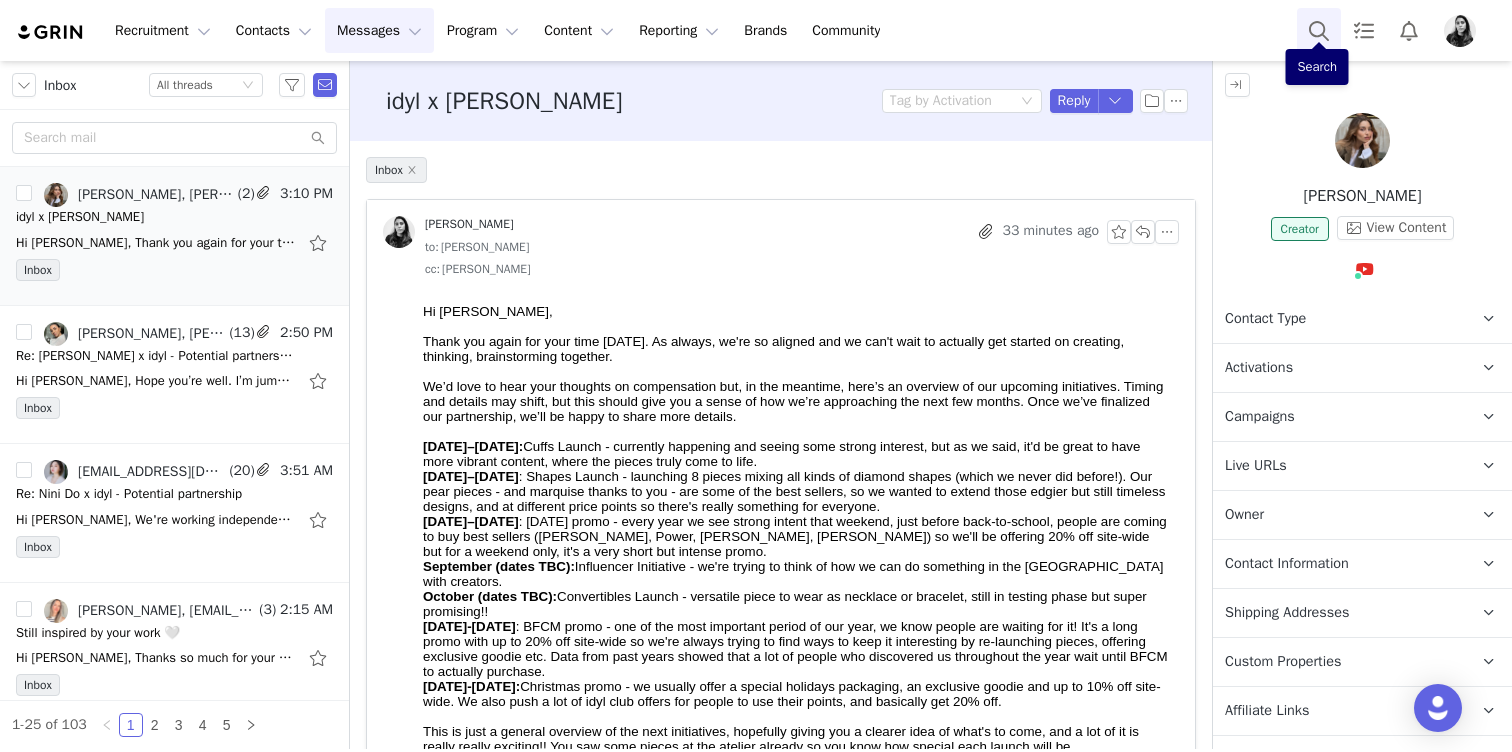 click at bounding box center [1319, 30] 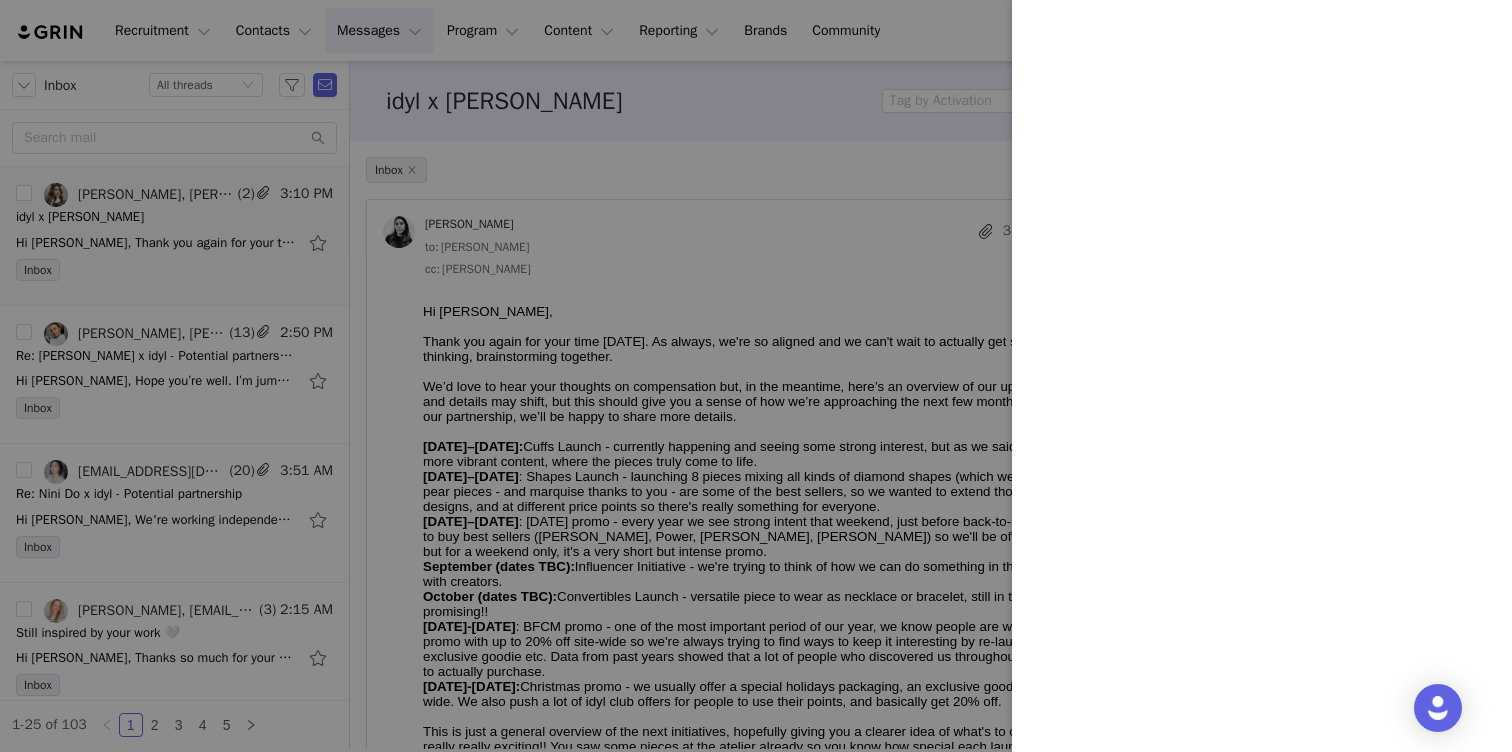 click at bounding box center [756, 376] 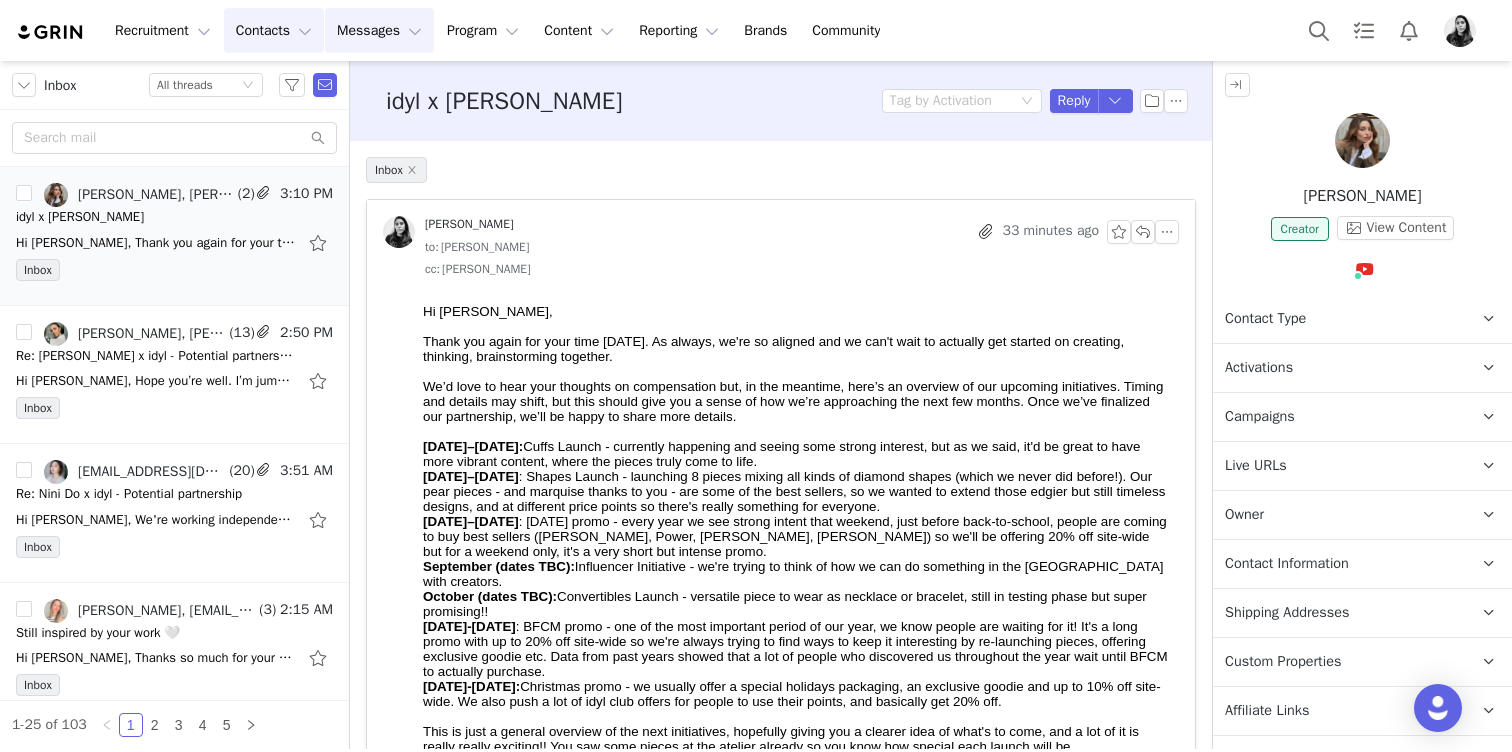click on "Contacts Contacts" at bounding box center (274, 30) 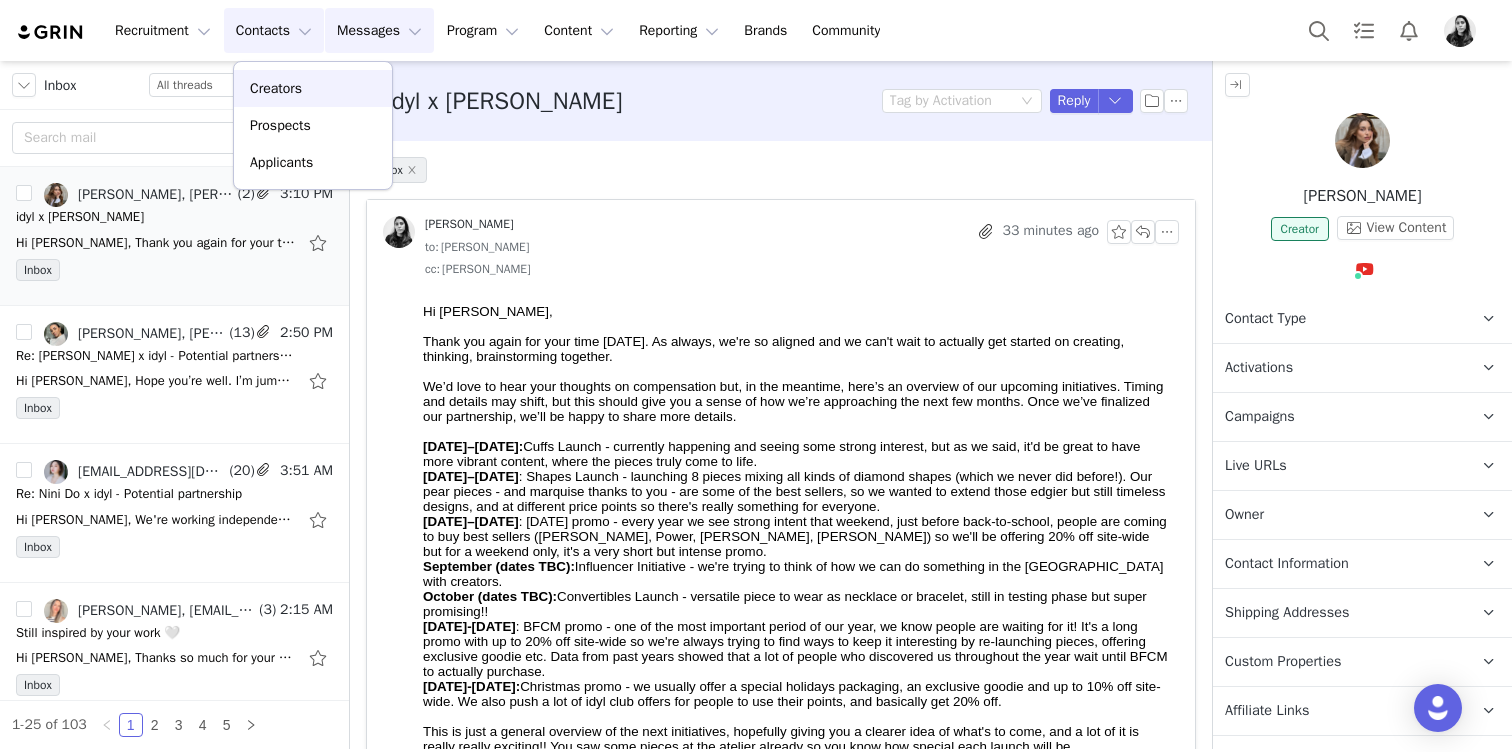 click on "Creators" at bounding box center (276, 88) 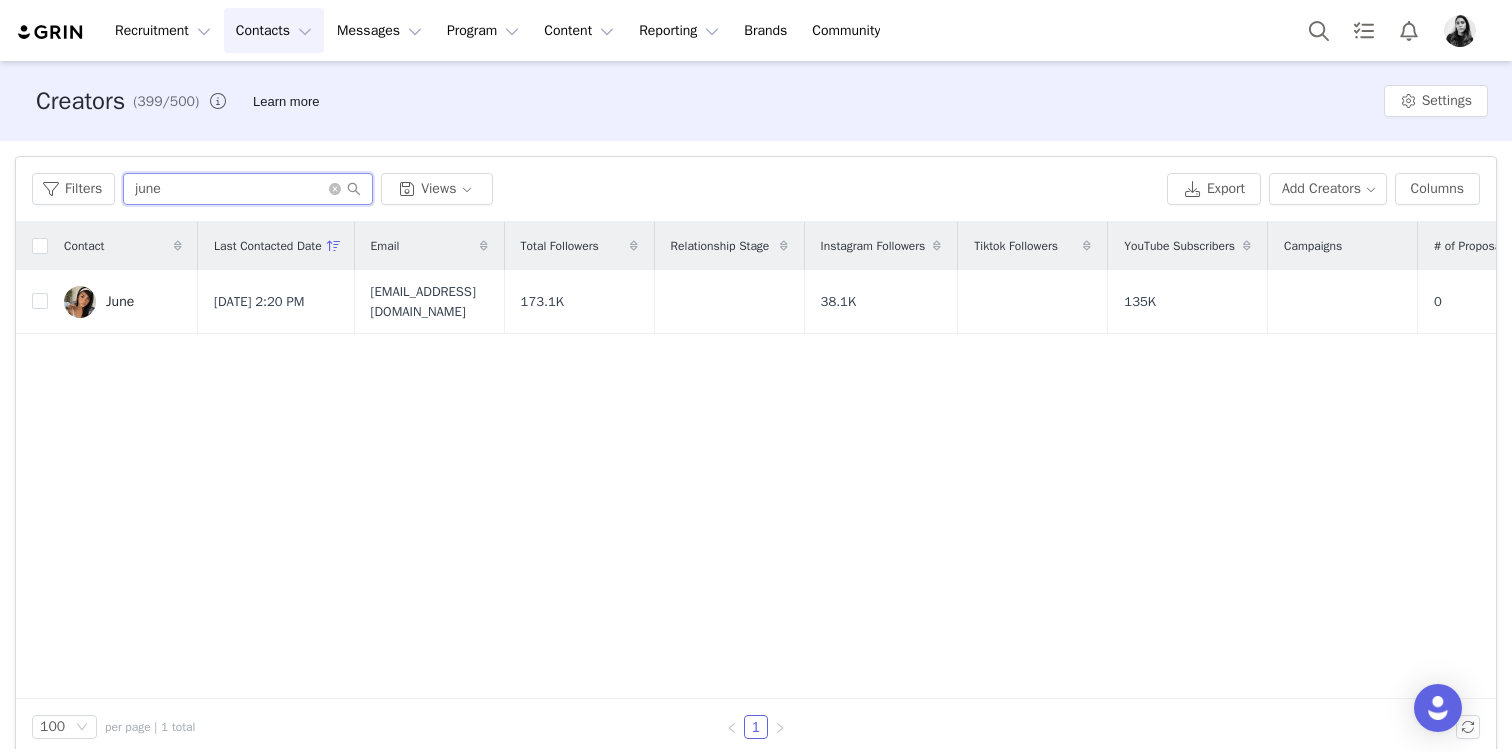click on "june" at bounding box center (248, 189) 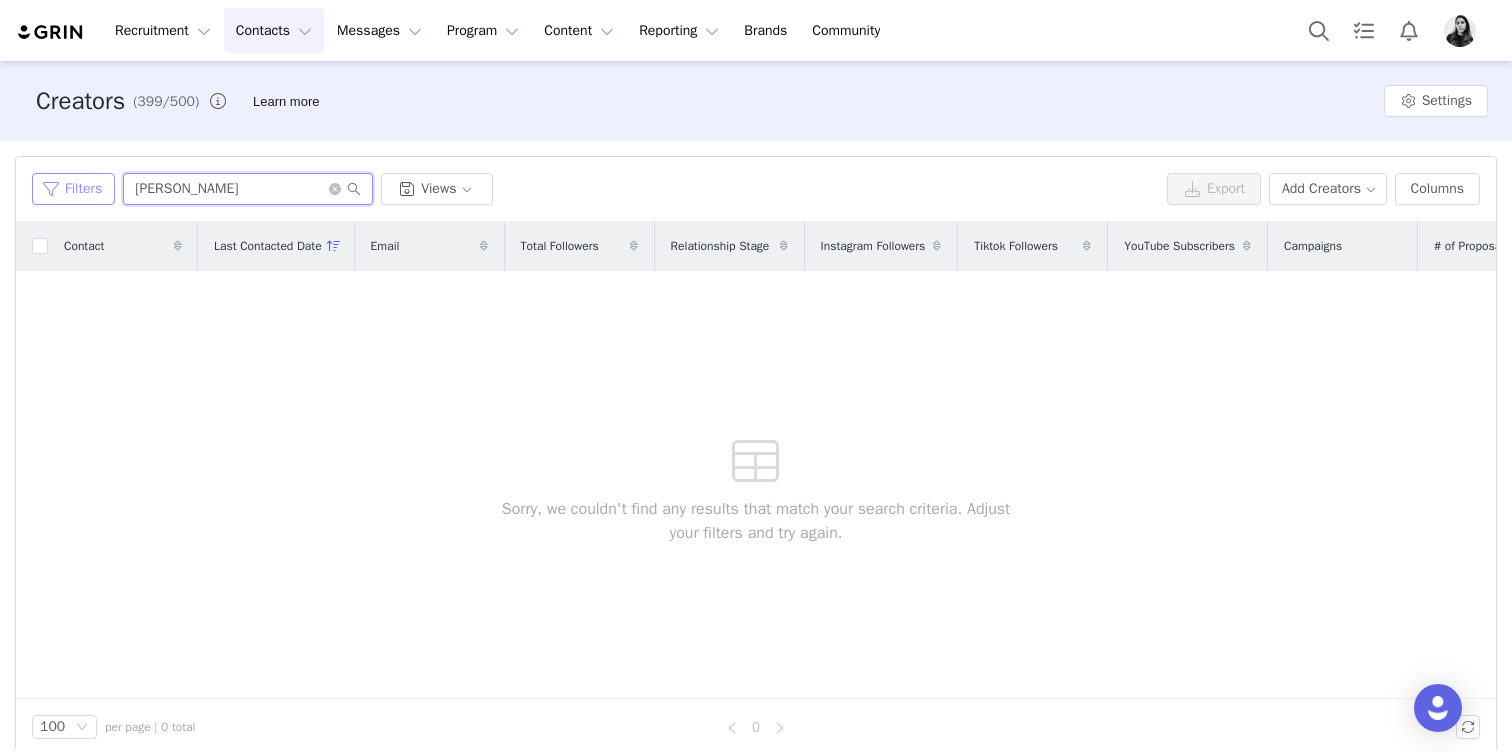 type on "vicky" 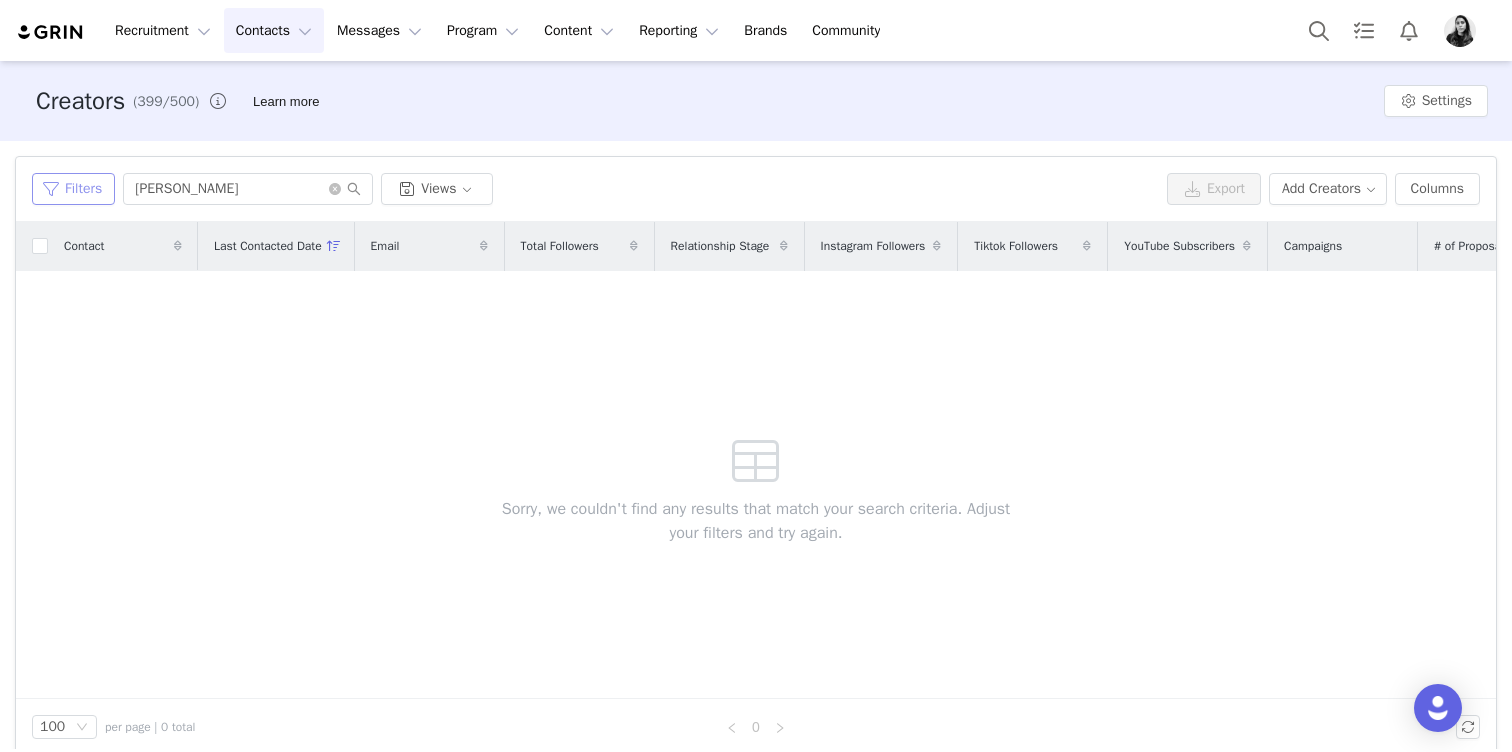 click on "Filters" at bounding box center [73, 189] 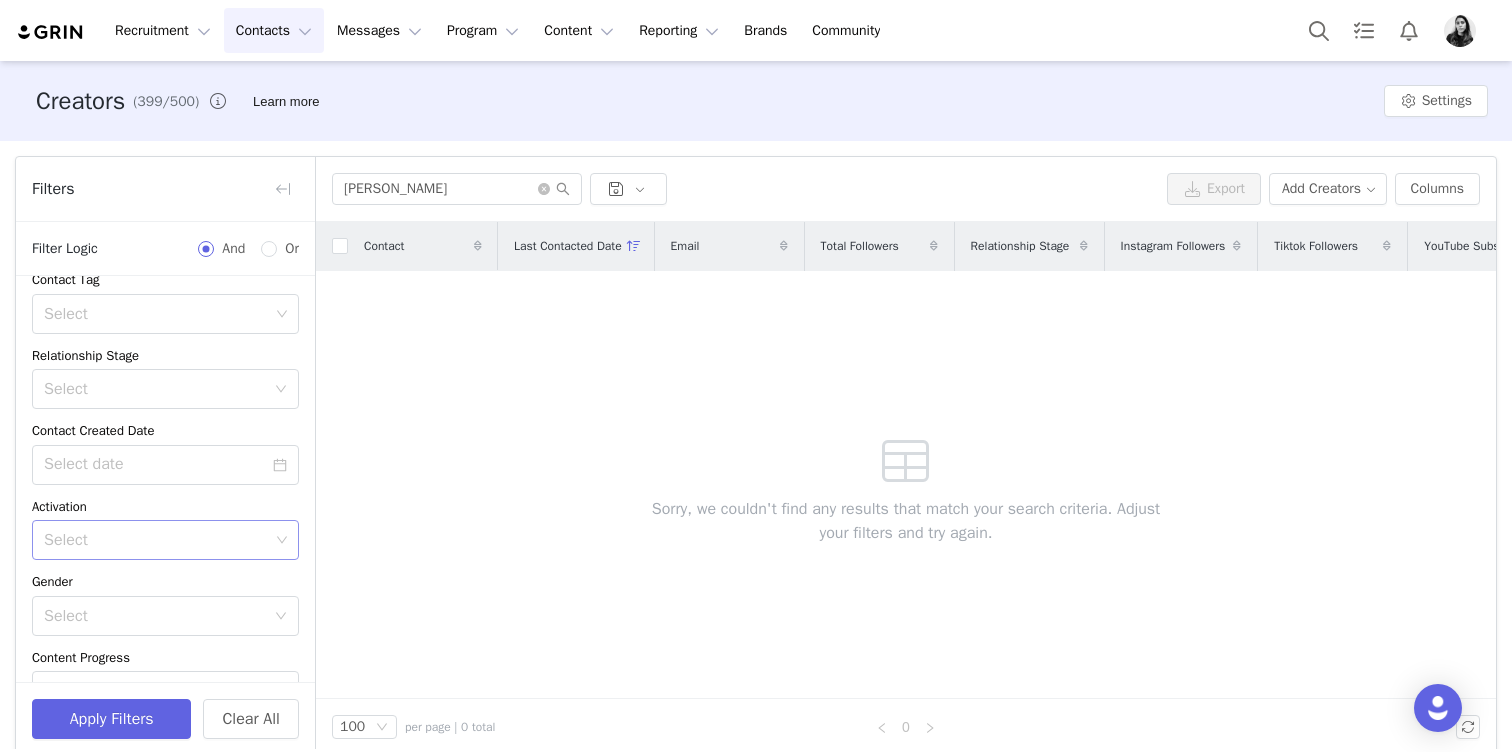 scroll, scrollTop: 0, scrollLeft: 0, axis: both 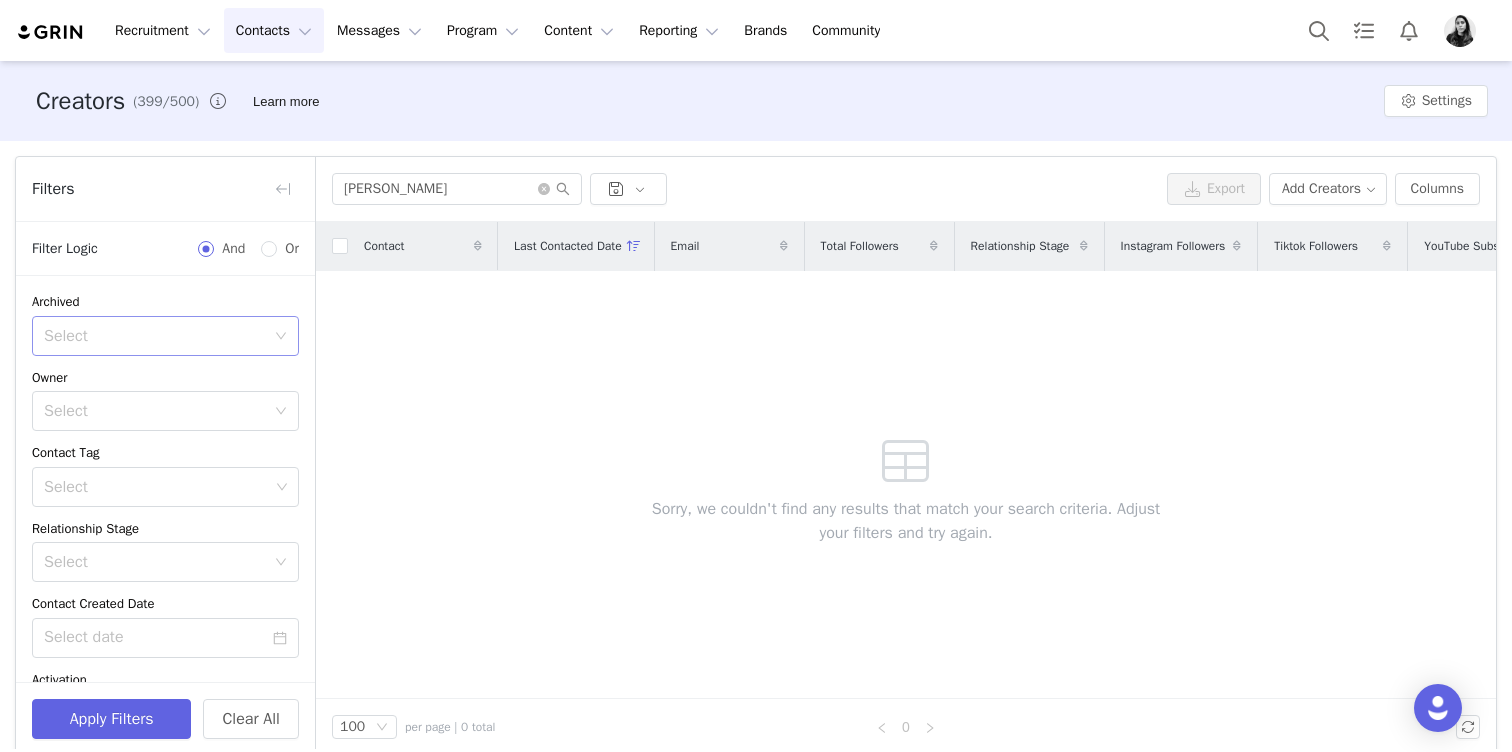 click on "Select" at bounding box center (154, 336) 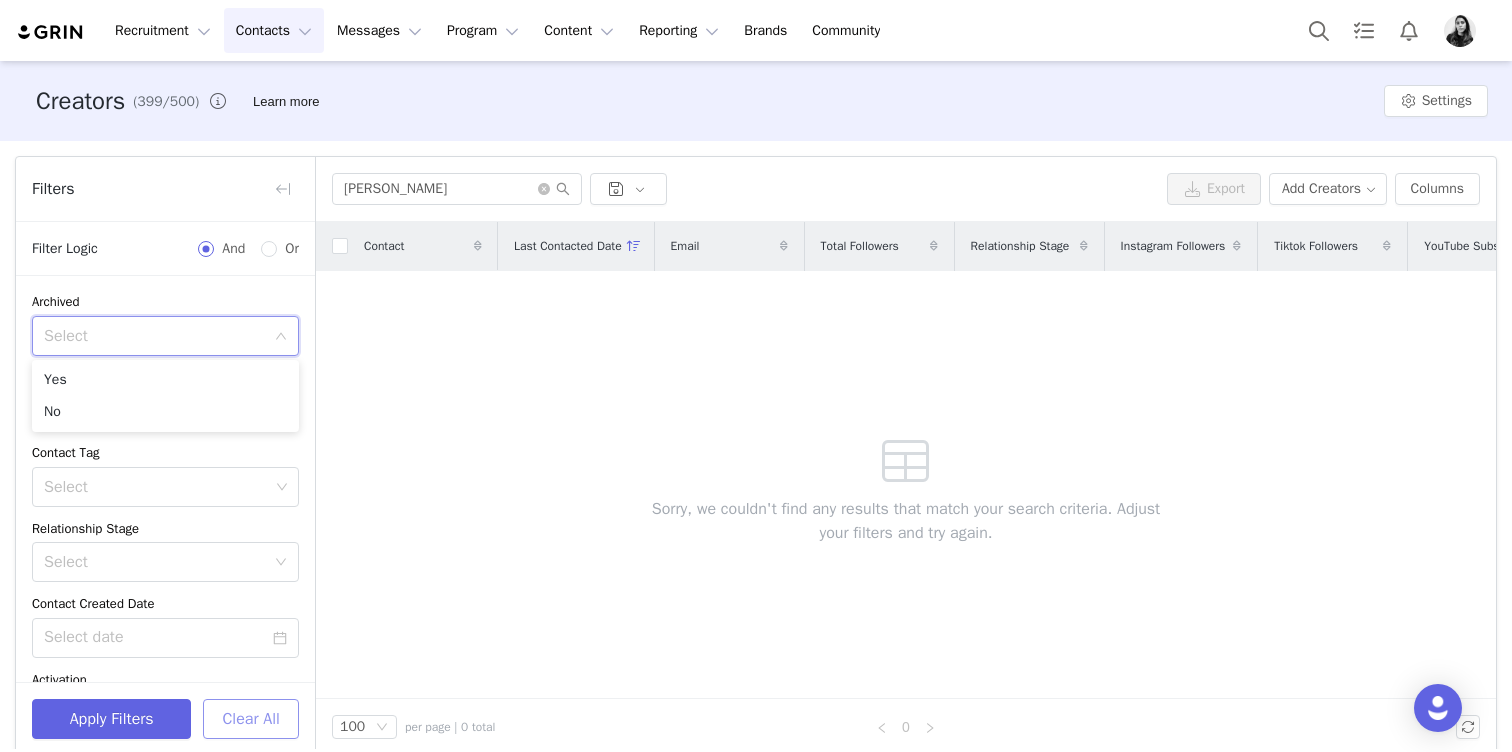 click on "Clear All" at bounding box center [251, 719] 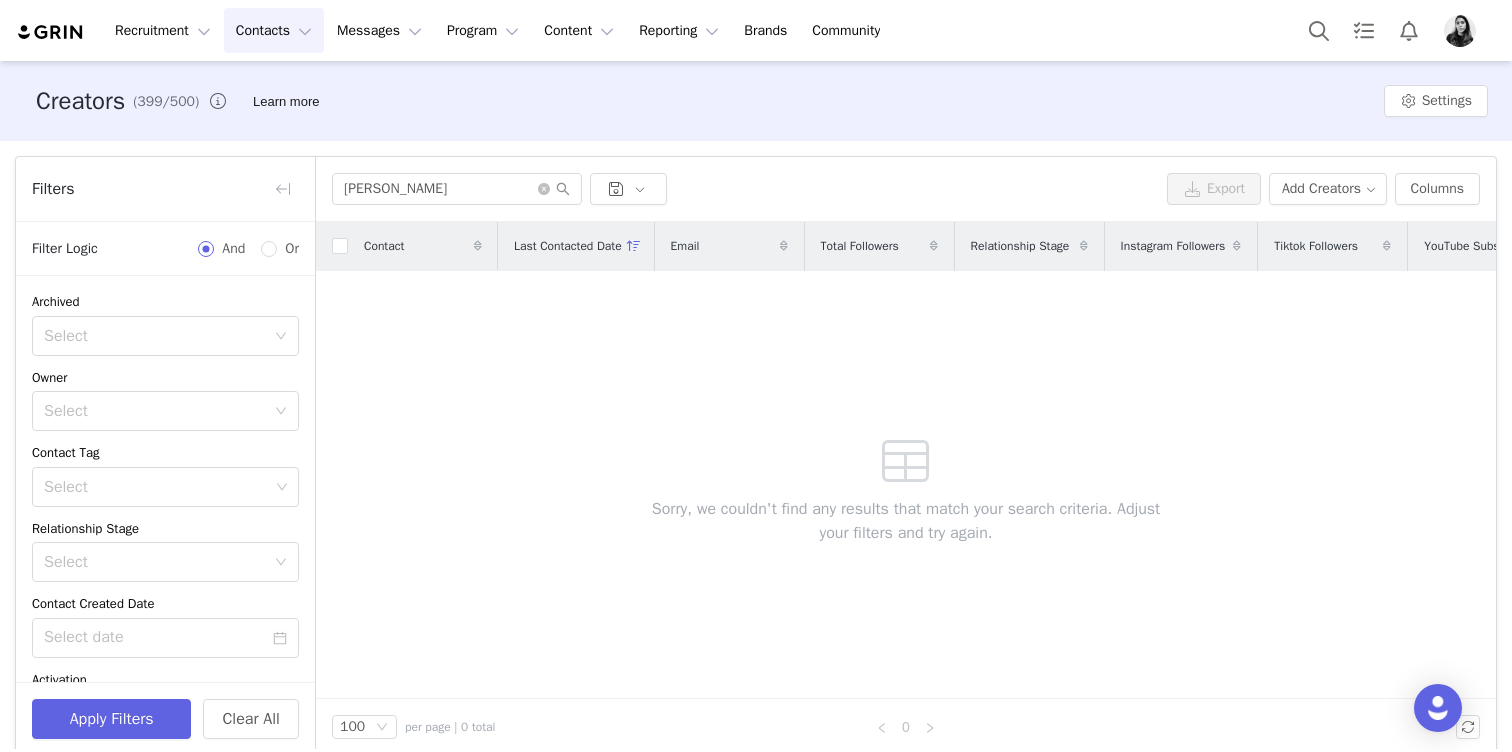 click on "Contacts Contacts" at bounding box center [274, 30] 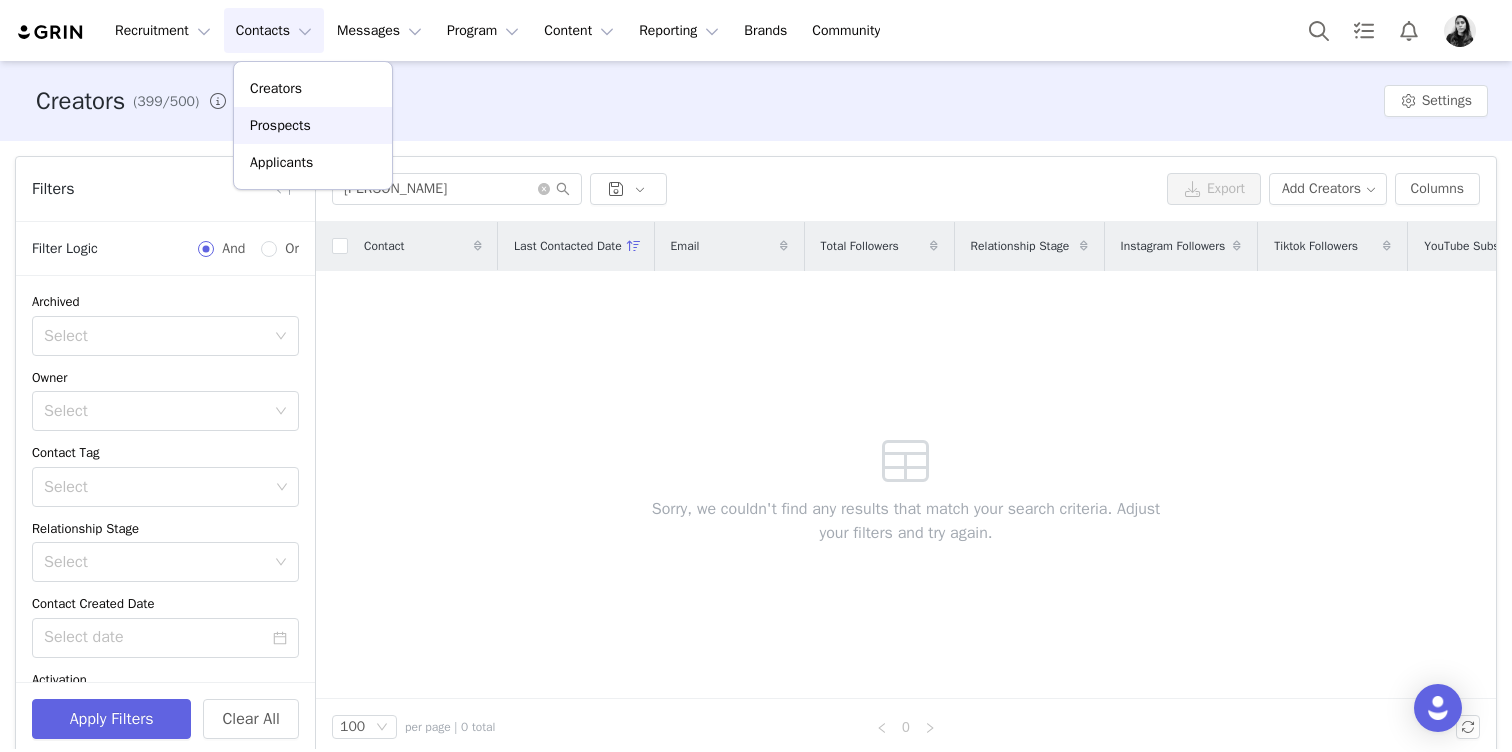 click on "Prospects" at bounding box center [280, 125] 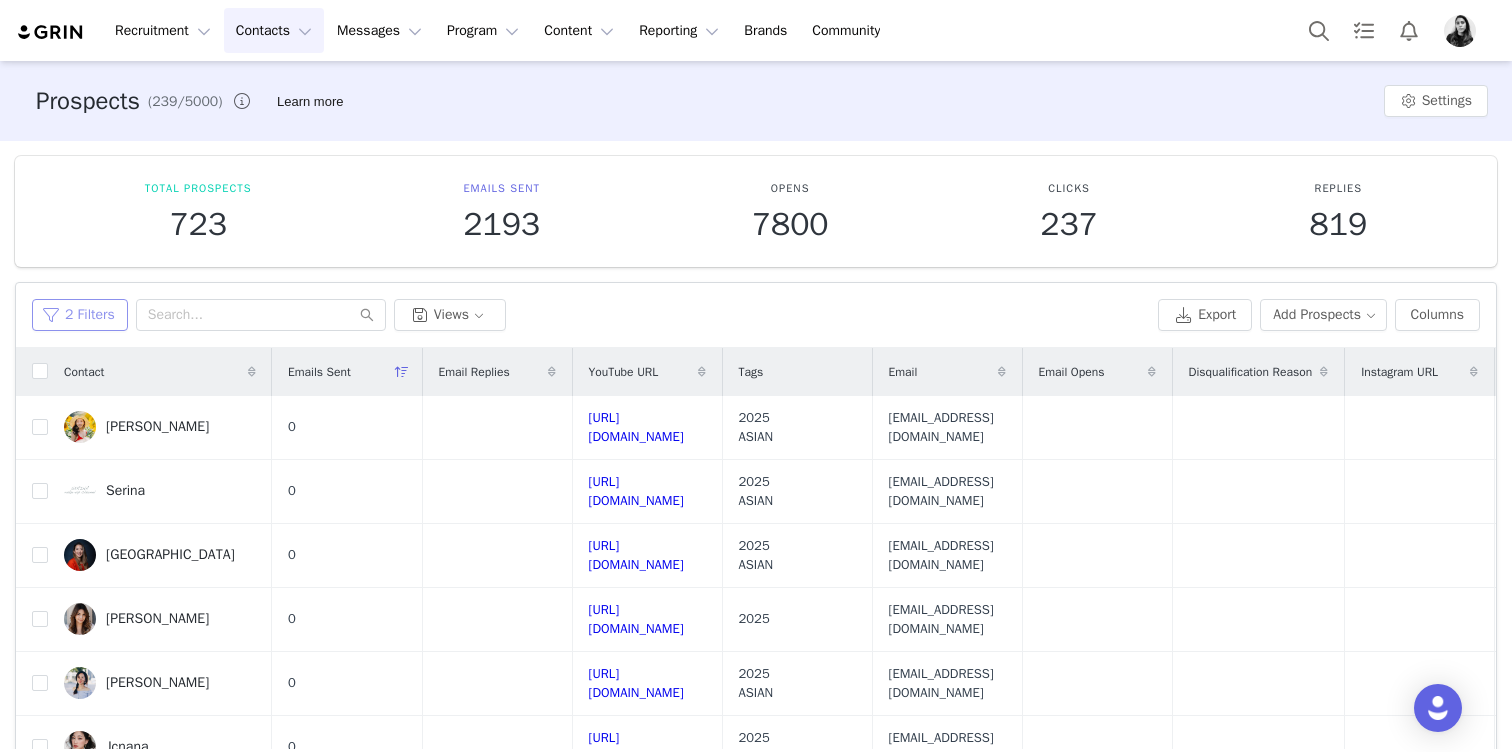 click on "2 Filters" at bounding box center (80, 315) 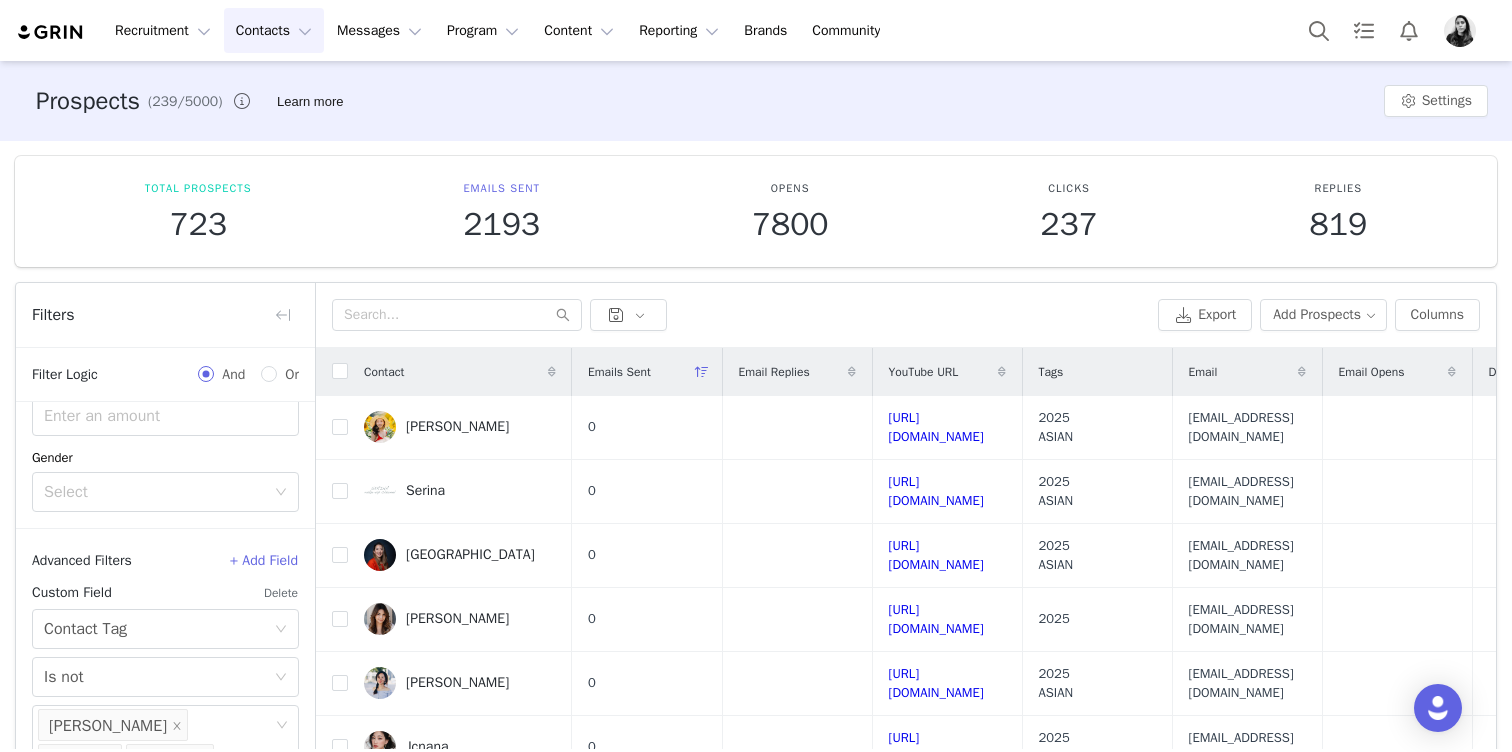 scroll, scrollTop: 521, scrollLeft: 0, axis: vertical 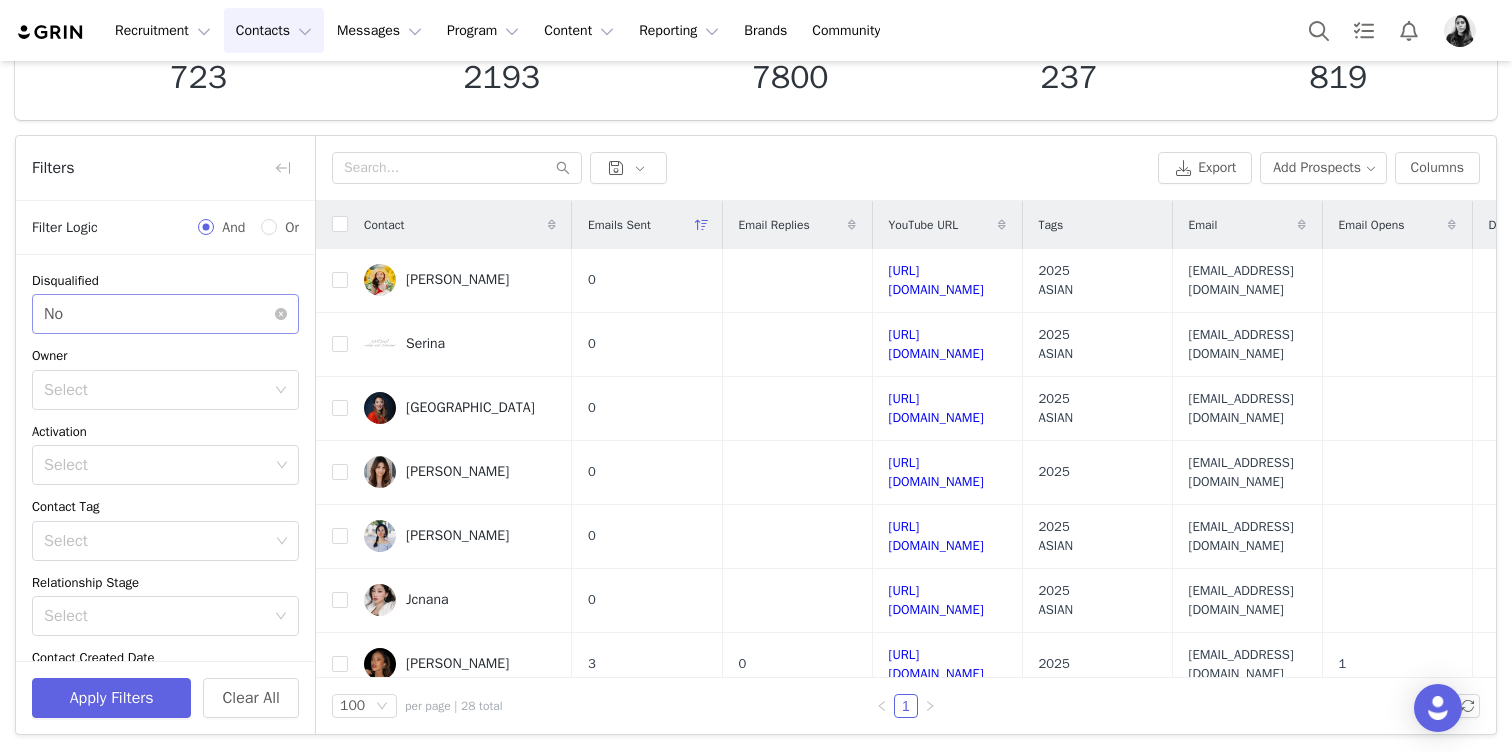 click on "Select No" at bounding box center (159, 314) 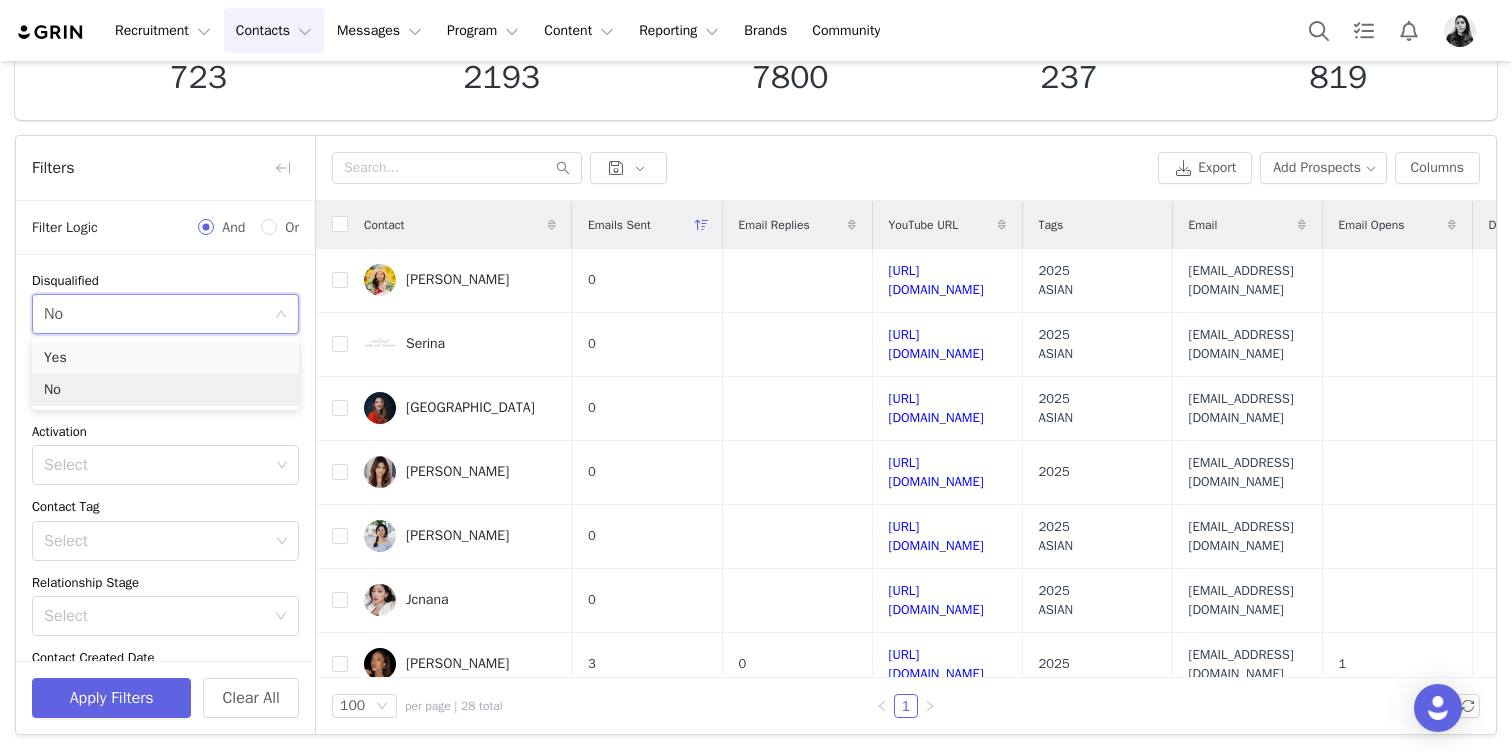 click on "Yes" at bounding box center [165, 358] 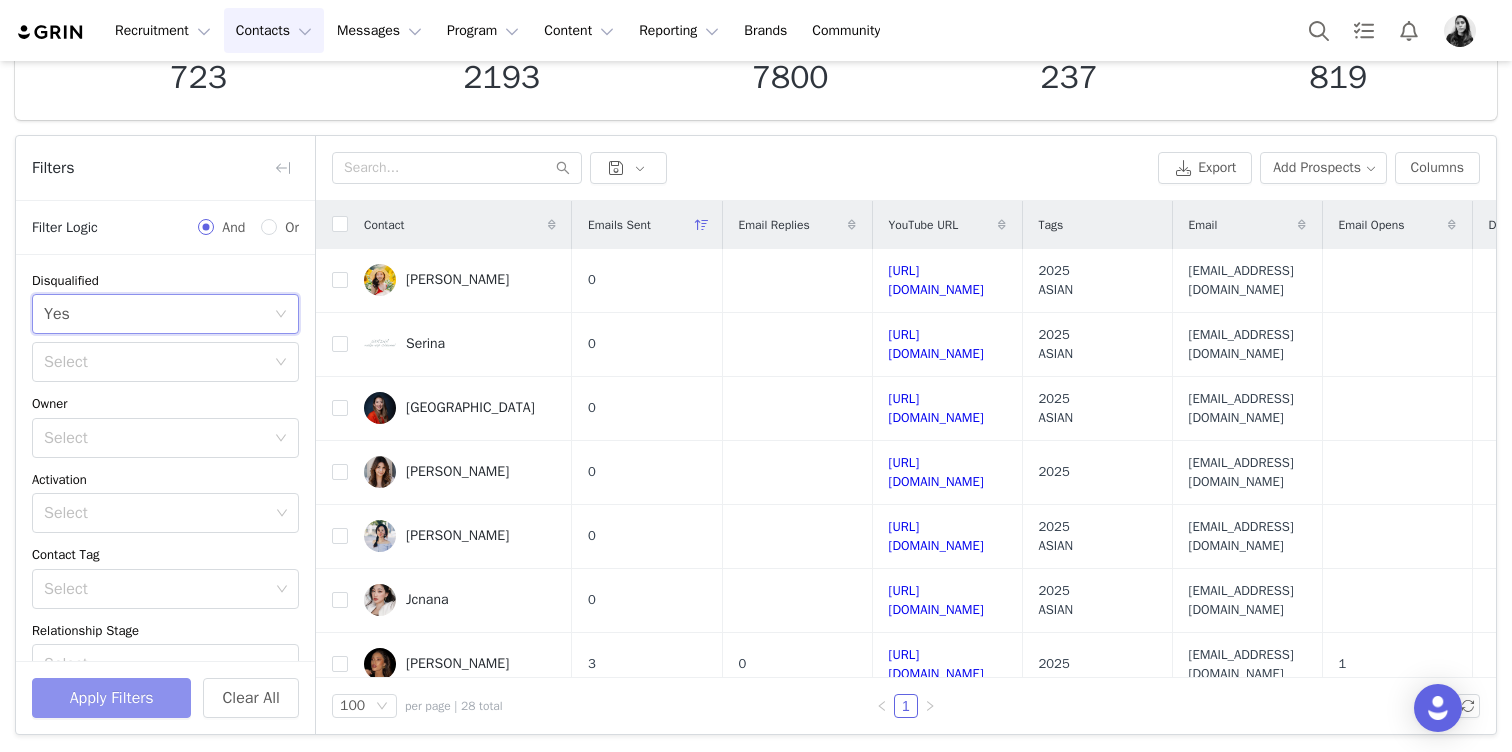 click on "Apply Filters" at bounding box center [111, 698] 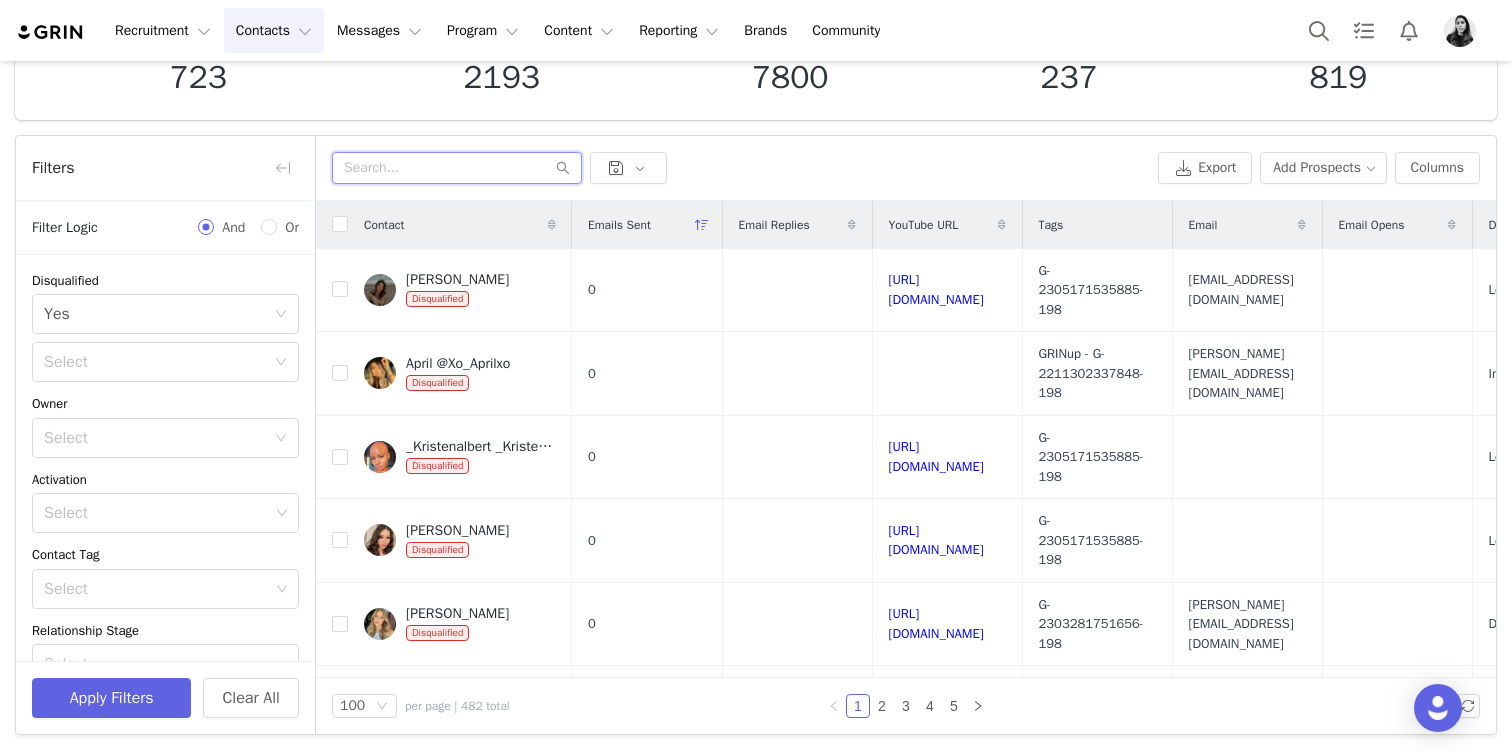 click at bounding box center (457, 168) 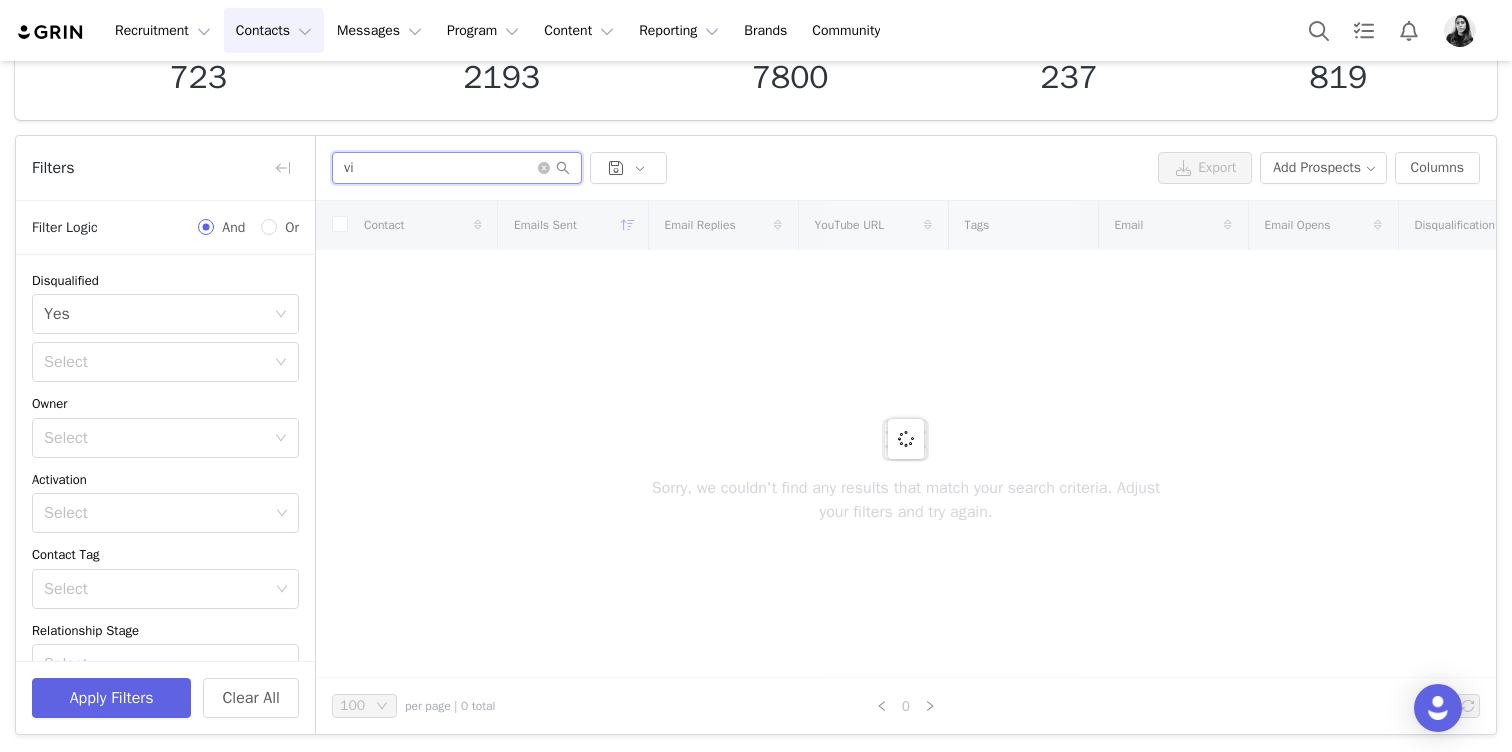 type on "v" 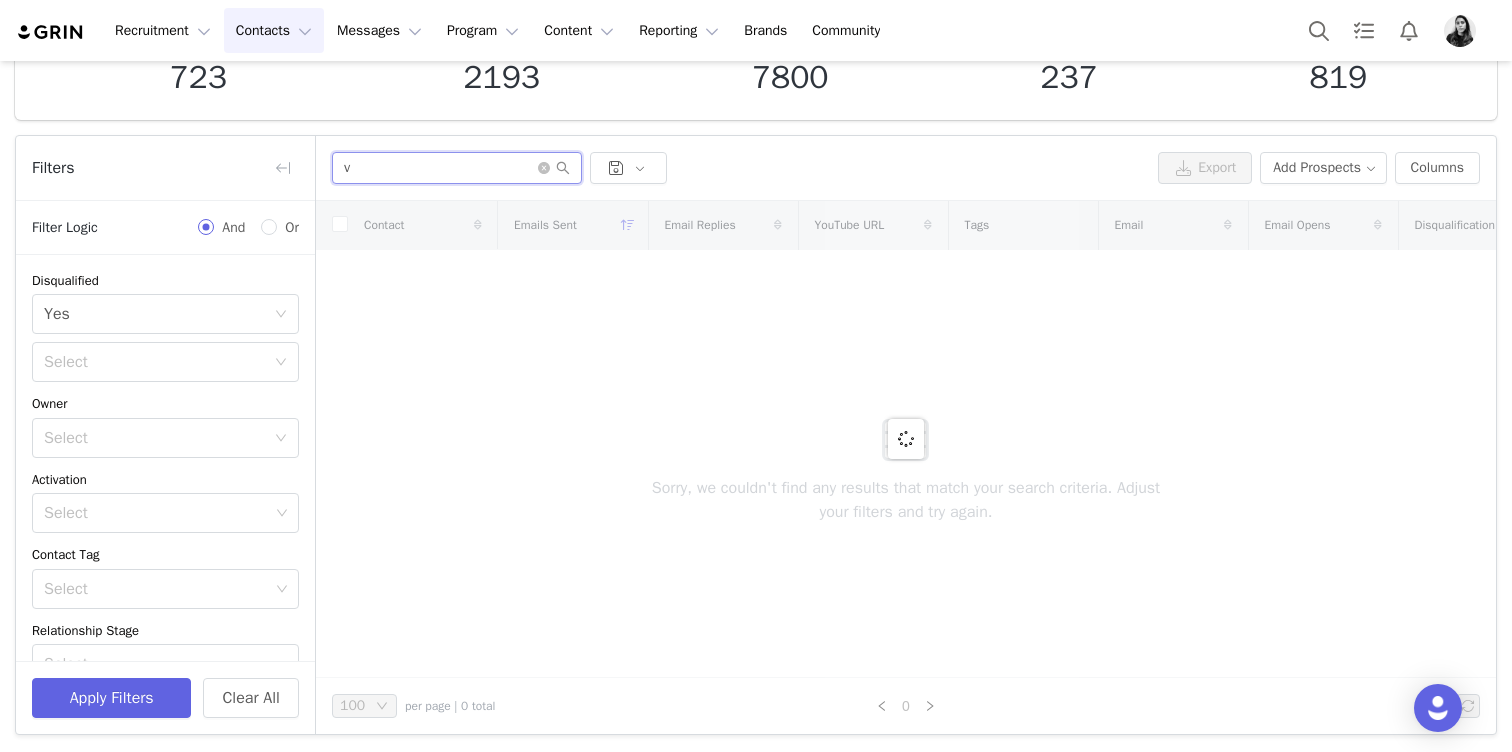 type 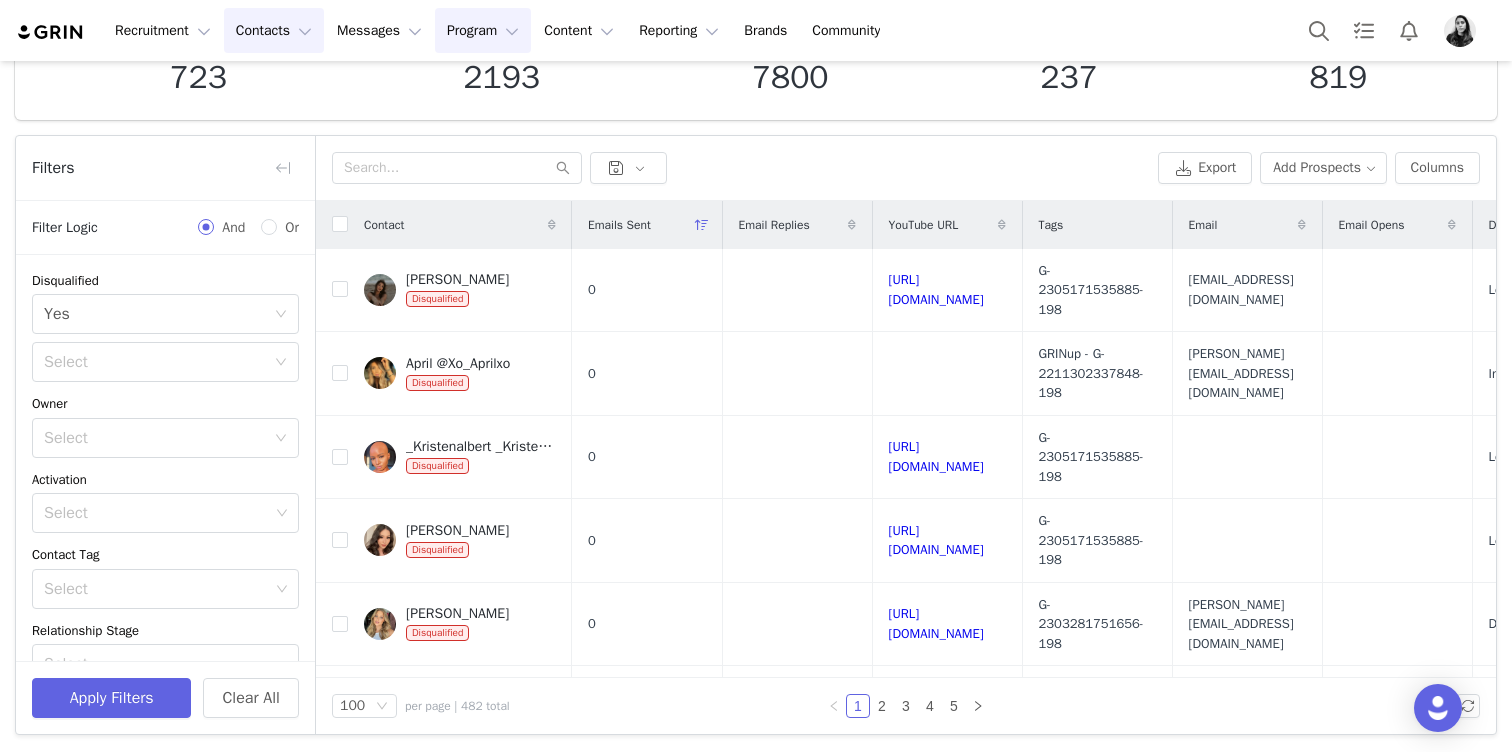 scroll, scrollTop: 0, scrollLeft: 0, axis: both 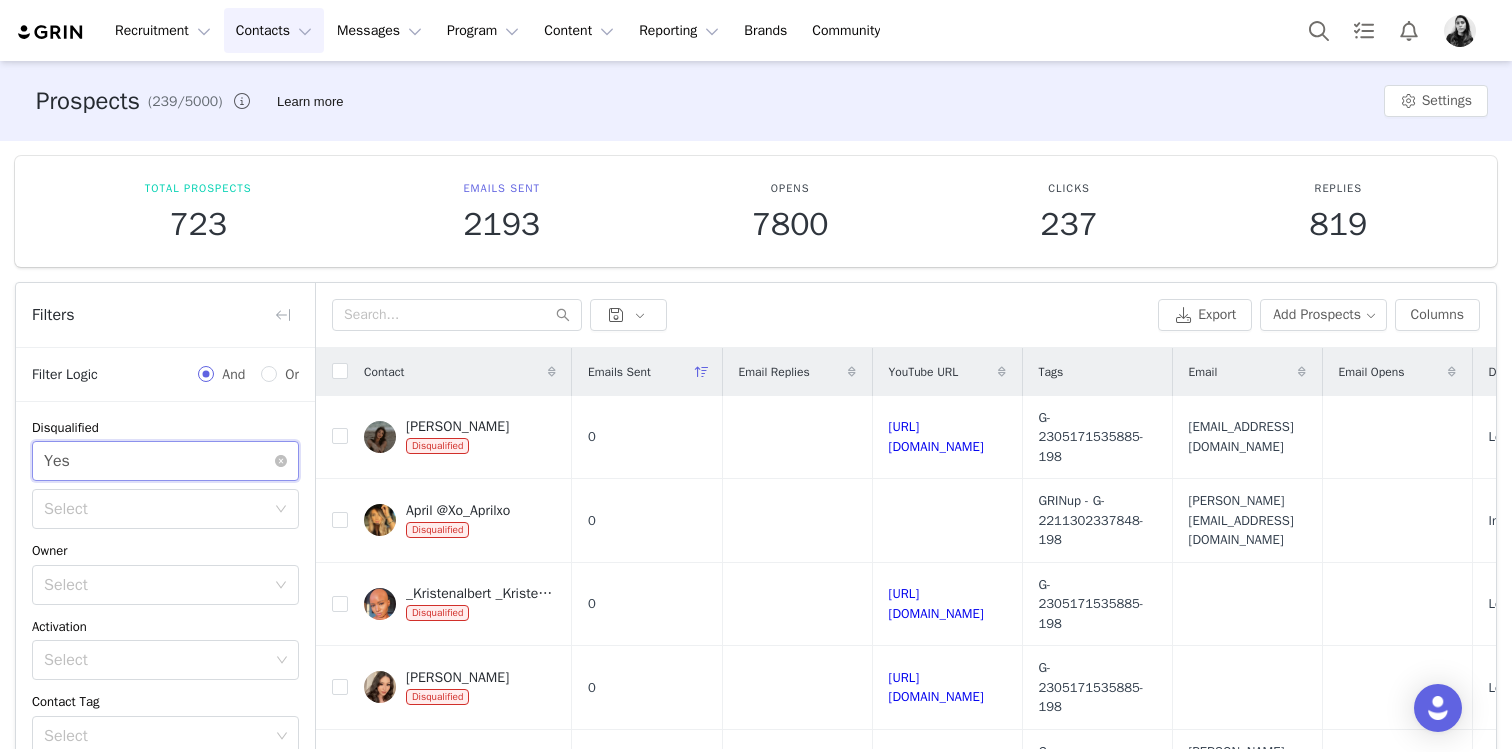 click on "Select Yes" at bounding box center [159, 461] 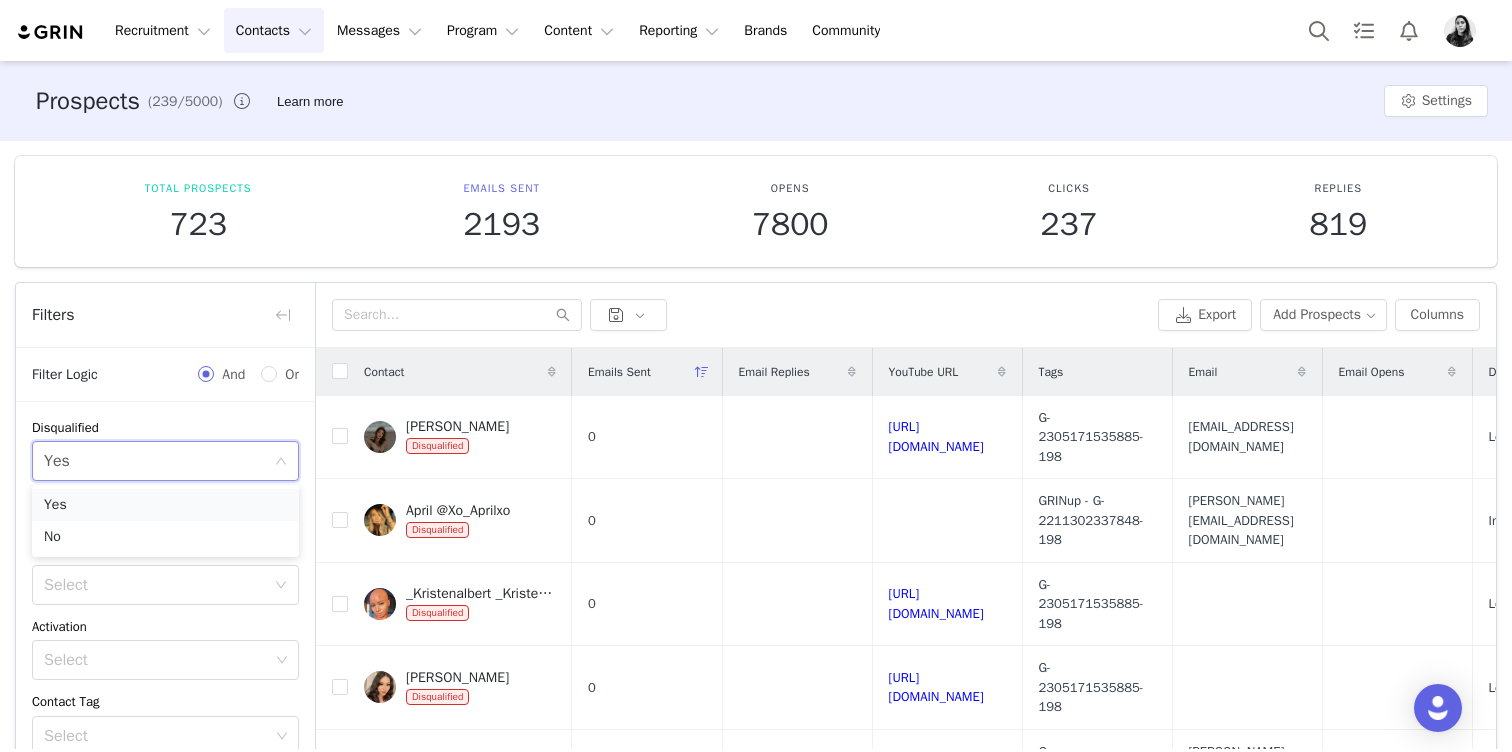 click on "Yes" at bounding box center [165, 505] 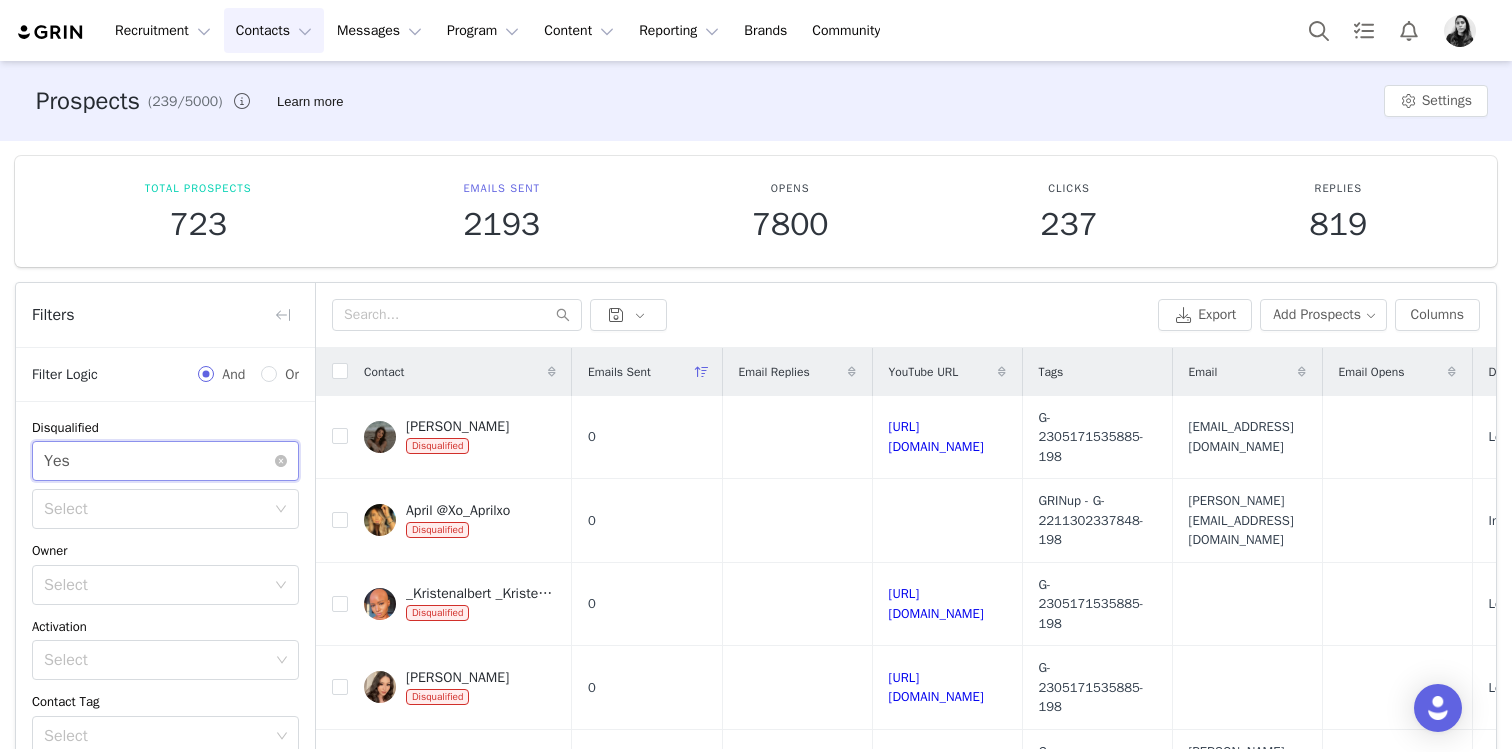 click on "Select Yes" at bounding box center (159, 461) 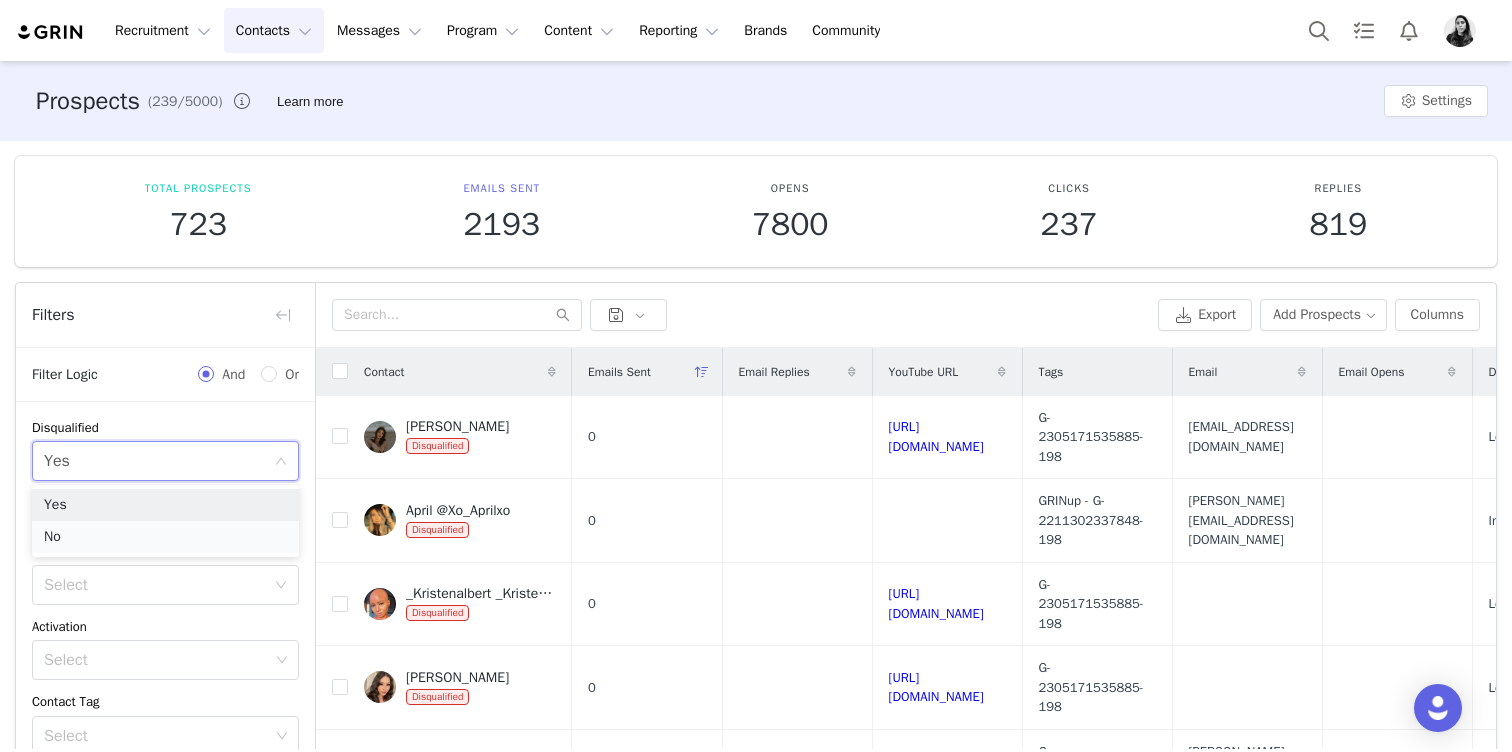 click on "No" at bounding box center (165, 537) 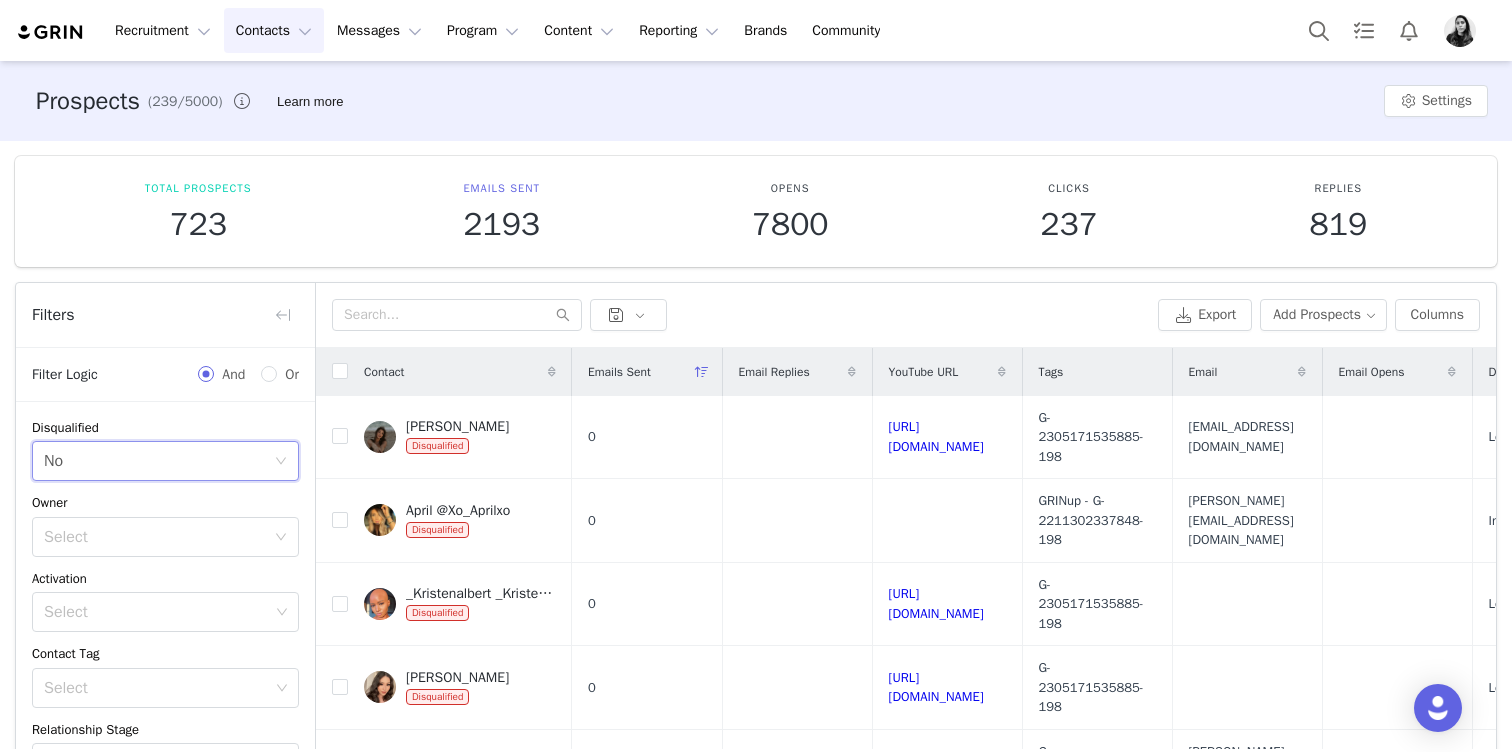 scroll, scrollTop: 147, scrollLeft: 0, axis: vertical 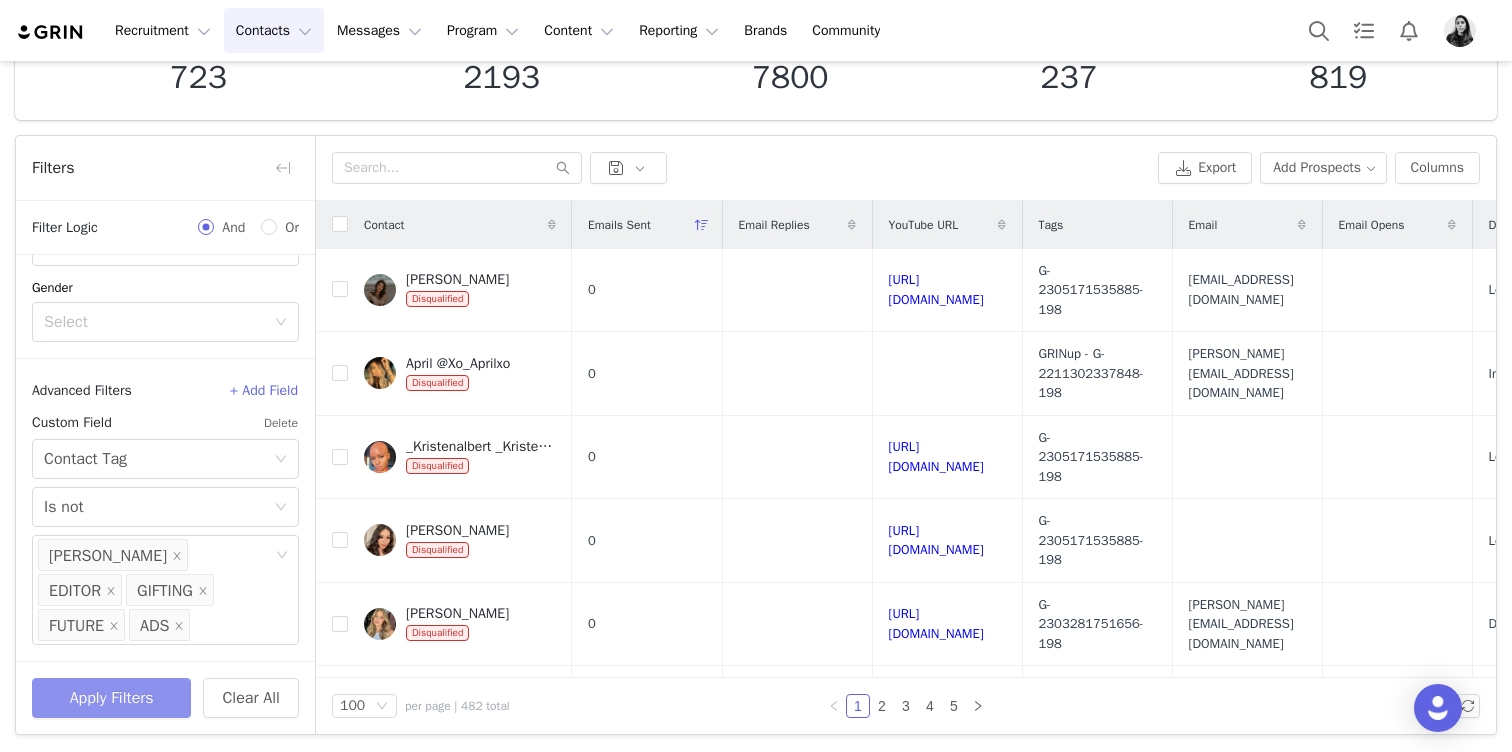 click on "Apply Filters" at bounding box center [111, 698] 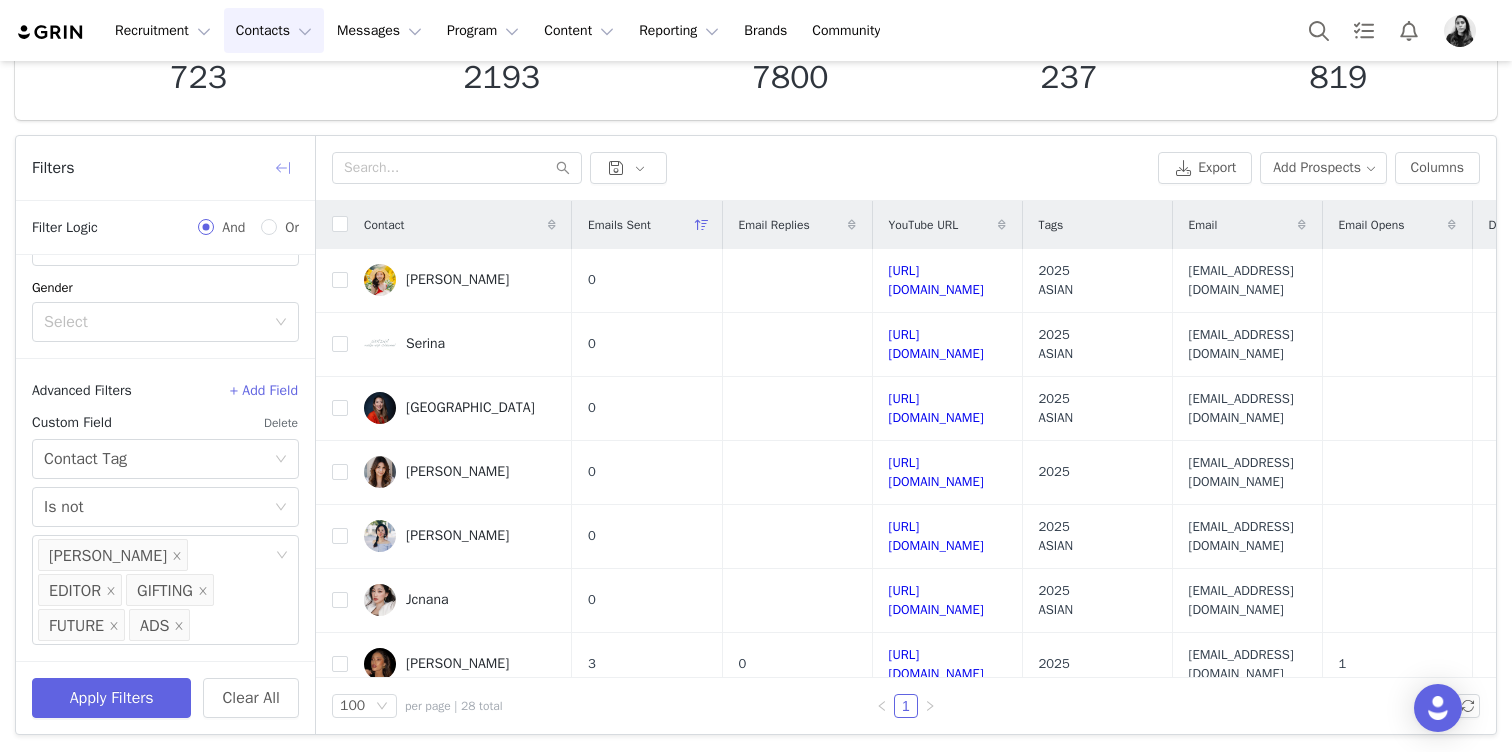 click at bounding box center [283, 168] 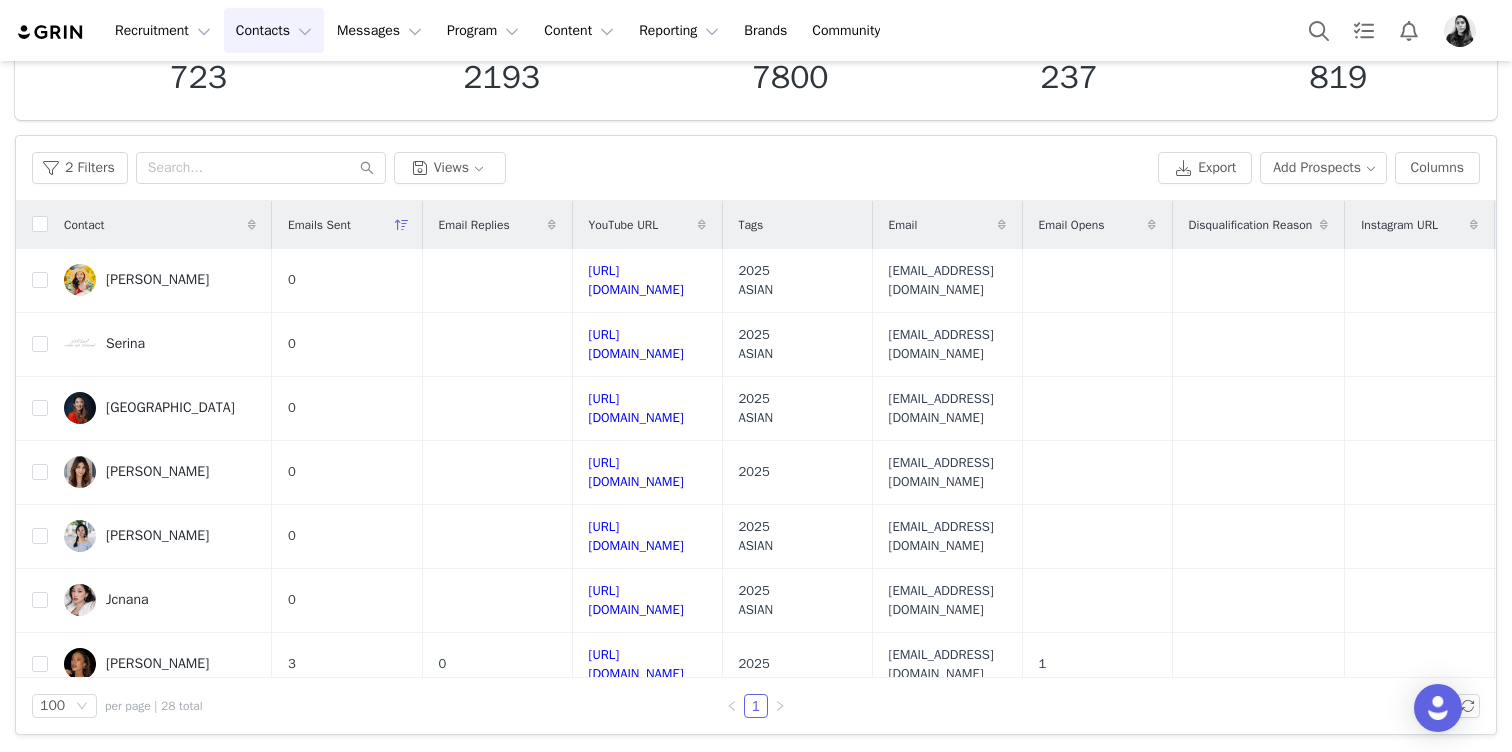 scroll, scrollTop: 17, scrollLeft: 0, axis: vertical 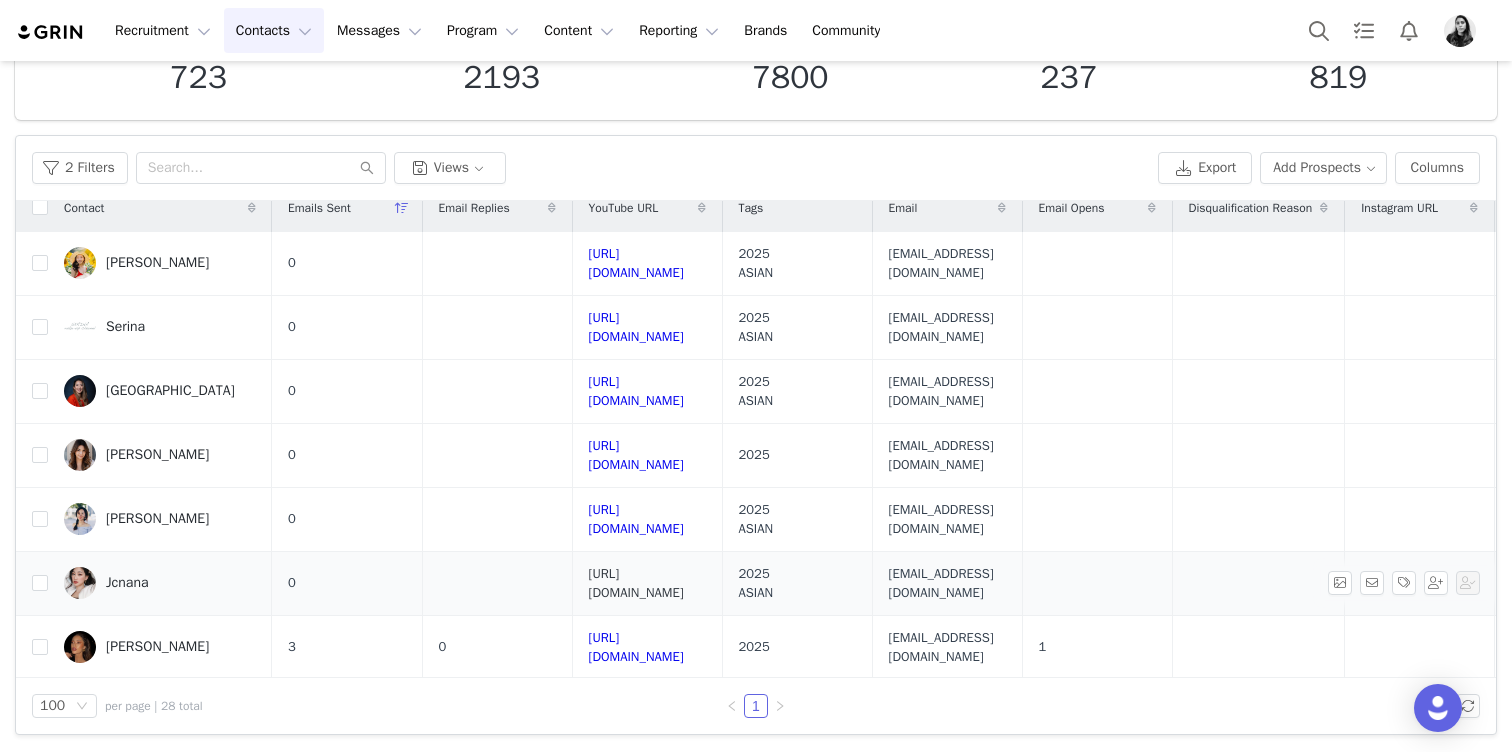 click on "https://www.youtube.com/@itsjcnana" at bounding box center (636, 583) 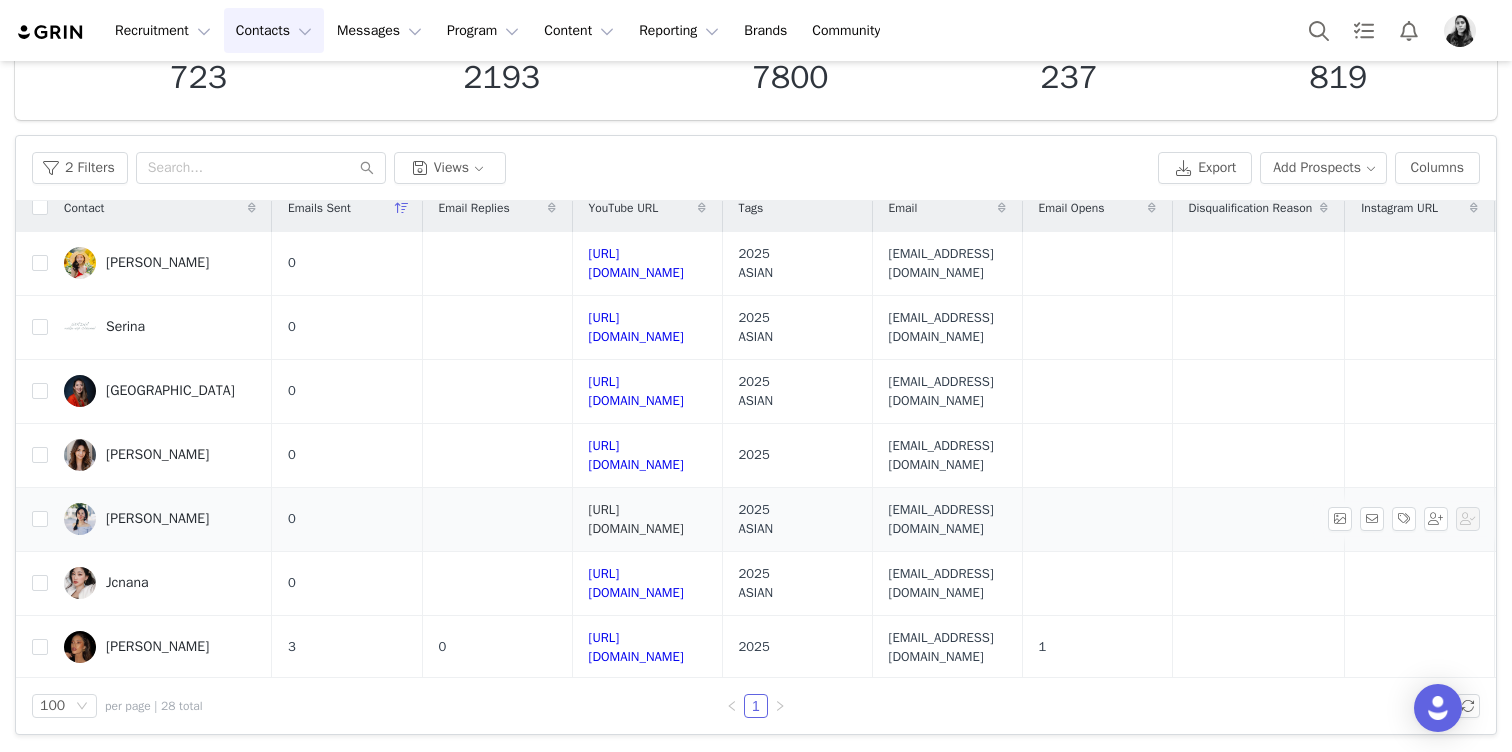 click on "https://www.youtube.com/@krystinaaa" at bounding box center (636, 519) 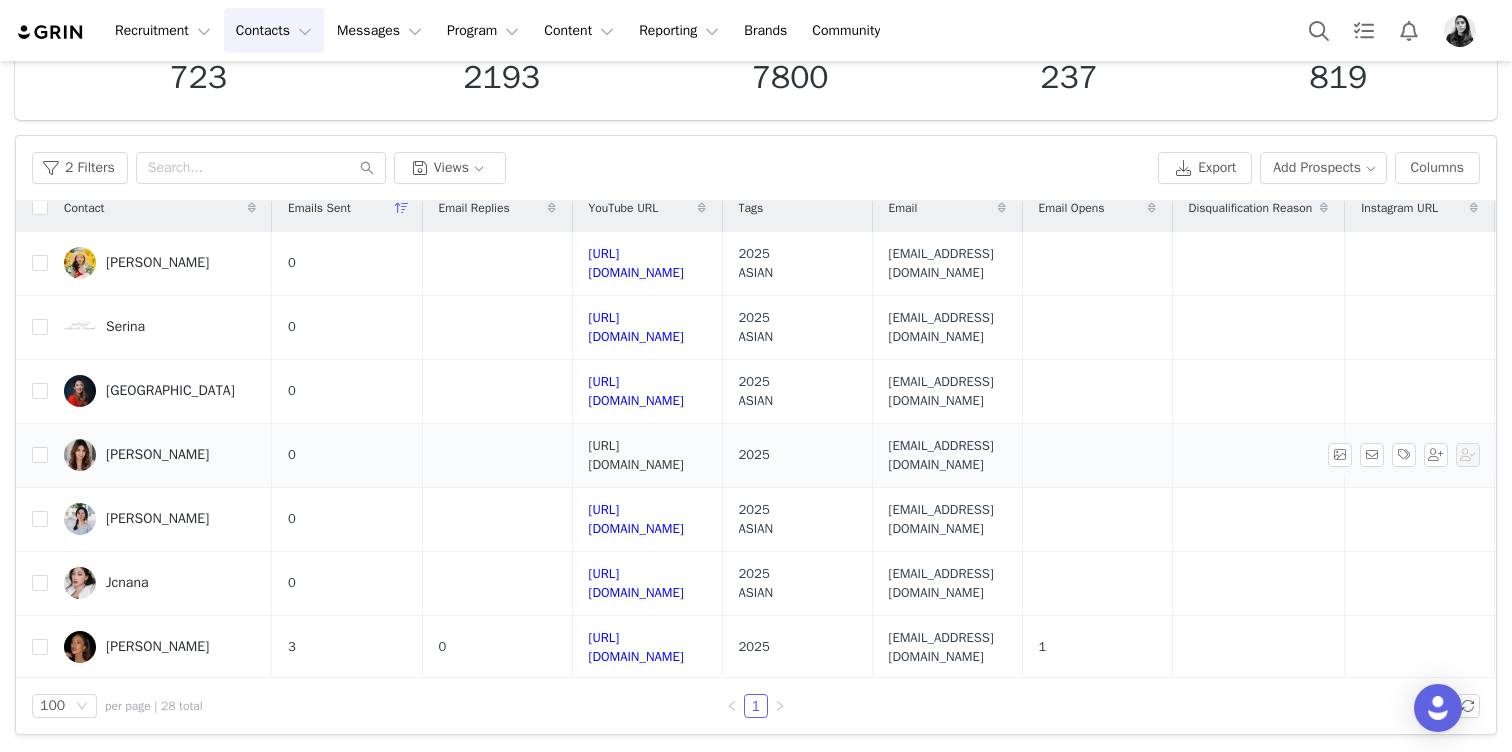 click on "https://www.youtube.com/@kellydriscoll" at bounding box center [636, 455] 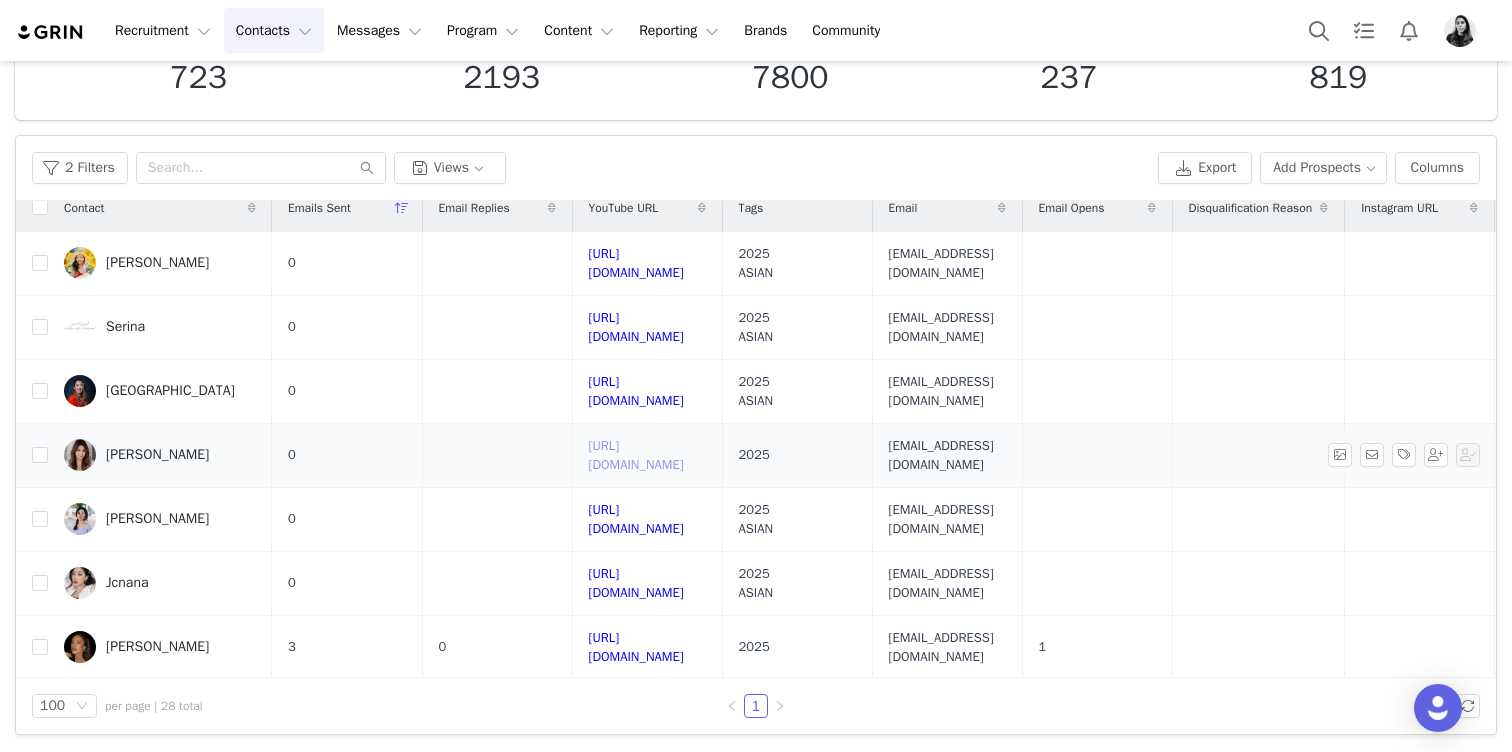 scroll, scrollTop: 0, scrollLeft: 0, axis: both 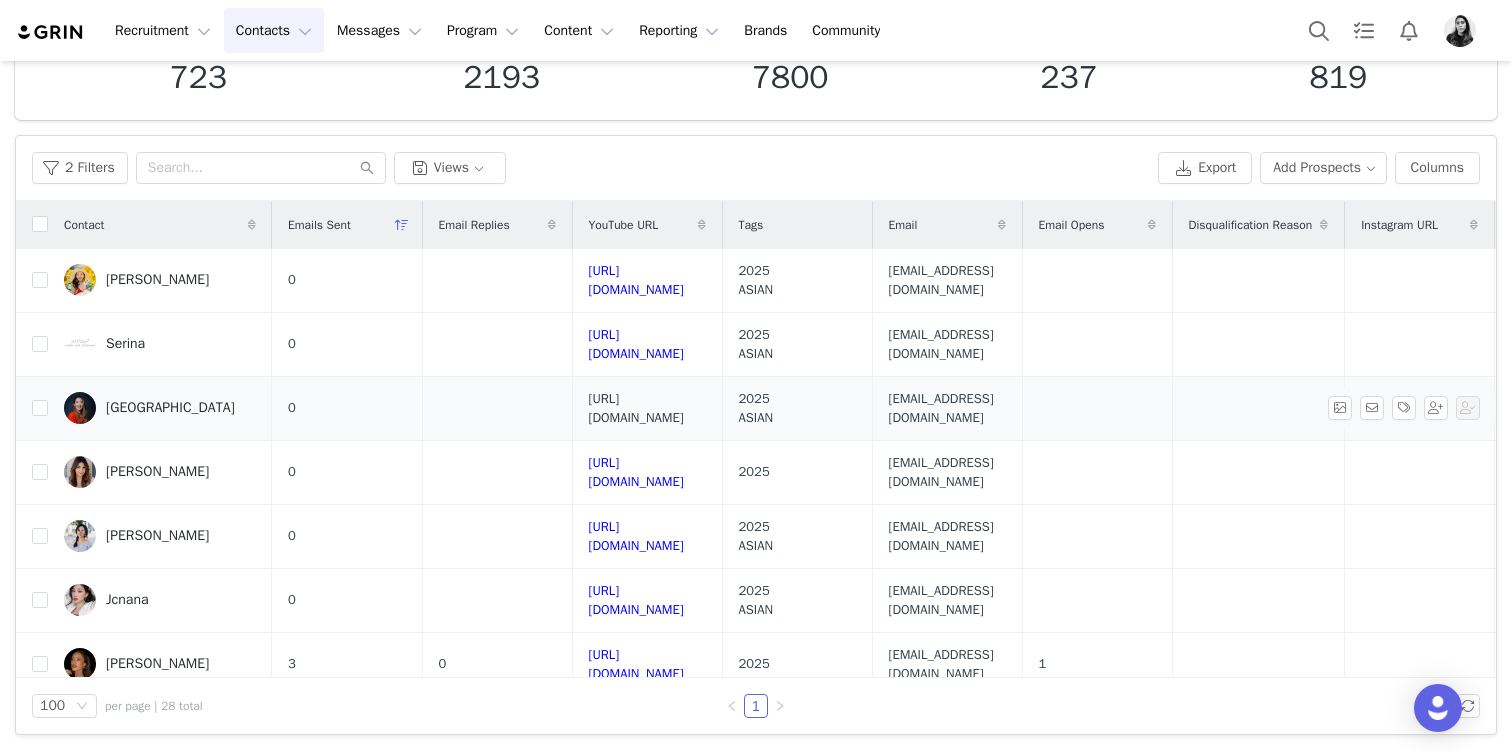click on "https://www.youtube.com/@junjunsquare" at bounding box center [636, 408] 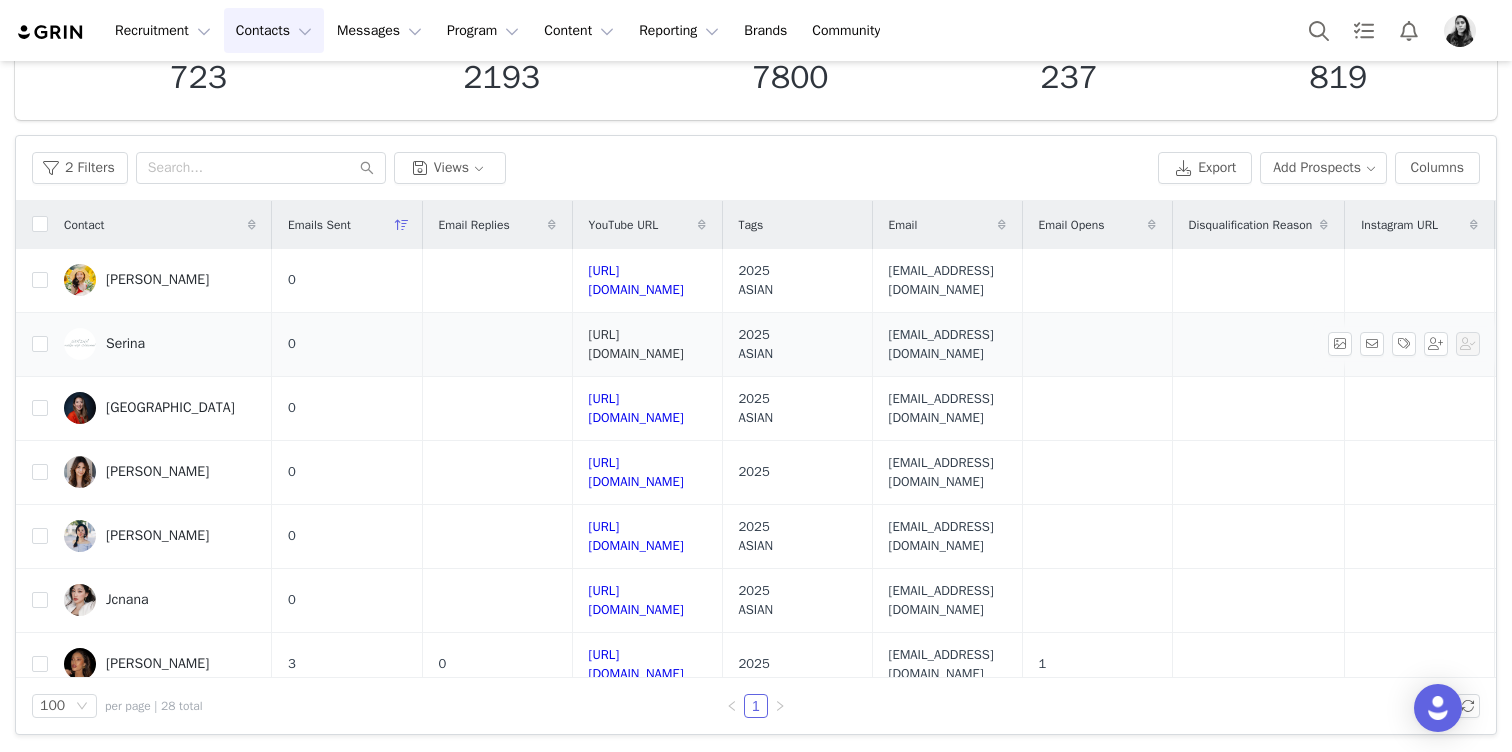 click on "https://www.youtube.com/@serinamakeupchannel" at bounding box center (636, 344) 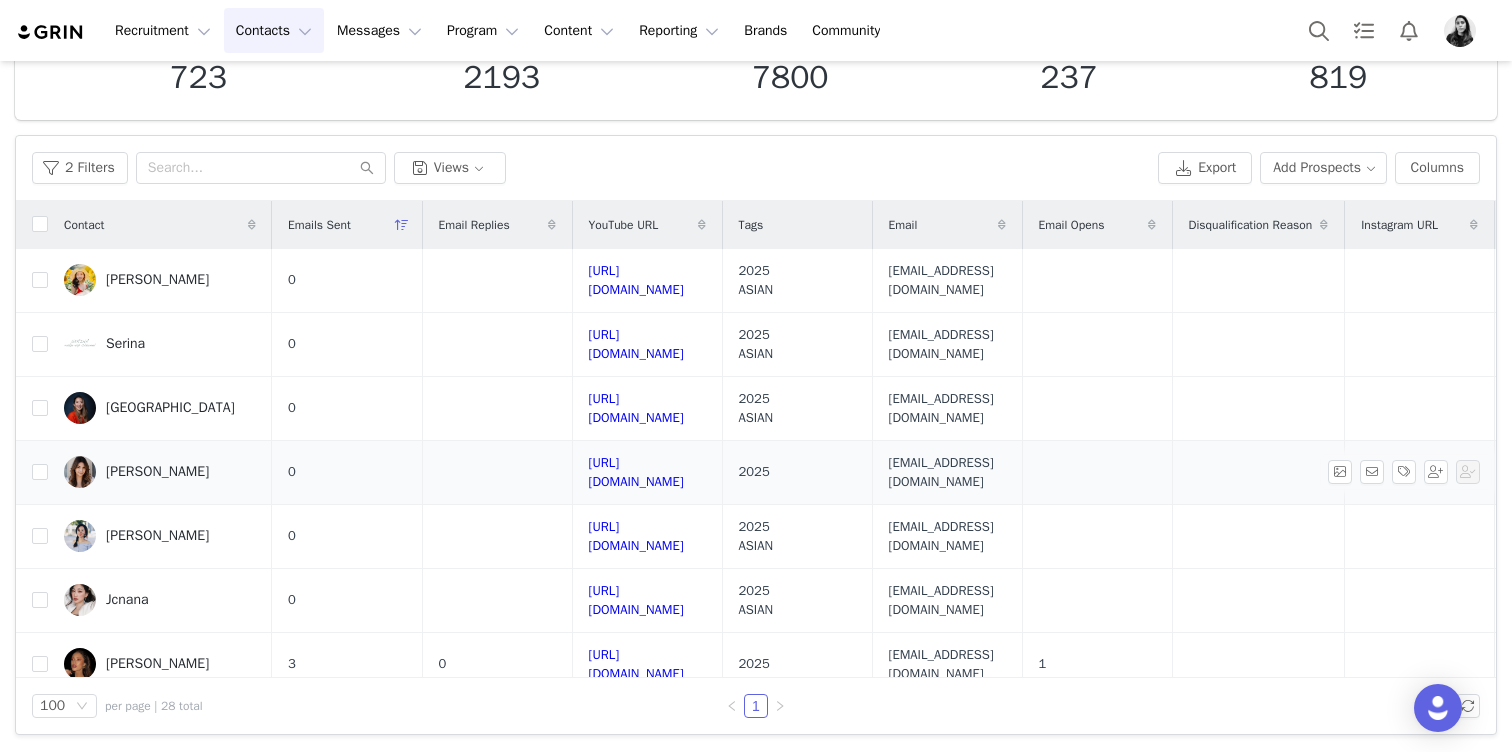 click at bounding box center (80, 472) 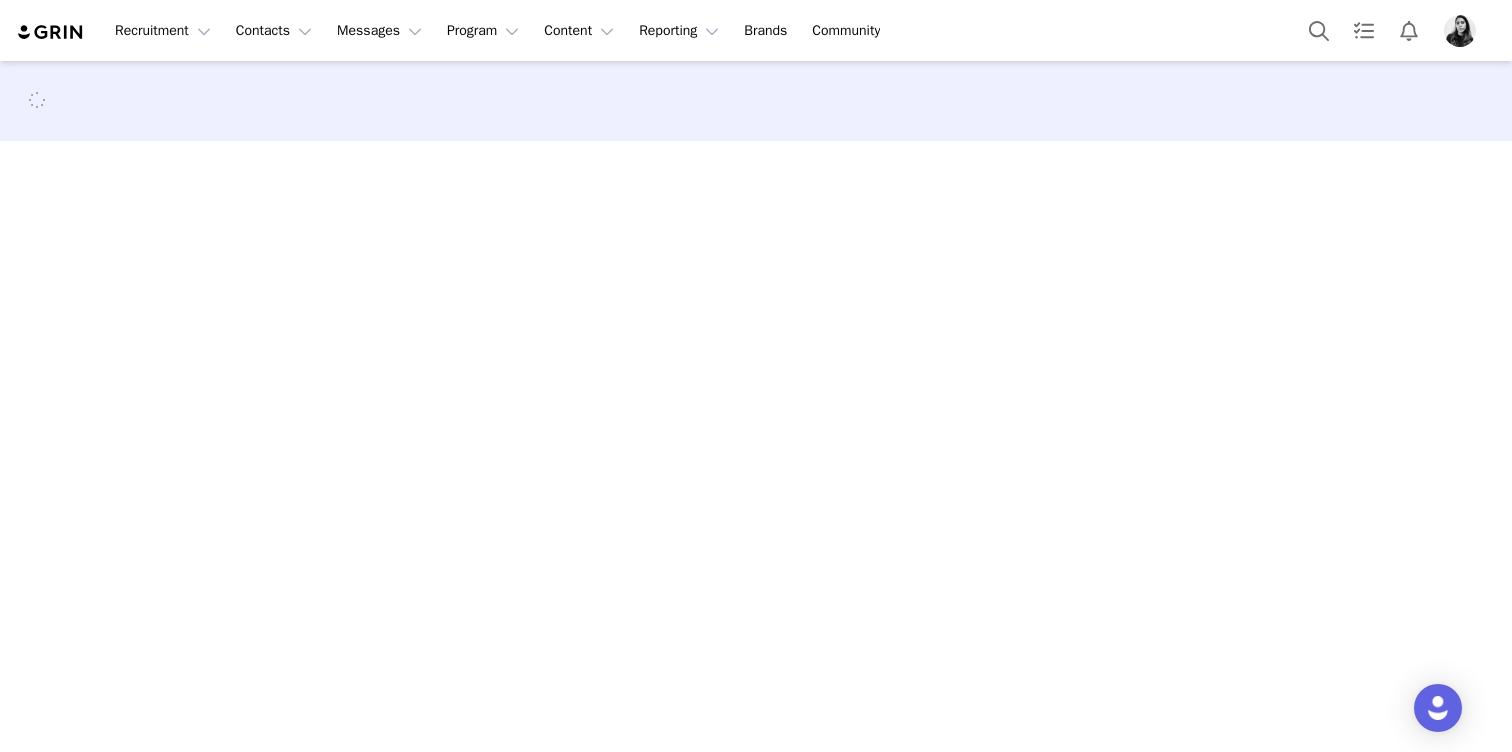 scroll, scrollTop: 0, scrollLeft: 0, axis: both 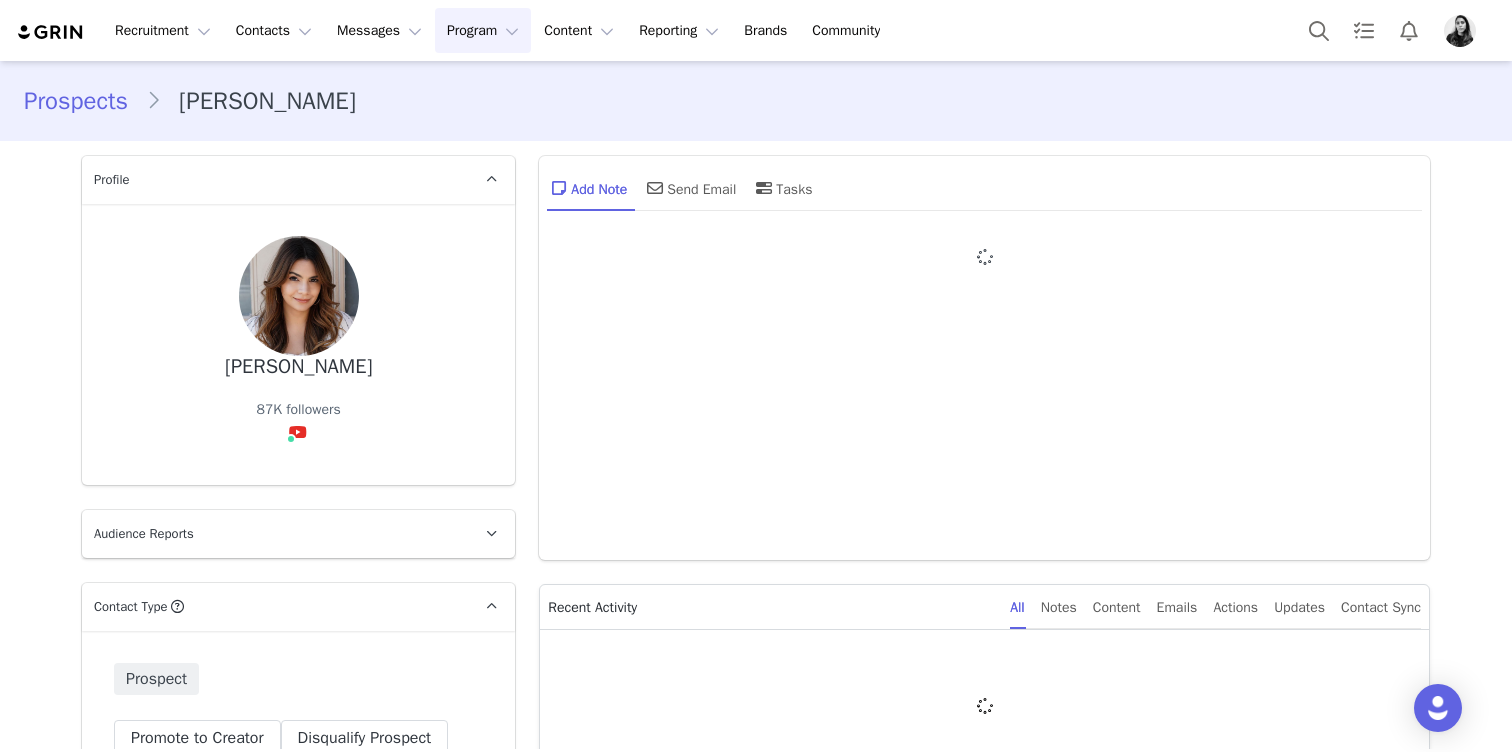 type on "+1 (United States)" 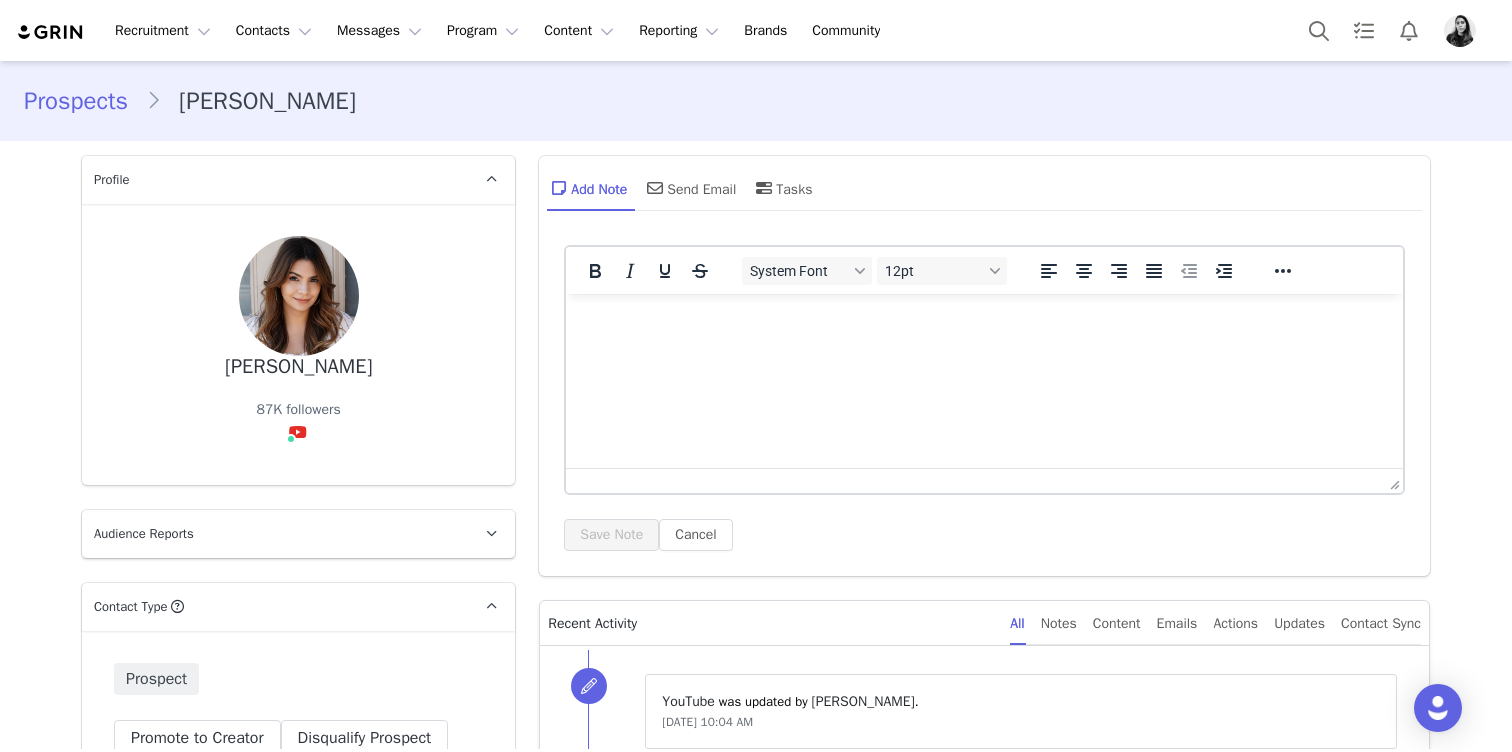 scroll, scrollTop: 0, scrollLeft: 0, axis: both 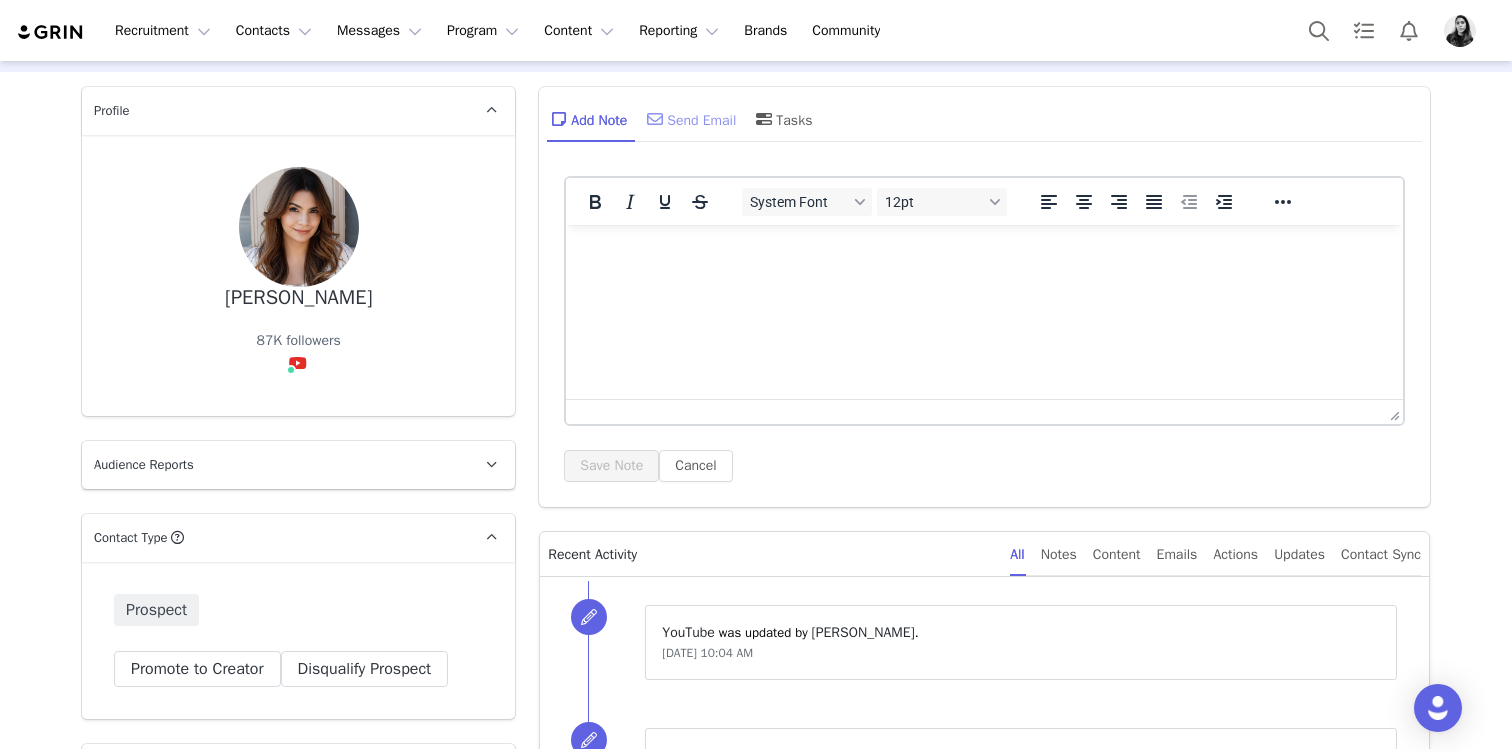 click on "Send Email" at bounding box center (689, 119) 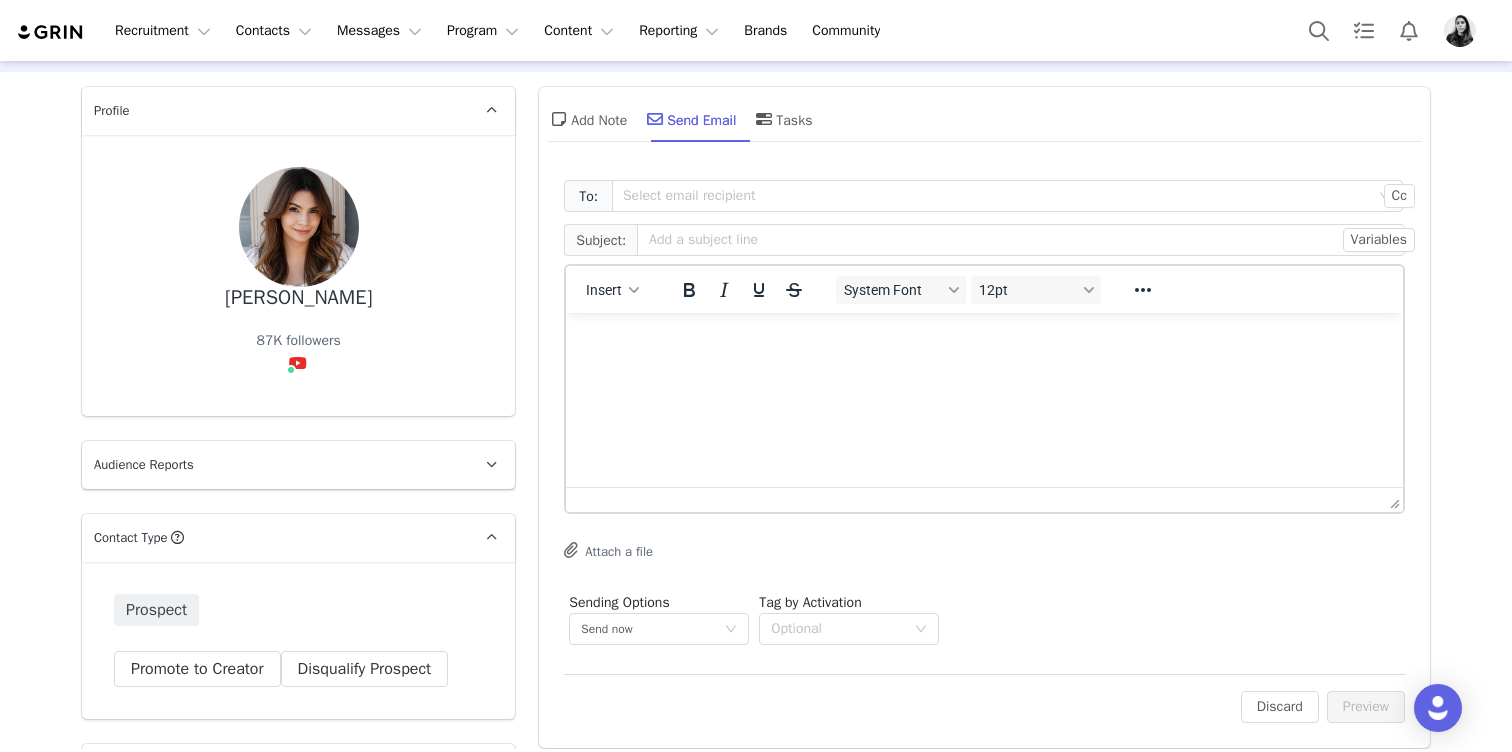 scroll, scrollTop: 0, scrollLeft: 0, axis: both 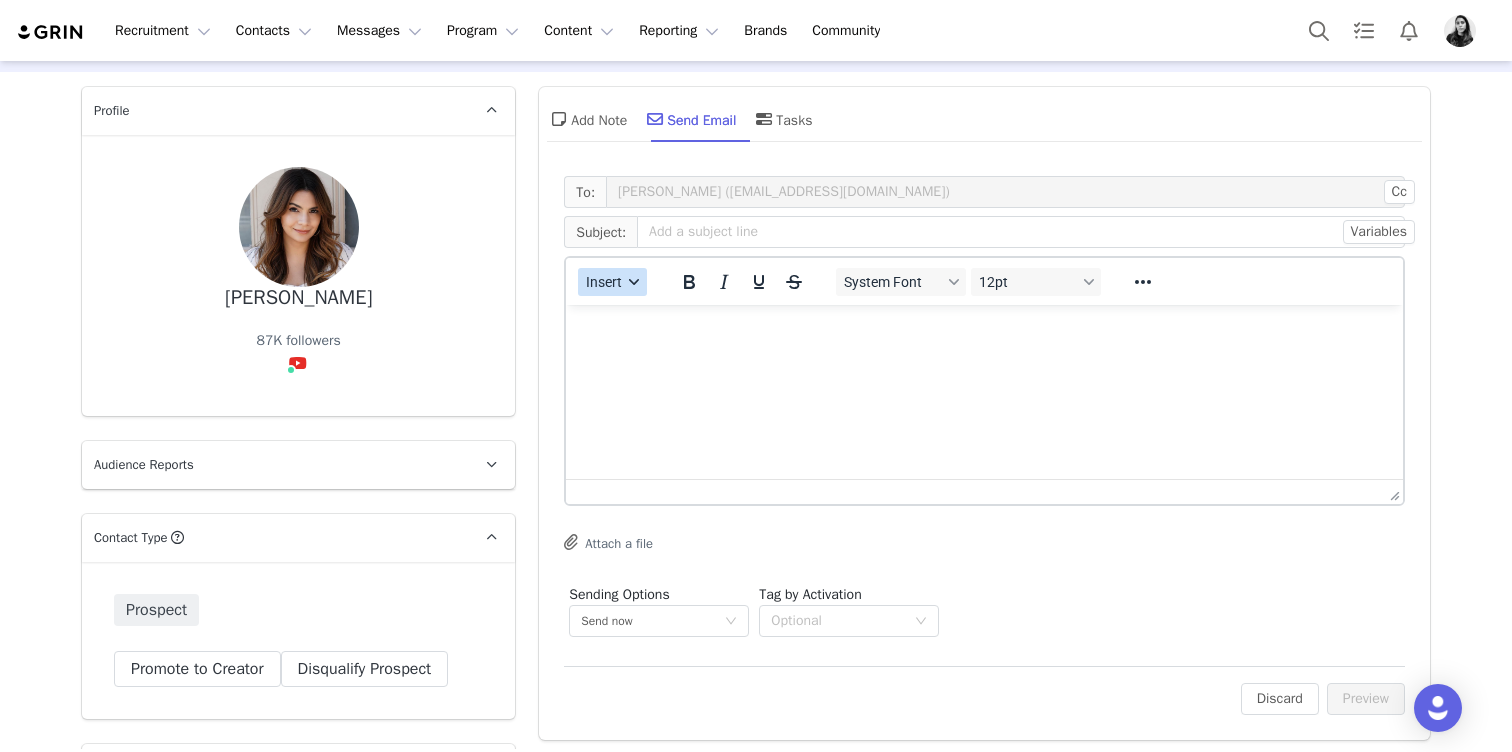 click on "Insert" at bounding box center [605, 282] 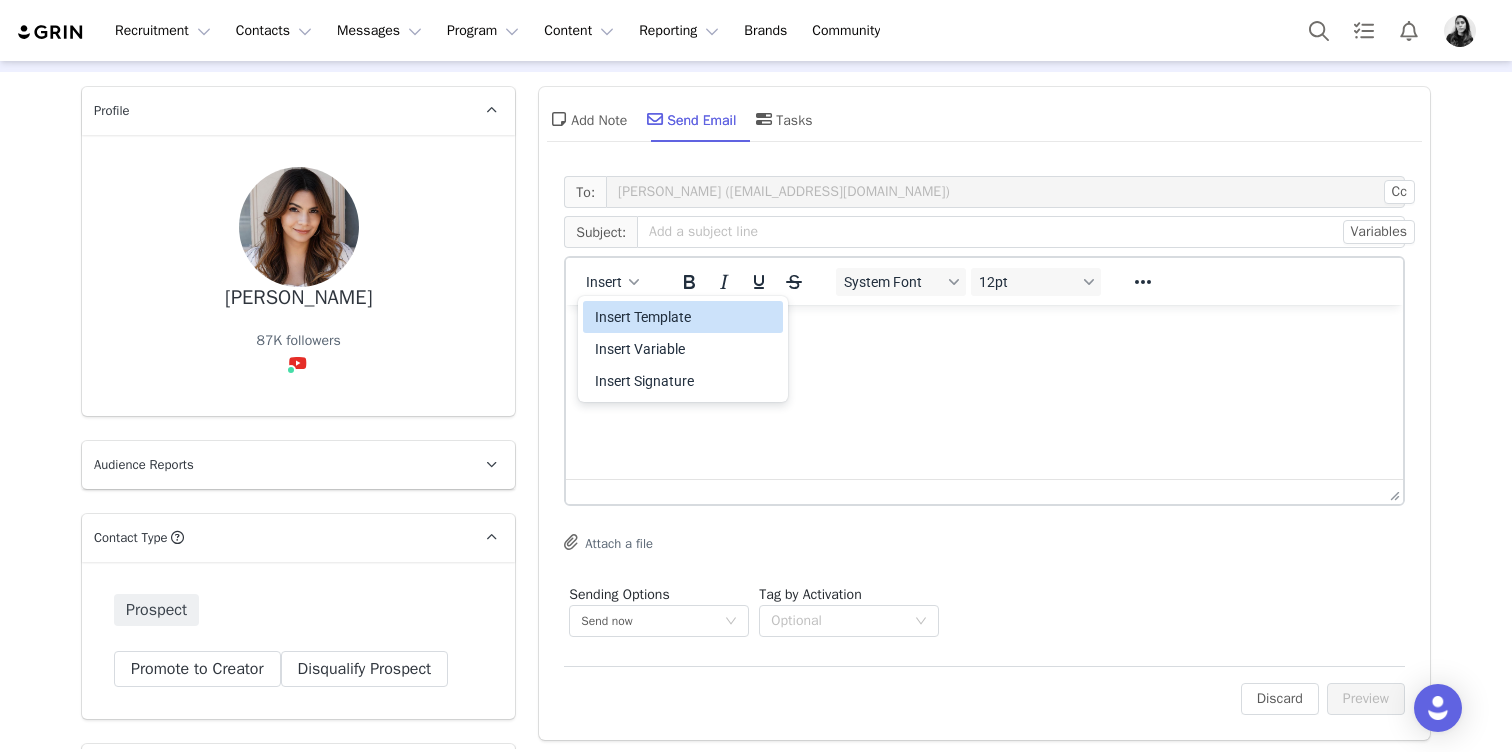 click on "Insert Template" at bounding box center (685, 317) 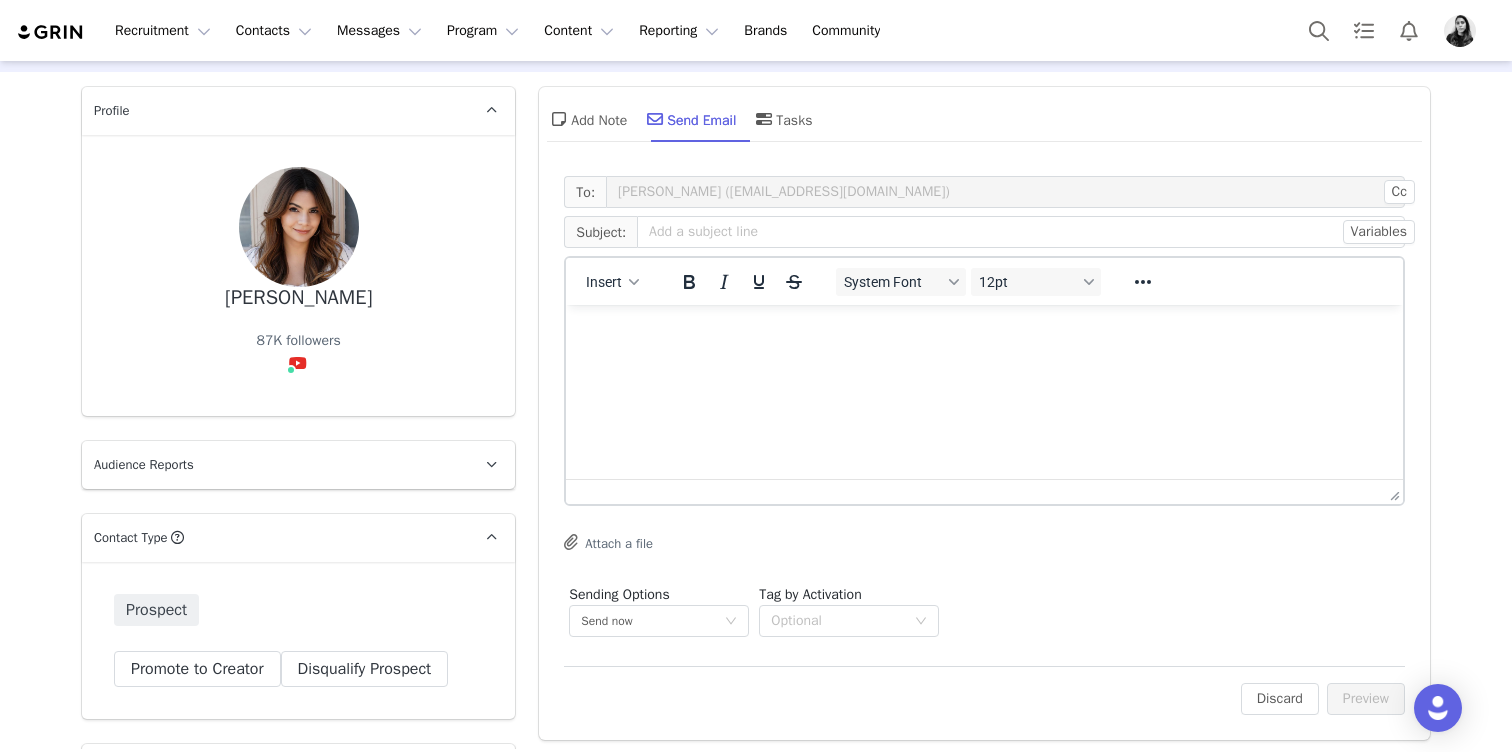 scroll, scrollTop: 0, scrollLeft: 0, axis: both 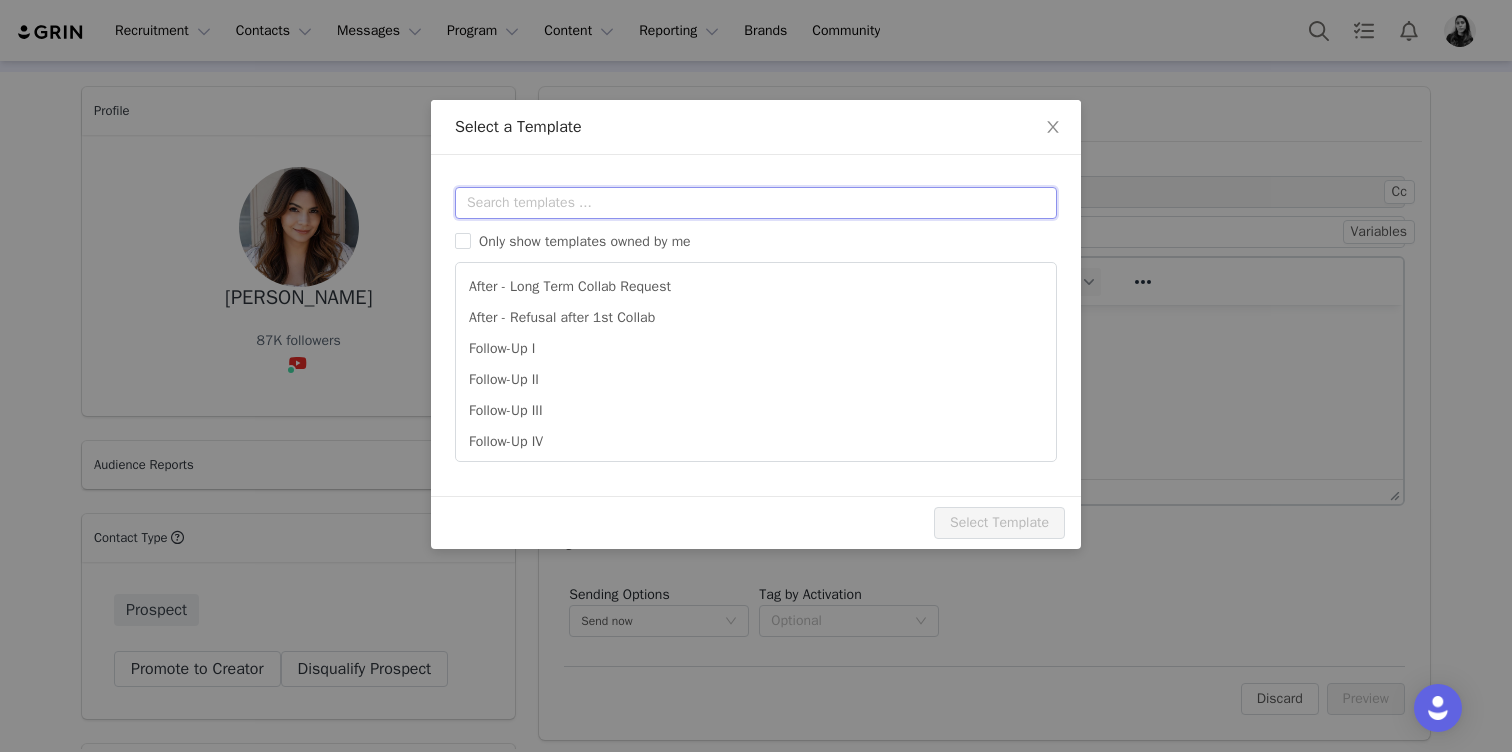 click at bounding box center [756, 203] 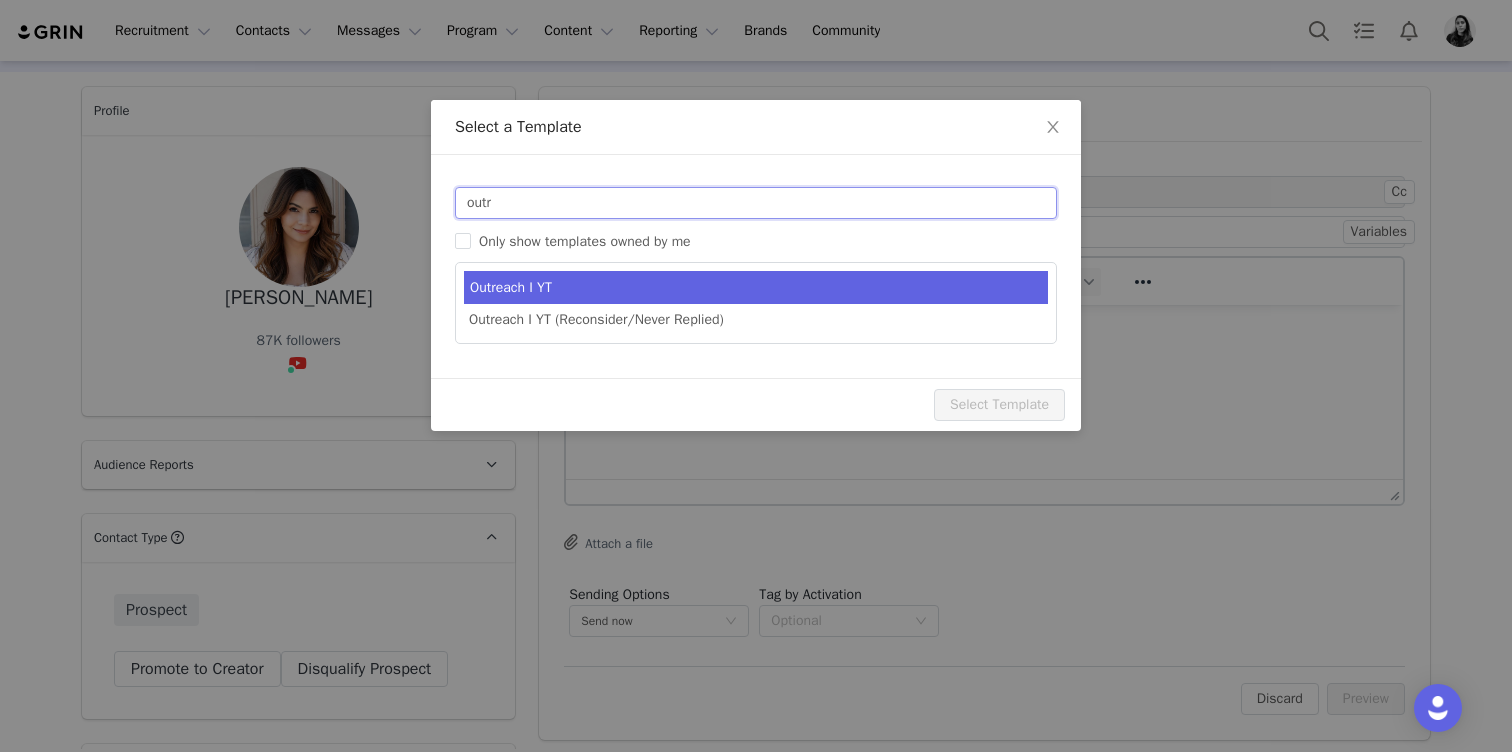 type on "outr" 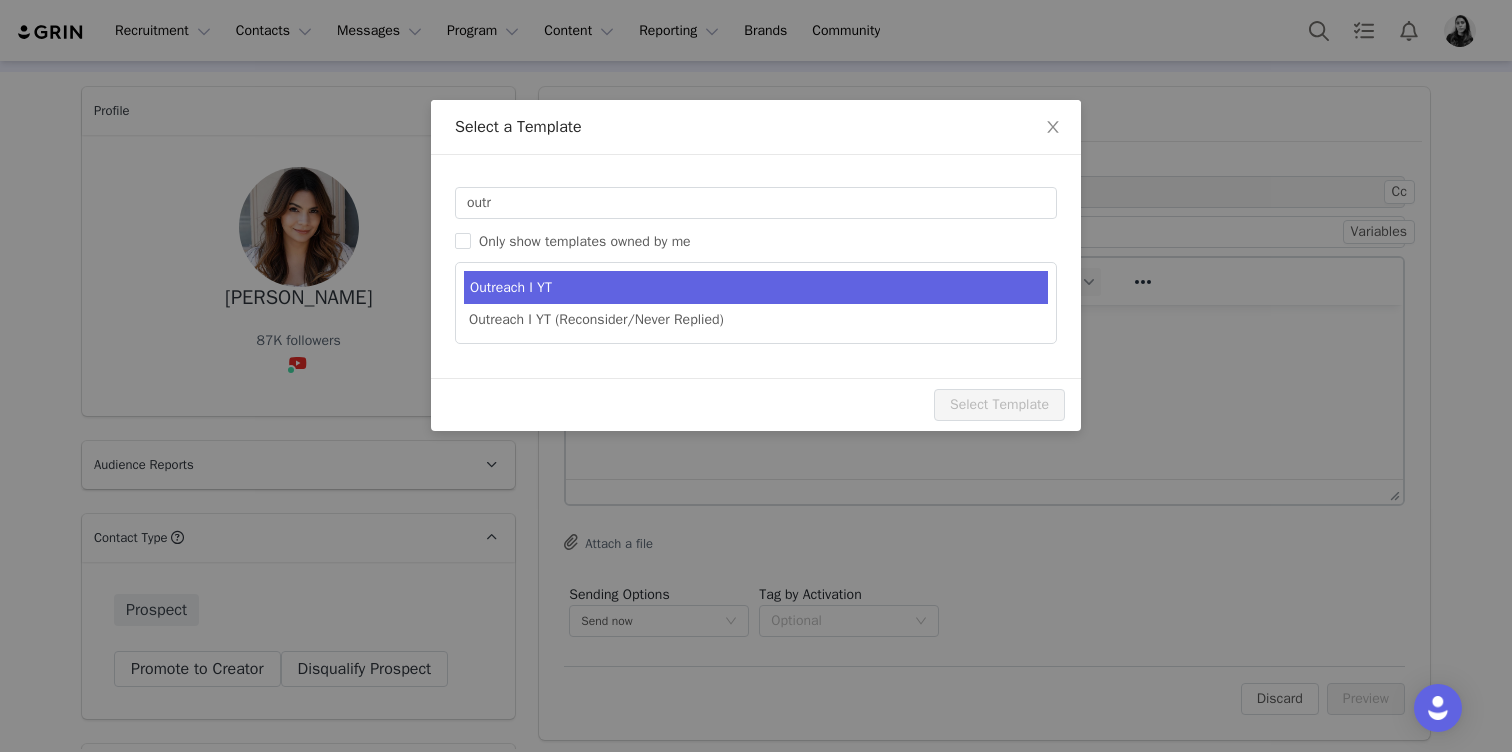 type on "[youtube_username] x idyl - Potential partnership" 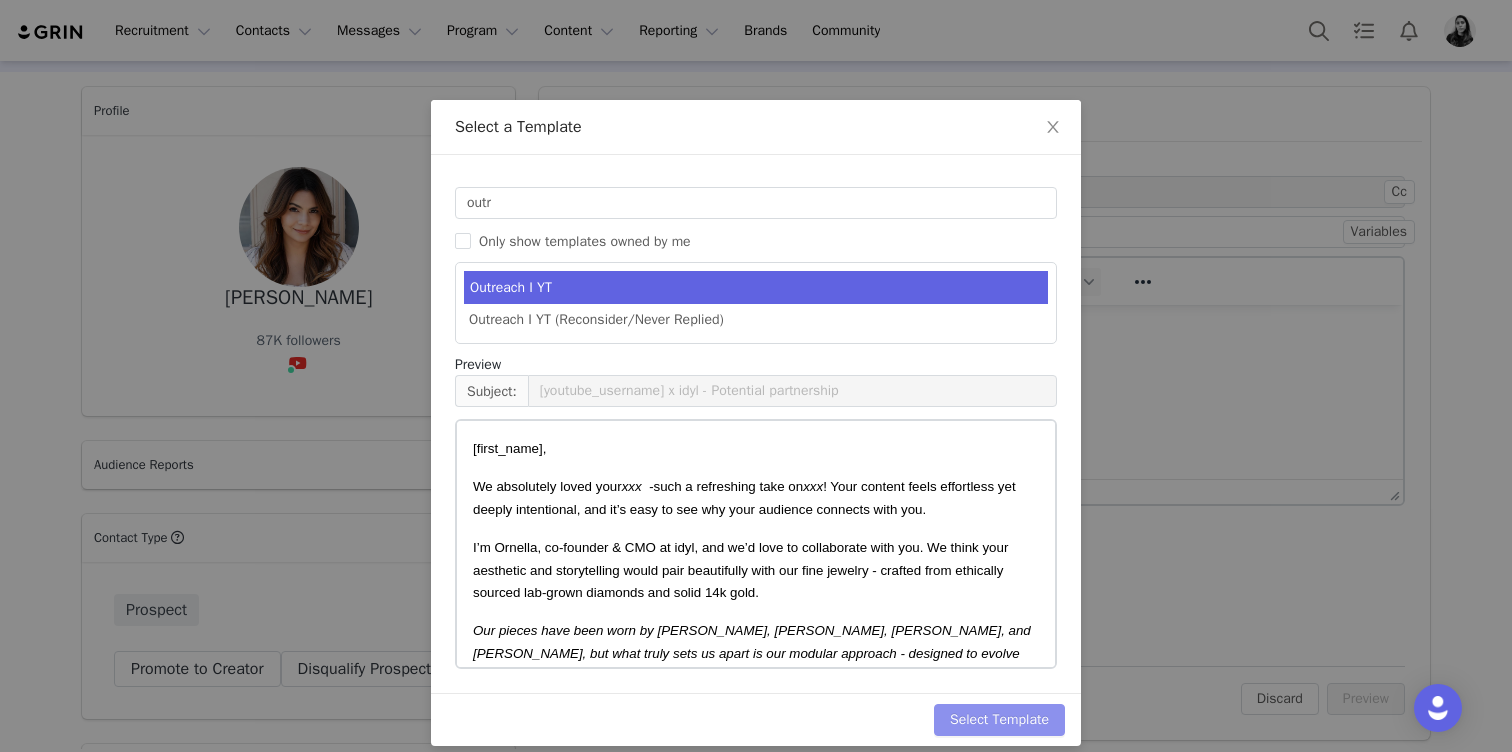 click on "Select Template" at bounding box center [999, 720] 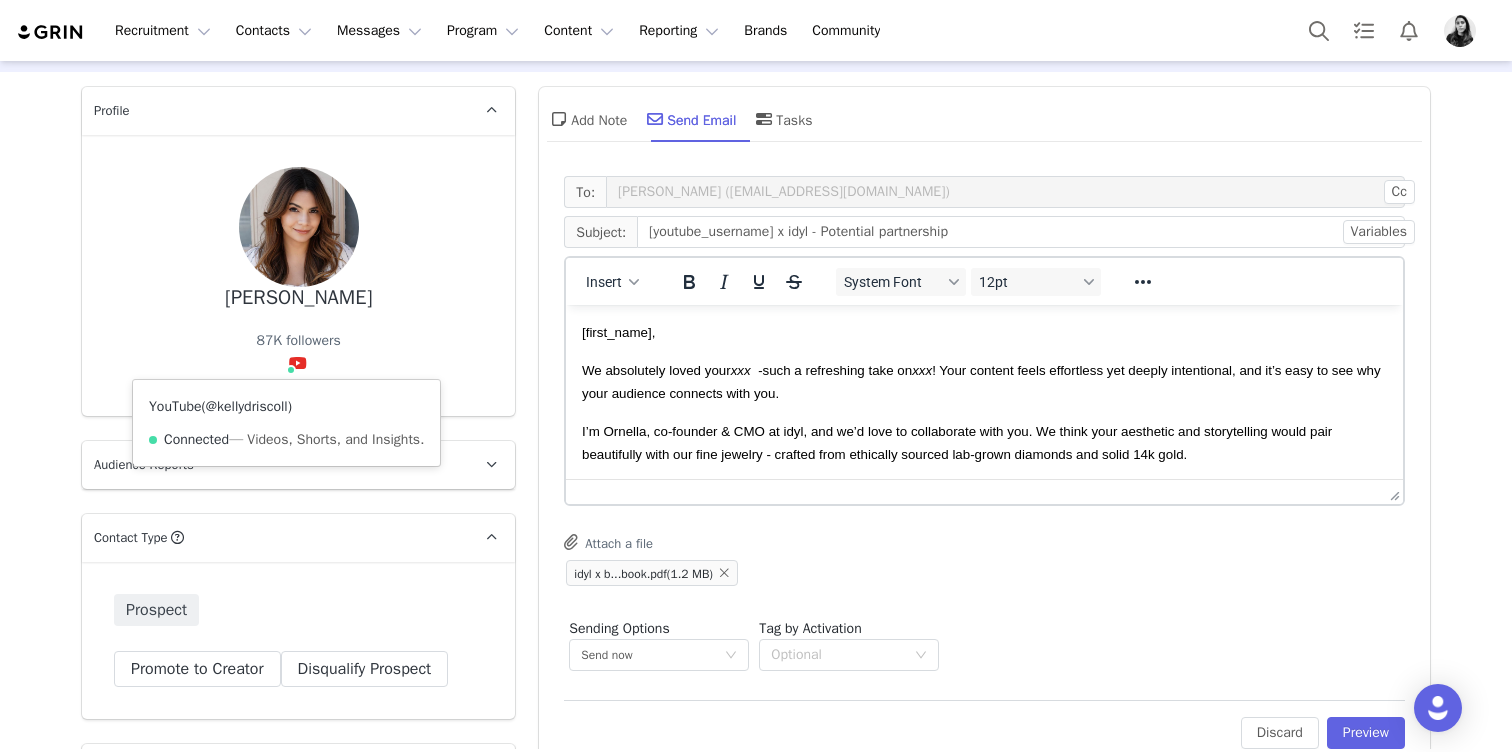 click on "@kellydriscoll" at bounding box center (247, 406) 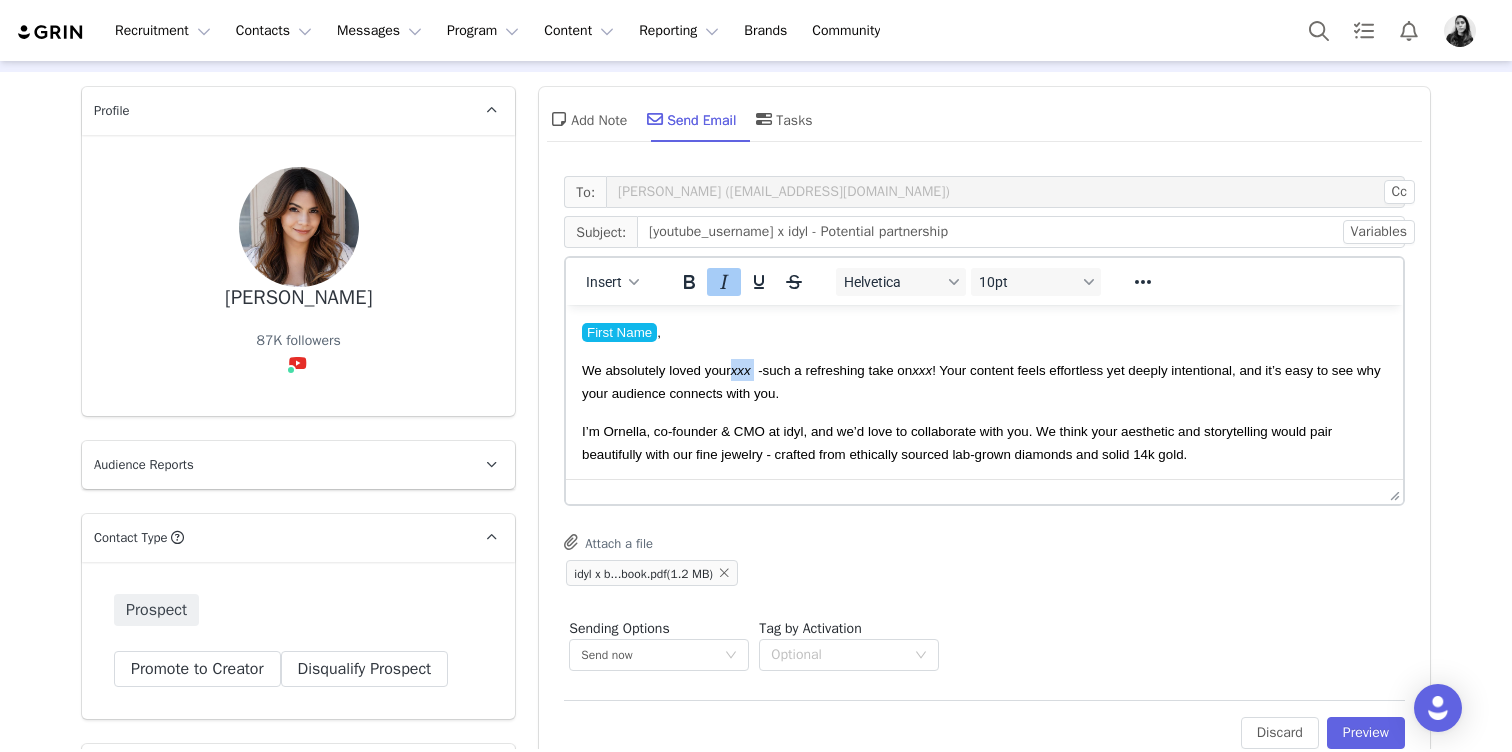drag, startPoint x: 758, startPoint y: 374, endPoint x: 735, endPoint y: 374, distance: 23 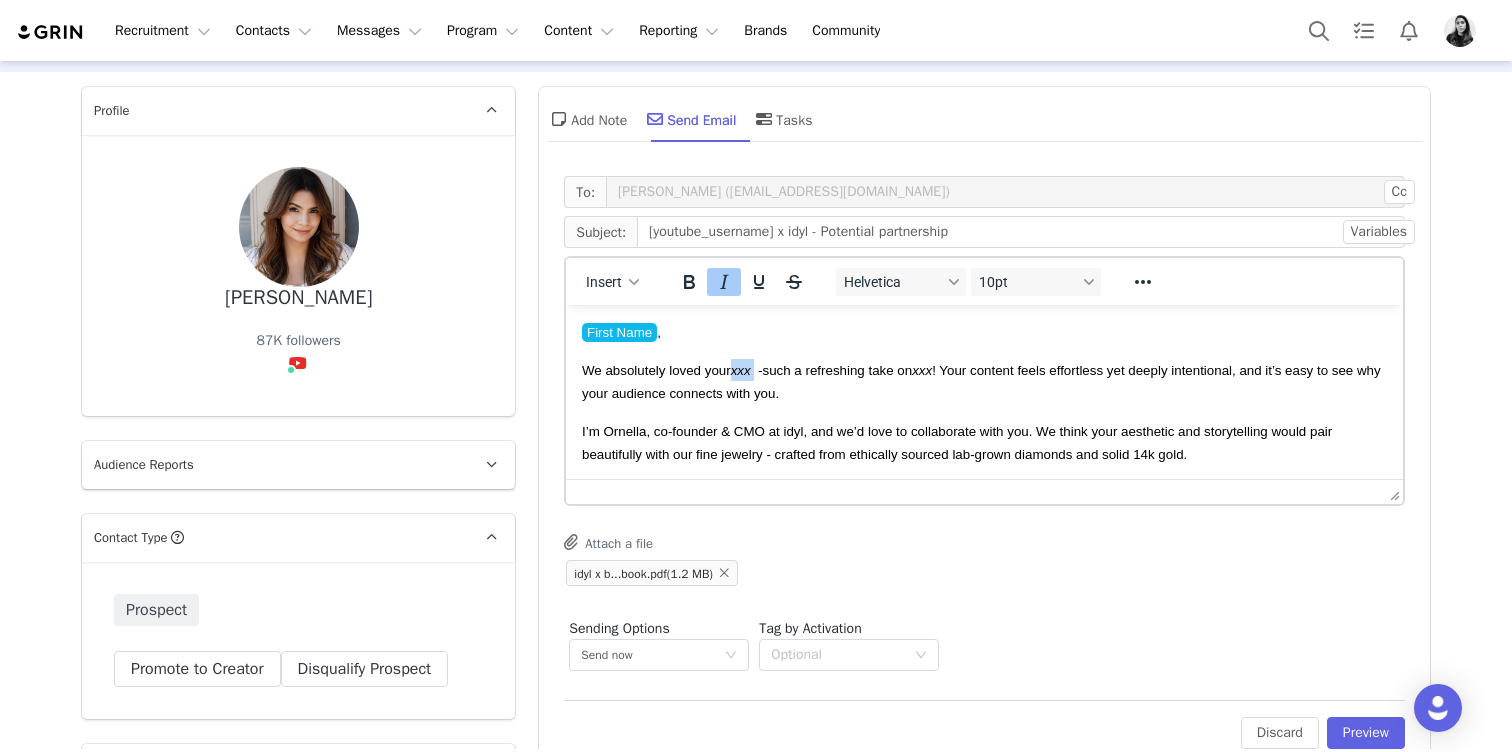 click on "xxx  -" at bounding box center (747, 370) 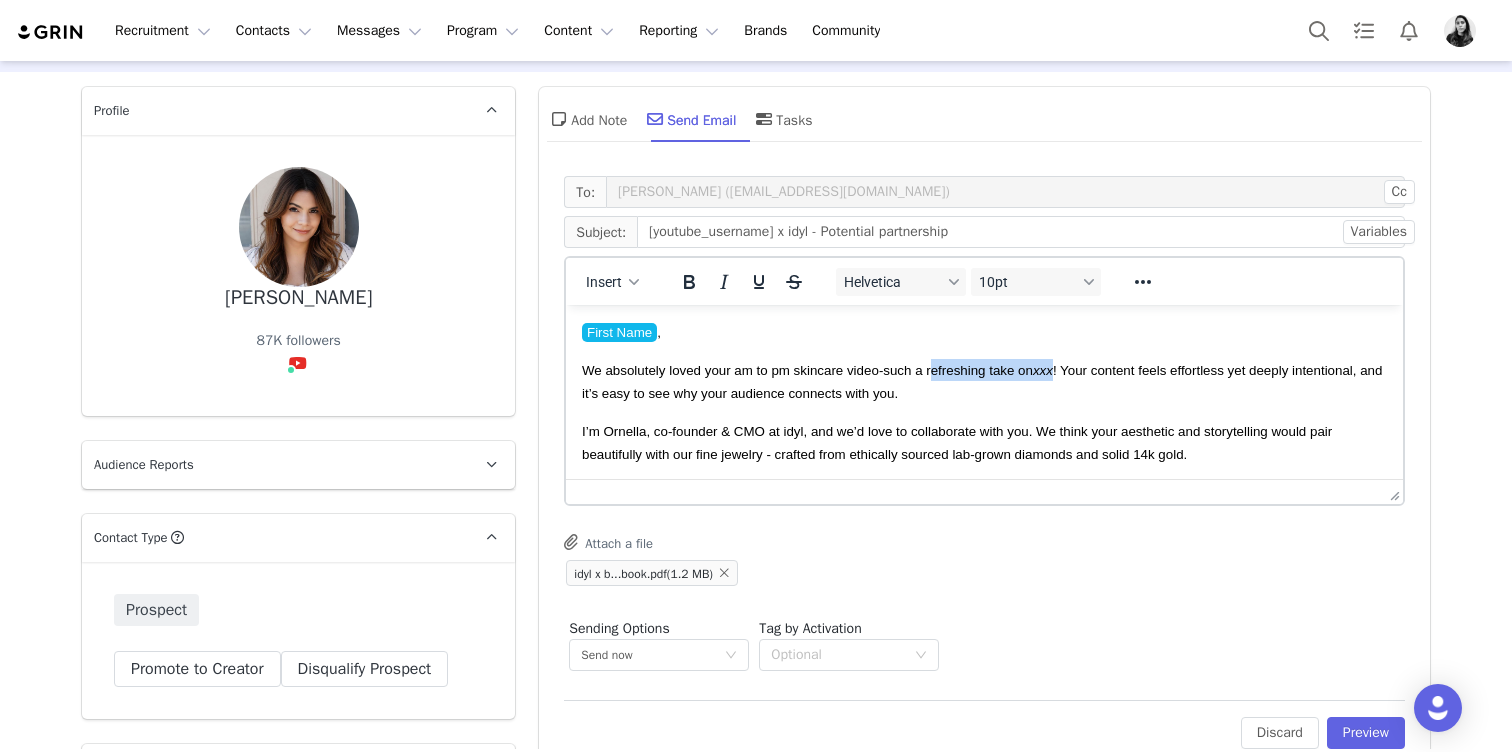 drag, startPoint x: 1064, startPoint y: 372, endPoint x: 936, endPoint y: 373, distance: 128.0039 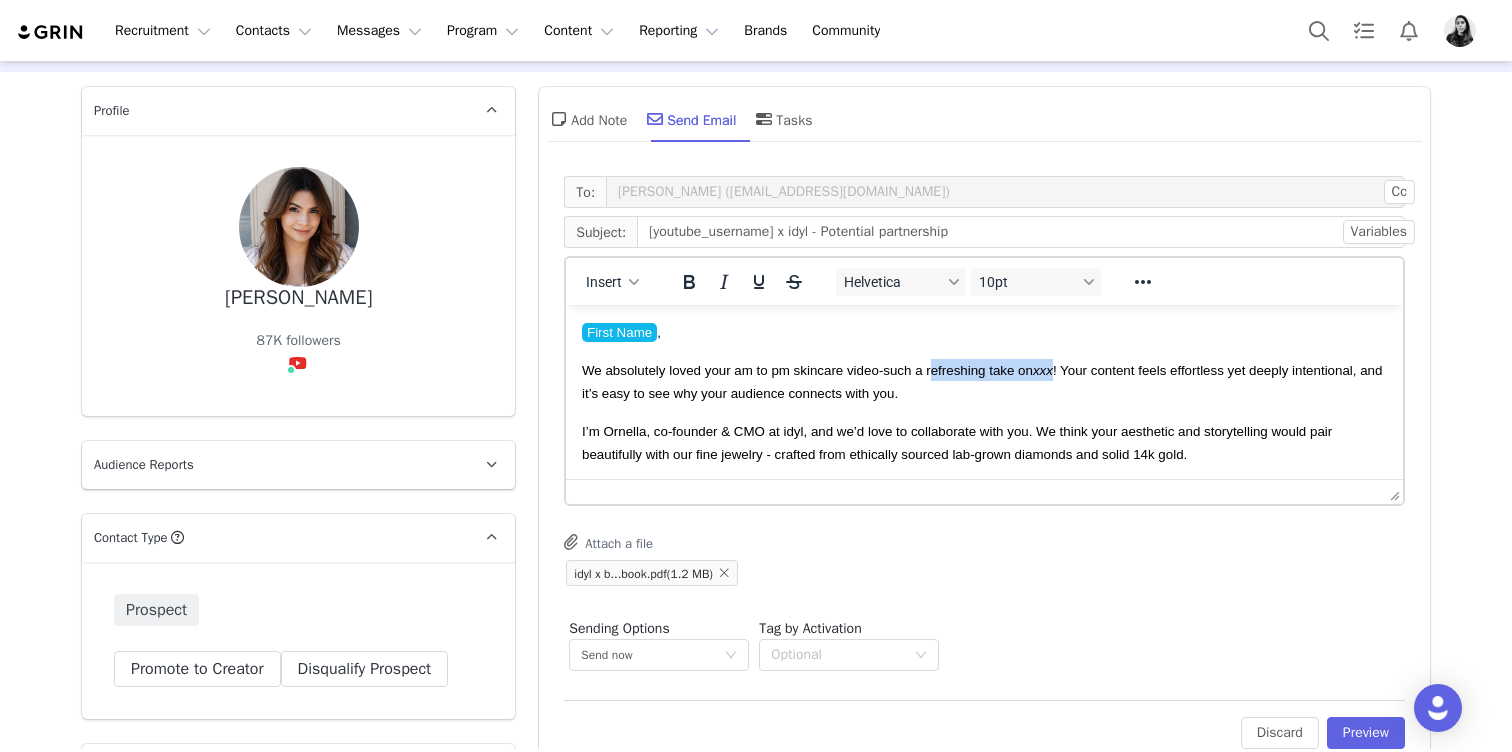 click on "We absolutely loved your am to pm skincare video  -  such a refreshing take on  xxx ! Your content feels effortless yet deeply intentional, and it’s easy to see why your audience connects with you." at bounding box center (982, 381) 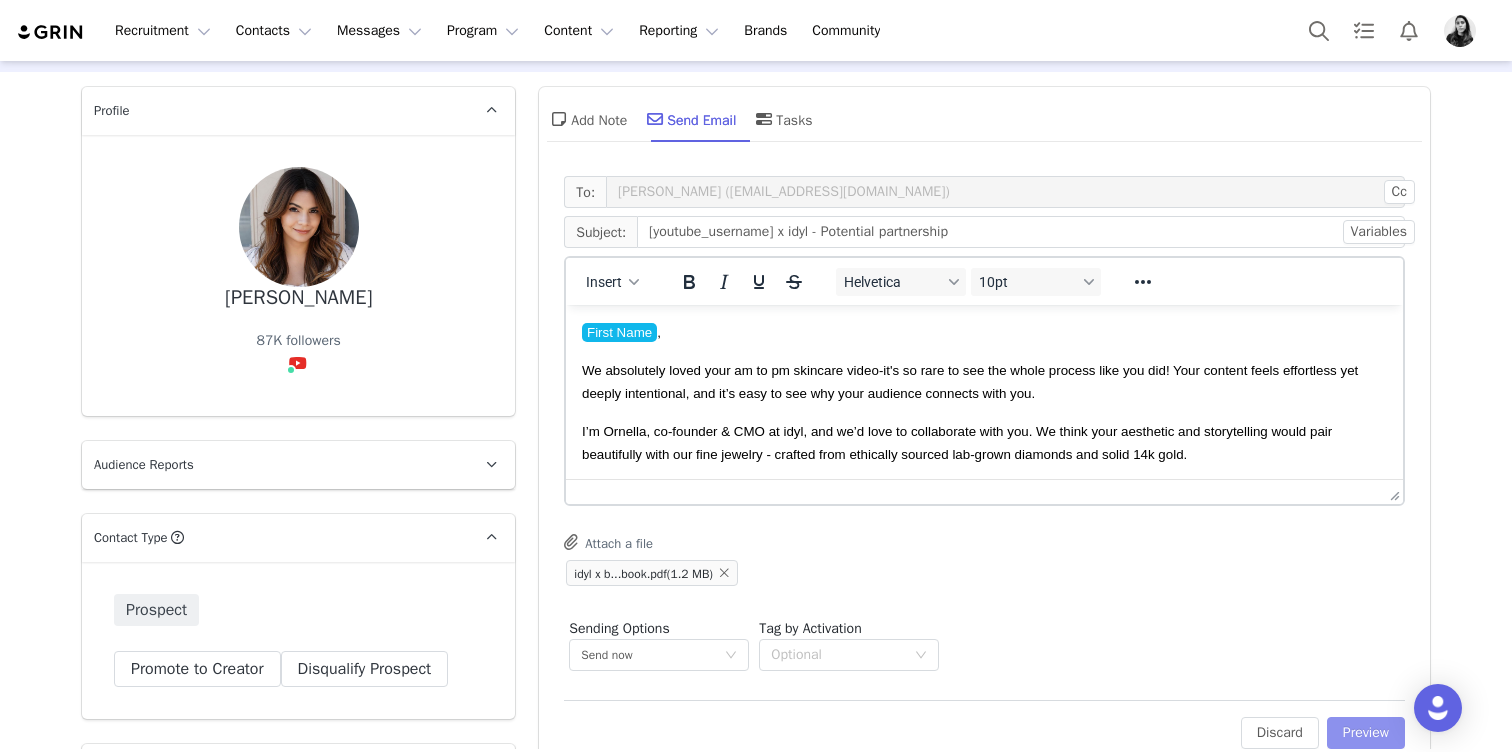 click on "Preview" at bounding box center (1366, 733) 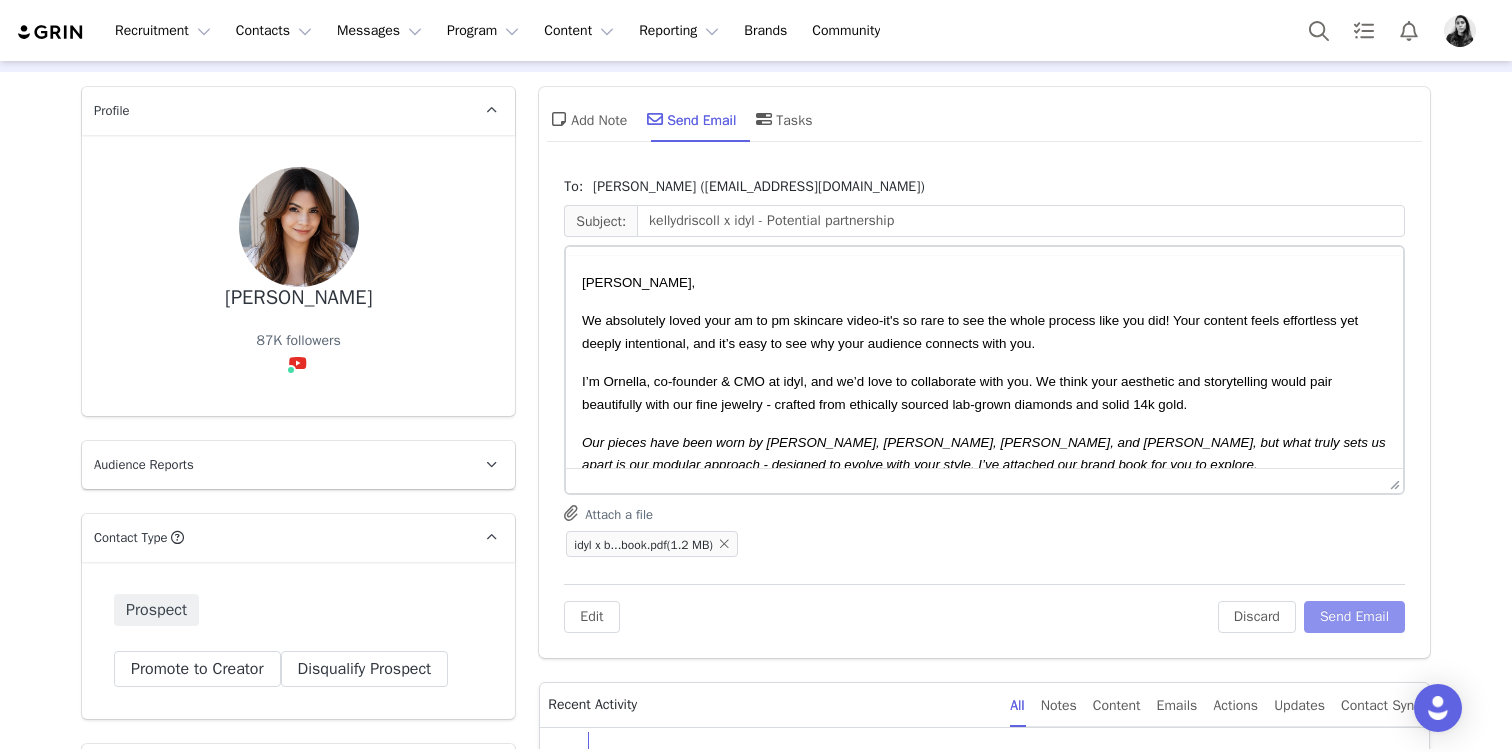 scroll, scrollTop: 0, scrollLeft: 0, axis: both 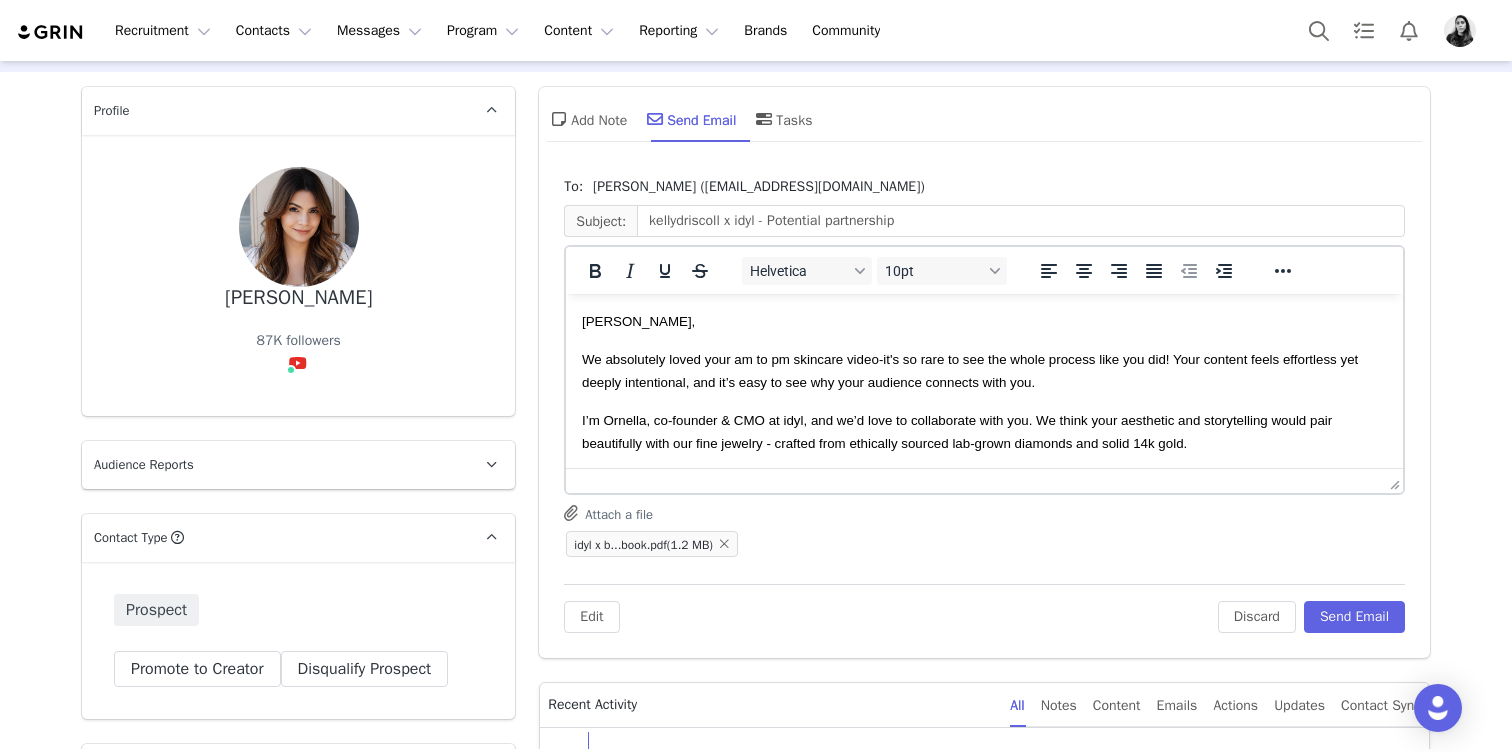 drag, startPoint x: 309, startPoint y: 308, endPoint x: 223, endPoint y: 308, distance: 86 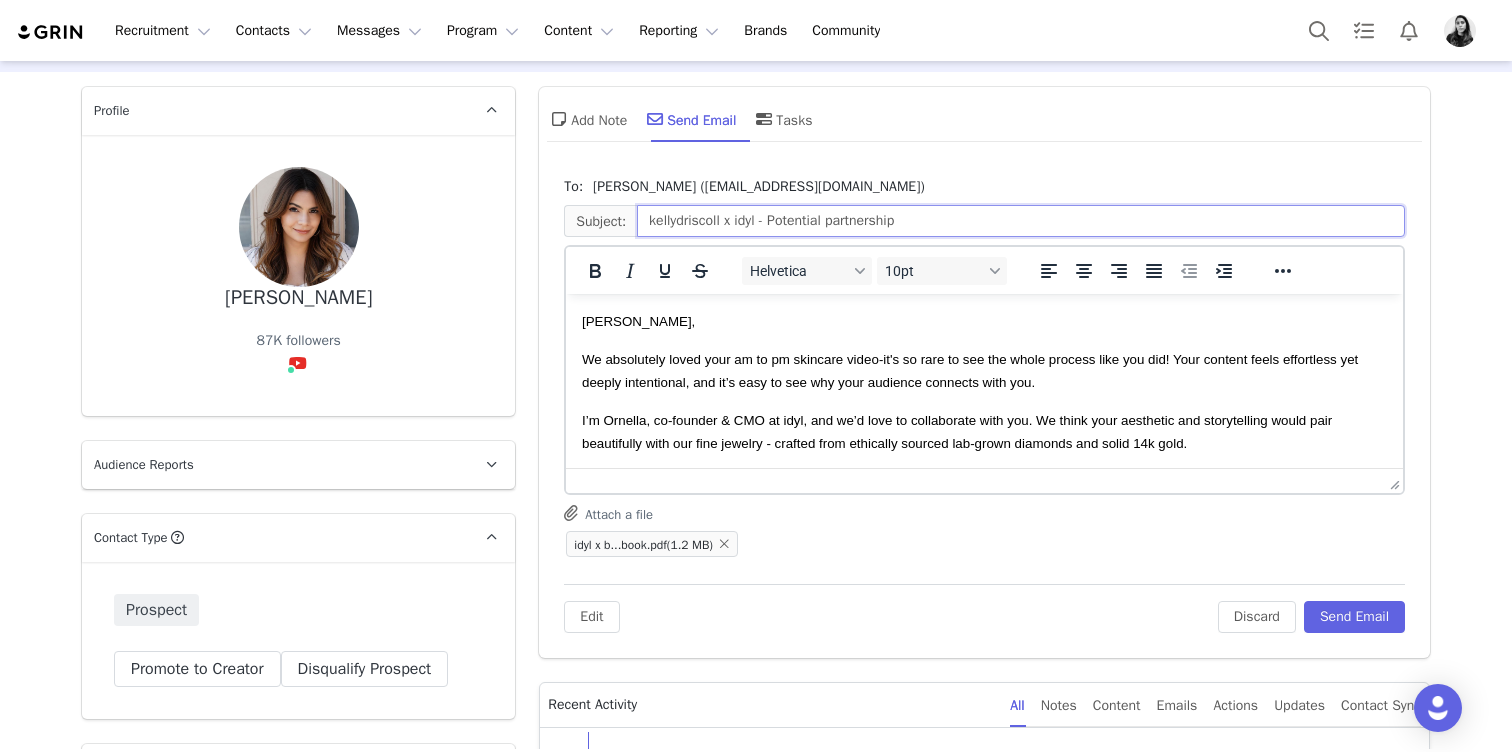 click on "kellydriscoll x idyl - Potential partnership" at bounding box center (1021, 221) 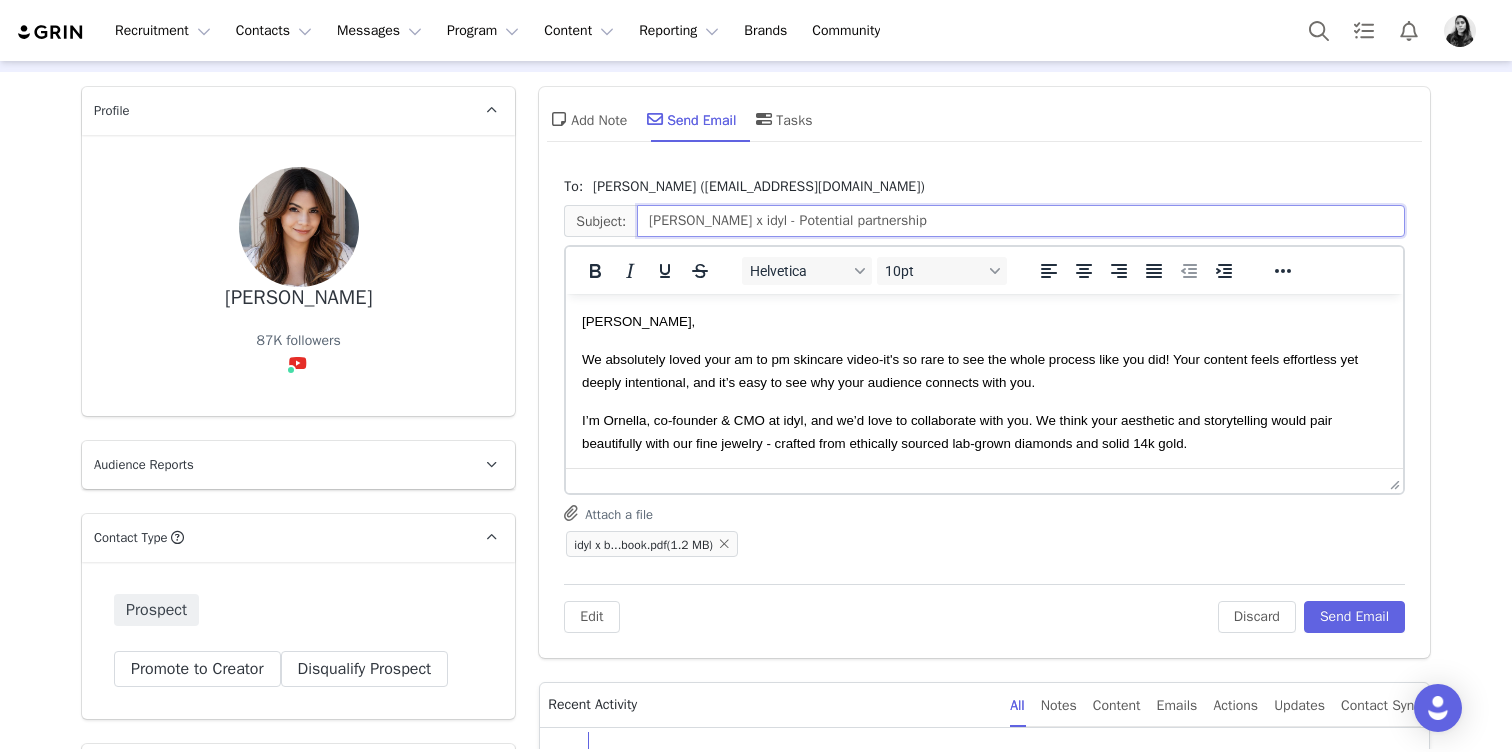 type on "Kelly Driscoll x idyl - Potential partnership" 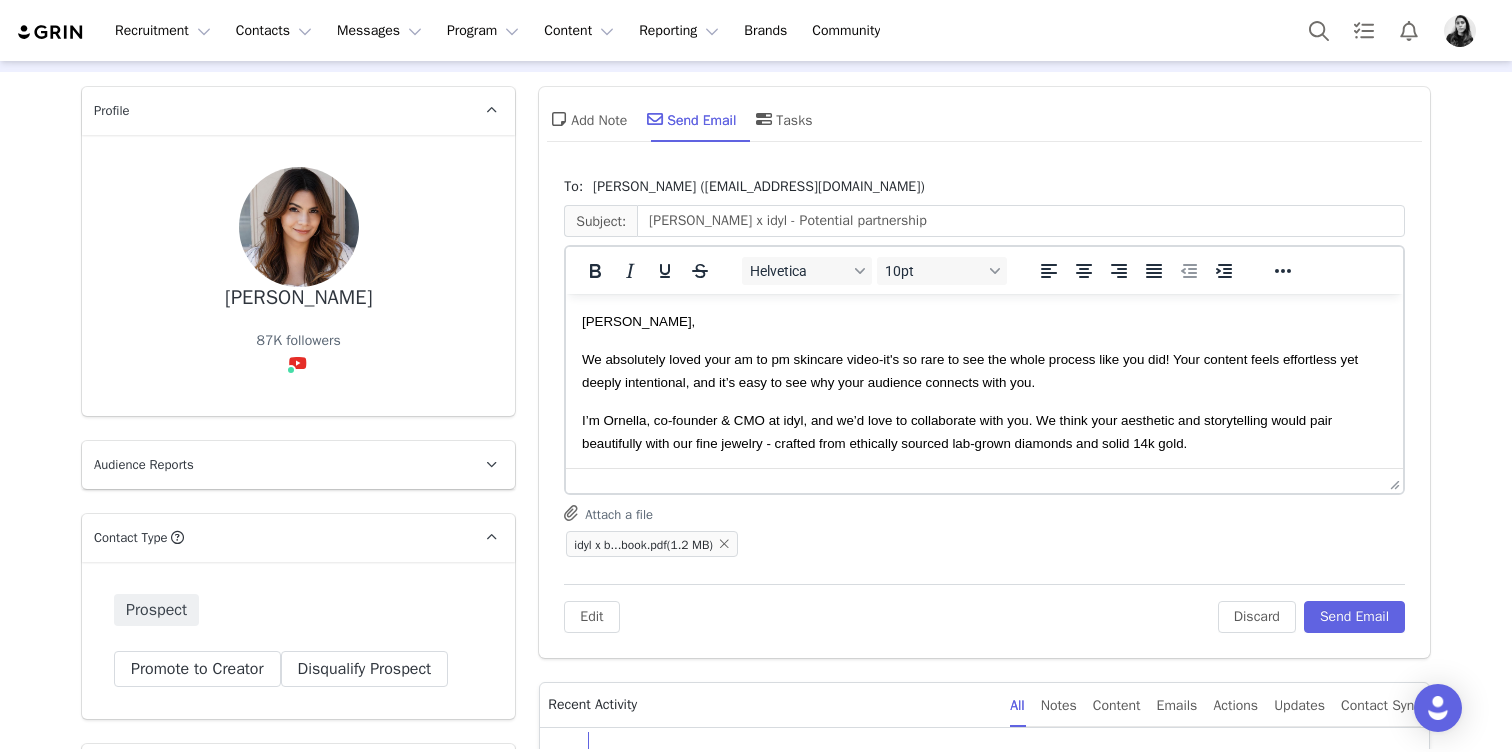 click on "We absolutely loved your am to pm skincare video  -  it's so rare to see the whole process like you did! Your content feels effortless yet deeply intentional, and it’s easy to see why your audience connects with you." at bounding box center (984, 370) 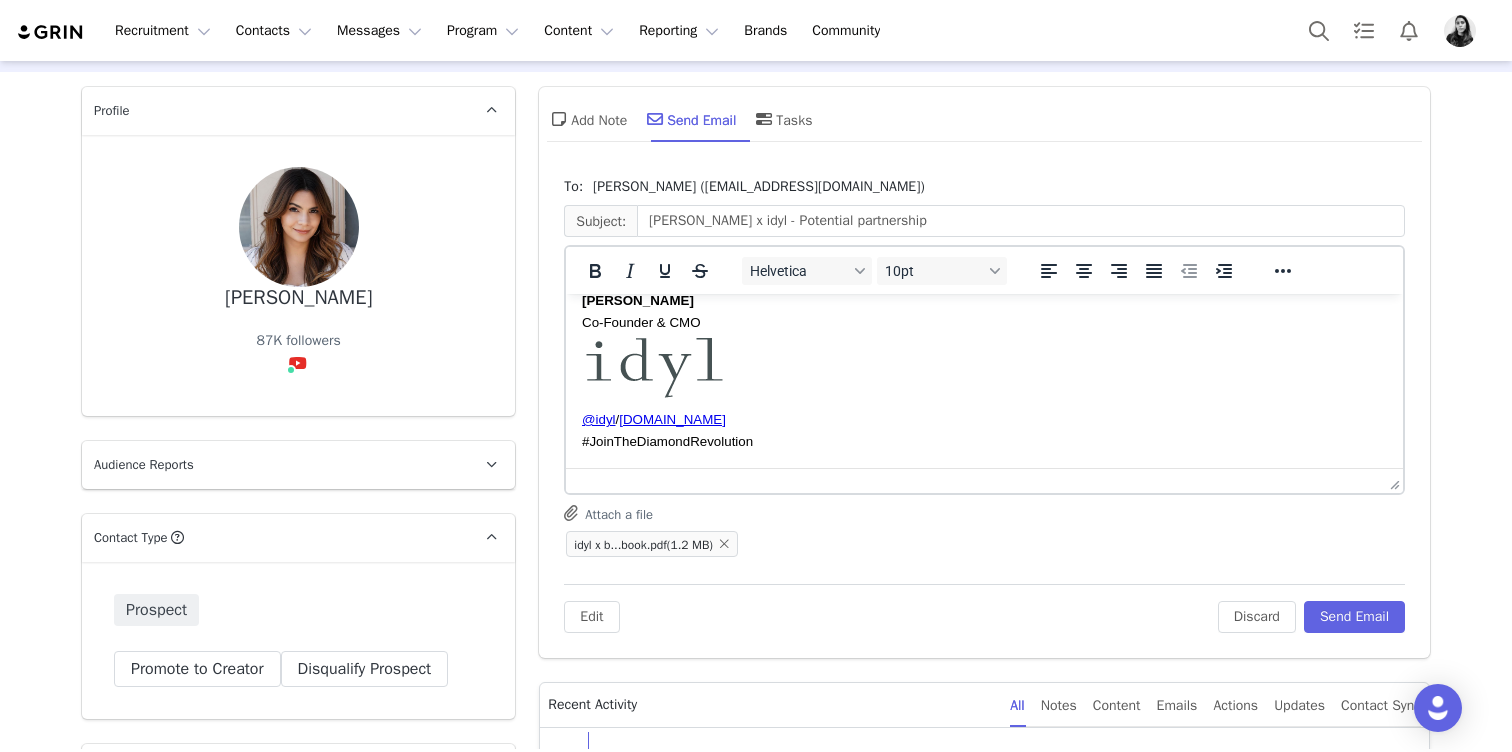scroll, scrollTop: 0, scrollLeft: 0, axis: both 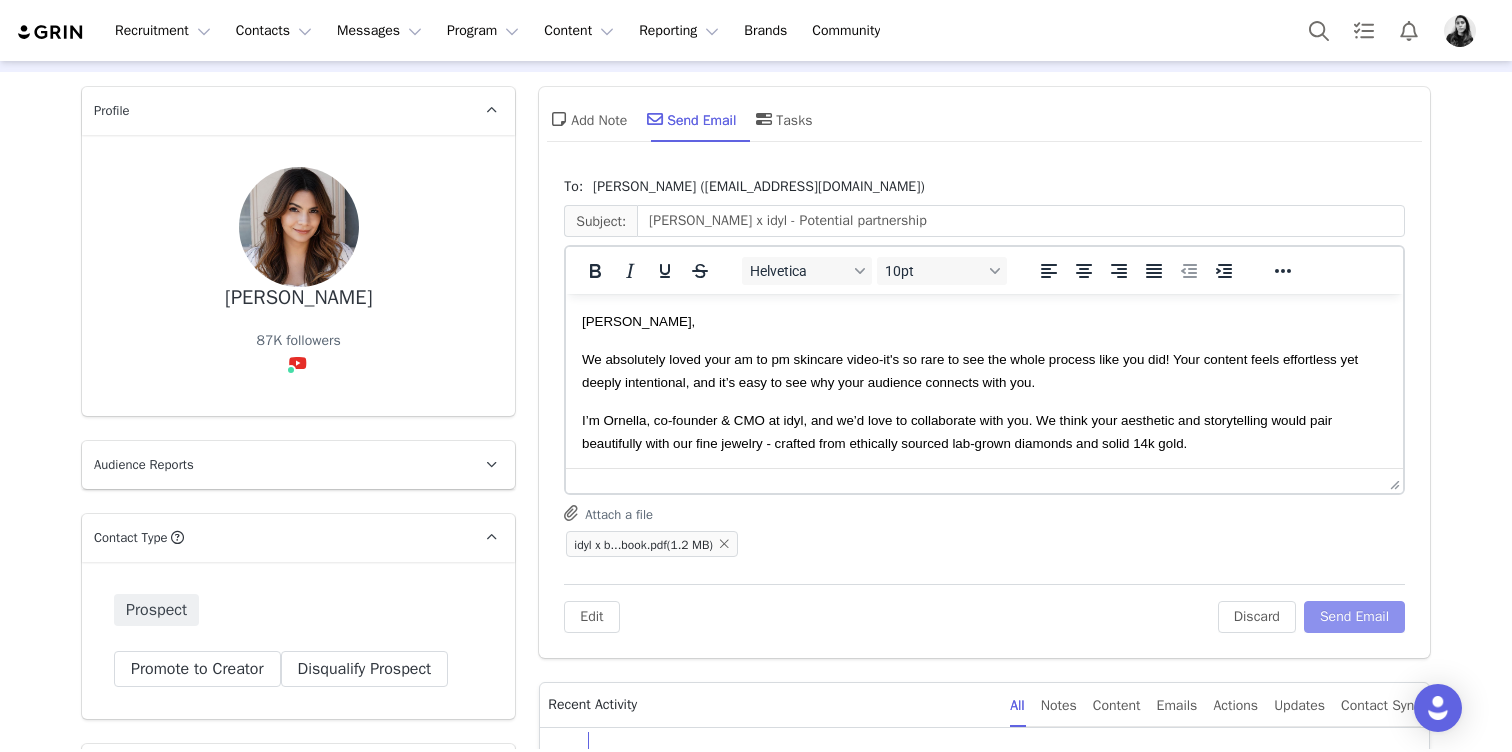click on "Send Email" at bounding box center [1354, 617] 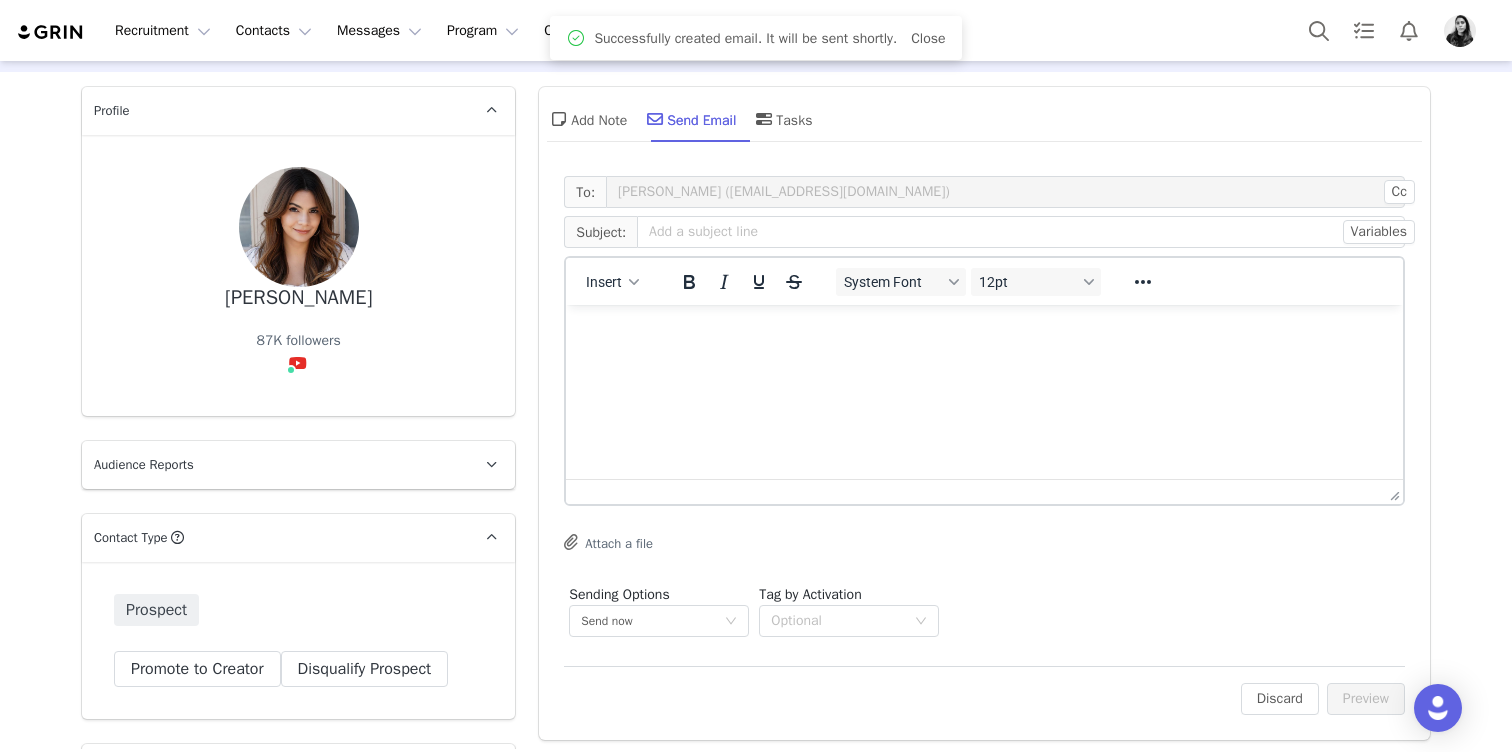 scroll, scrollTop: 0, scrollLeft: 0, axis: both 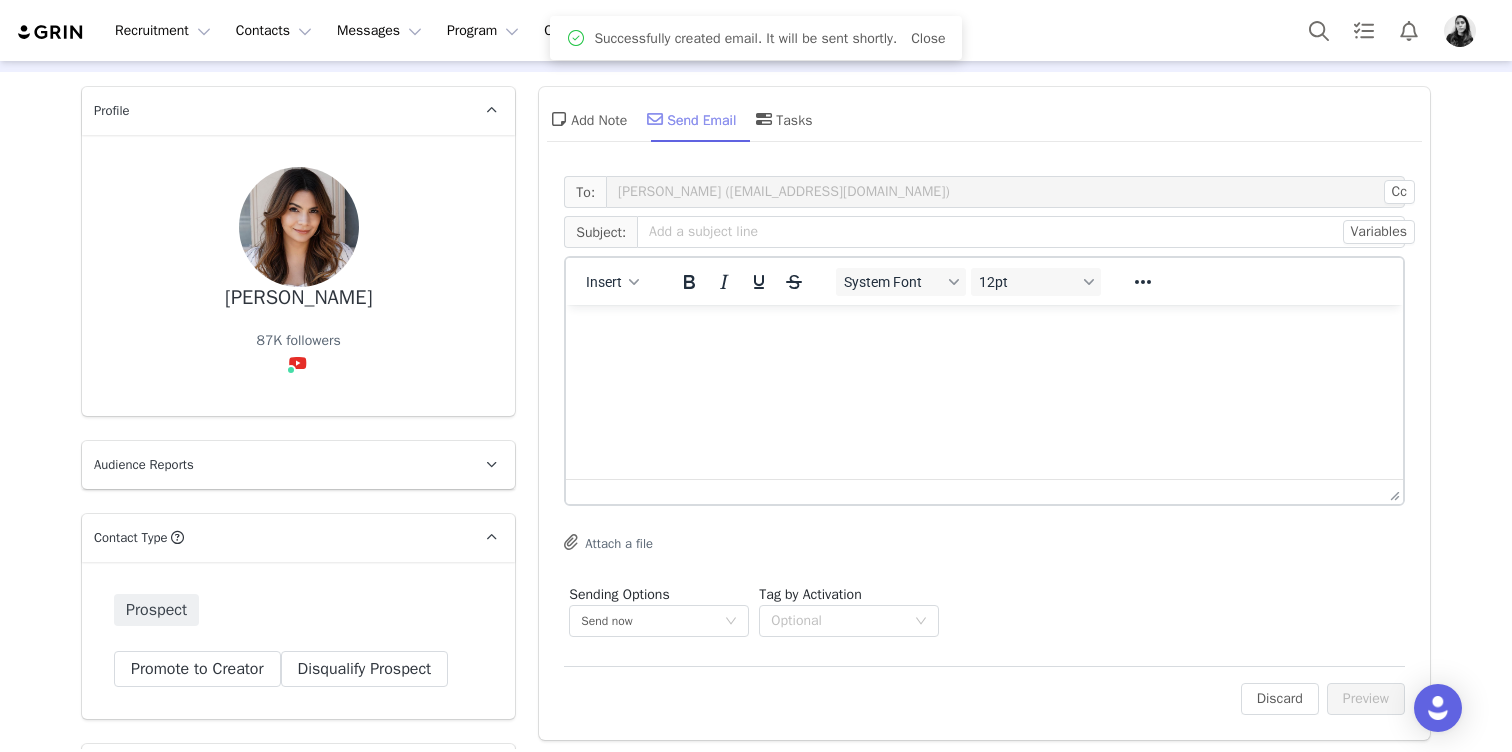 click on "Send Email" at bounding box center [689, 119] 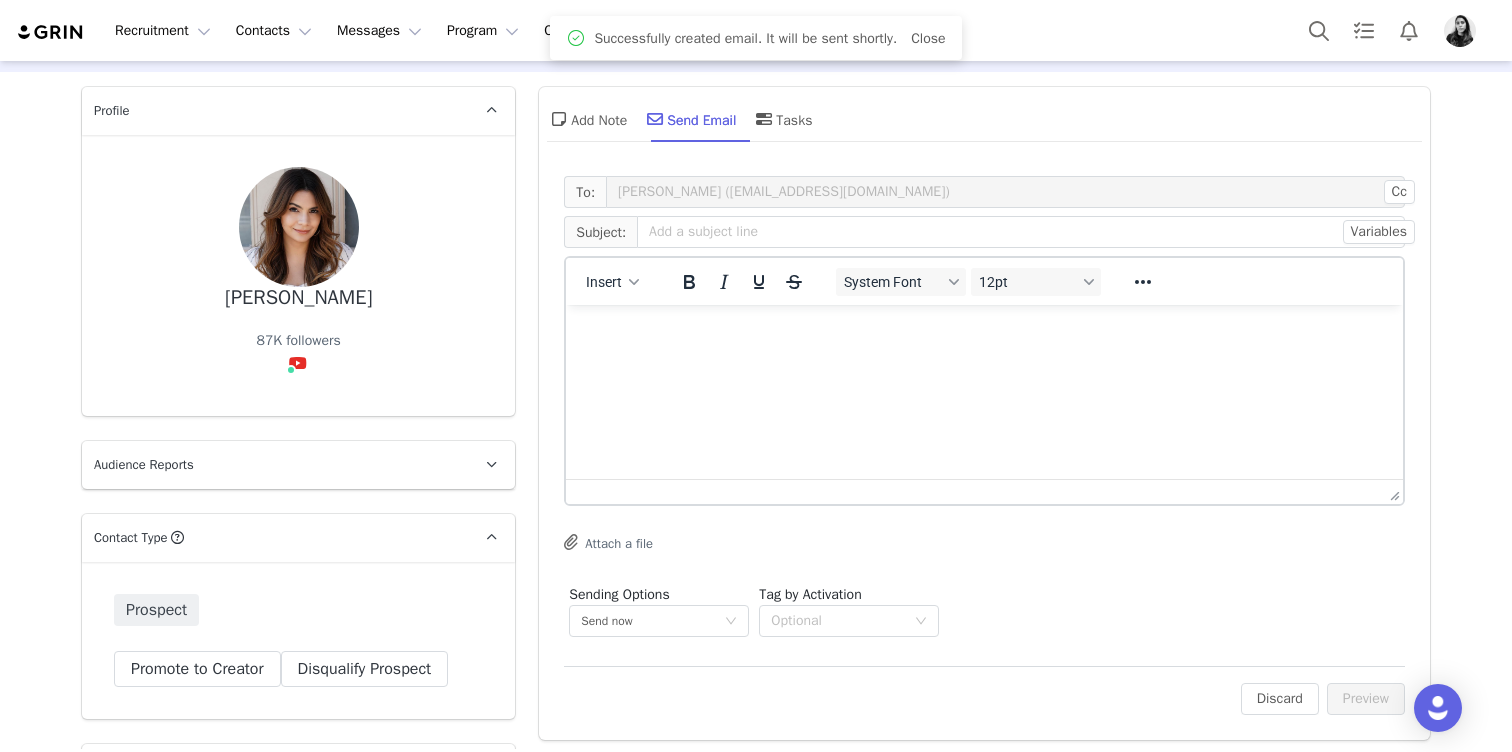 scroll, scrollTop: 0, scrollLeft: 0, axis: both 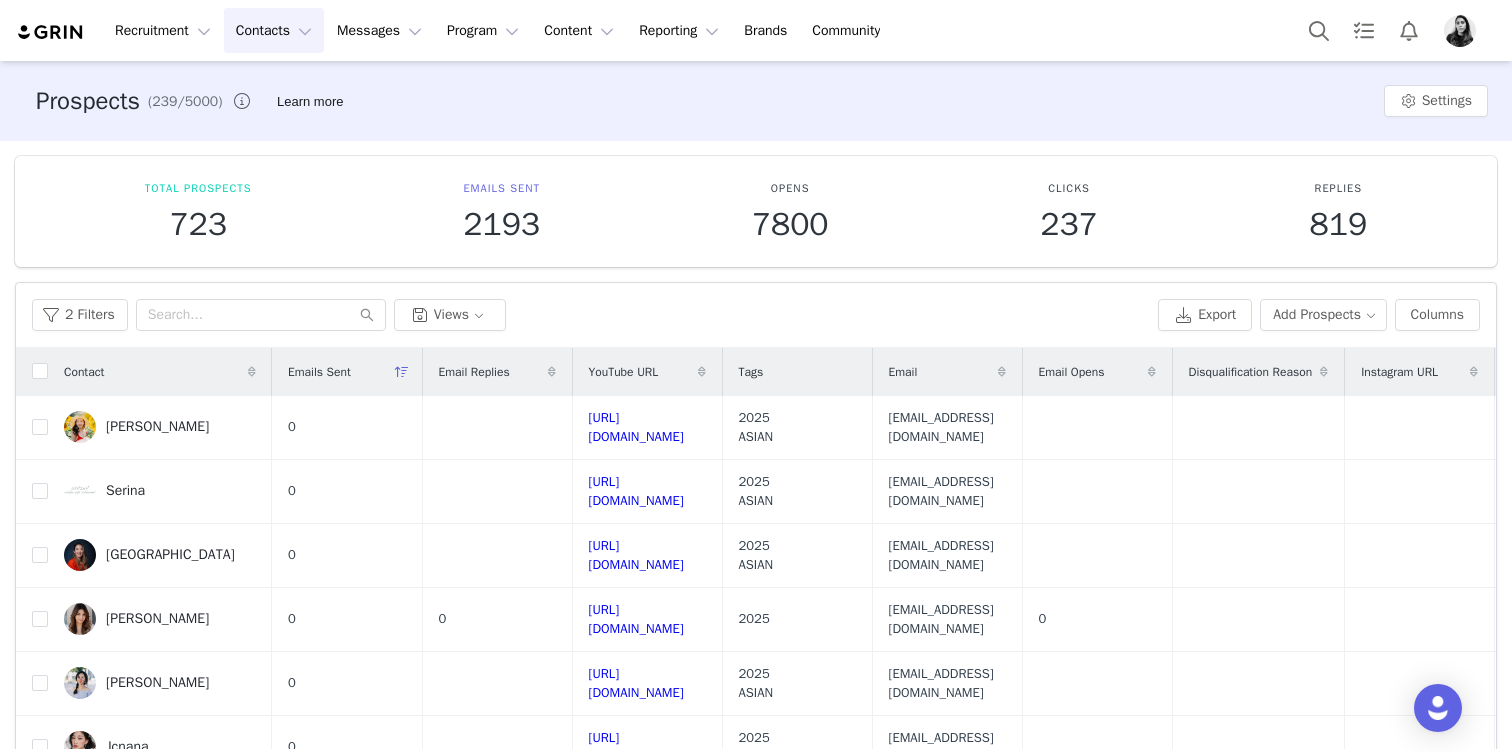 click on "Contacts Contacts" at bounding box center (274, 30) 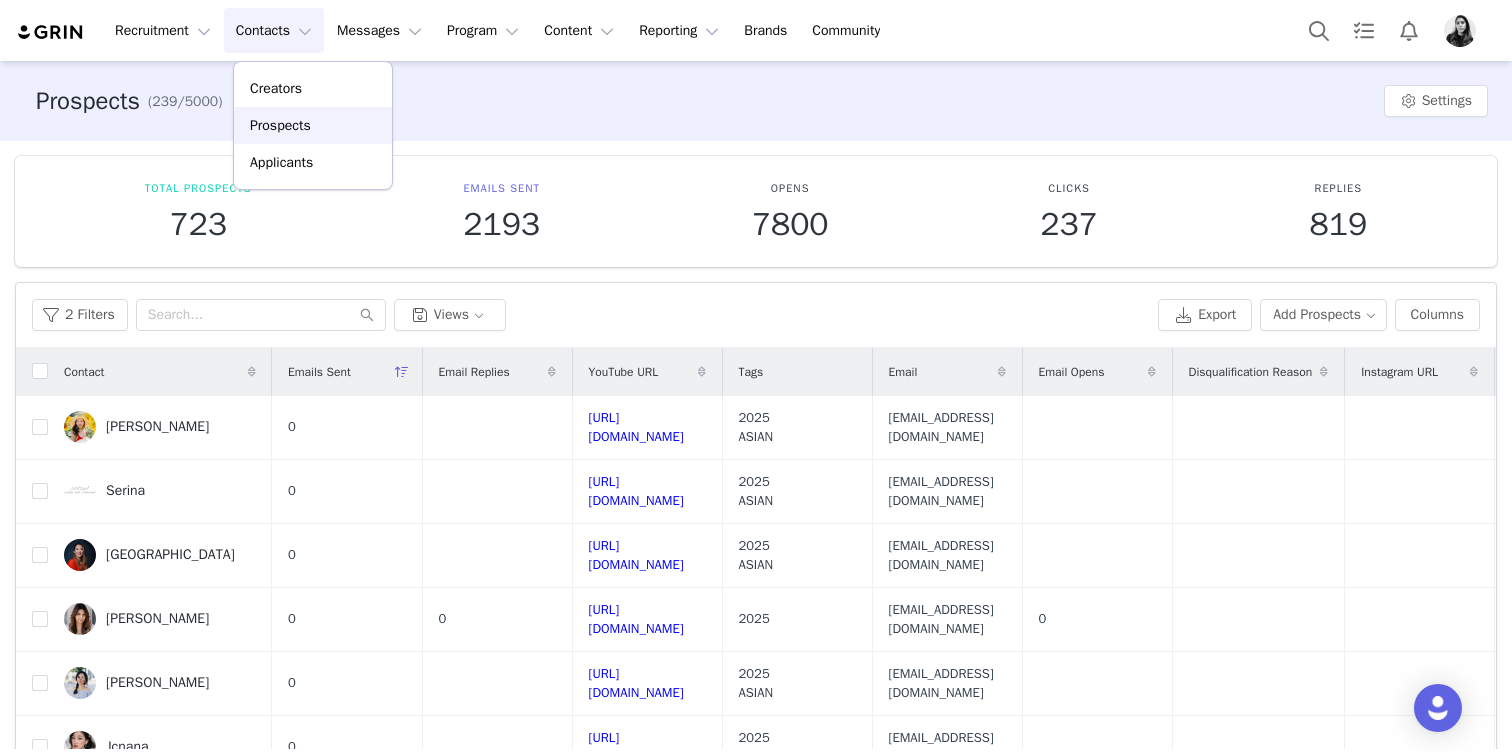 click on "Prospects" at bounding box center (280, 125) 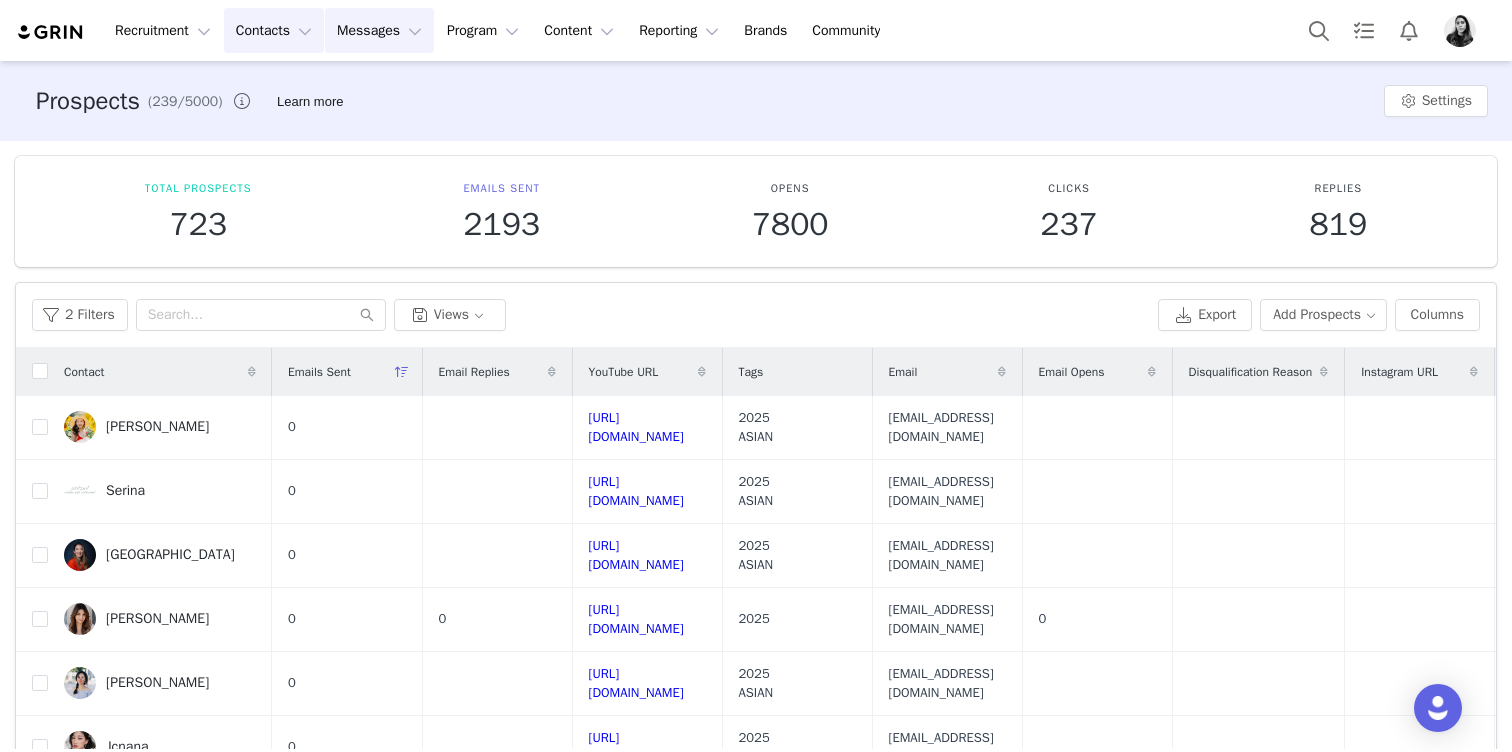 click on "Messages Messages" at bounding box center (379, 30) 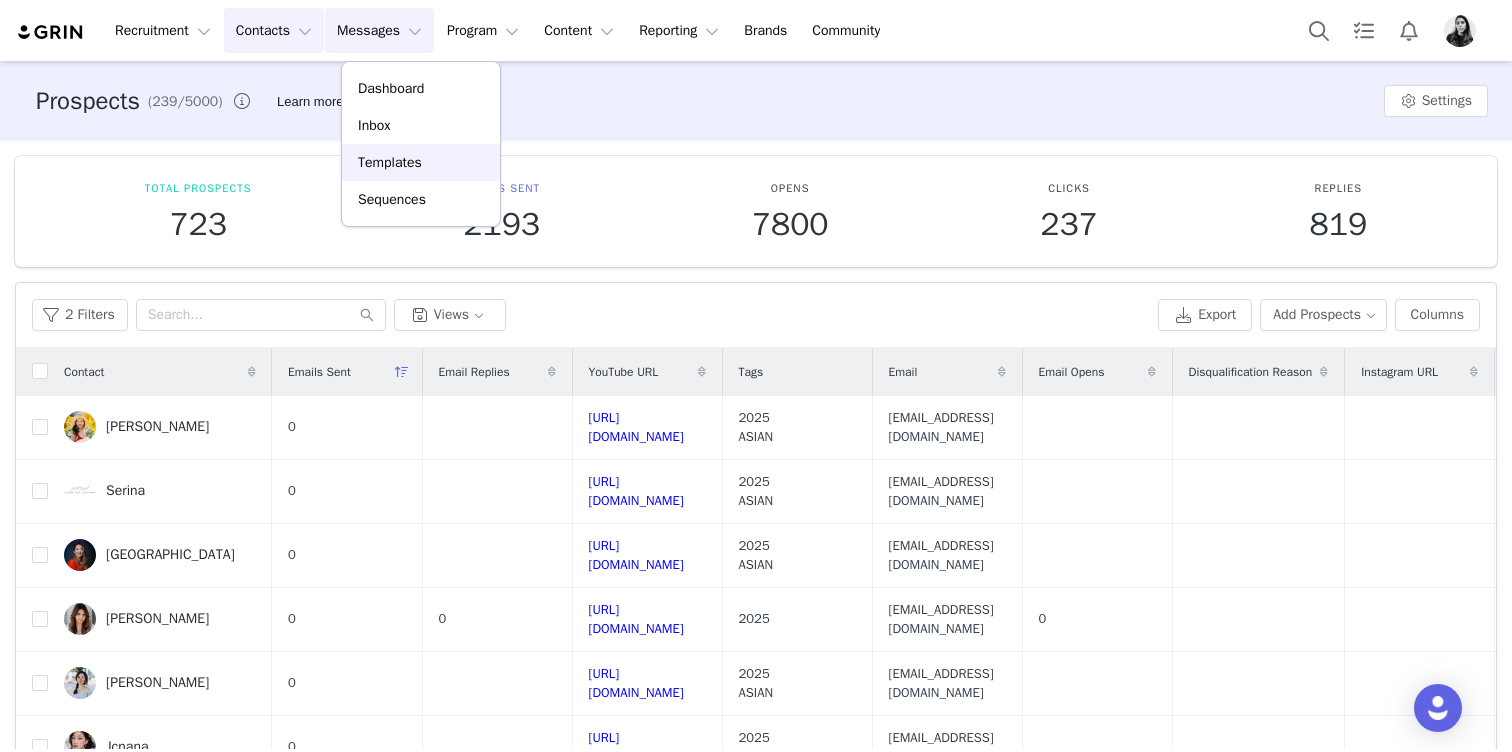click on "Templates" at bounding box center [390, 162] 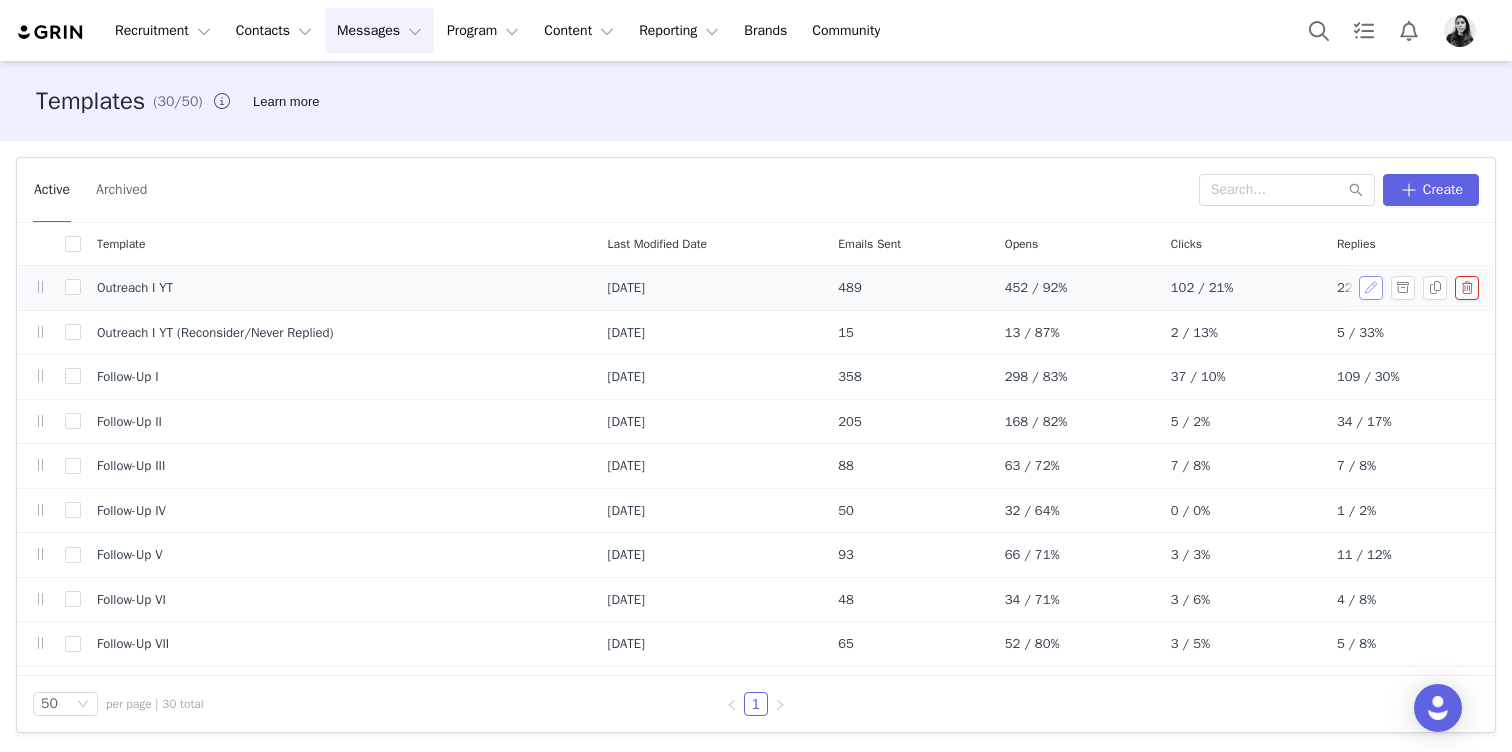 click at bounding box center (1371, 288) 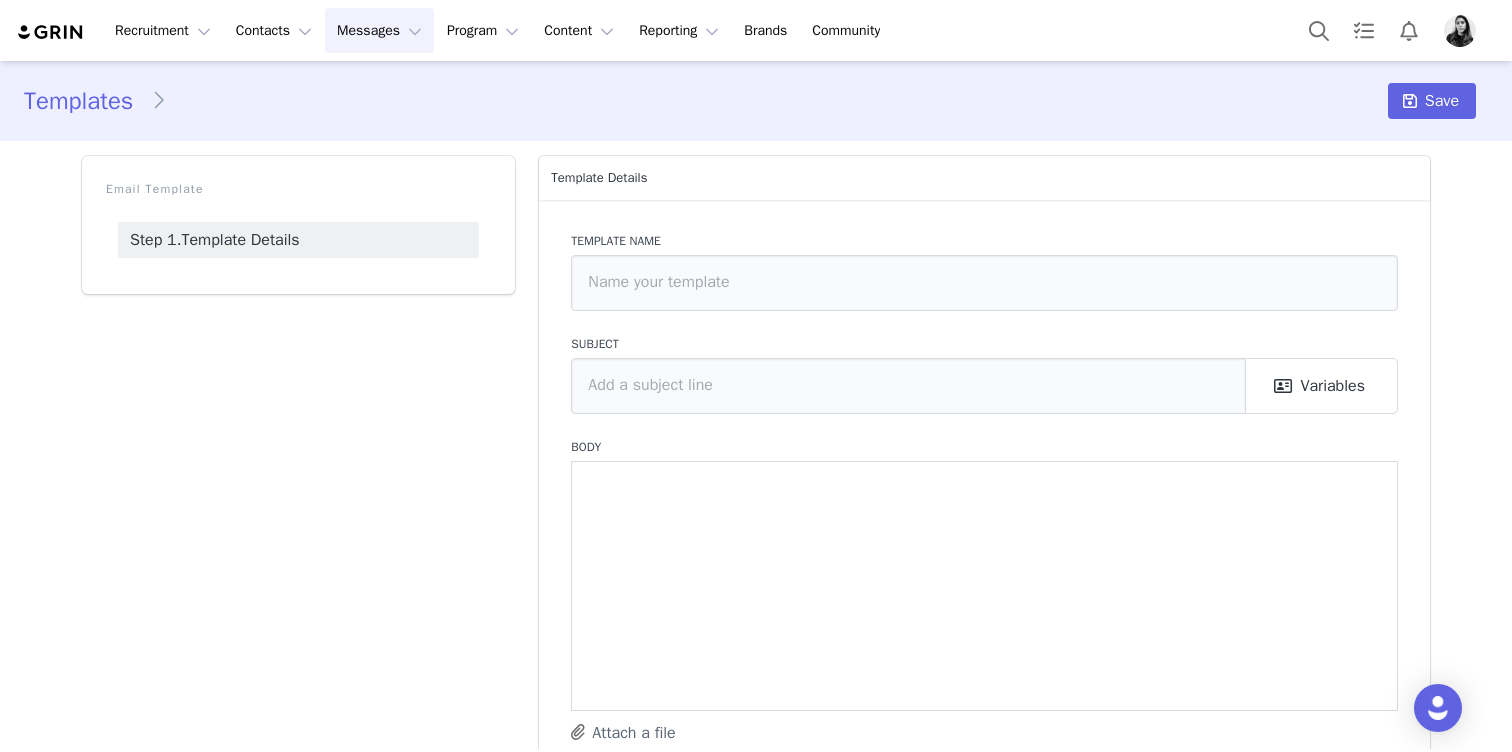 type on "Outreach I YT" 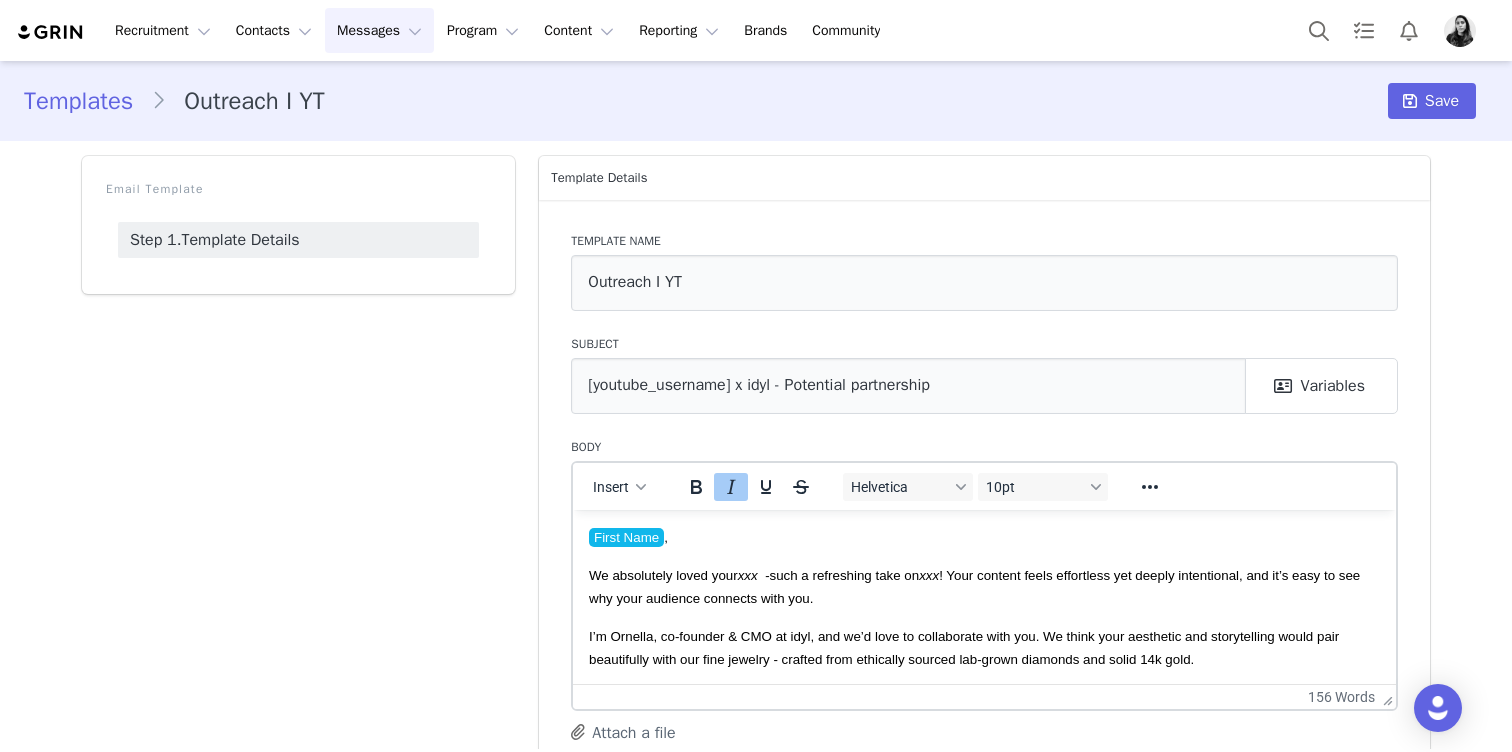 scroll, scrollTop: 0, scrollLeft: 0, axis: both 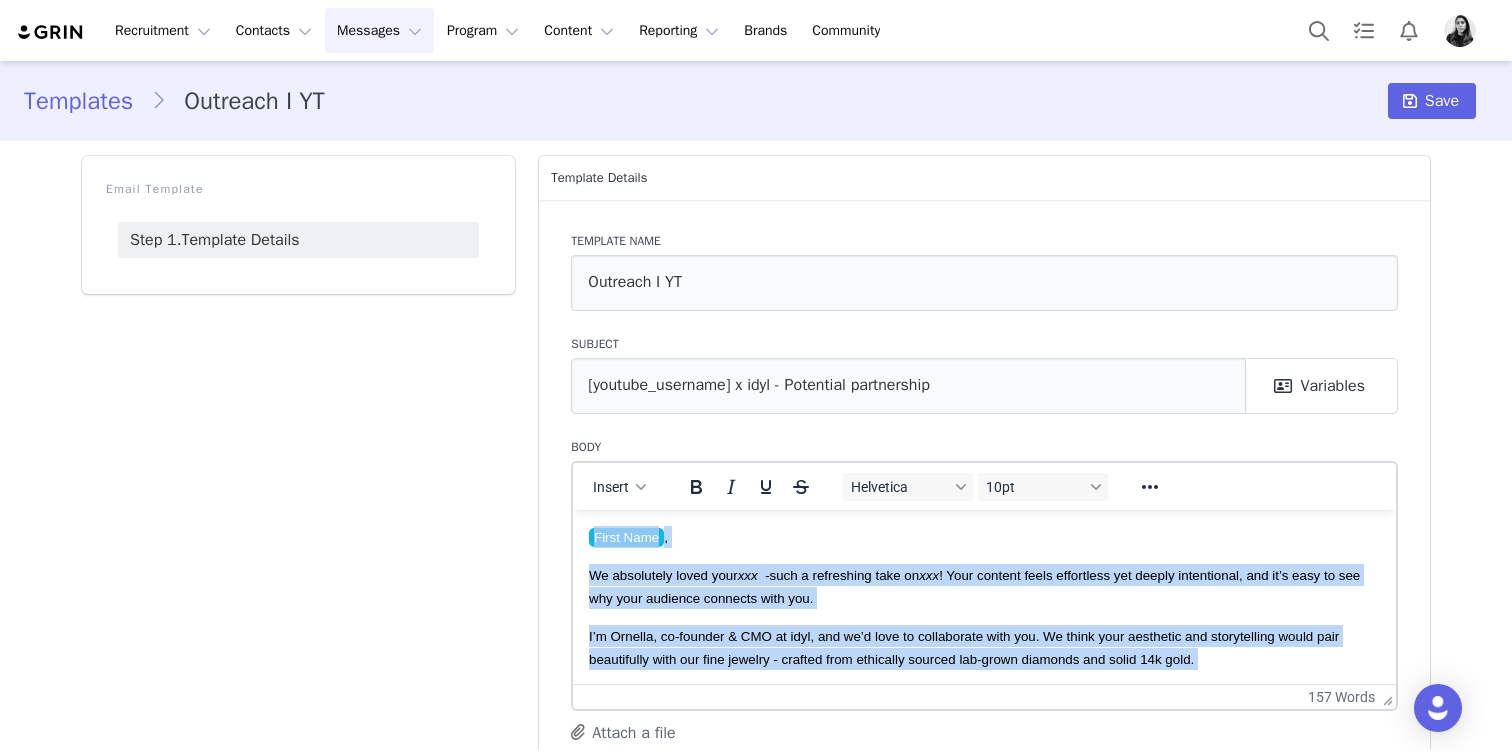 copy on "First Name , We absolutely loved your  xxx  -  such a refreshing take on  xxx ! Your content feels effortless yet deeply intentional, and it’s easy to see why your audience connects with you. I’m Ornella, co-founder & CMO at idyl, and we’d love to collaborate with you. We think your aesthetic and storytelling would pair beautifully with our fine jewelry - crafted from ethically sourced lab-grown diamonds and solid 14k gold. Our pieces have been worn by Jessica Alba, Eva Longoria, Jamie Chung, and Mila Kunis, but what truly sets us apart is our modular approach - designed to evolve with your style. I’ve attached our brand book for you to explore. Would love to know if you have any luxury or style guide/review videos planned soon - our jewelry fits best in those! Also, if you have a media kit or rate card, I’d love to review it. Looking forward to hearing your thoughts!" 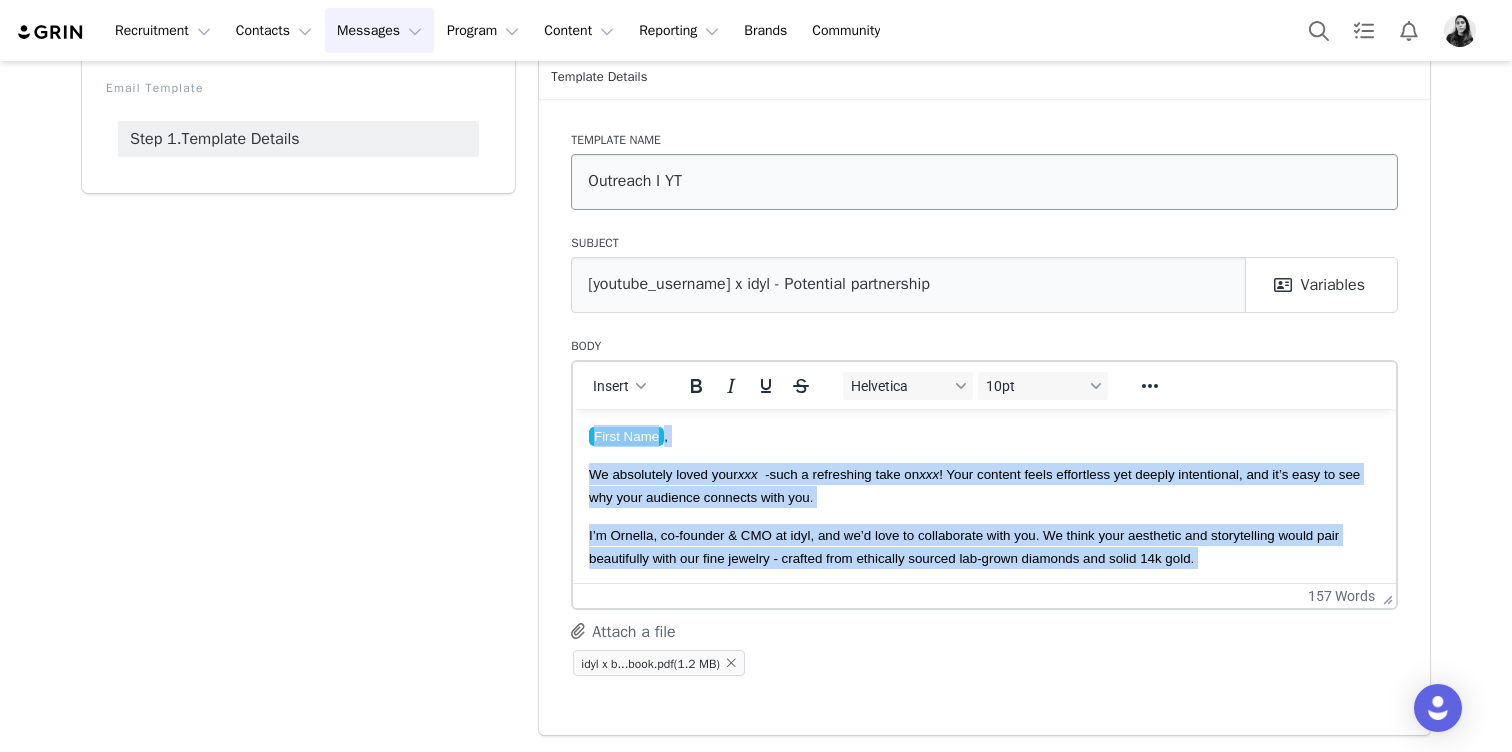 scroll, scrollTop: 0, scrollLeft: 0, axis: both 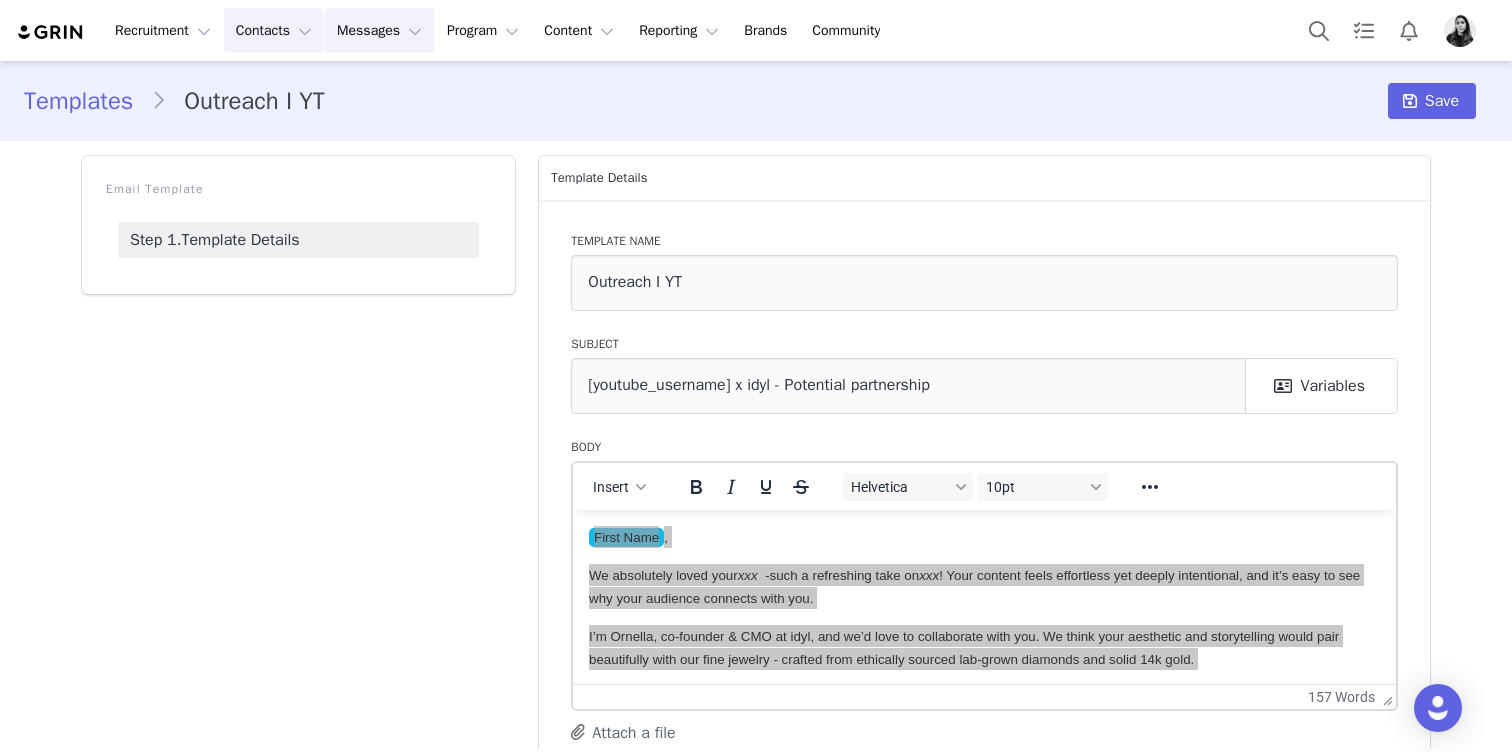 click on "Contacts Contacts" at bounding box center (274, 30) 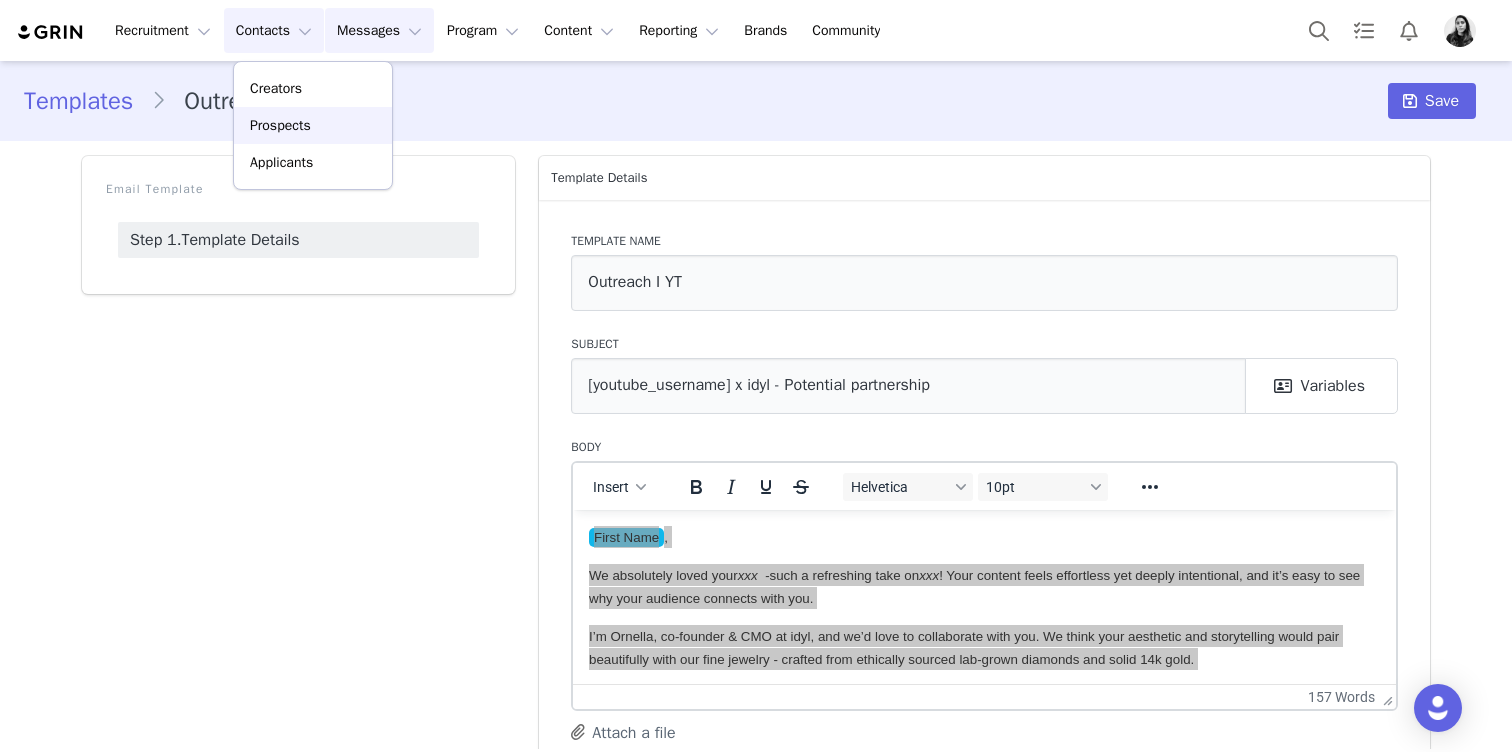 click on "Prospects" at bounding box center (280, 125) 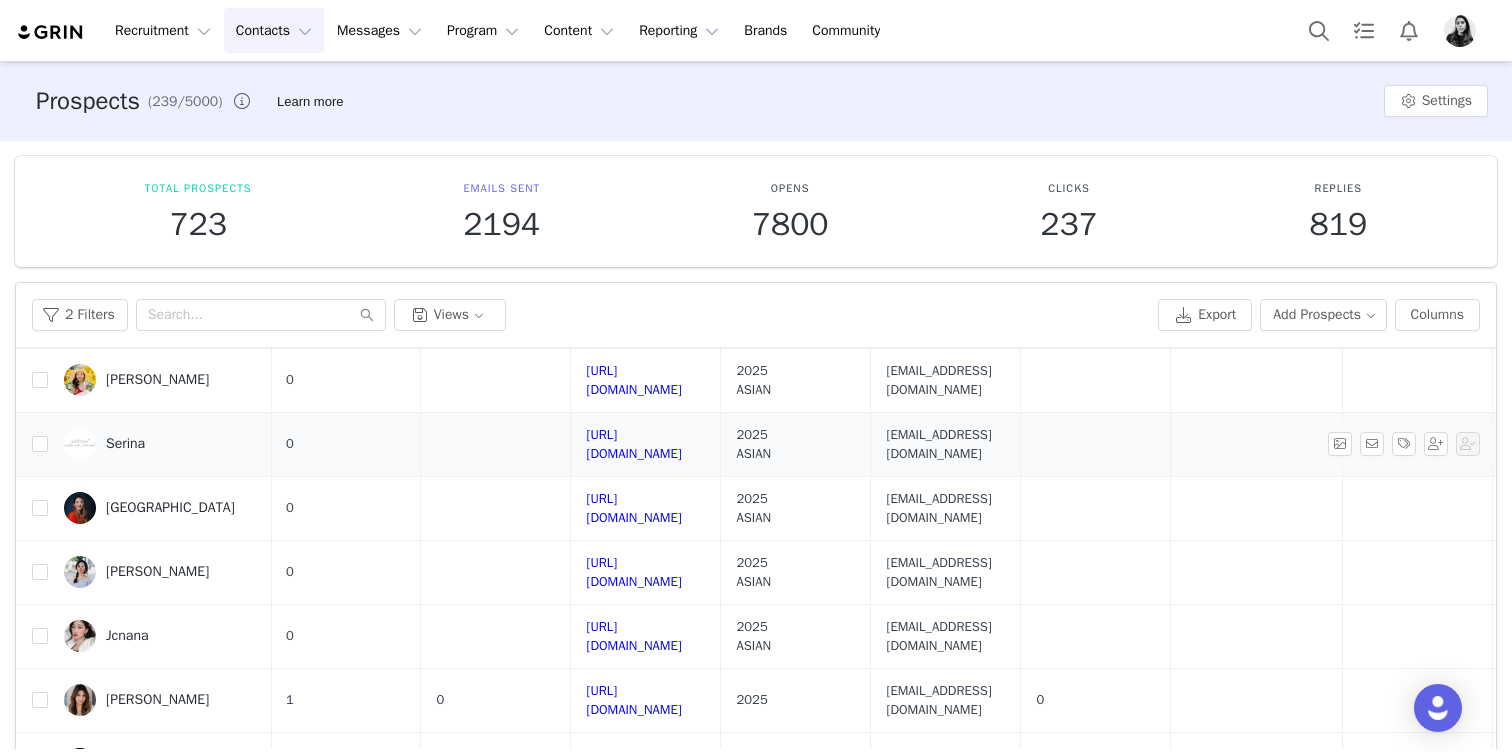 scroll, scrollTop: 0, scrollLeft: 2, axis: horizontal 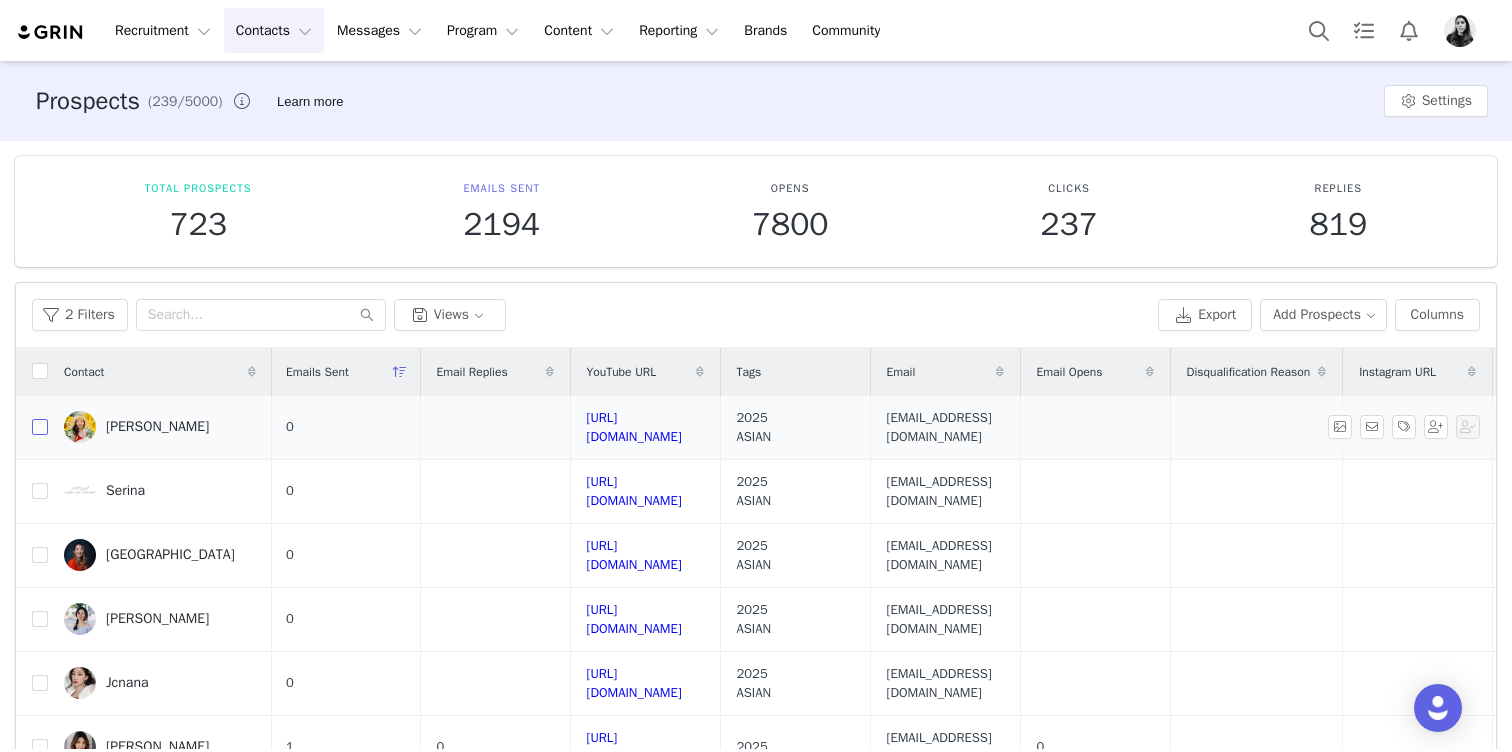 click at bounding box center (40, 427) 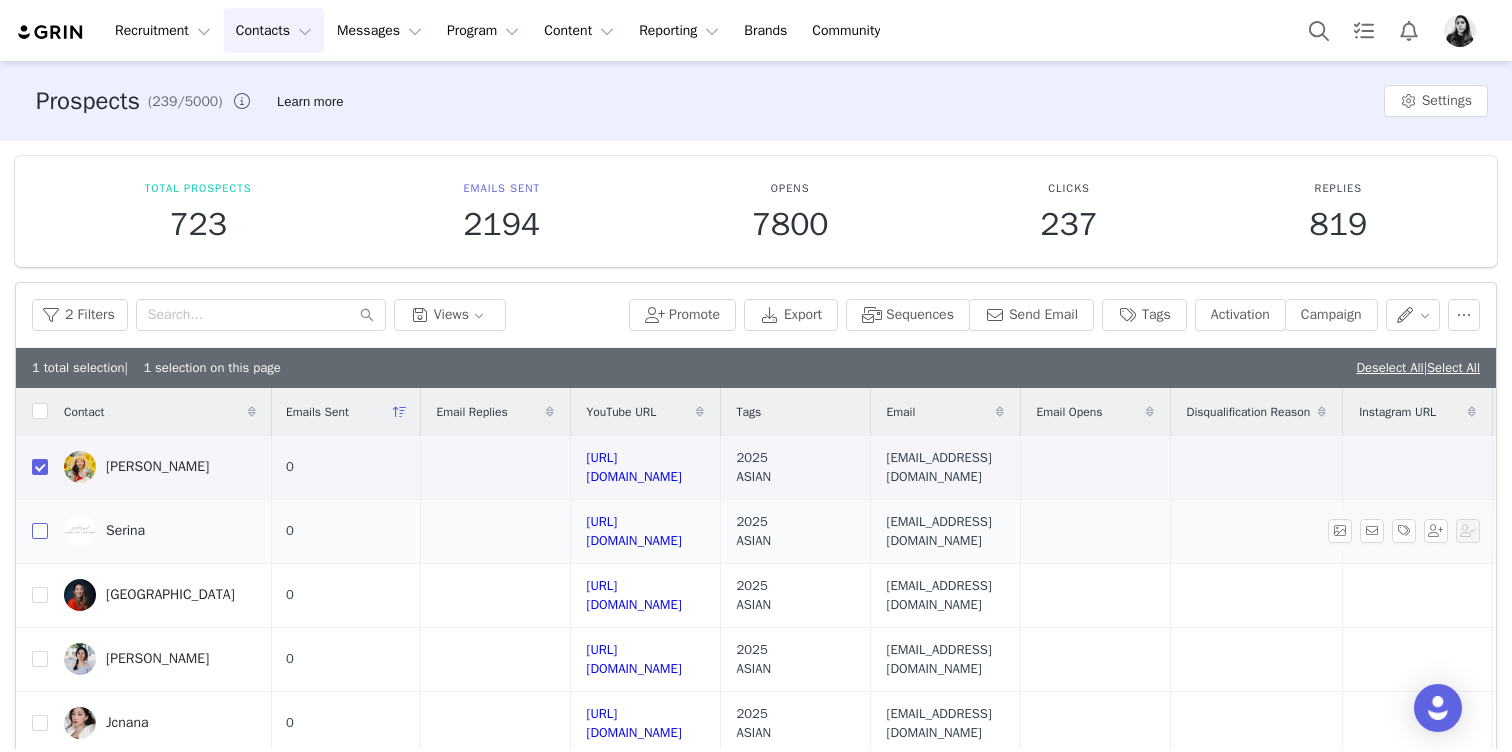 click at bounding box center (40, 531) 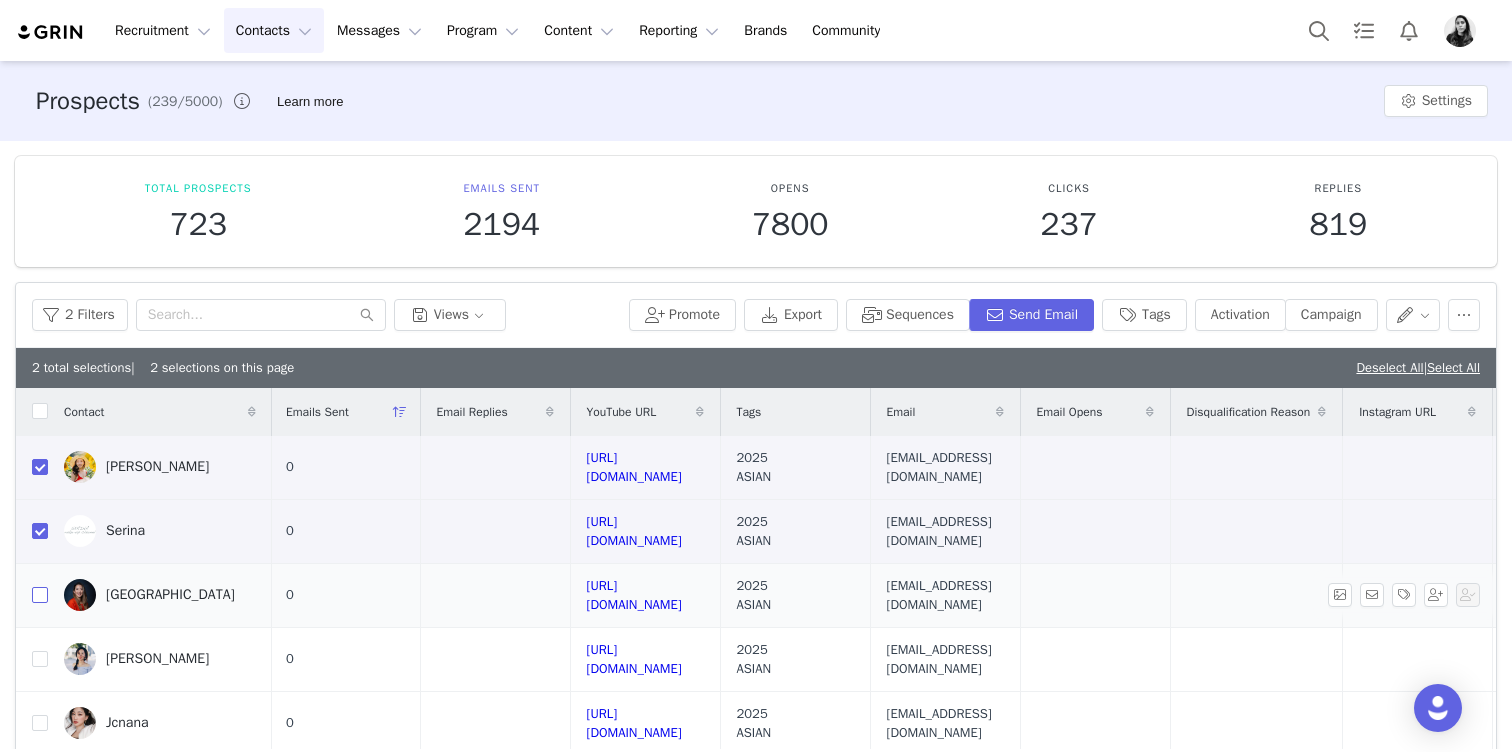 click at bounding box center [40, 595] 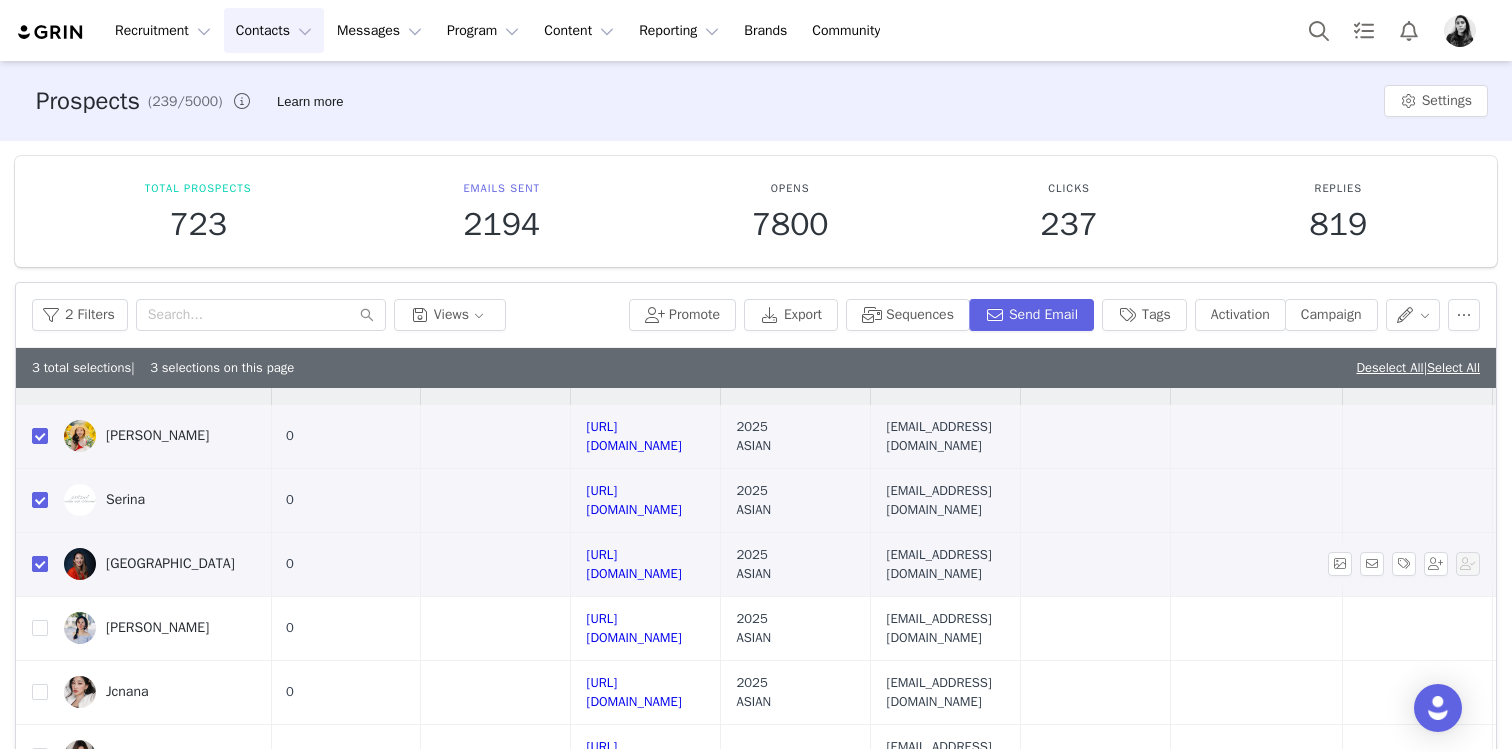 scroll, scrollTop: 33, scrollLeft: 2, axis: both 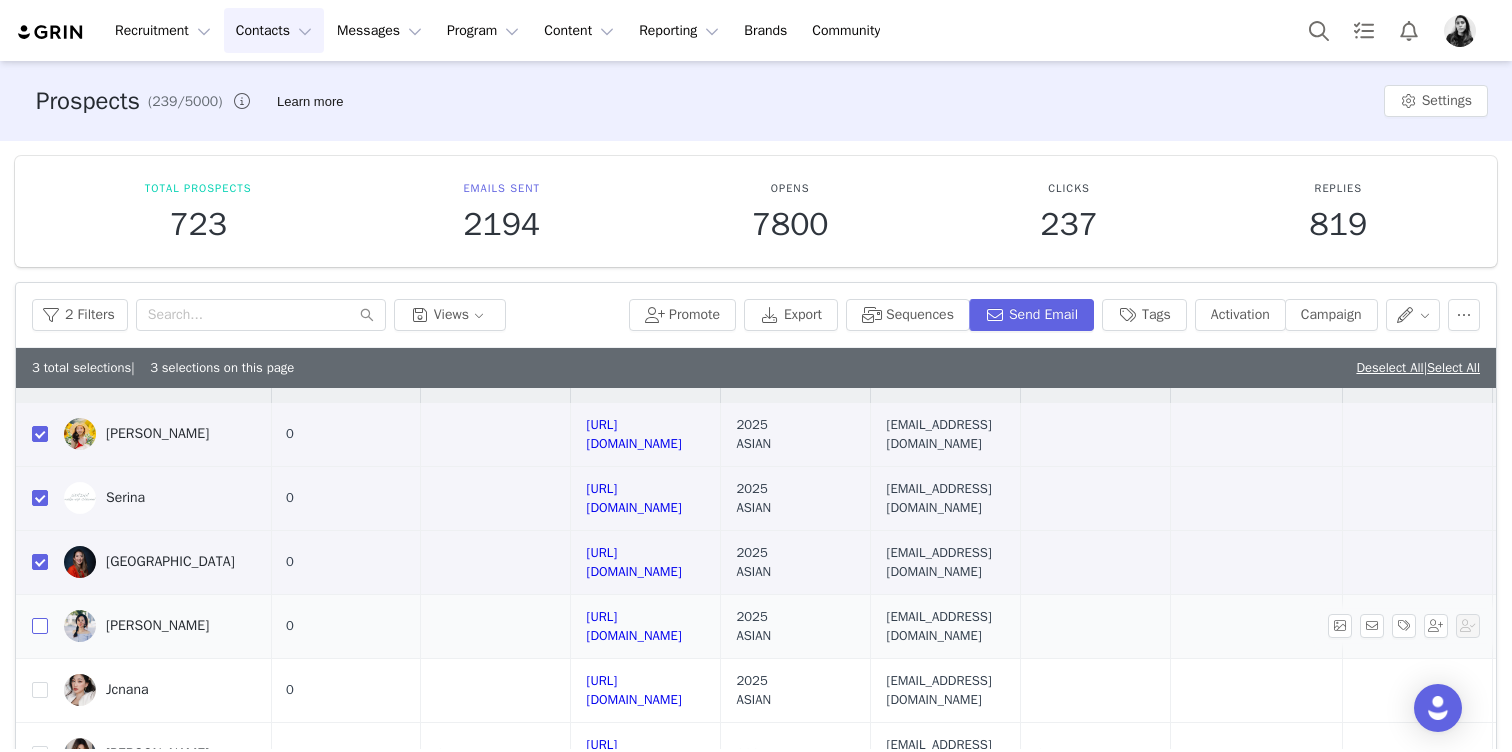 click at bounding box center [40, 626] 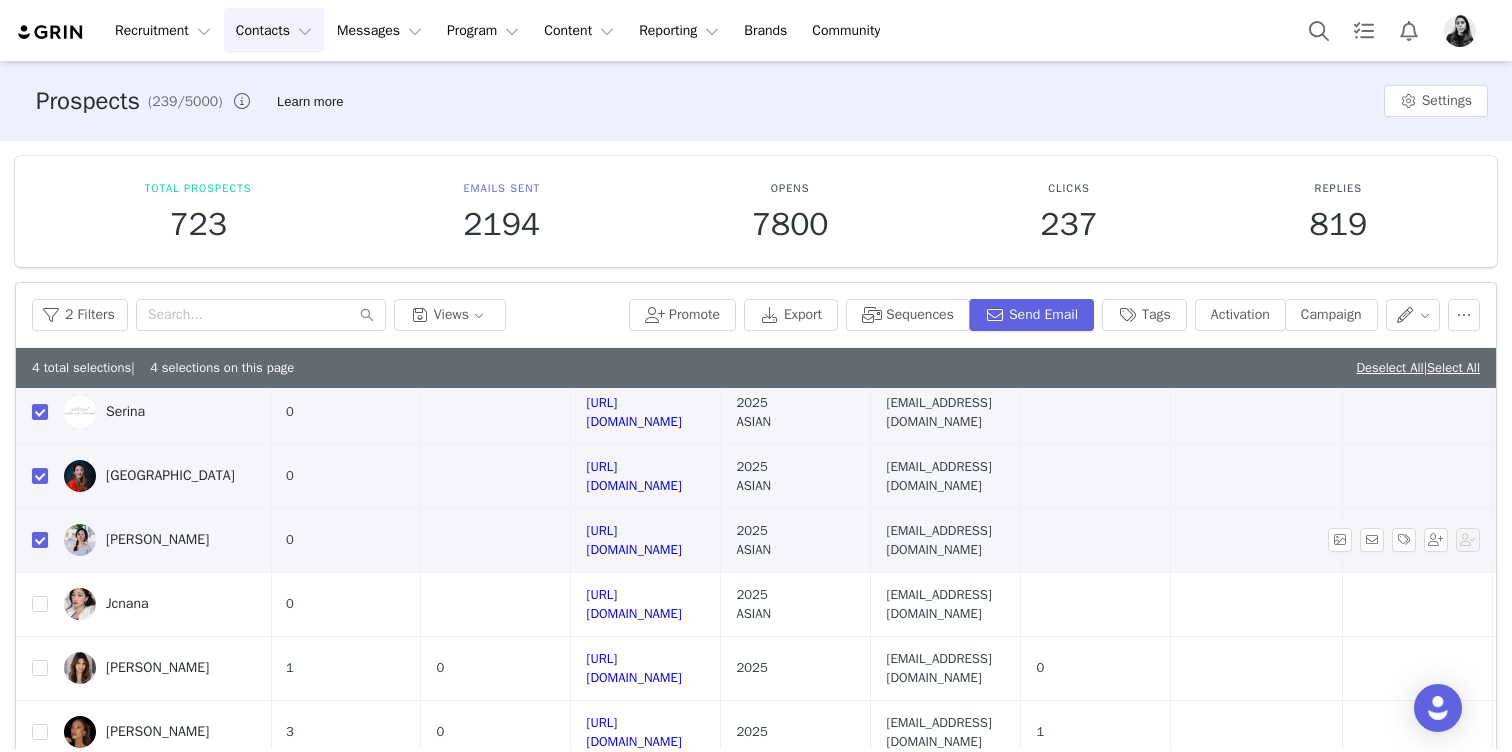 scroll, scrollTop: 122, scrollLeft: 2, axis: both 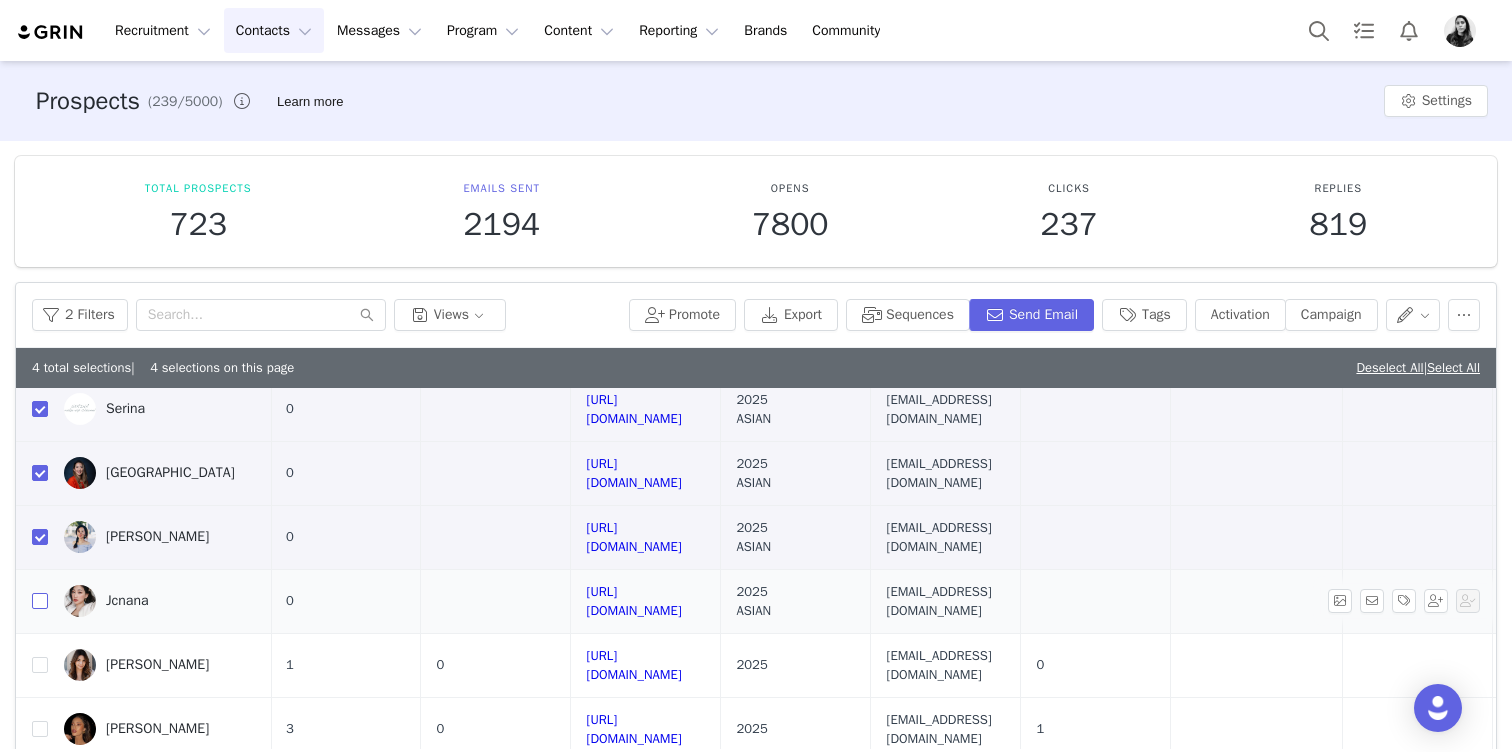 click at bounding box center [40, 601] 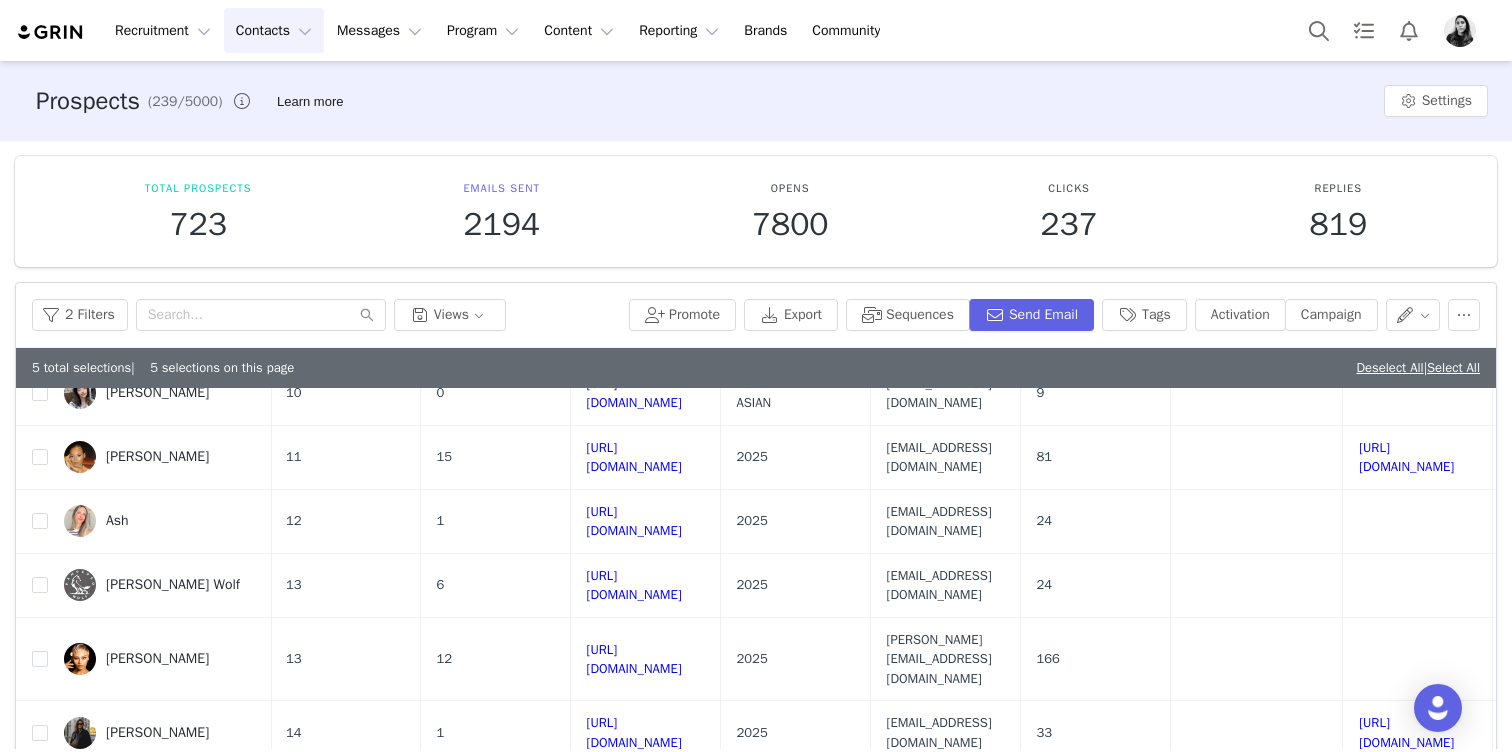 scroll, scrollTop: 1403, scrollLeft: 2, axis: both 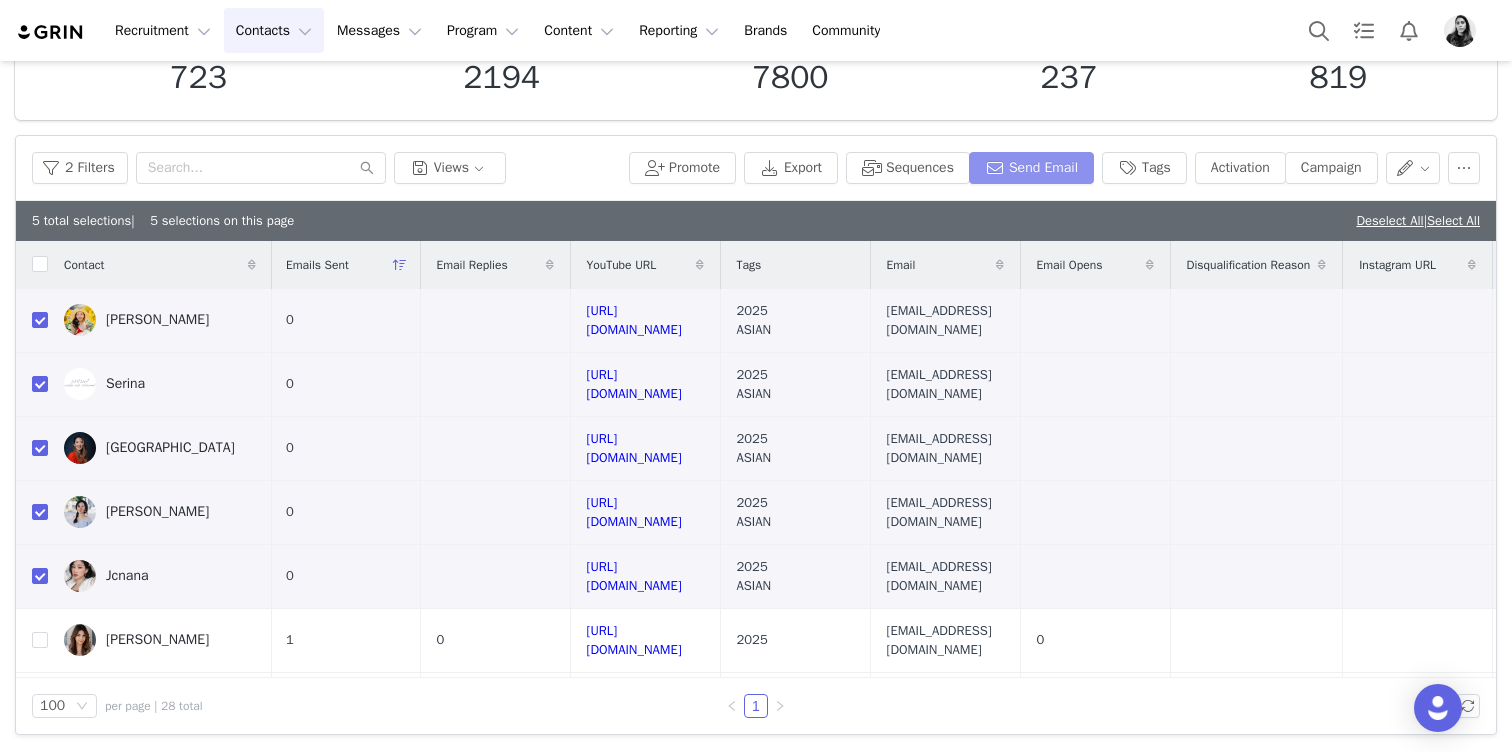 click on "Send Email" at bounding box center [1031, 168] 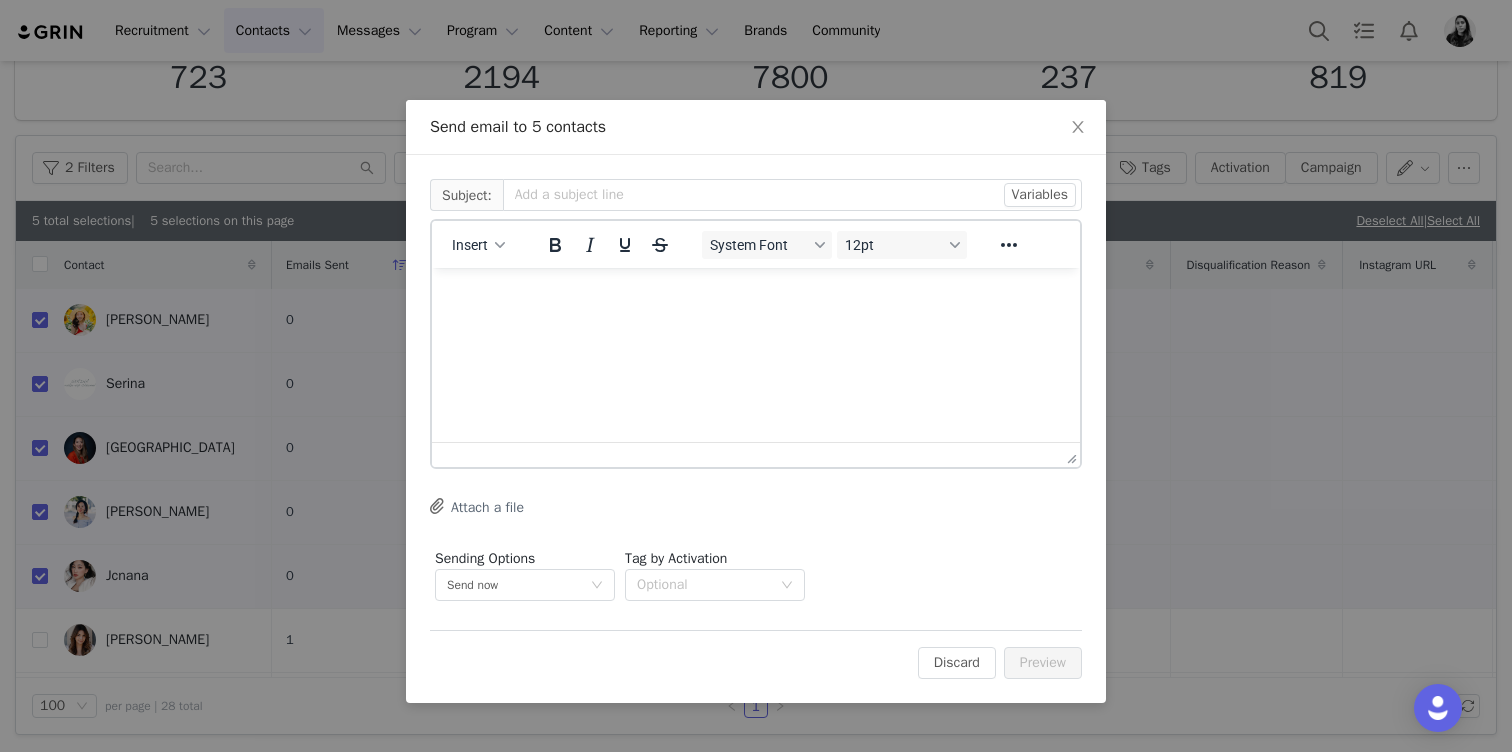 scroll, scrollTop: 0, scrollLeft: 0, axis: both 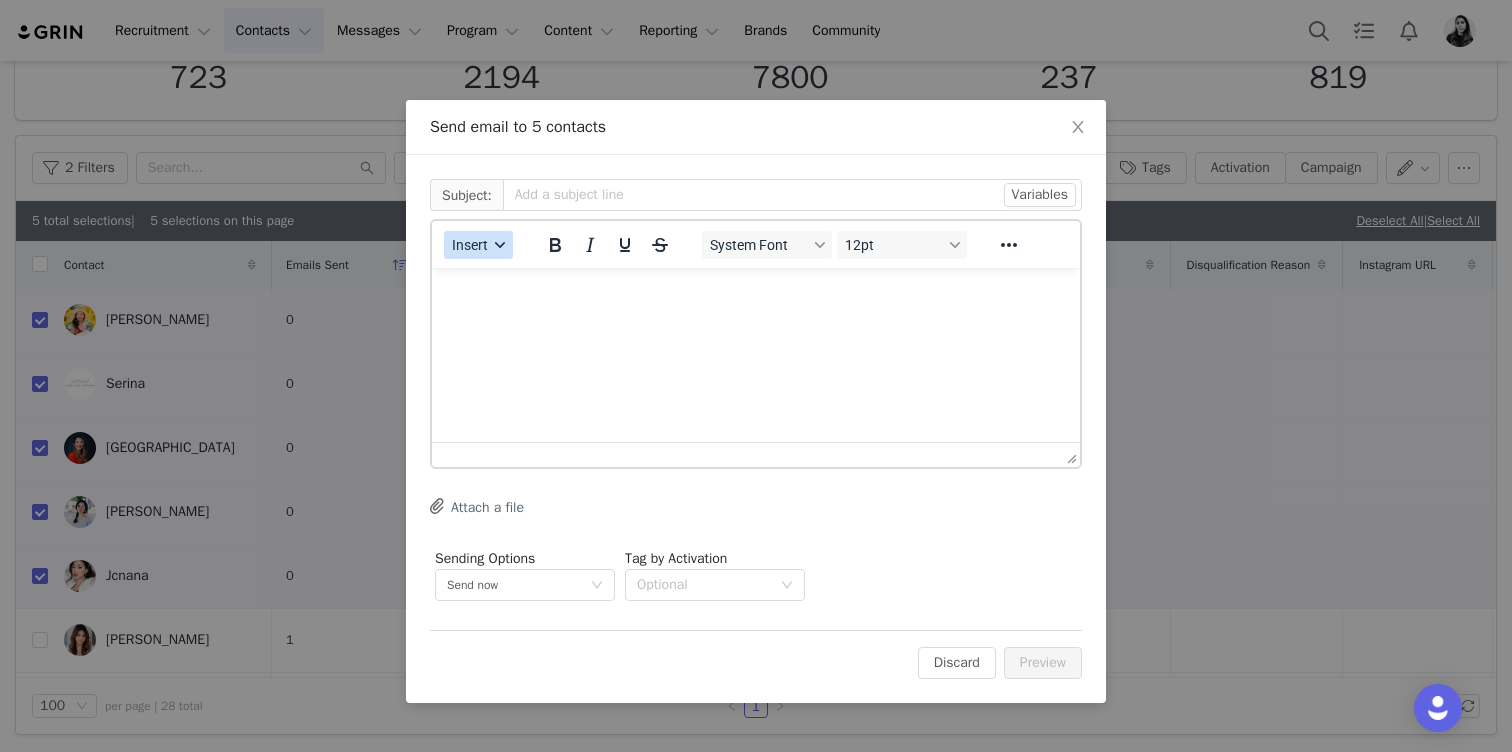 click on "Insert" at bounding box center [470, 245] 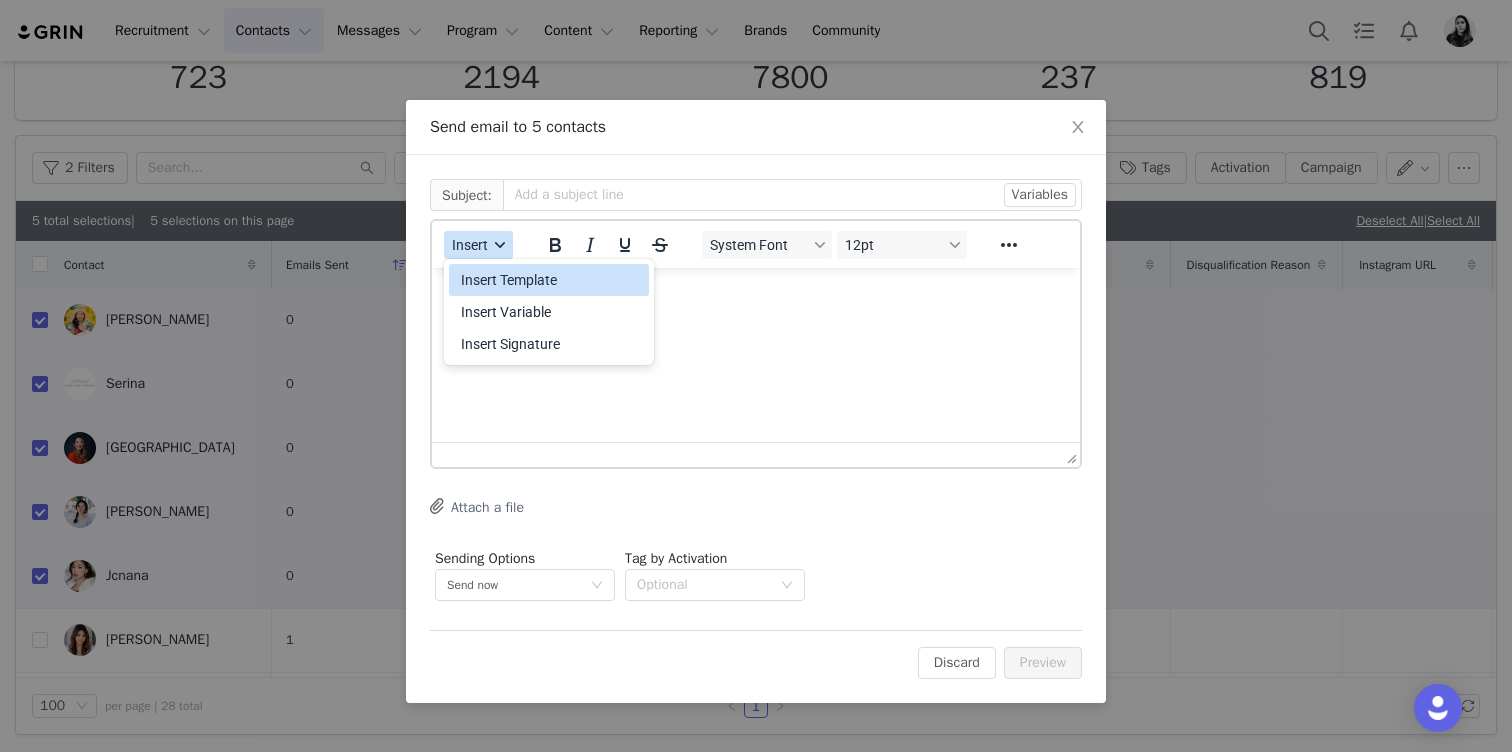 click on "Insert Template" at bounding box center [551, 280] 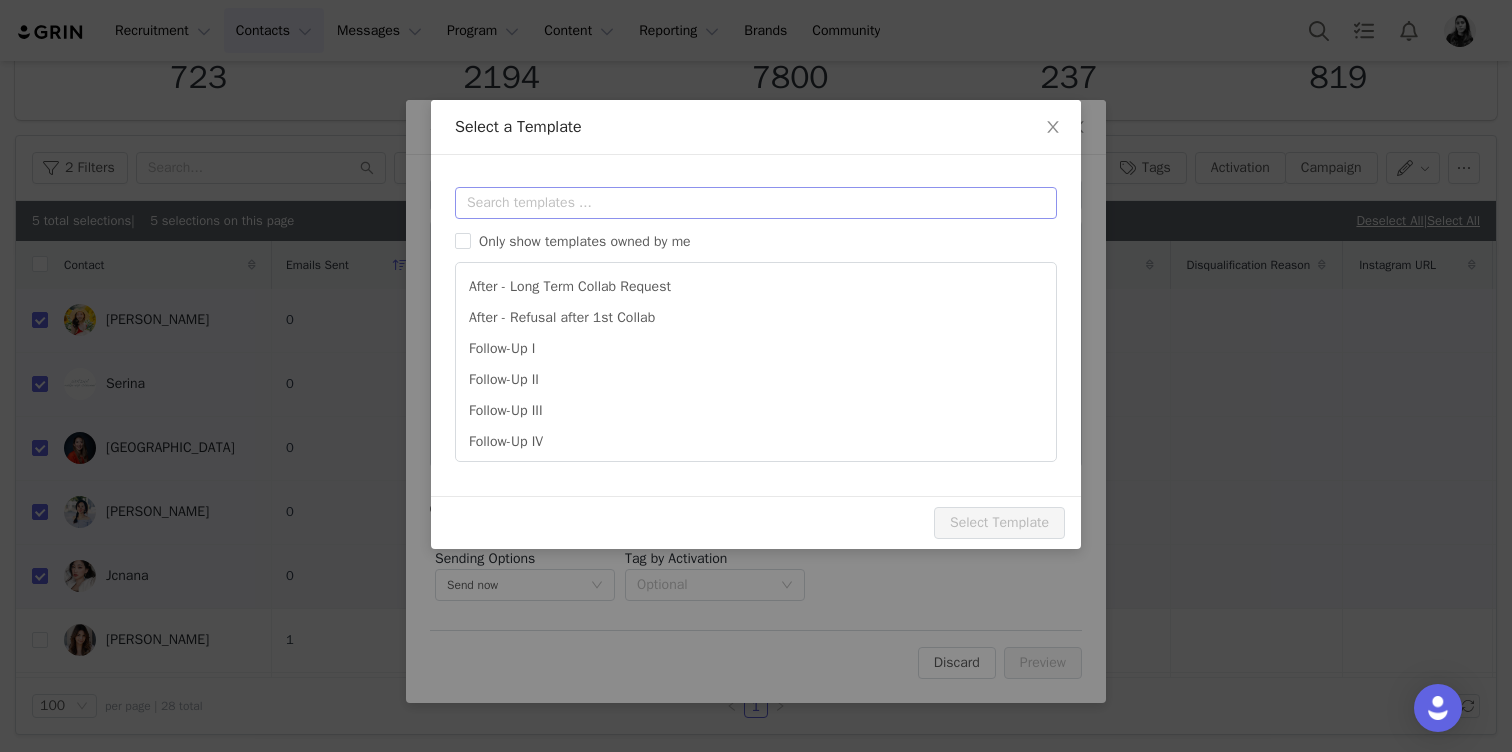 scroll, scrollTop: 0, scrollLeft: 0, axis: both 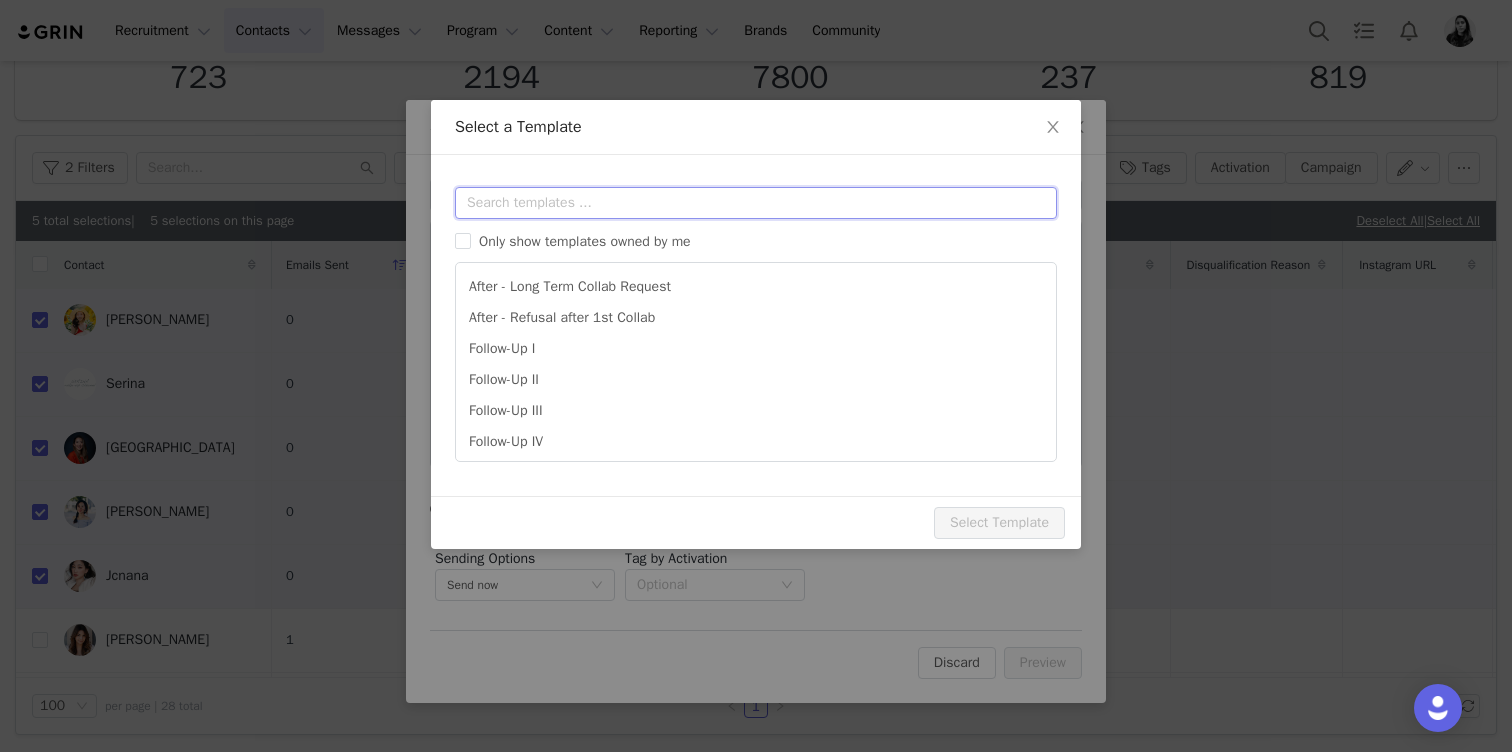 click at bounding box center (756, 203) 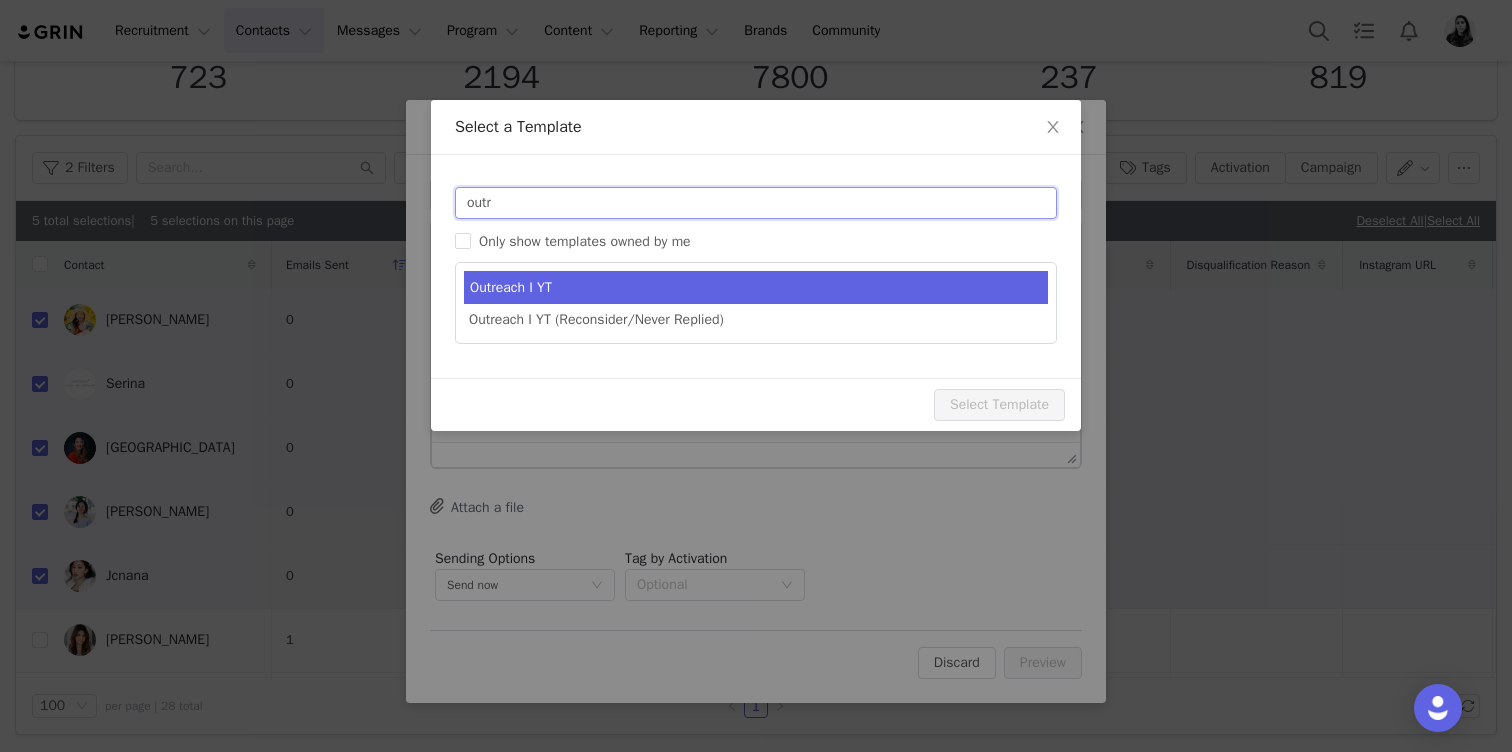 type on "outr" 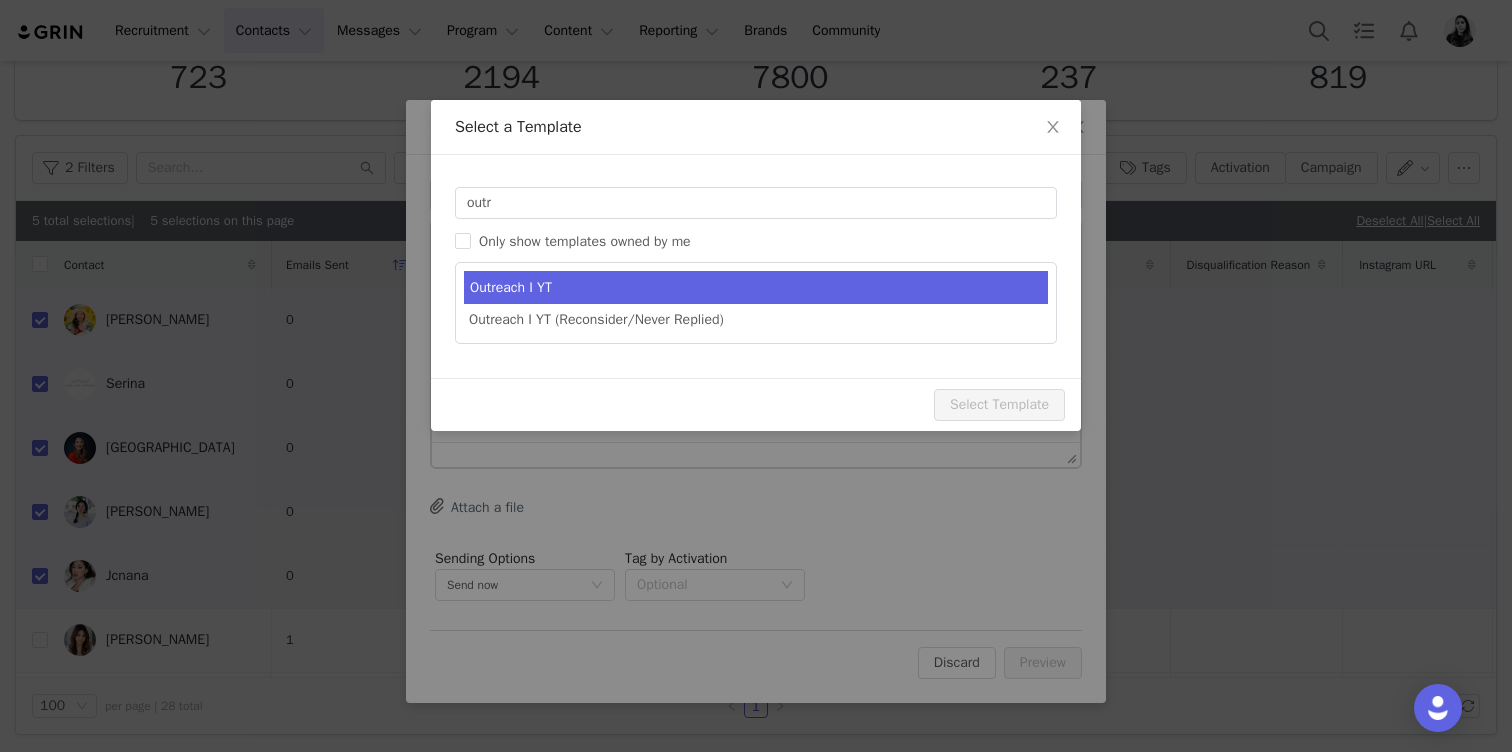 type on "[youtube_username] x idyl - Potential partnership" 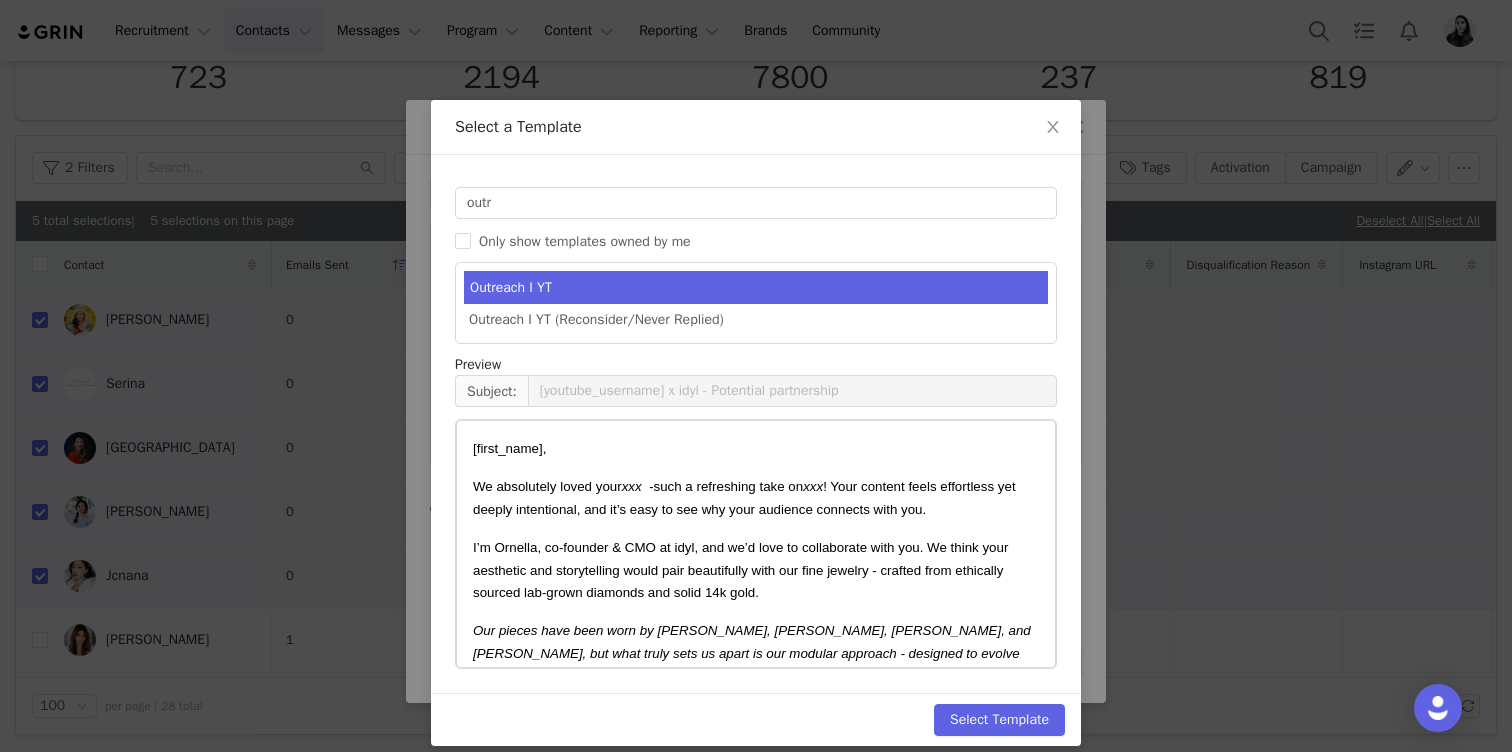 click on "Outreach I YT" at bounding box center [756, 287] 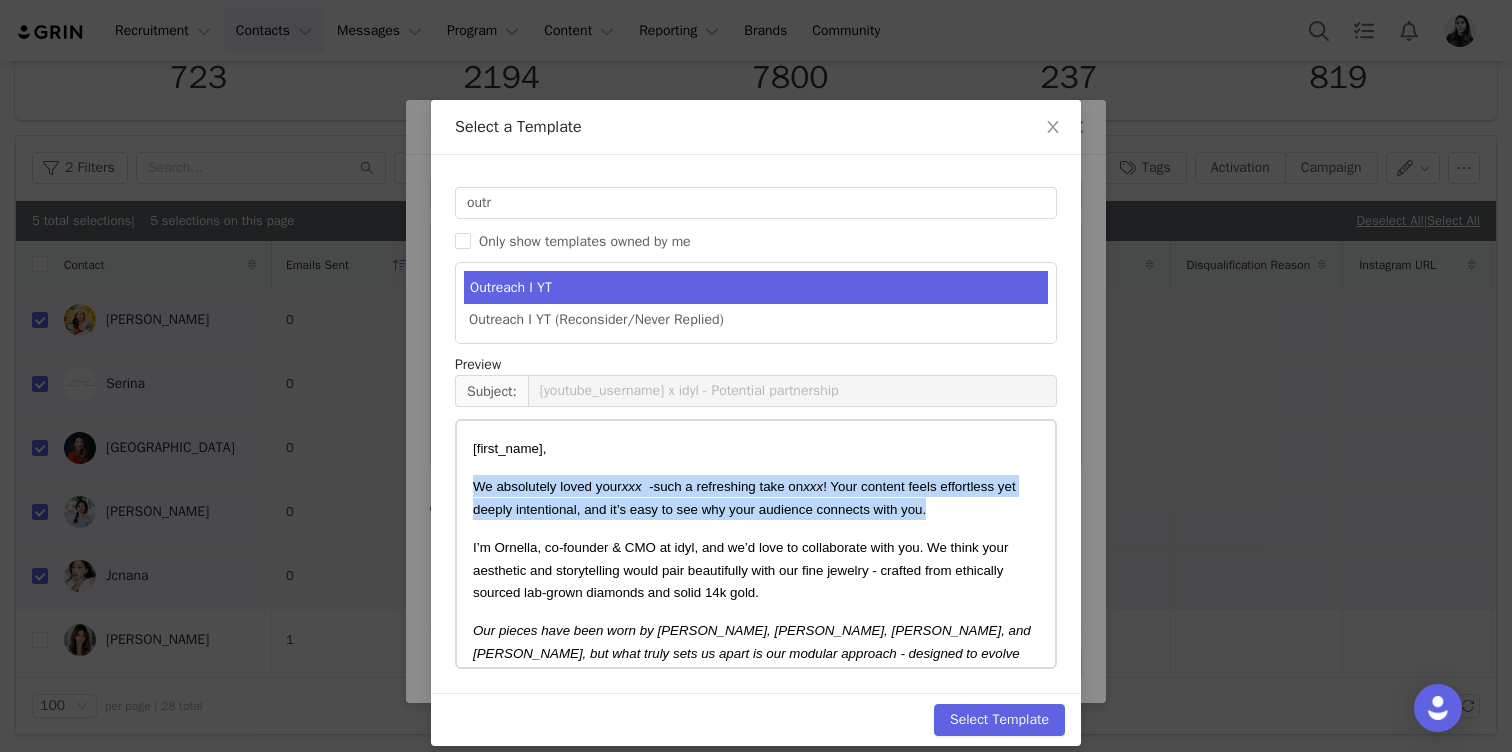 drag, startPoint x: 930, startPoint y: 511, endPoint x: 459, endPoint y: 491, distance: 471.42444 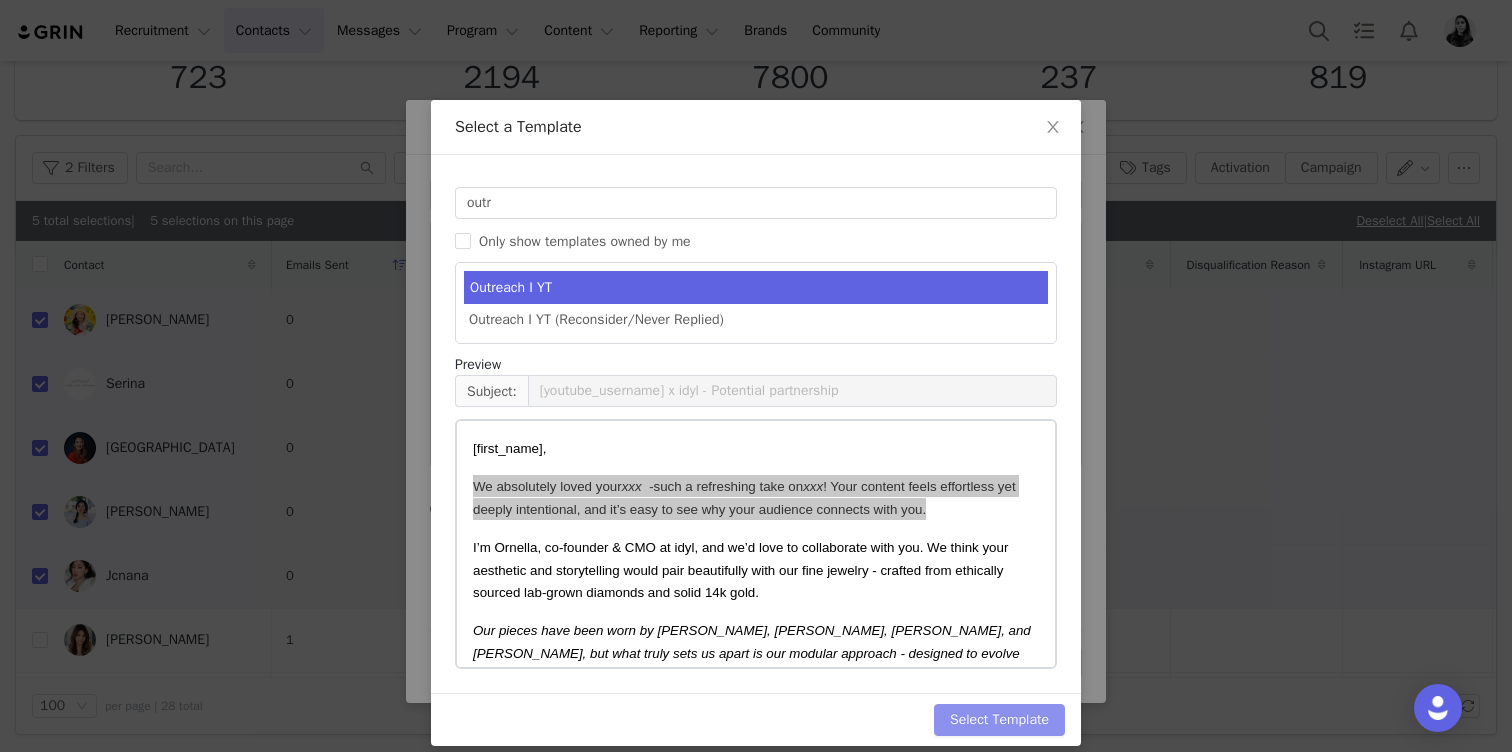 click on "Select Template" at bounding box center [999, 720] 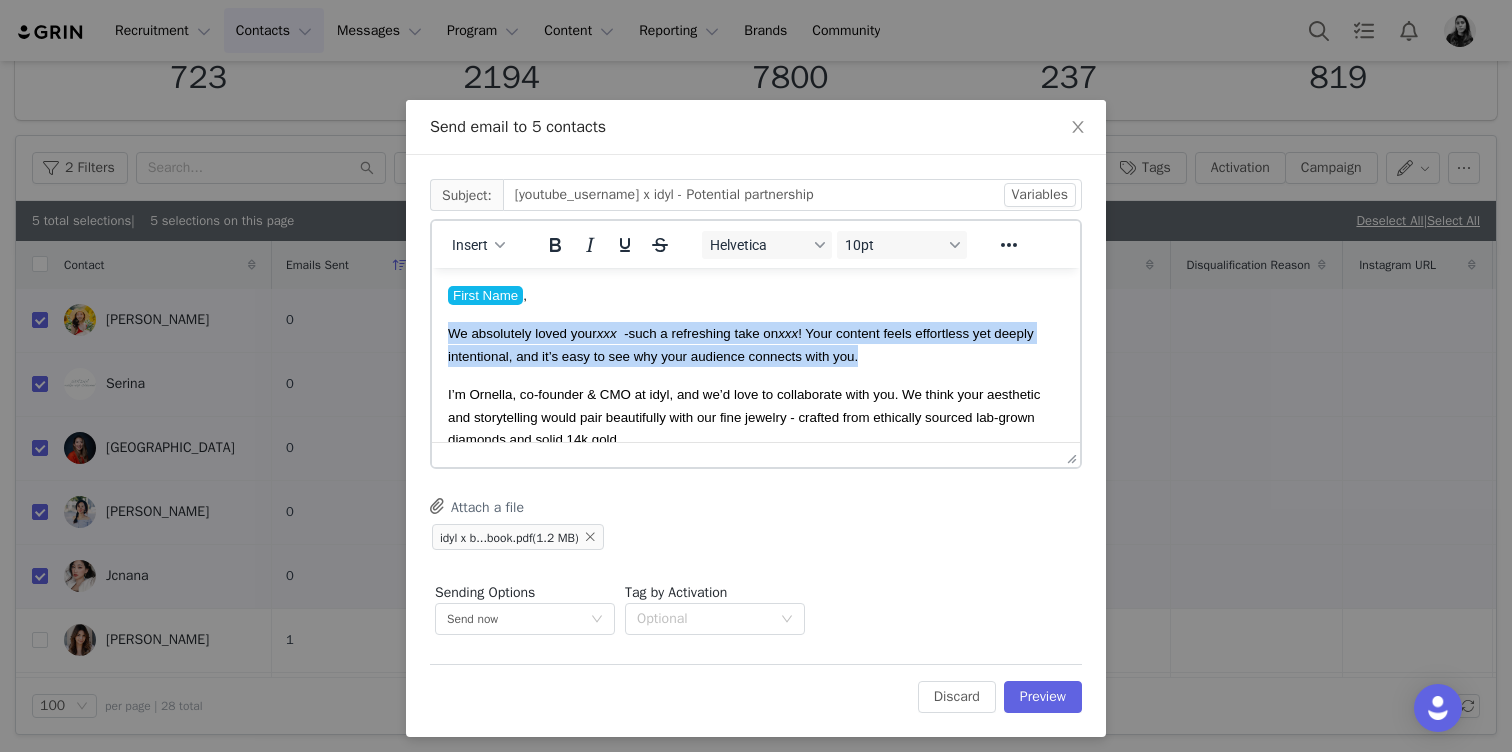 drag, startPoint x: 860, startPoint y: 361, endPoint x: 438, endPoint y: 335, distance: 422.8002 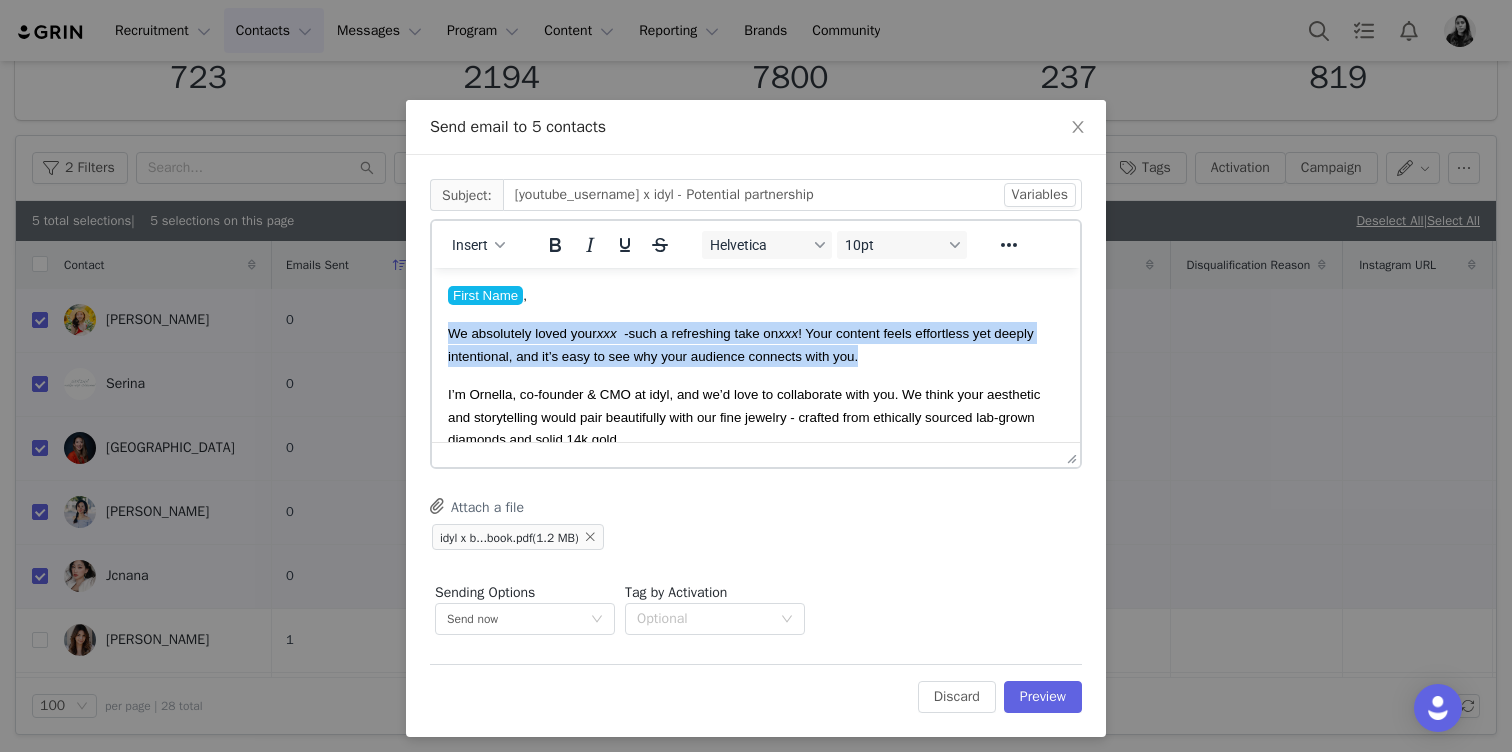 click on "First Name ﻿ , We absolutely loved your  xxx  -  such a refreshing take on  xxx ! Your content feels effortless yet deeply intentional, and it’s easy to see why your audience connects with you. I’m Ornella, co-founder & CMO at idyl, and we’d love to collaborate with you. We think your aesthetic and storytelling would pair beautifully with our fine jewelry - crafted from ethically sourced lab-grown diamonds and solid 14k gold. Our pieces have been worn by Jessica Alba, Eva Longoria, Jamie Chung, and Mila Kunis, but what truly sets us apart is our modular approach - designed to evolve with your style. I’ve attached our brand book for you to explore. Would love to know if you have any luxury or style guide/review videos planned soon - our jewelry fits best in those! Also, if you have a media kit or rate card, I’d love to review it. Looking forward to hearing your thoughts! Ornella Siso Co-Founder & CMO @idyl  /  idyl.com   #JoinTheDiamondRevolution" at bounding box center [756, 548] 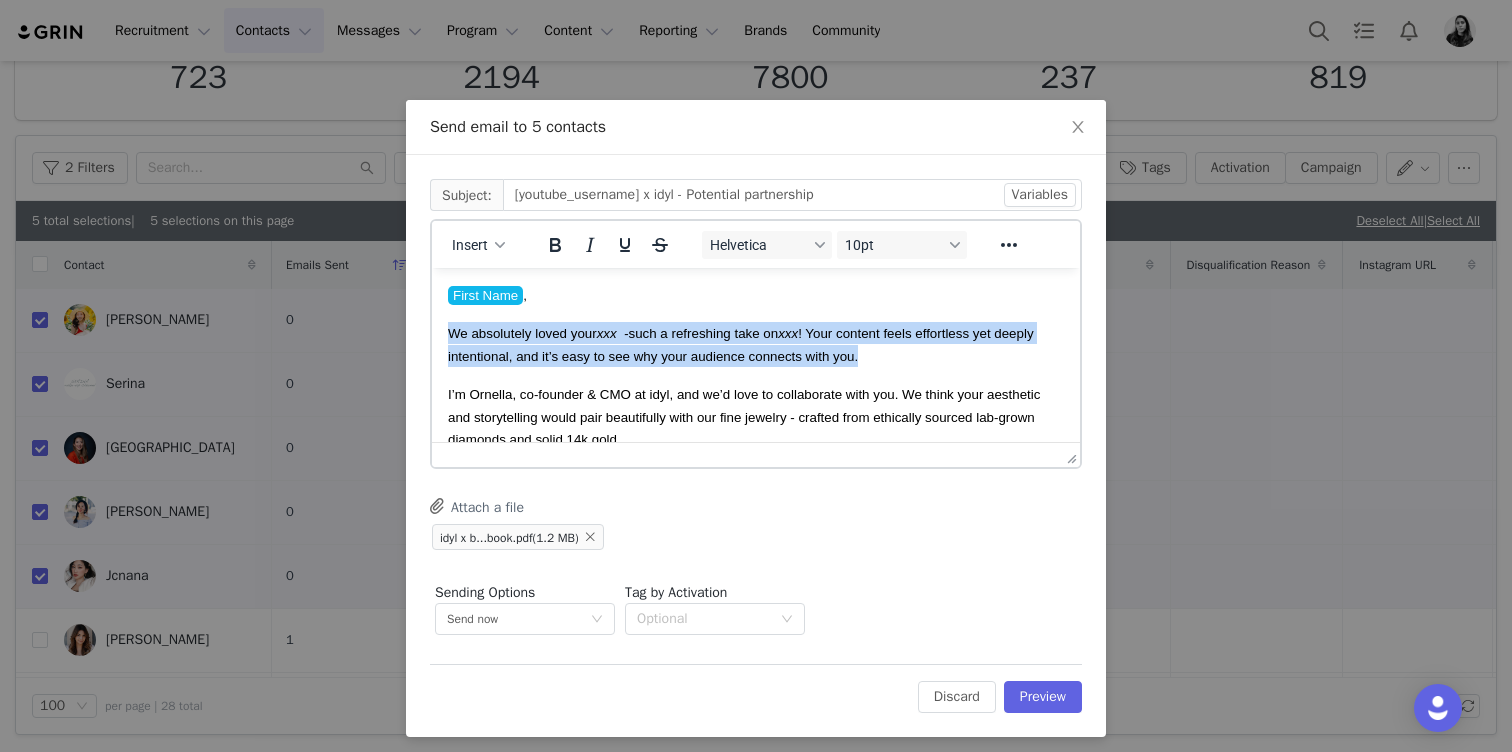paste 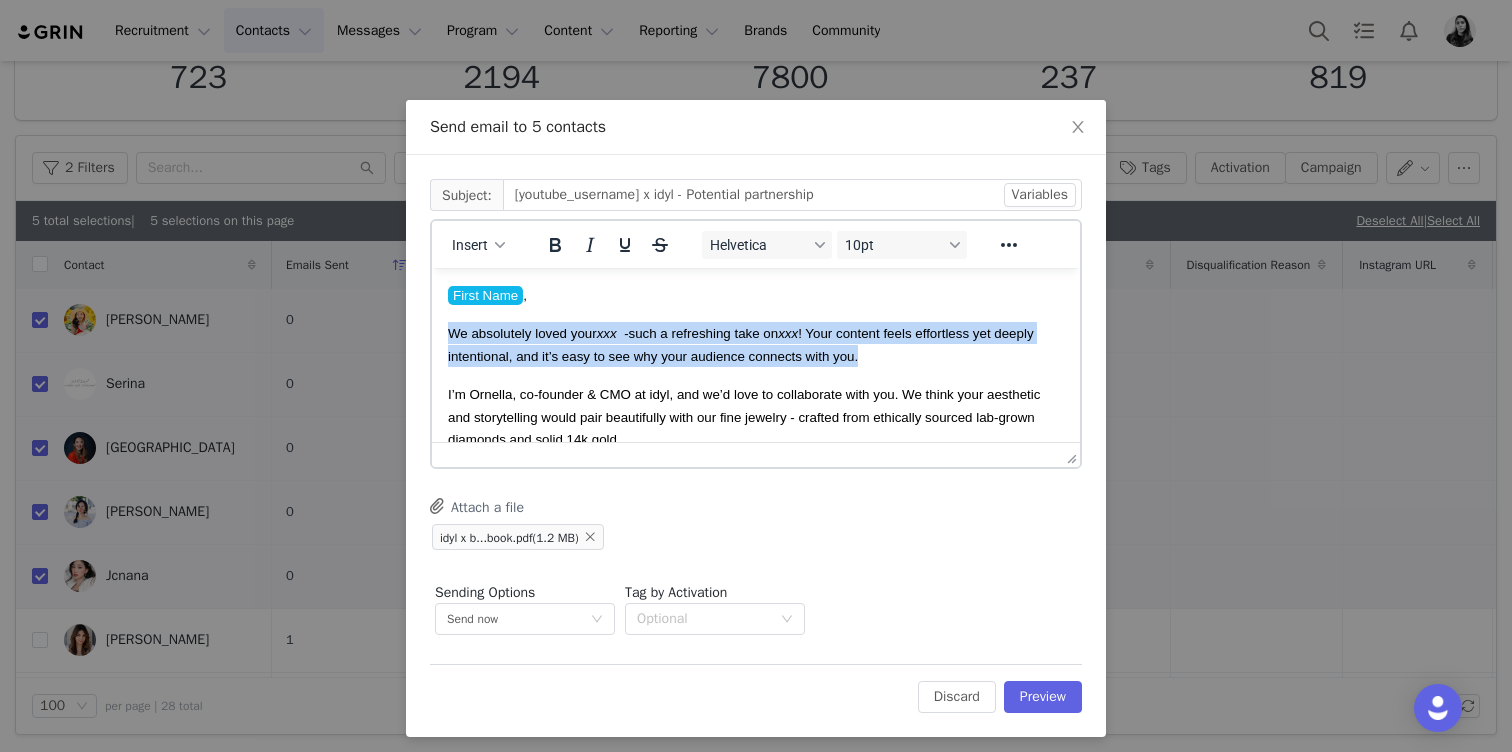 type 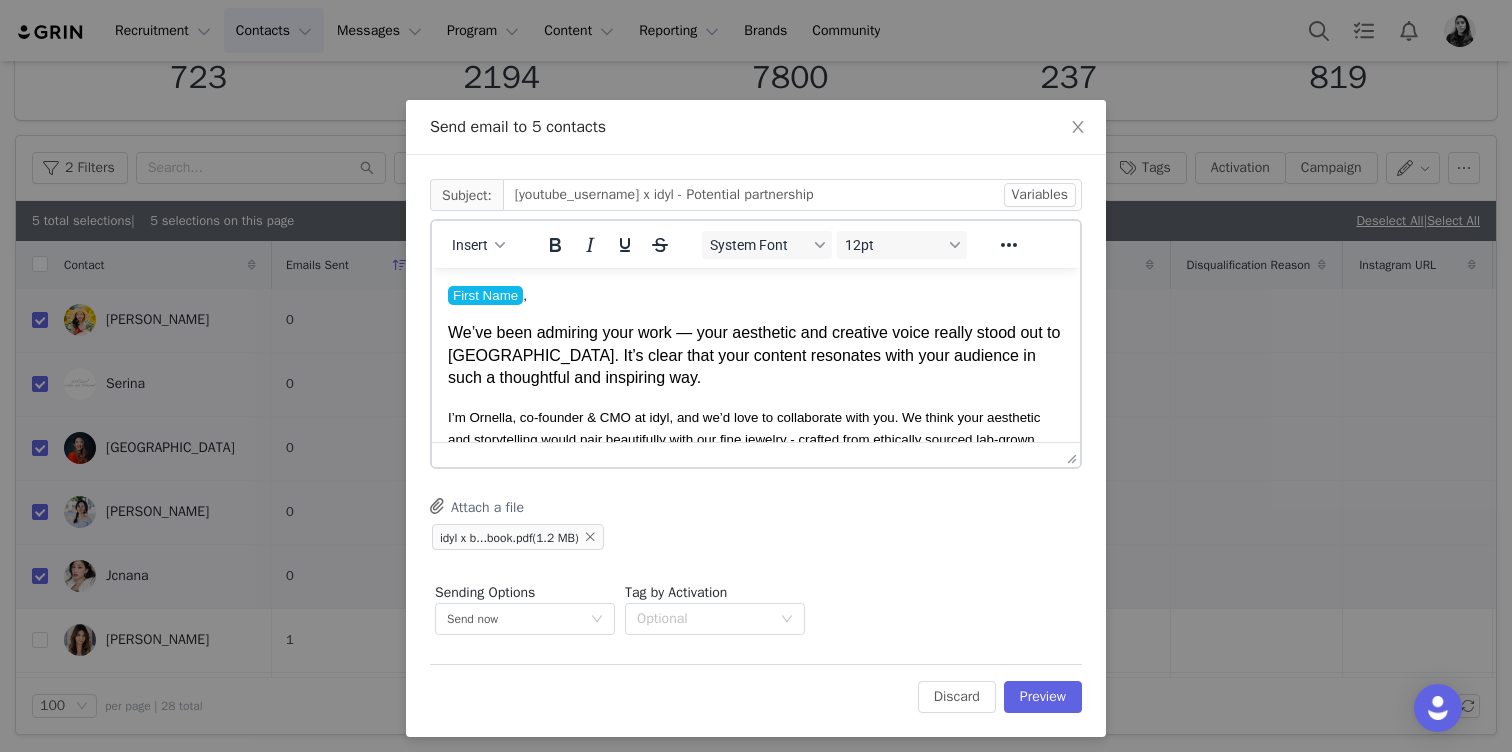 click on "We’ve been admiring your work — your aesthetic and creative voice really stood out to us. It’s clear that your content resonates with your audience in such a thoughtful and inspiring way." at bounding box center (756, 355) 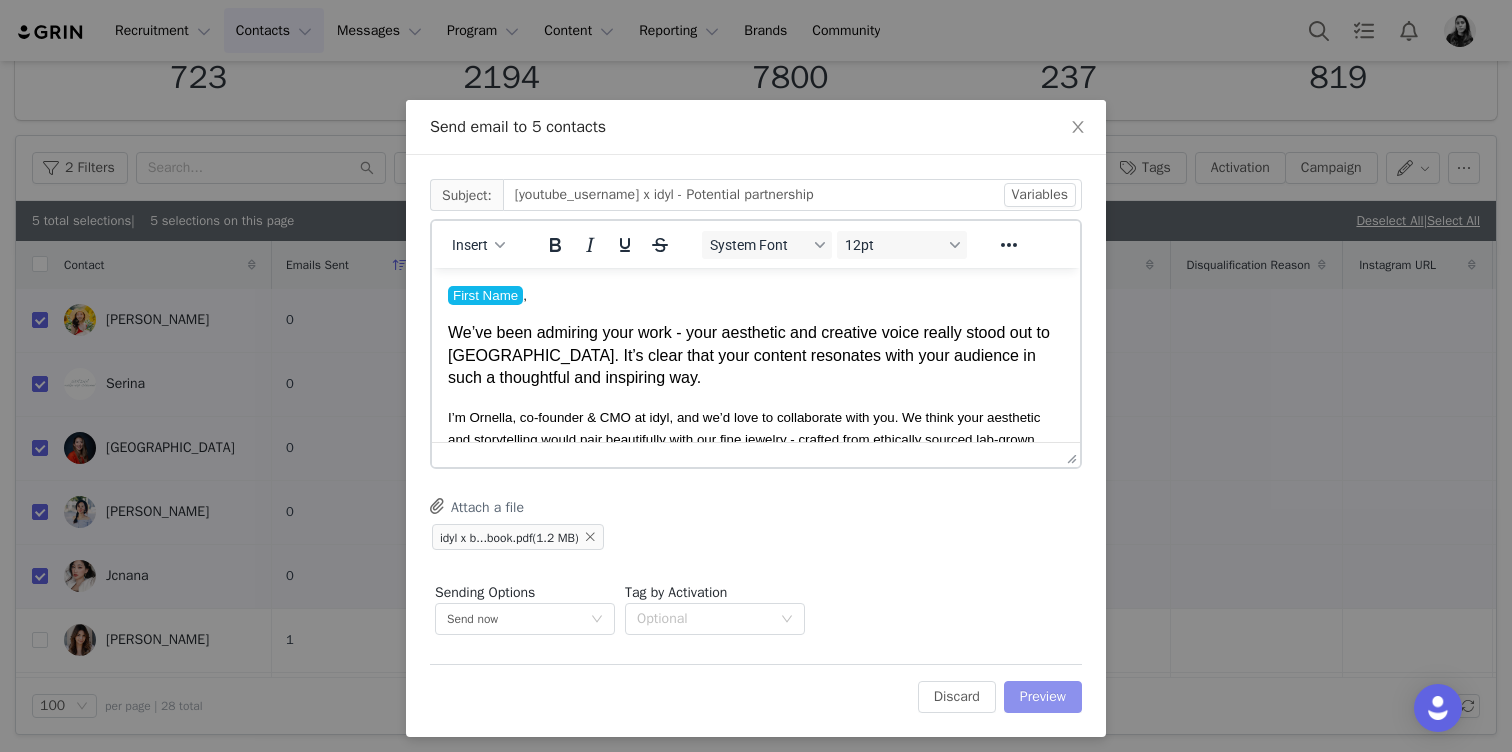 click on "Preview" at bounding box center [1043, 697] 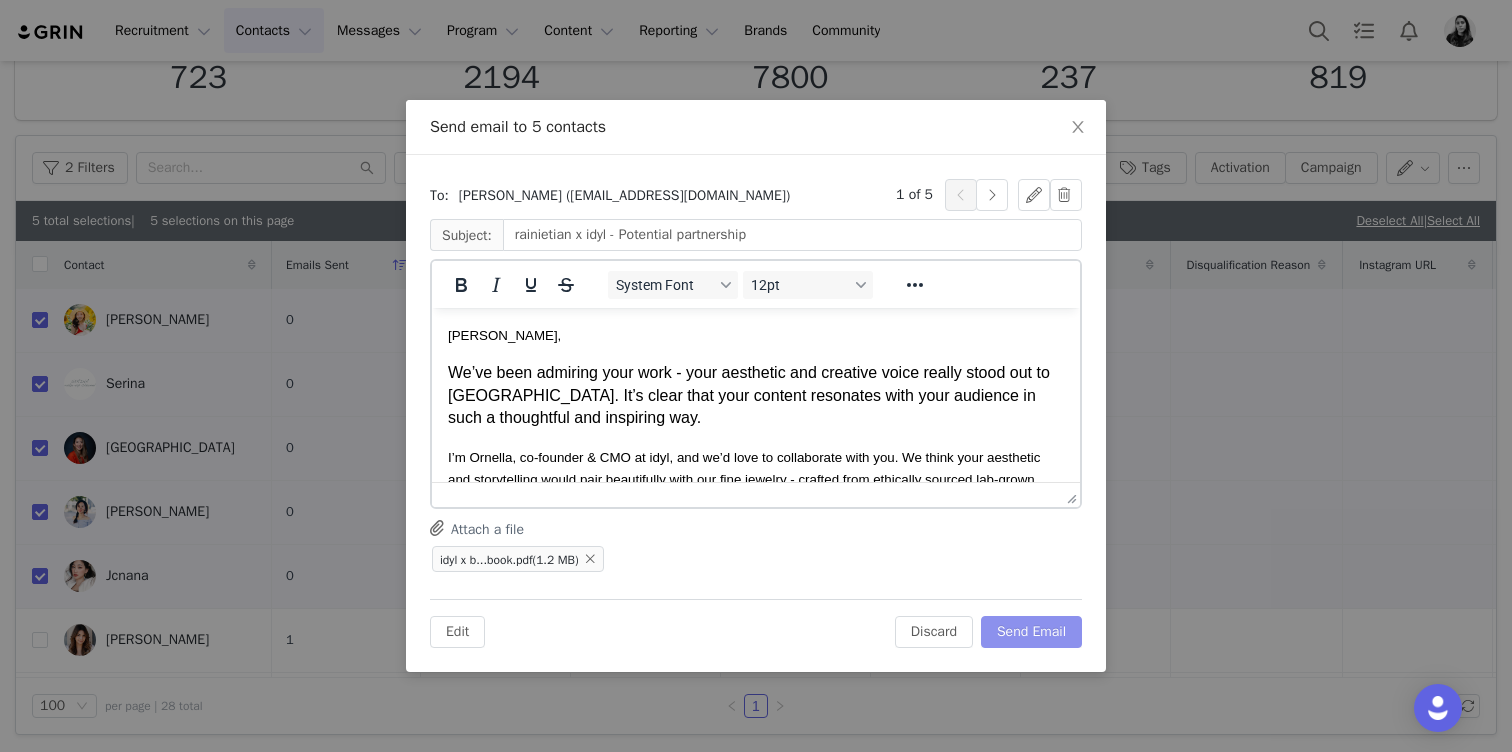 scroll, scrollTop: 0, scrollLeft: 0, axis: both 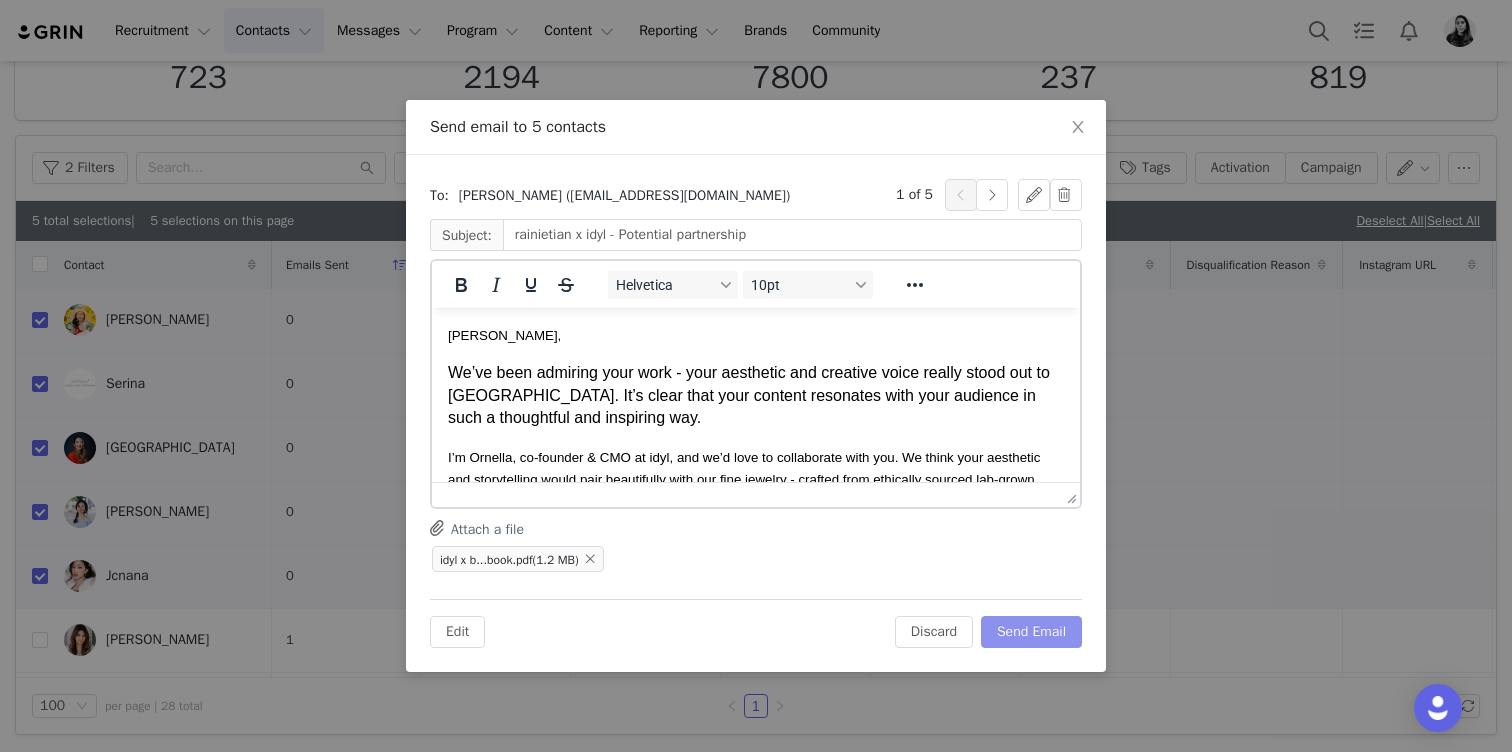 type 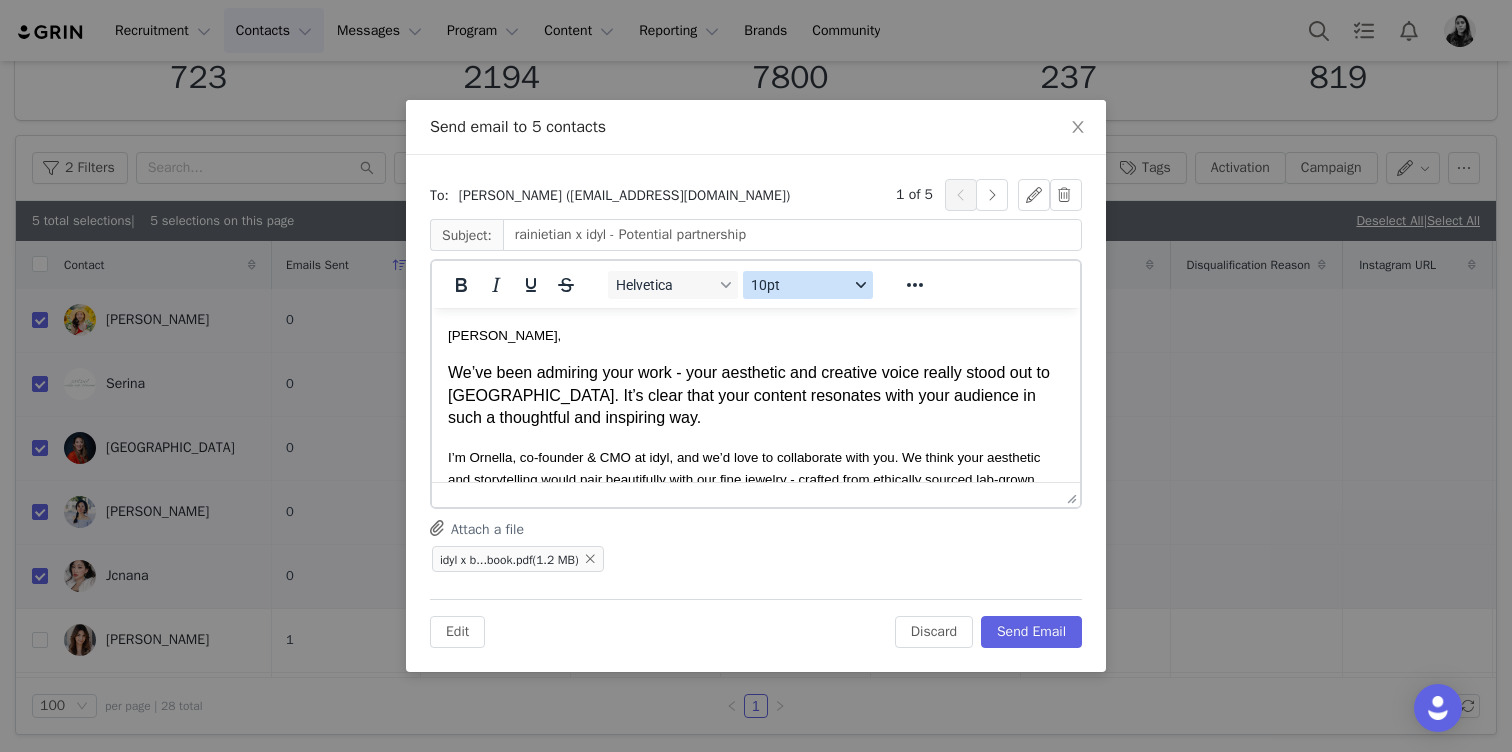 click on "10pt" at bounding box center (800, 285) 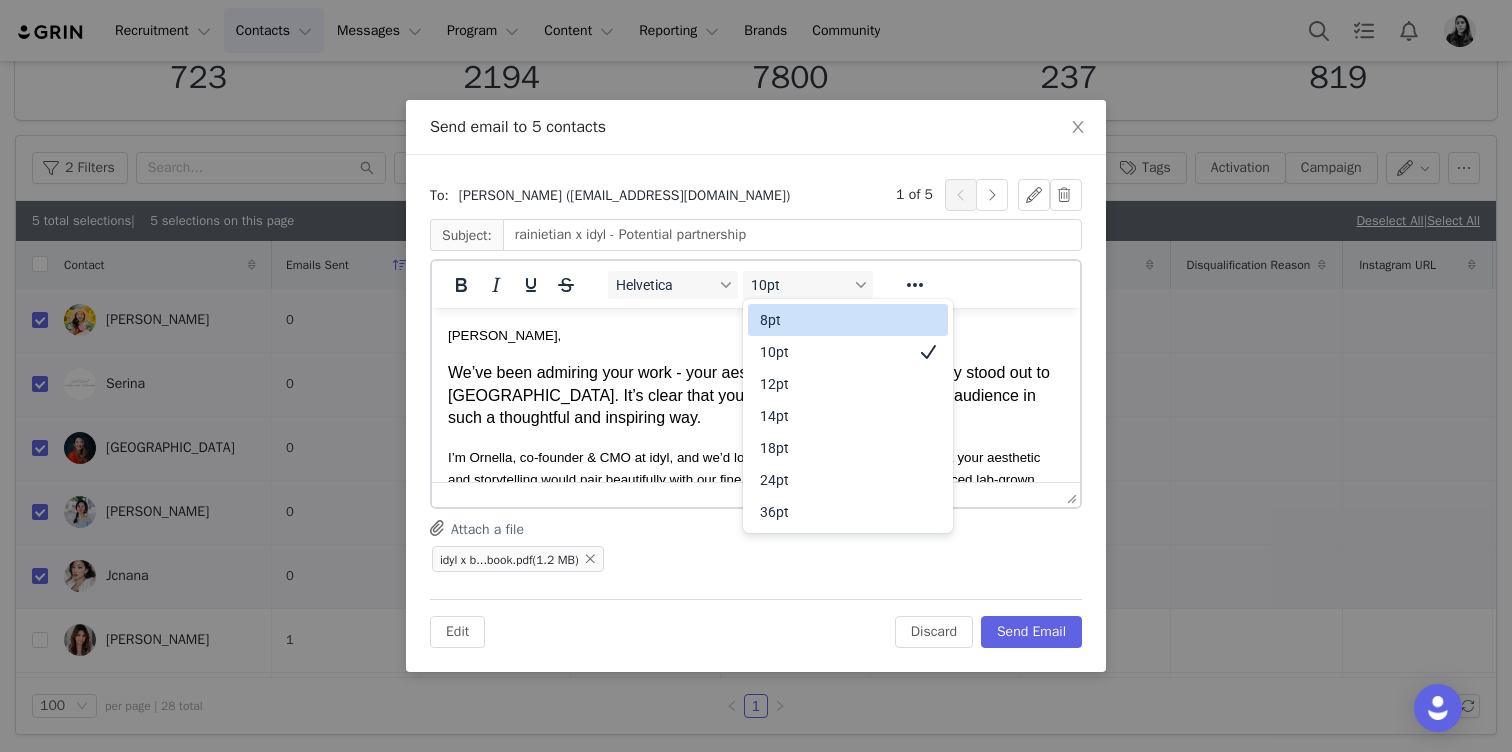 click on "We’ve been admiring your work - your aesthetic and creative voice really stood out to us. It’s clear that your content resonates with your audience in such a thoughtful and inspiring way." at bounding box center (756, 395) 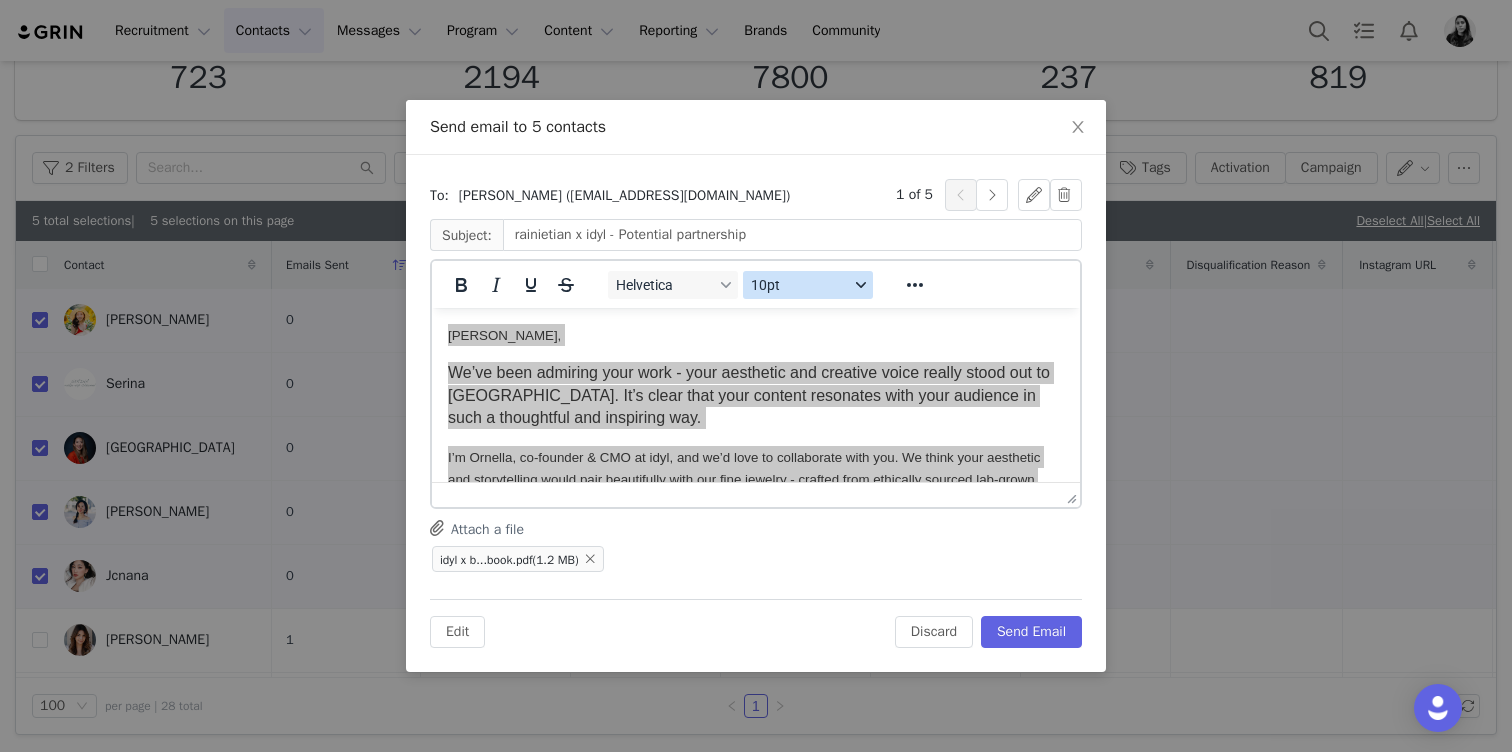 click on "10pt" at bounding box center [800, 285] 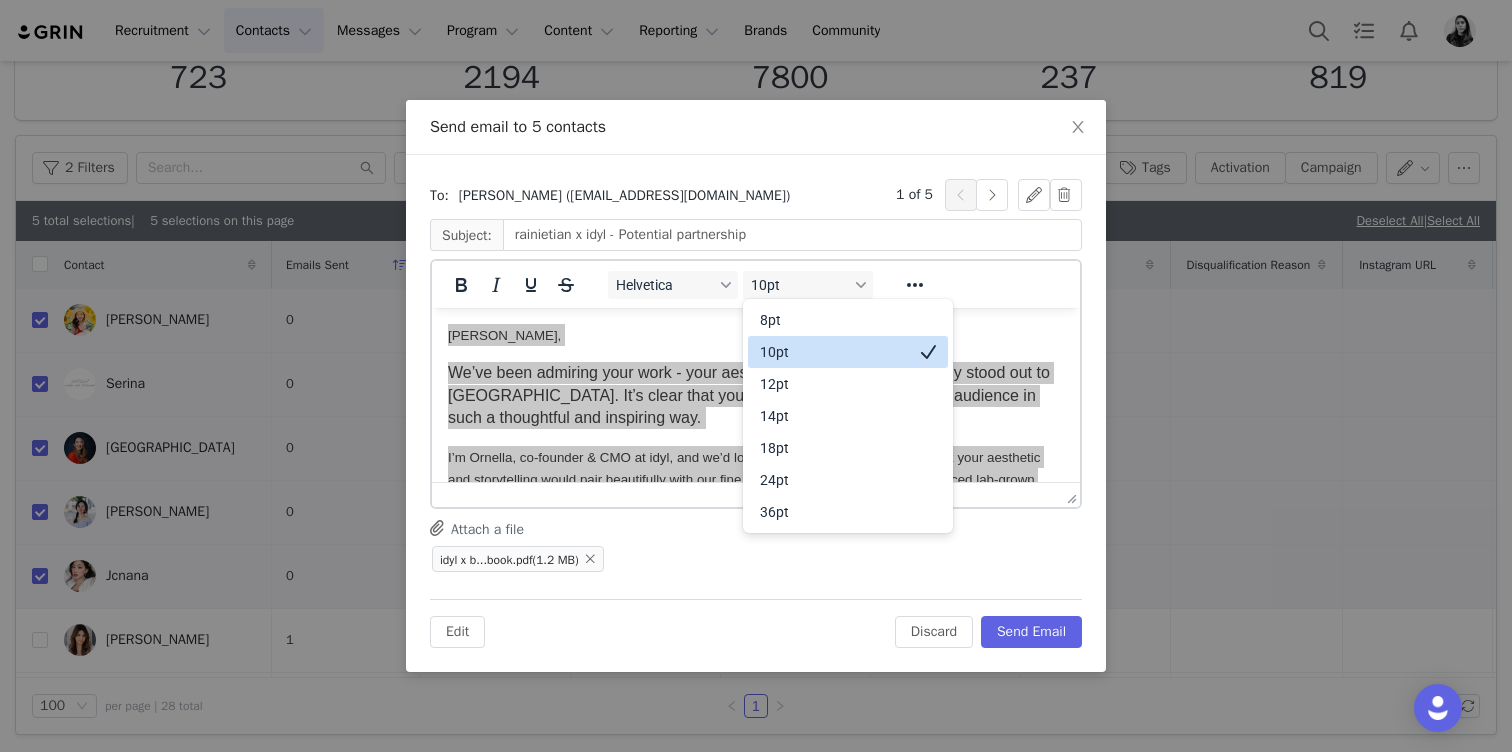click on "10pt" at bounding box center [834, 352] 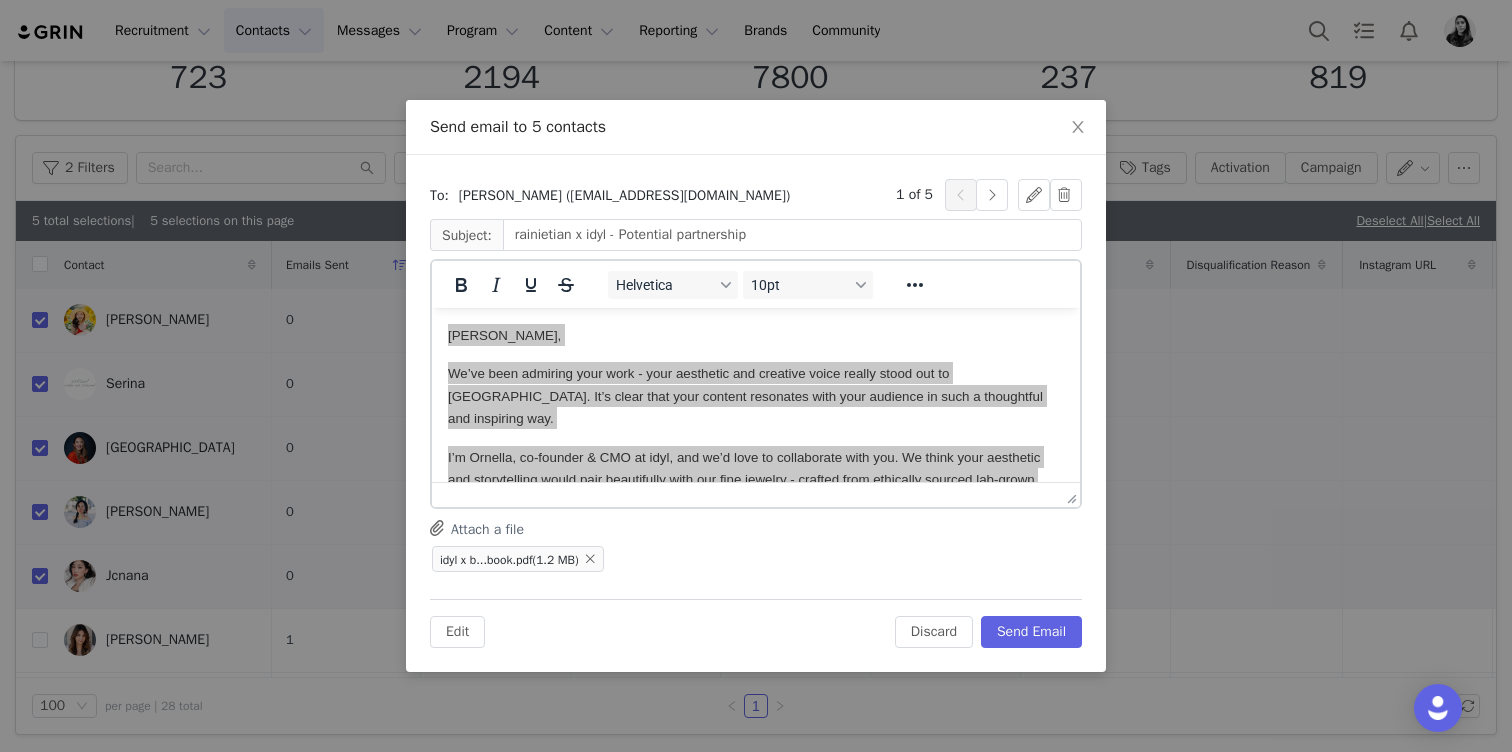 click on "Helvetica 10pt" at bounding box center (741, 284) 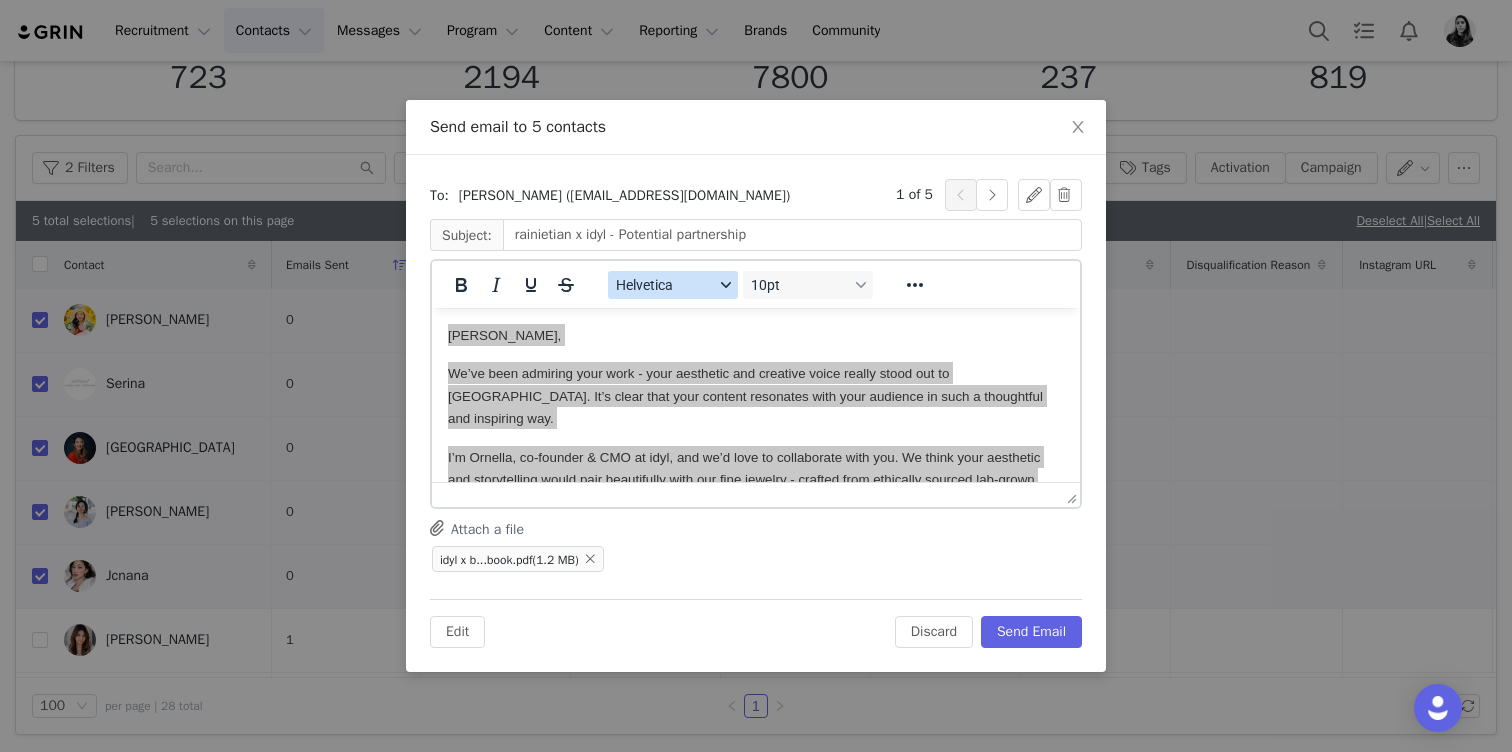 click on "Helvetica" at bounding box center (665, 285) 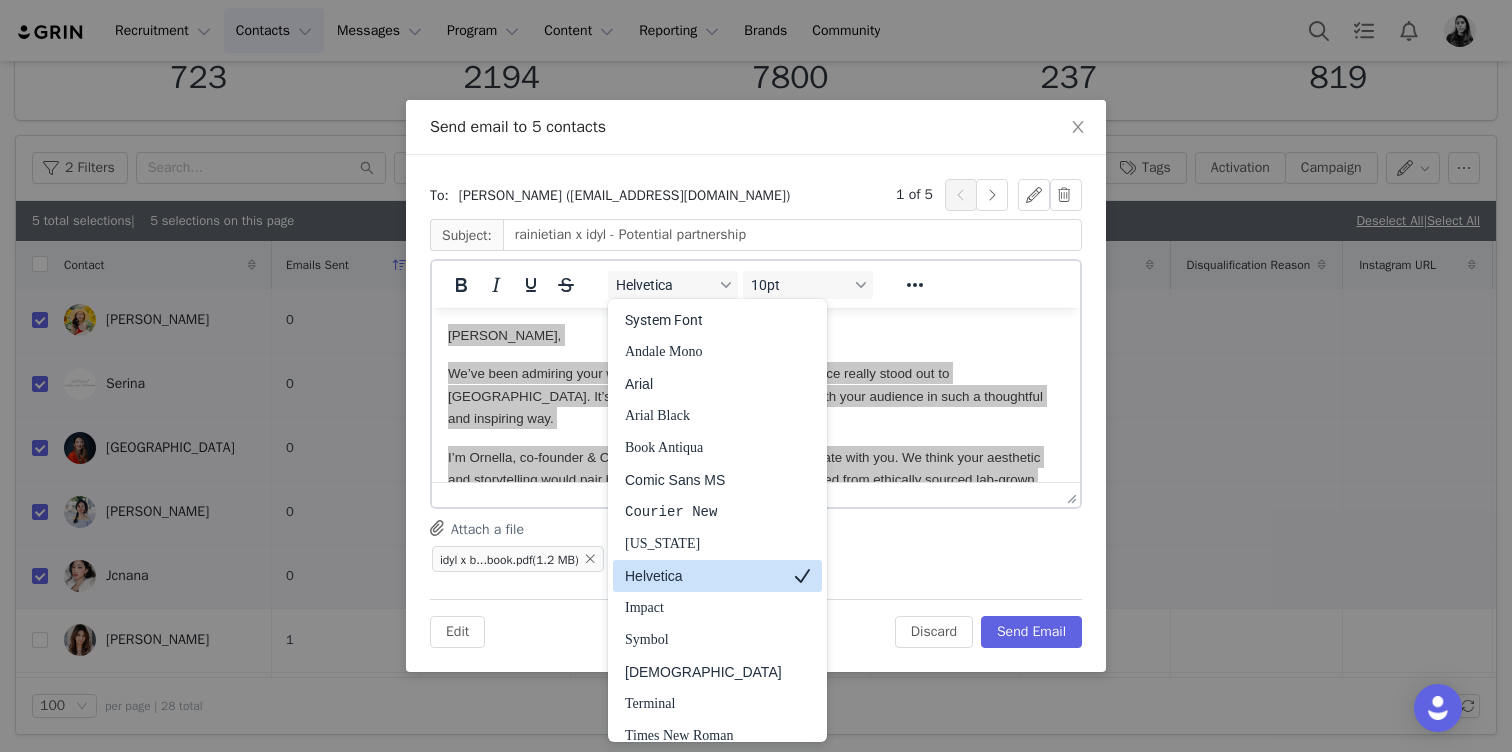 click on "Helvetica" at bounding box center (703, 576) 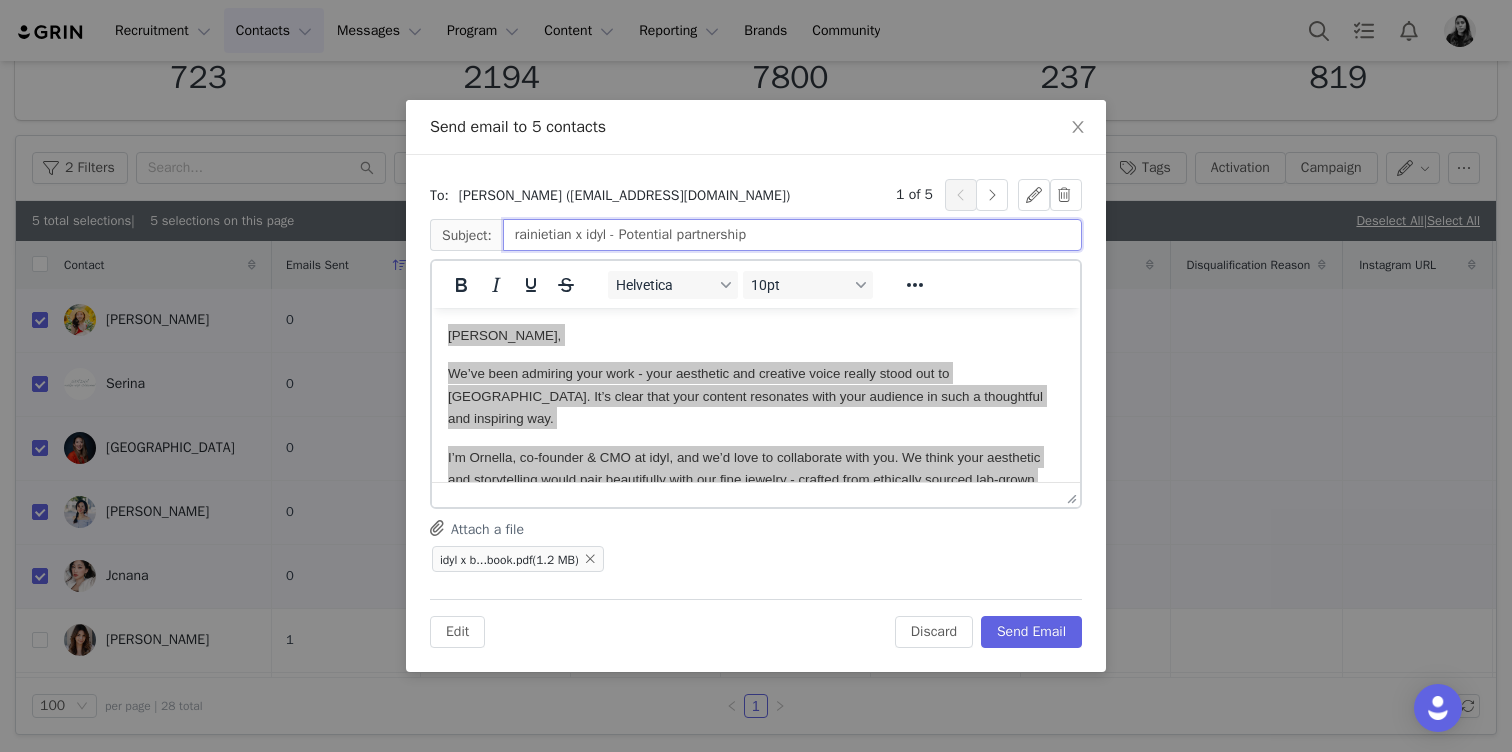click on "rainietian x idyl - Potential partnership" at bounding box center [792, 235] 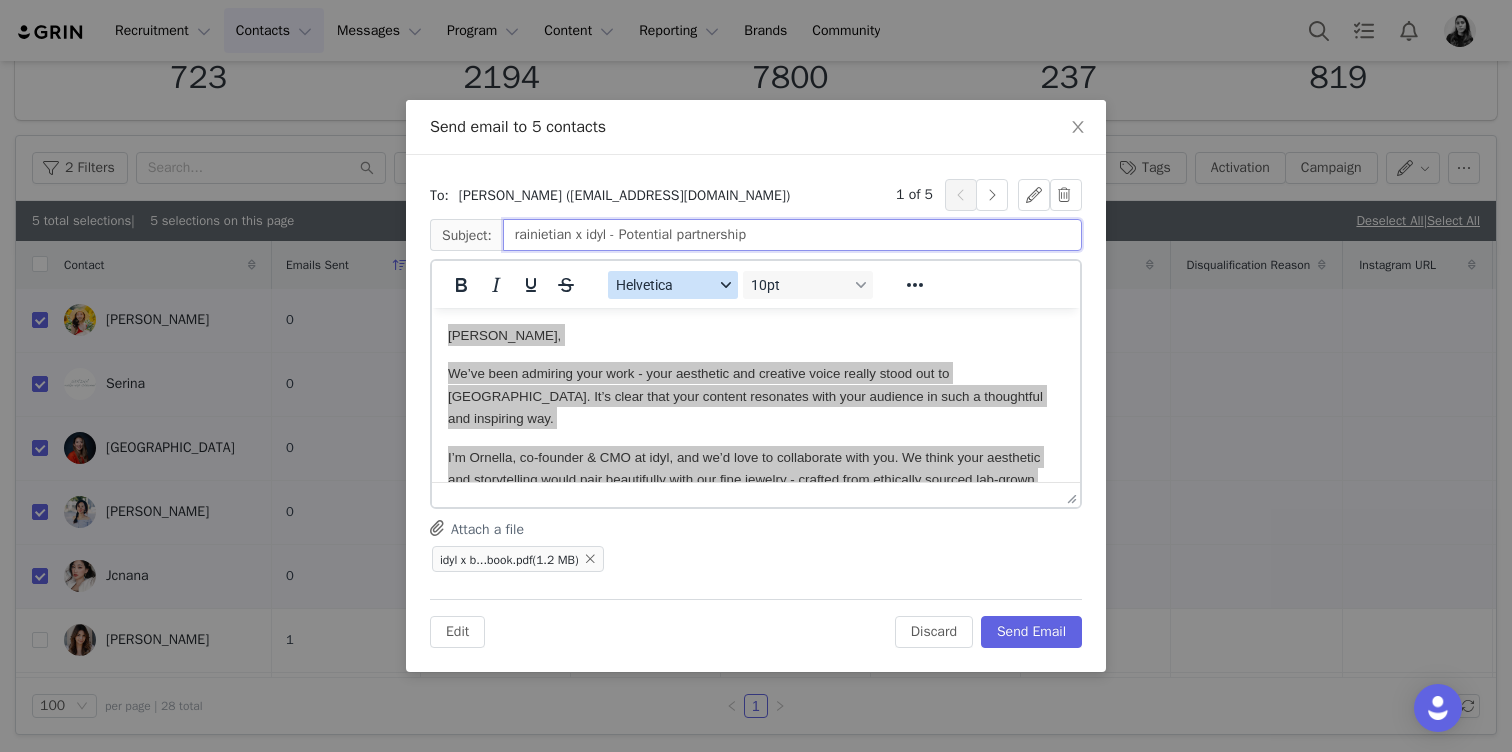 paste on "Rainie T" 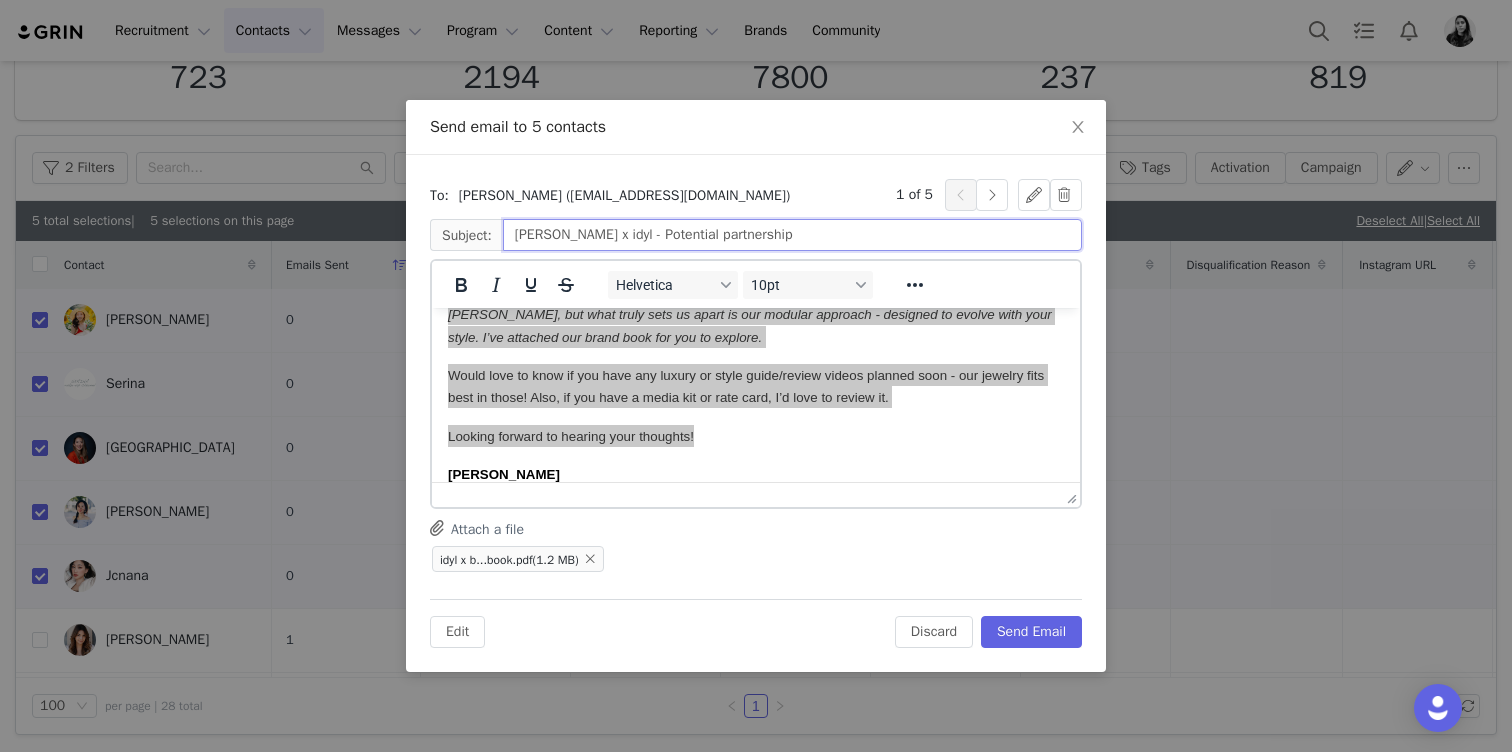 scroll, scrollTop: 0, scrollLeft: 0, axis: both 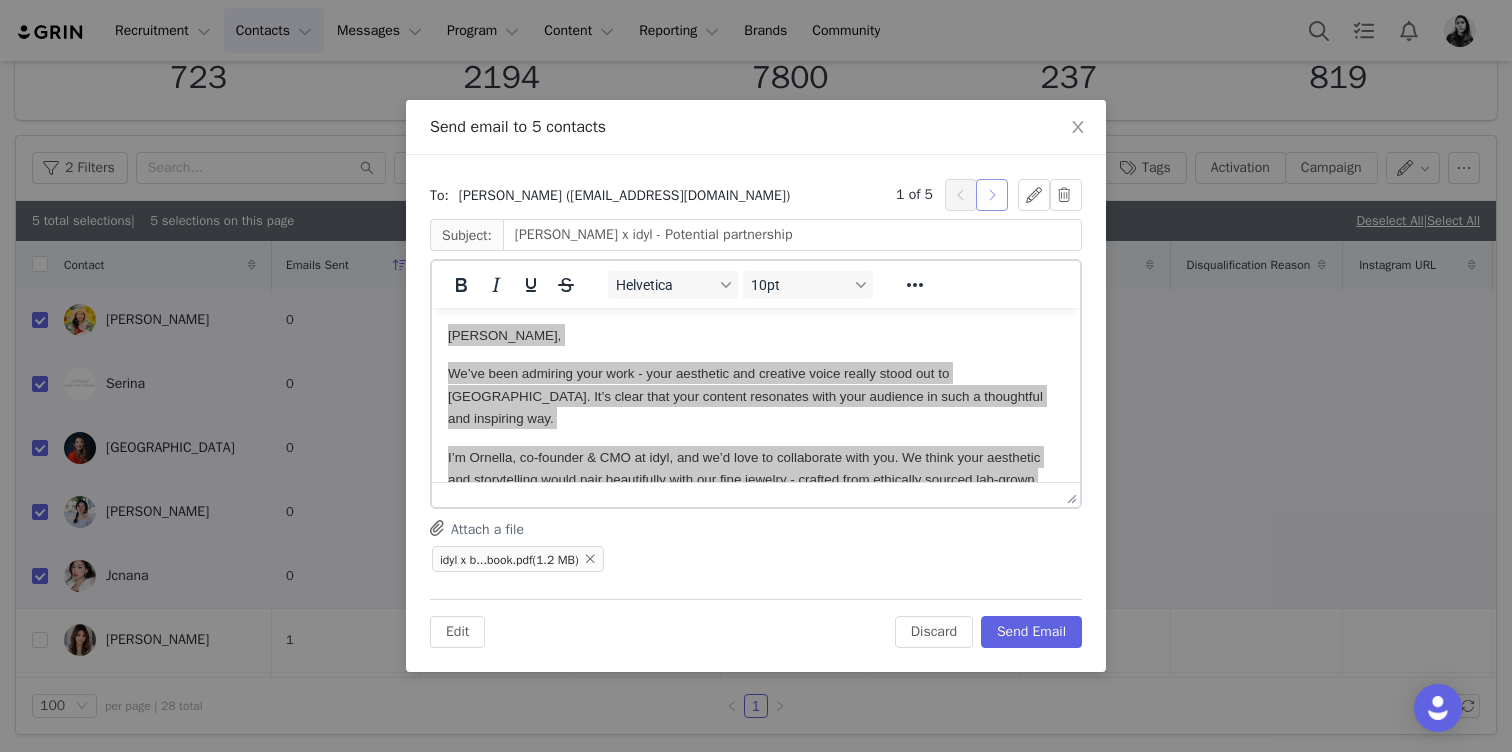 click at bounding box center [992, 195] 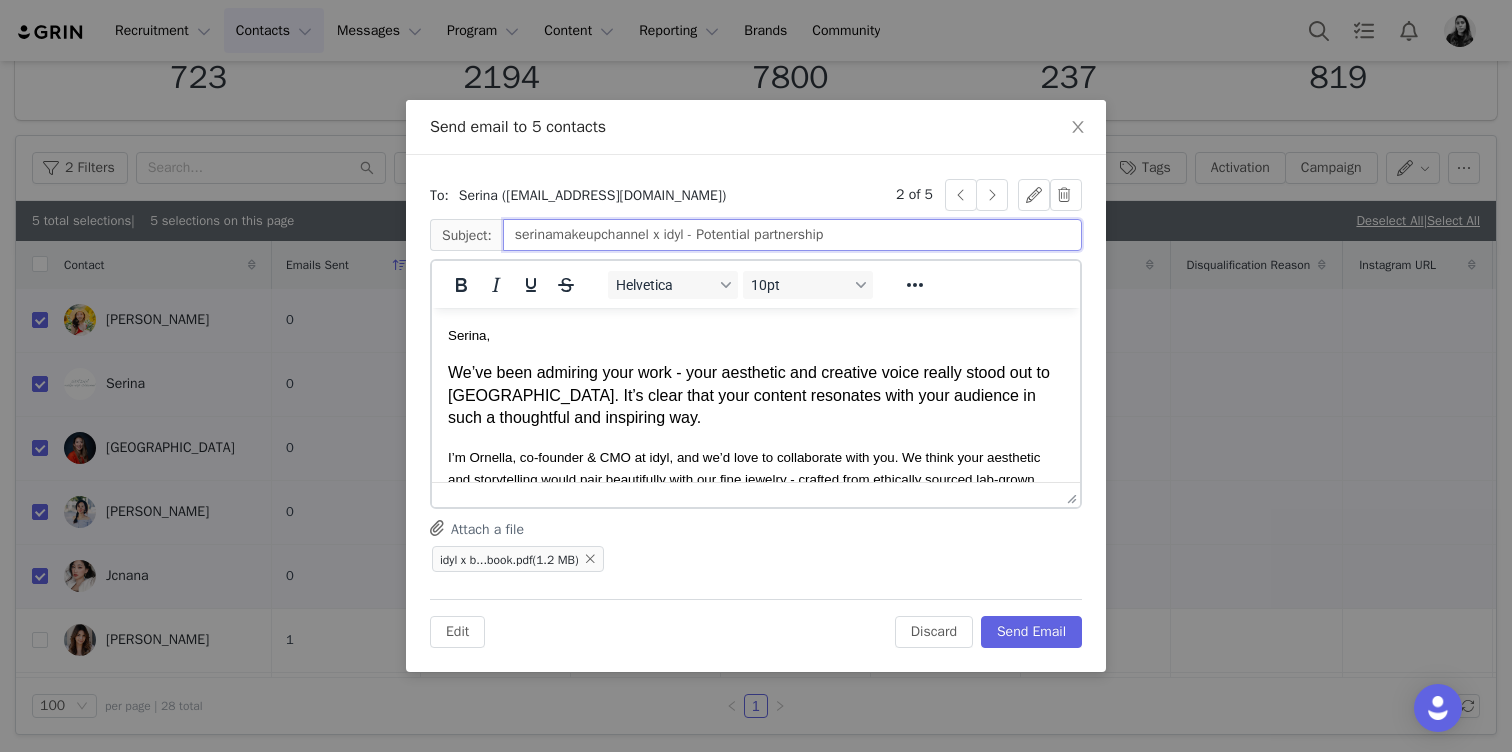 click on "serinamakeupchannel x idyl - Potential partnership" at bounding box center (792, 235) 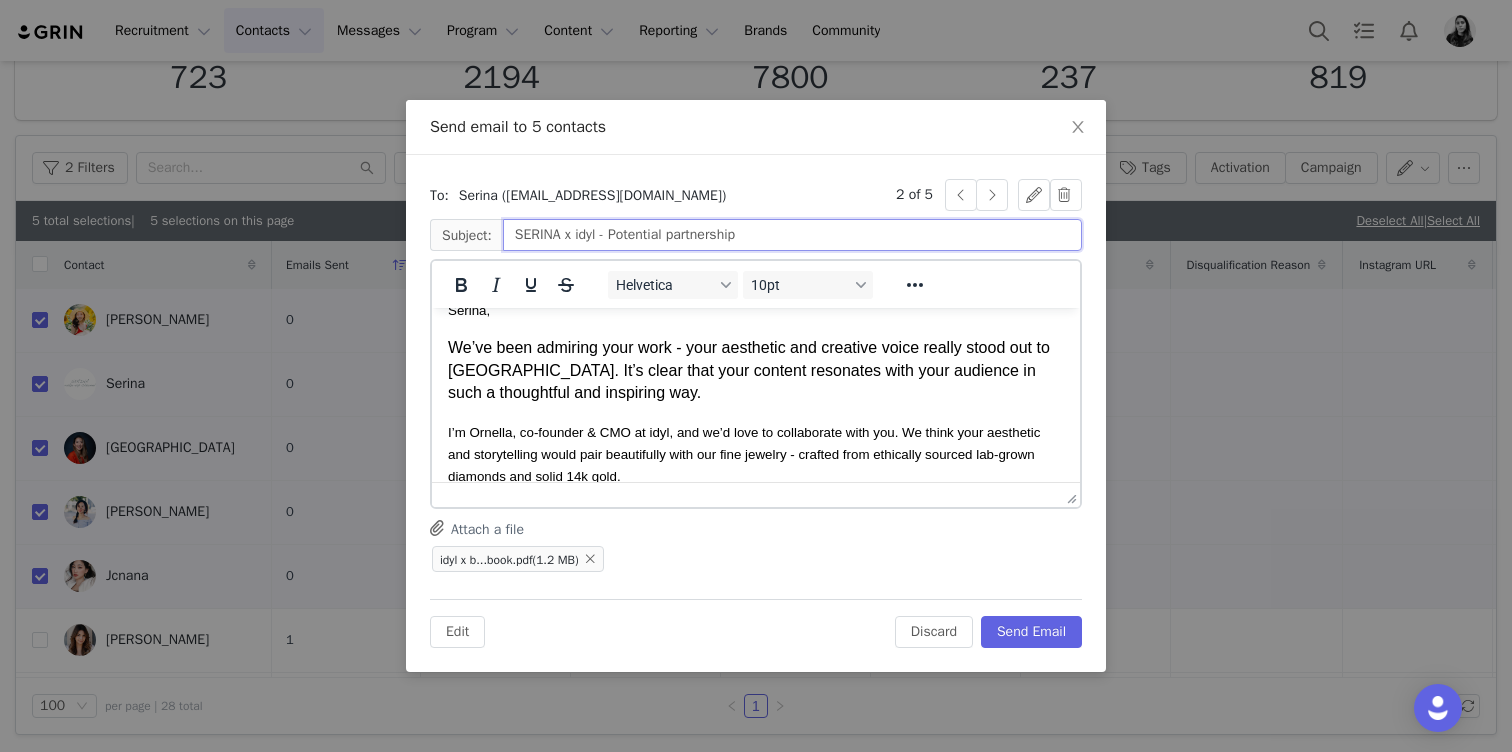 scroll, scrollTop: 24, scrollLeft: 0, axis: vertical 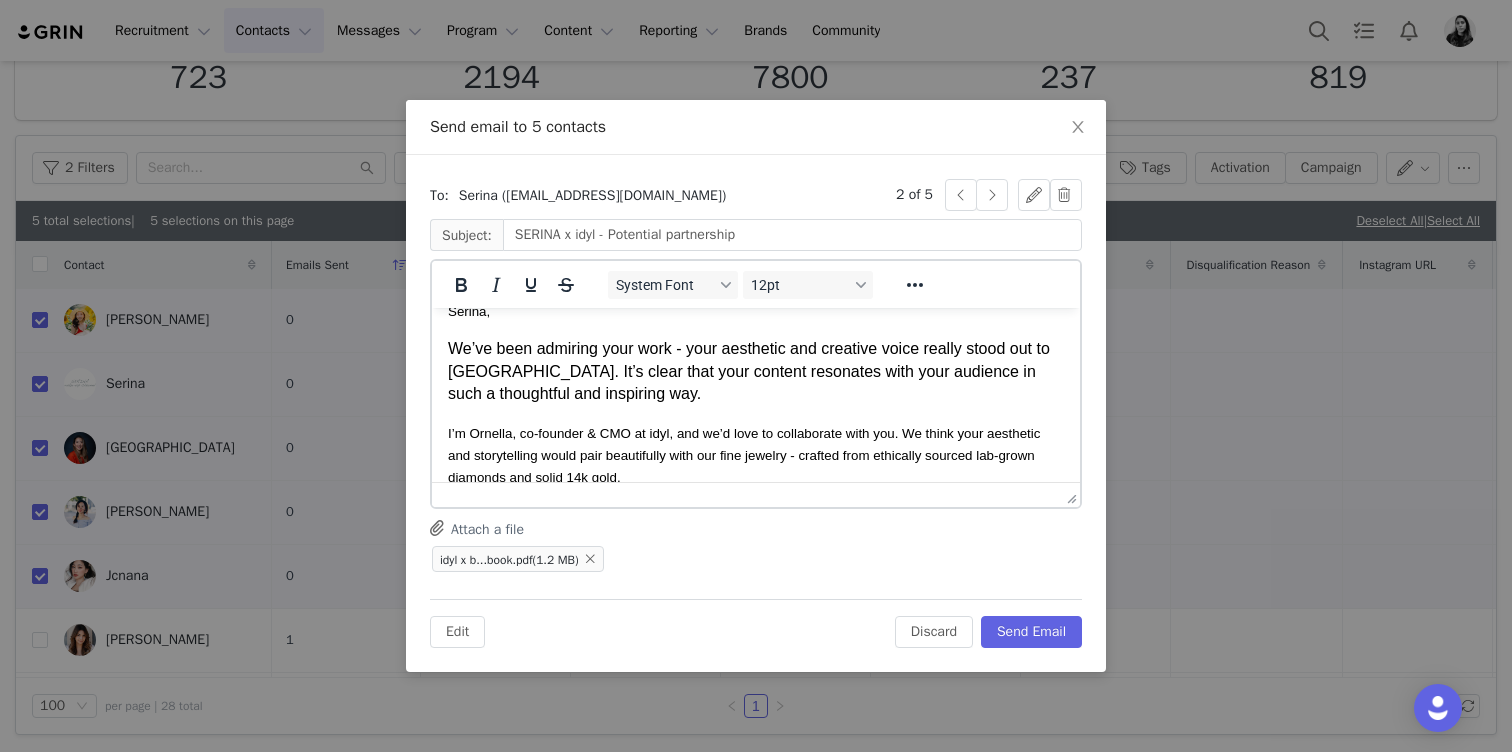 click on "We’ve been admiring your work - your aesthetic and creative voice really stood out to us. It’s clear that your content resonates with your audience in such a thoughtful and inspiring way." at bounding box center [756, 371] 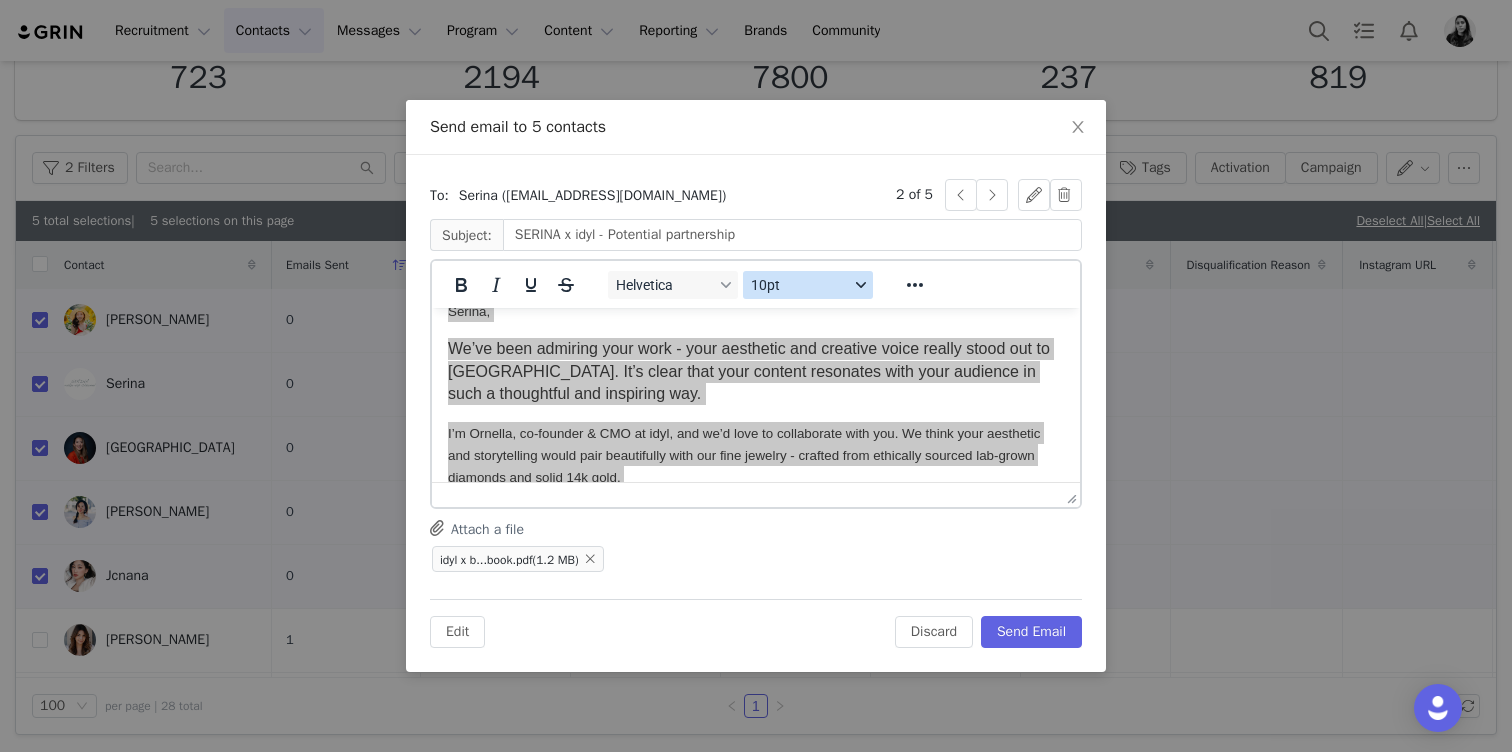 click on "10pt" at bounding box center (808, 285) 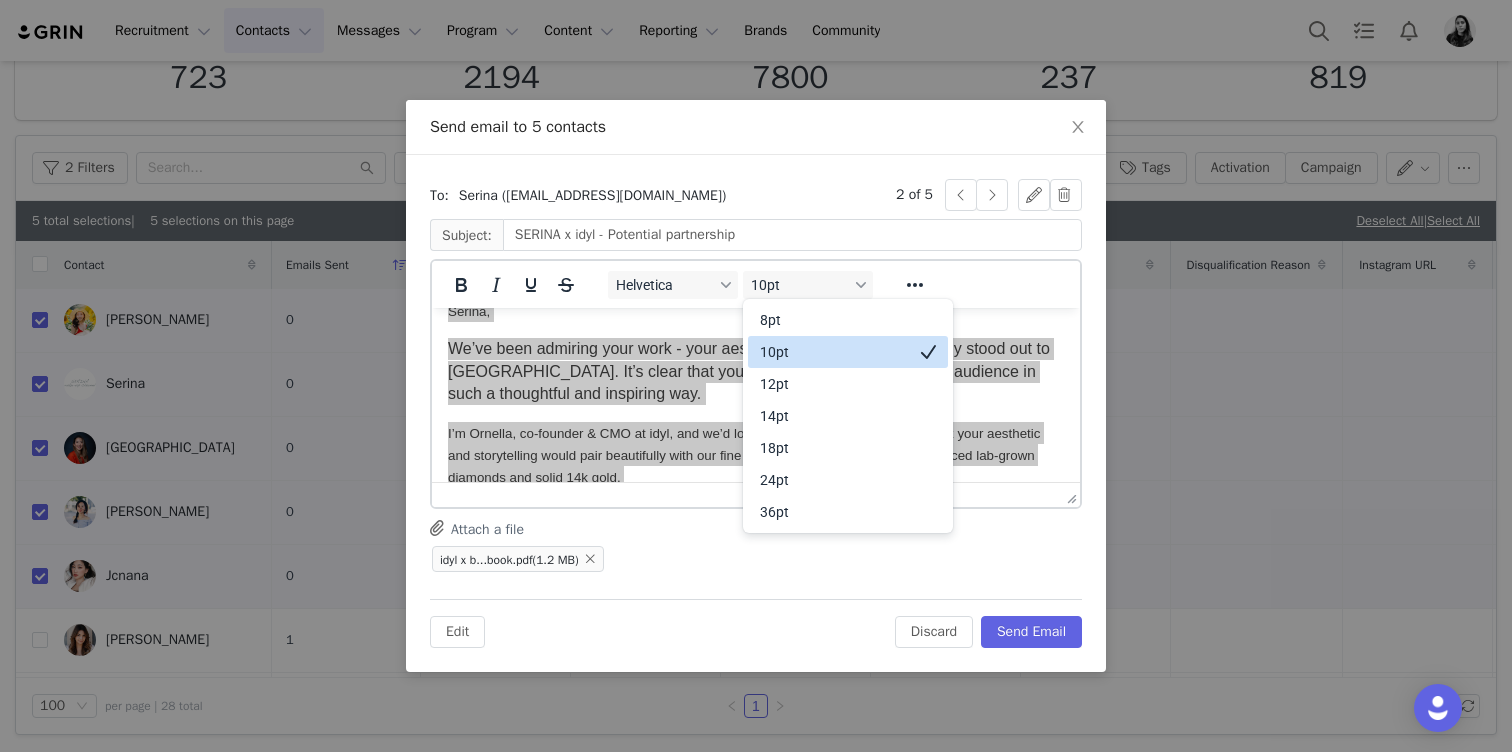click on "10pt" at bounding box center (834, 352) 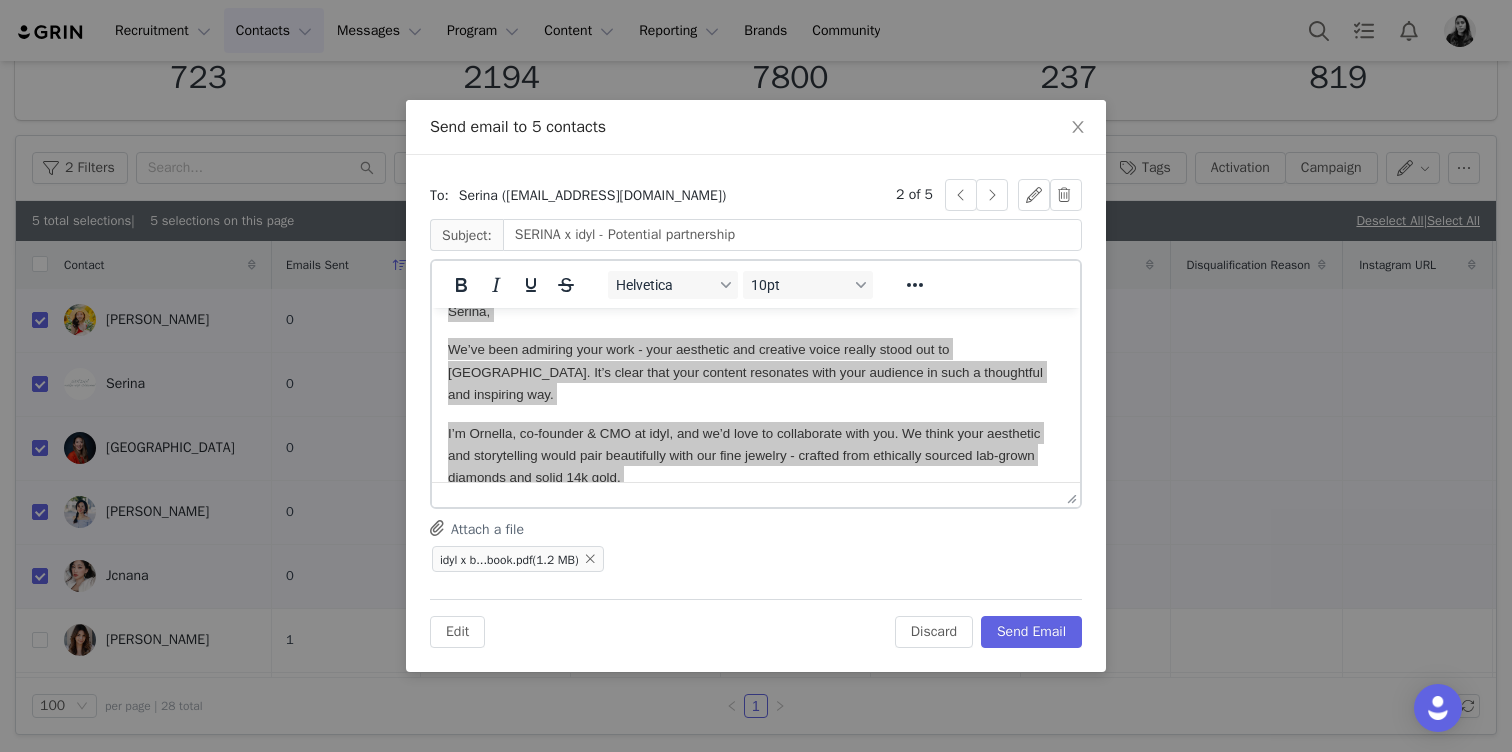 click on "Helvetica 10pt" at bounding box center (741, 284) 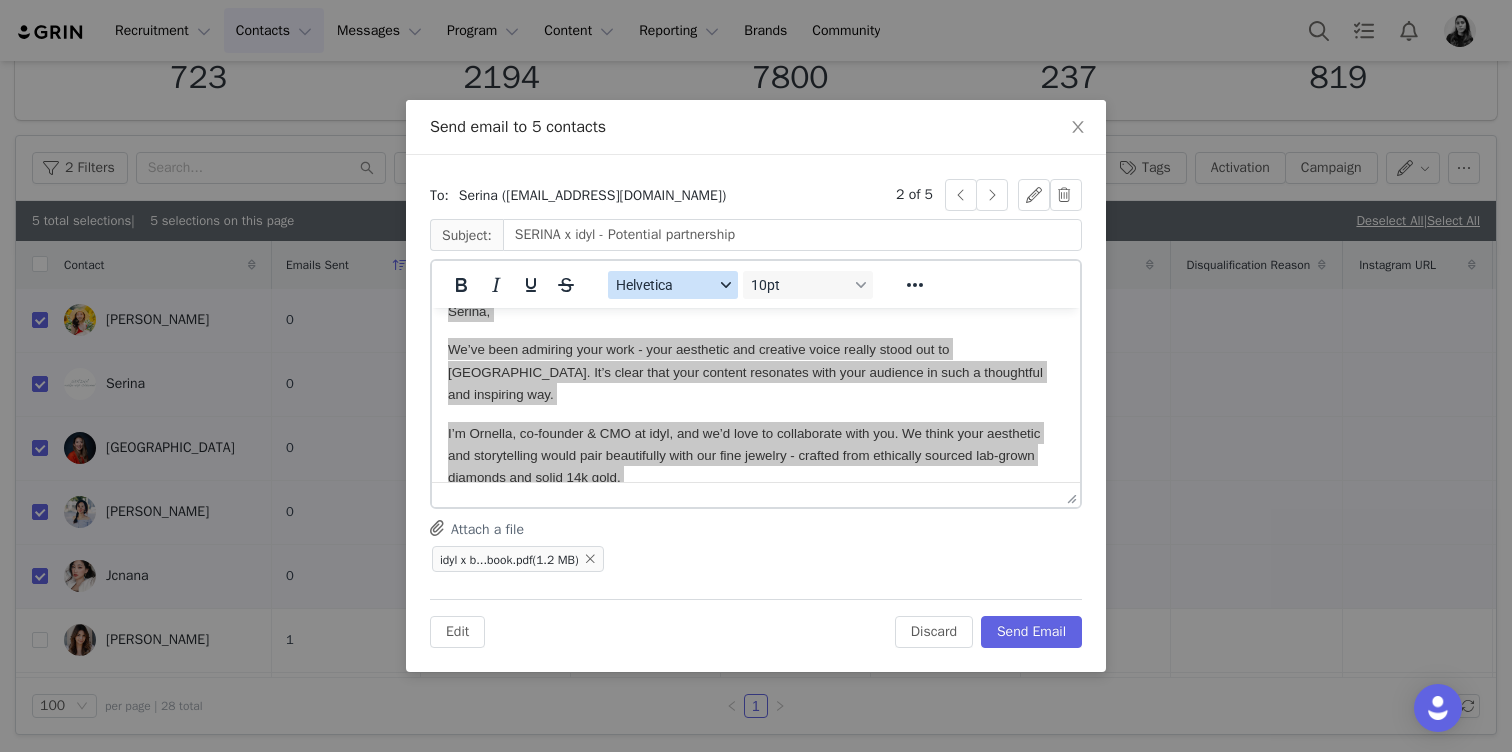 click on "Helvetica" at bounding box center (665, 285) 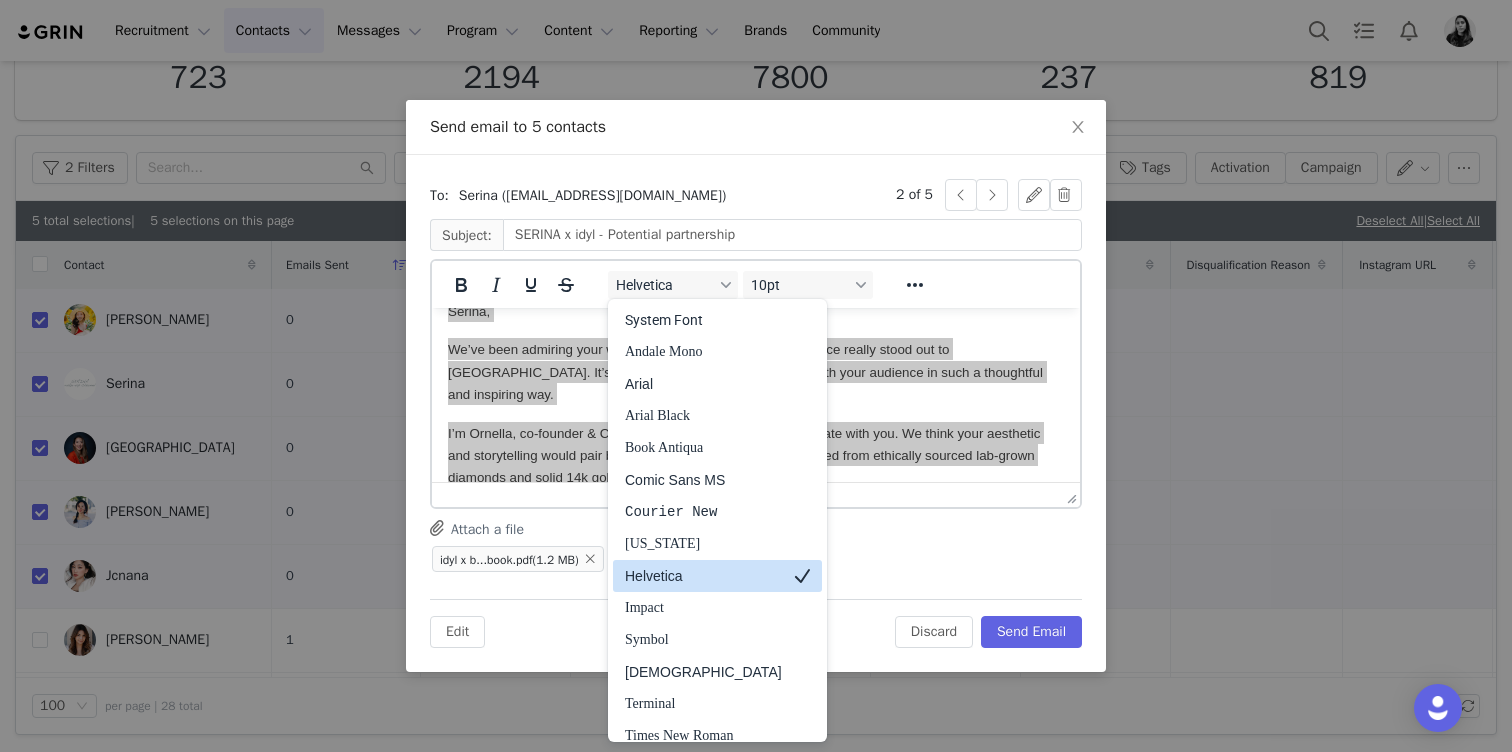 click on "Helvetica" at bounding box center (717, 576) 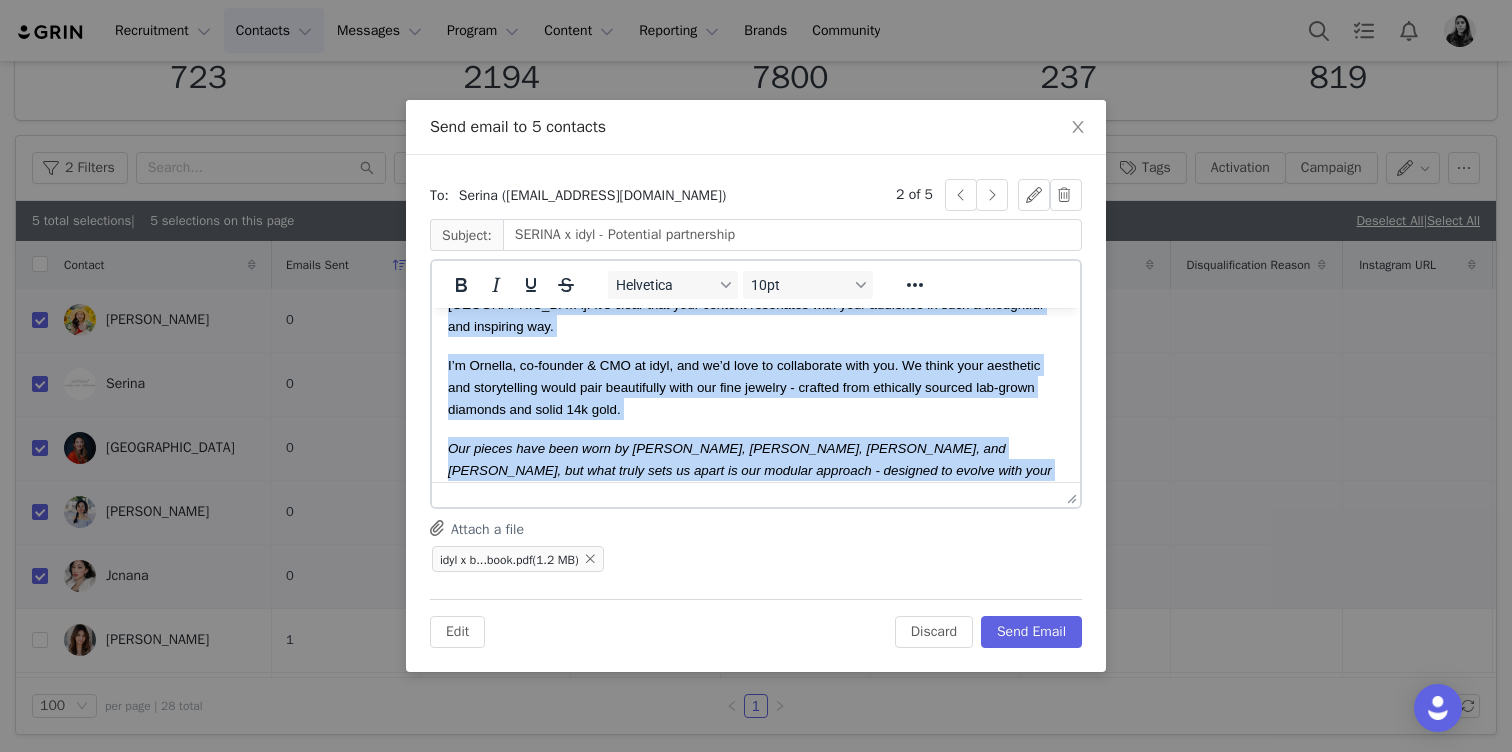 scroll, scrollTop: 0, scrollLeft: 0, axis: both 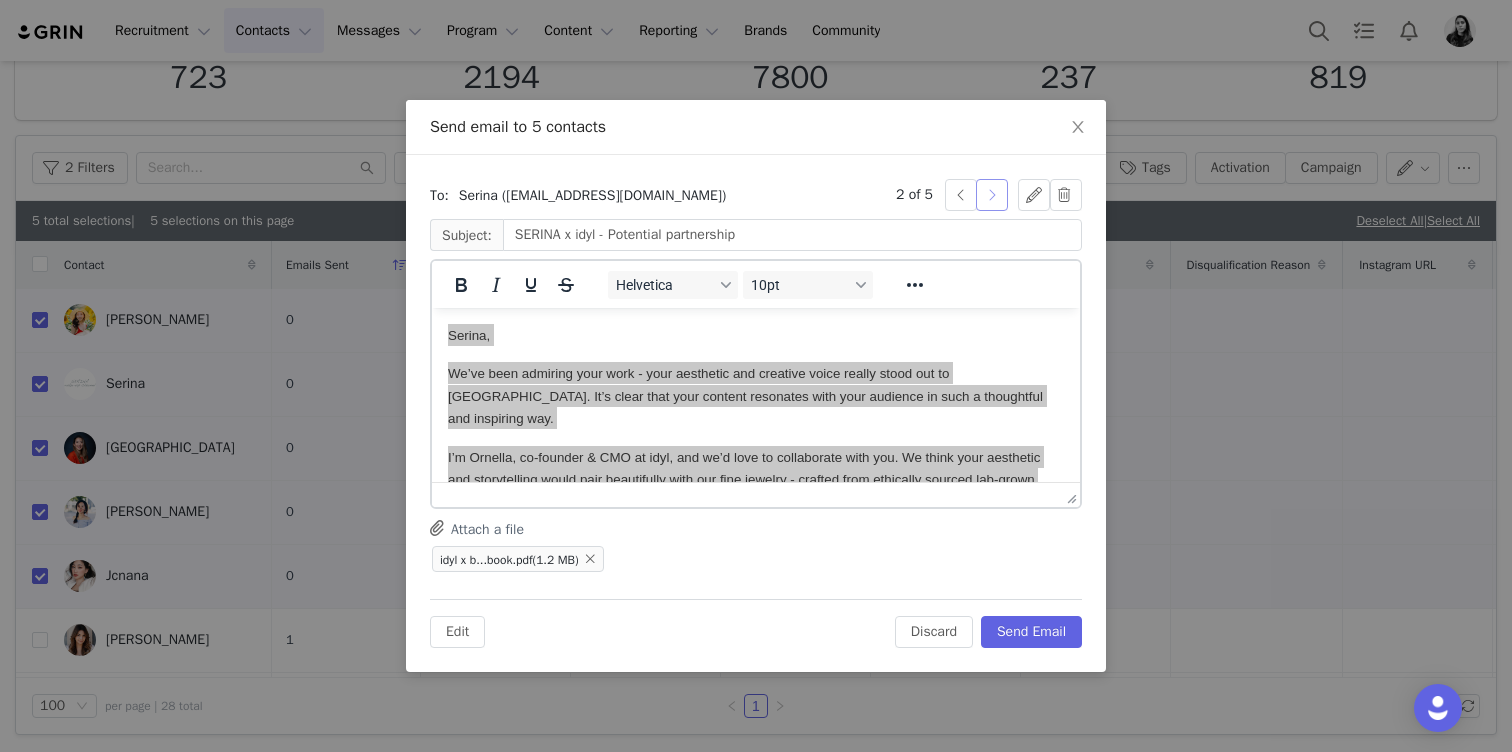 click at bounding box center [992, 195] 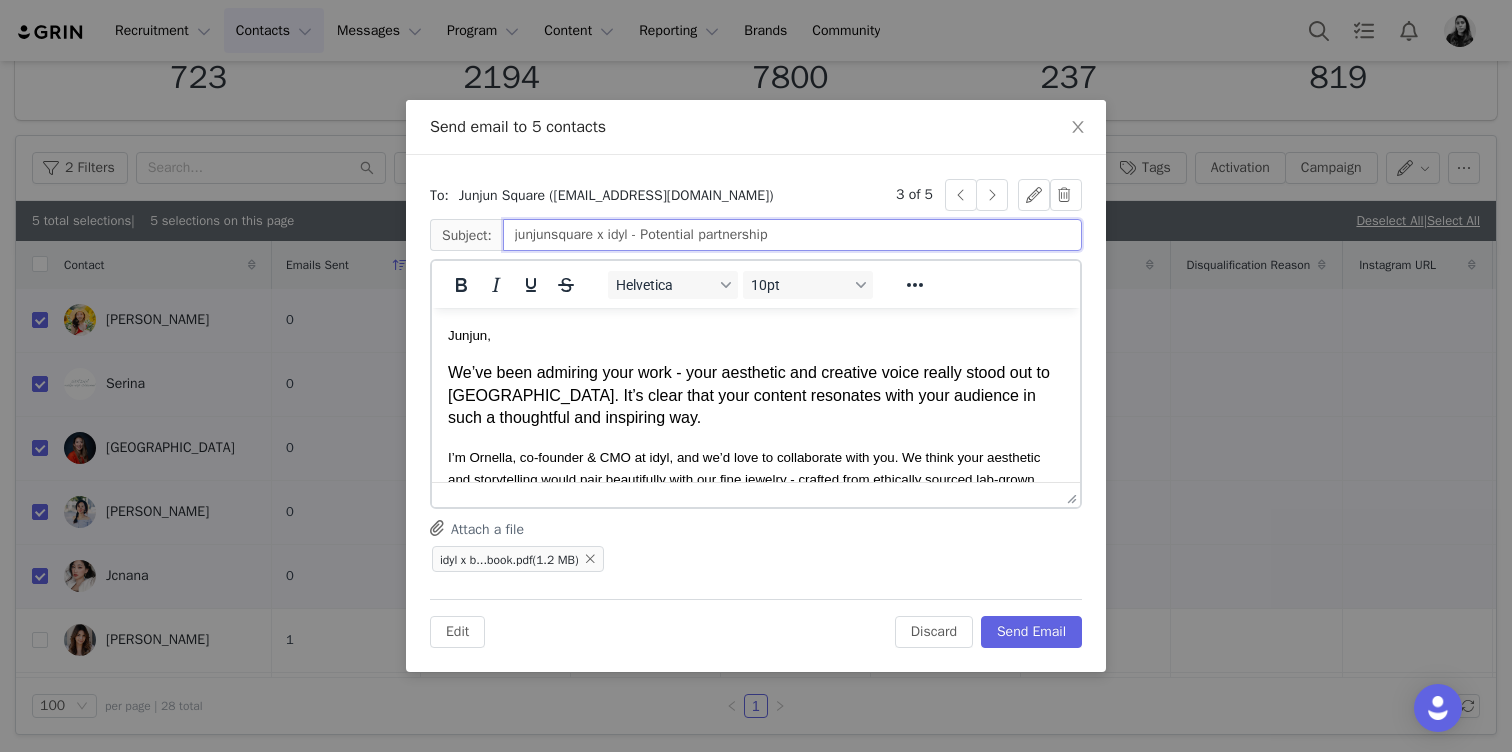 click on "junjunsquare x idyl - Potential partnership" at bounding box center [792, 235] 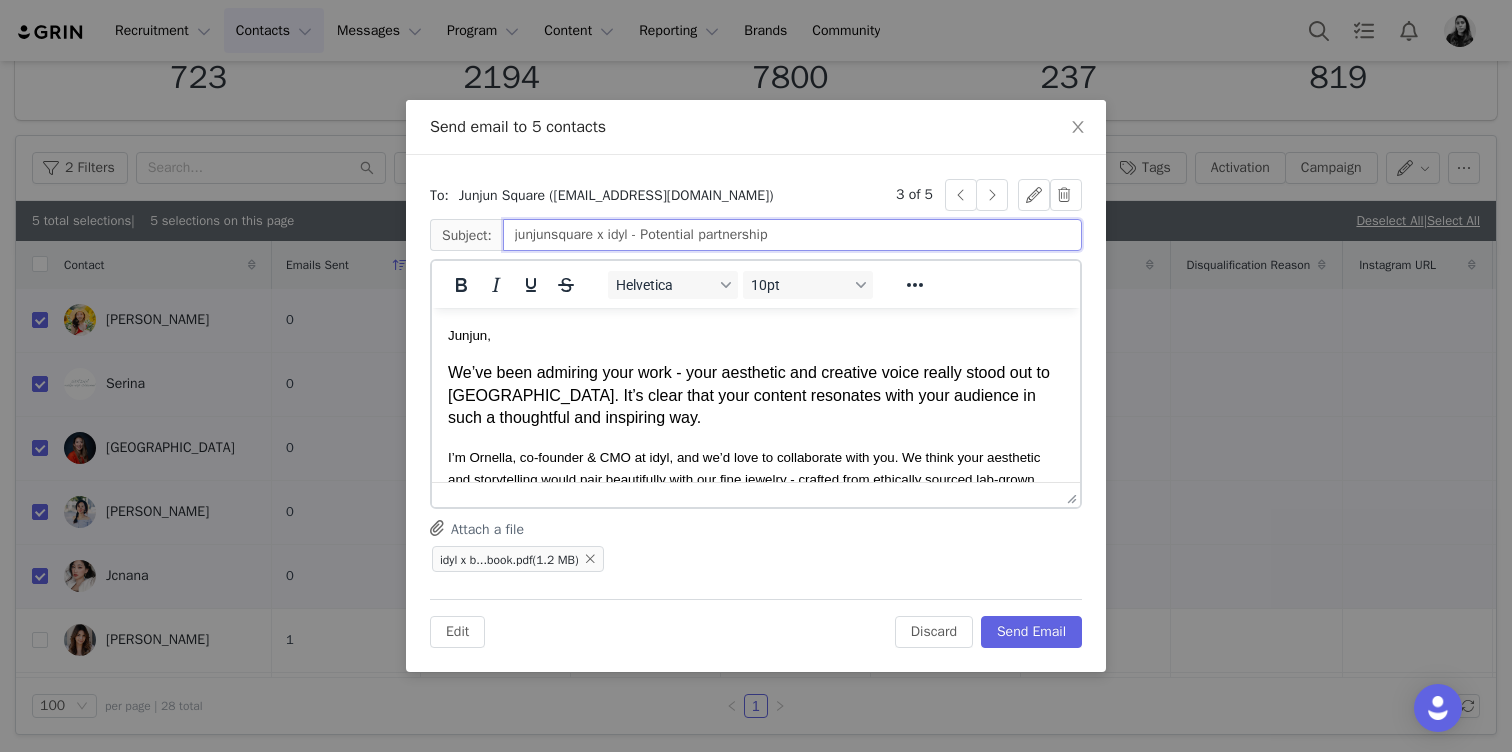 click on "junjunsquare x idyl - Potential partnership" at bounding box center (792, 235) 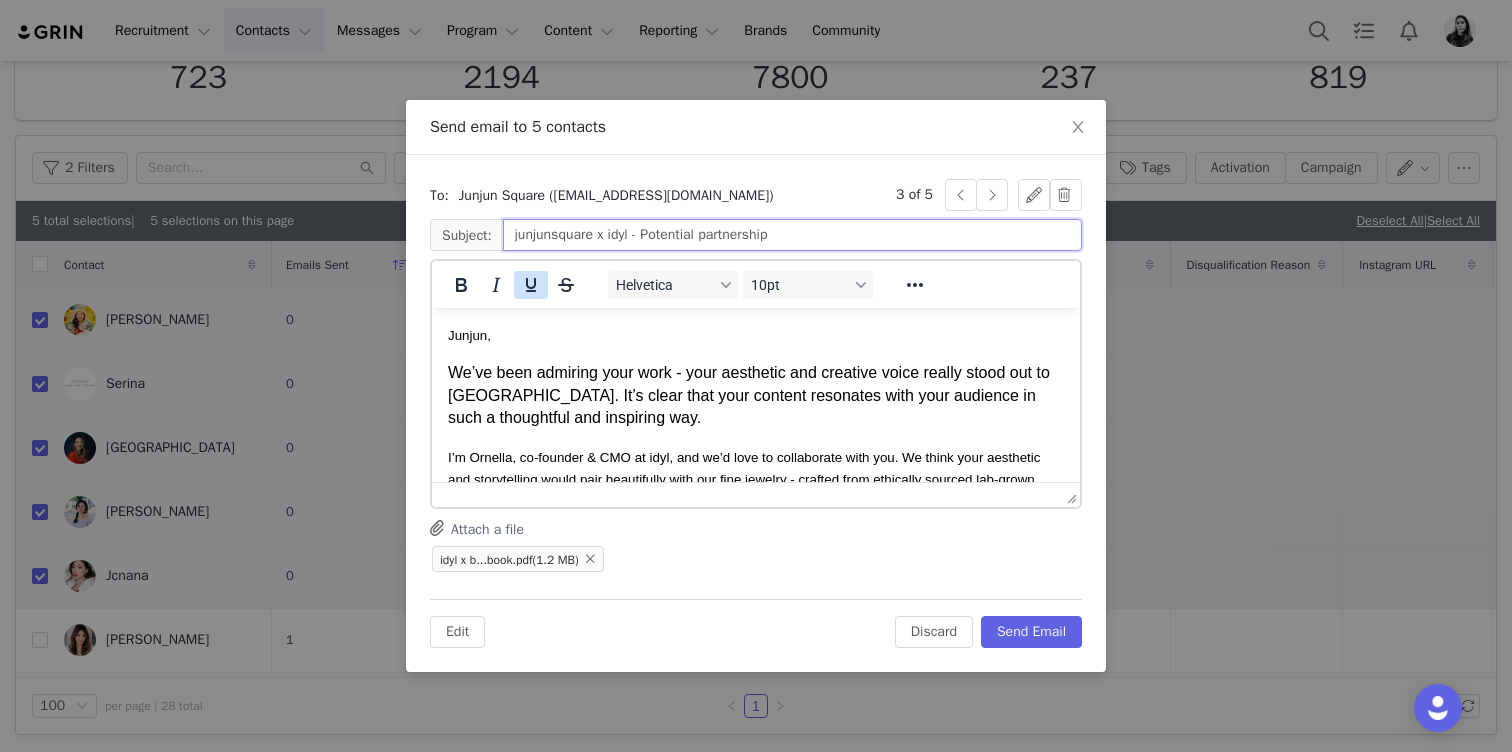 paste on "JUNJUN SQUARE" 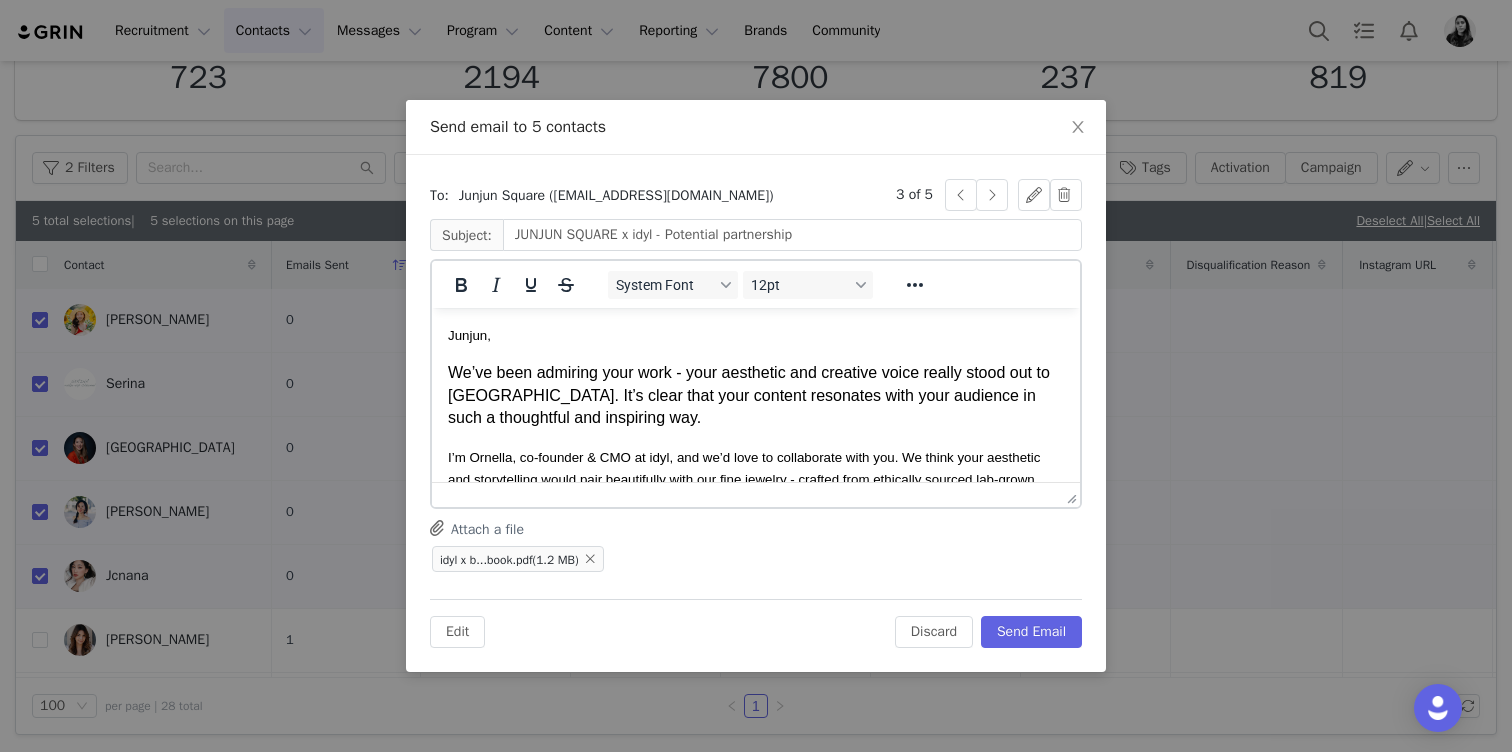 click on "We’ve been admiring your work - your aesthetic and creative voice really stood out to us. It’s clear that your content resonates with your audience in such a thoughtful and inspiring way." at bounding box center (756, 395) 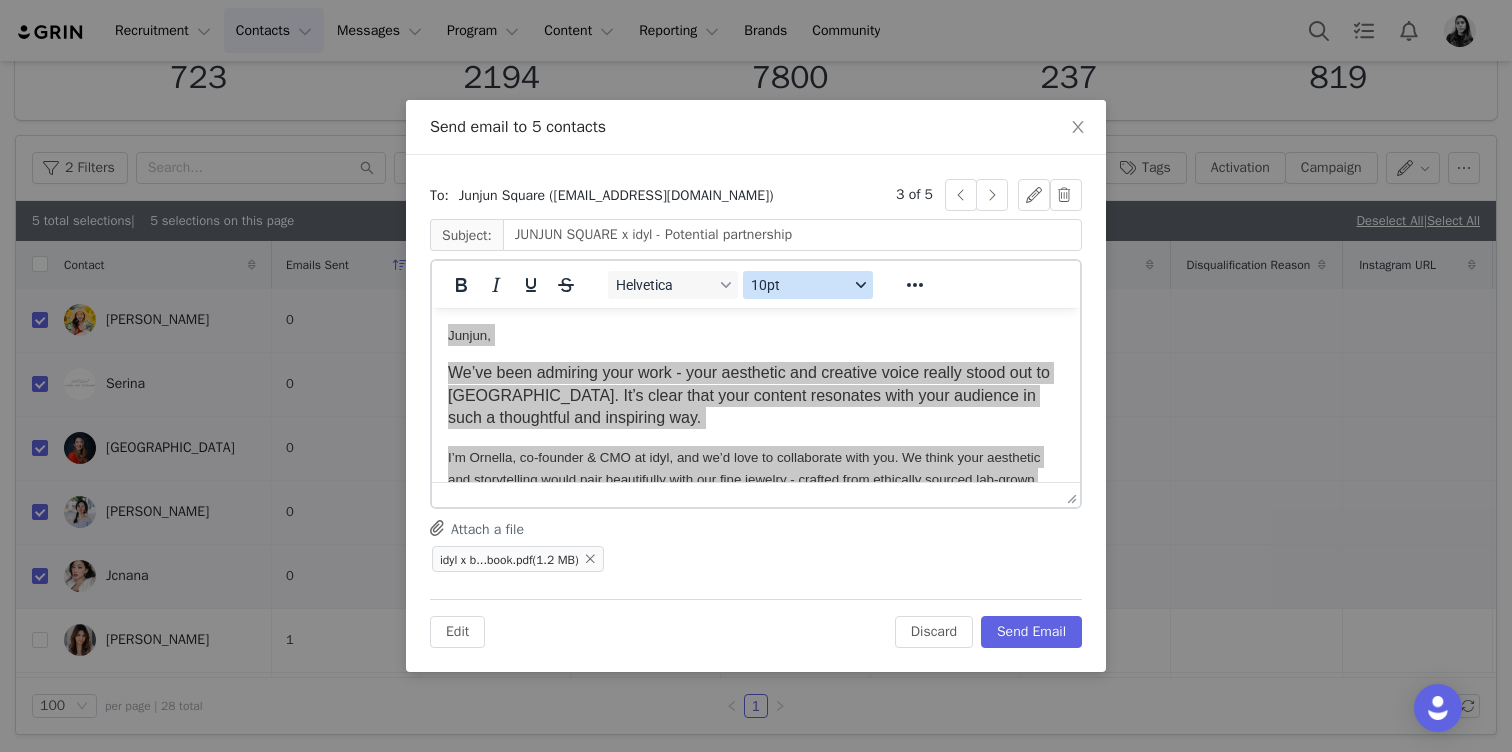 click on "10pt" at bounding box center (808, 285) 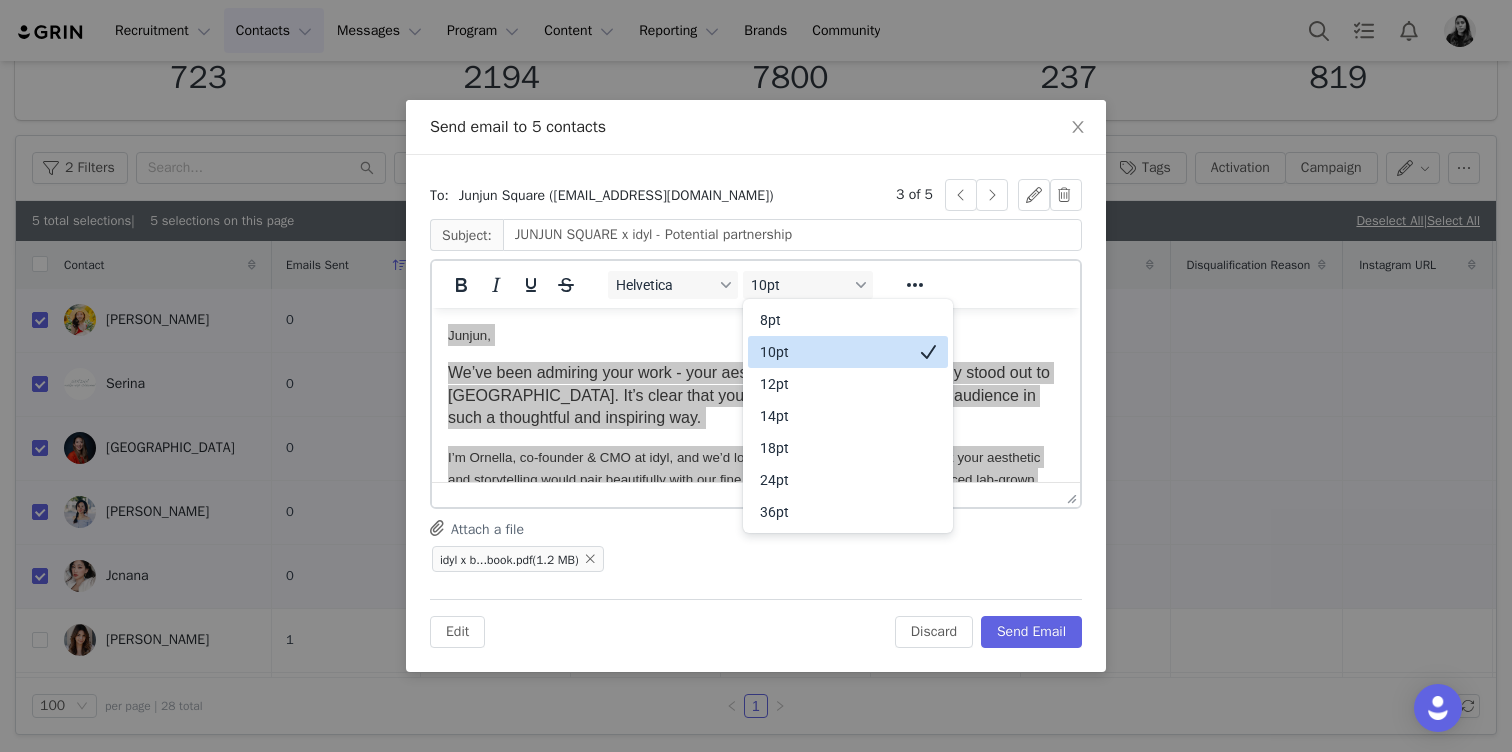 click on "10pt" at bounding box center [834, 352] 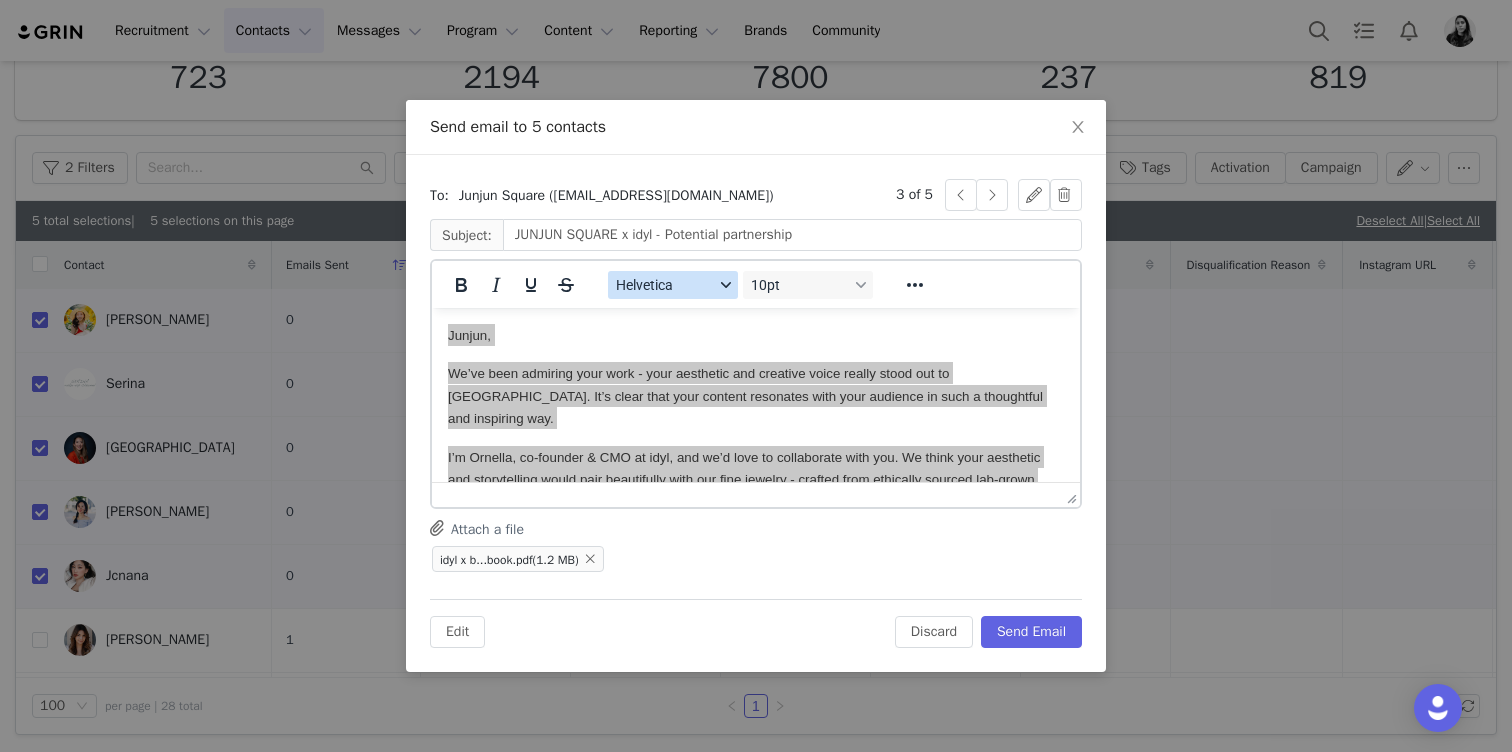 click on "Helvetica" at bounding box center (665, 285) 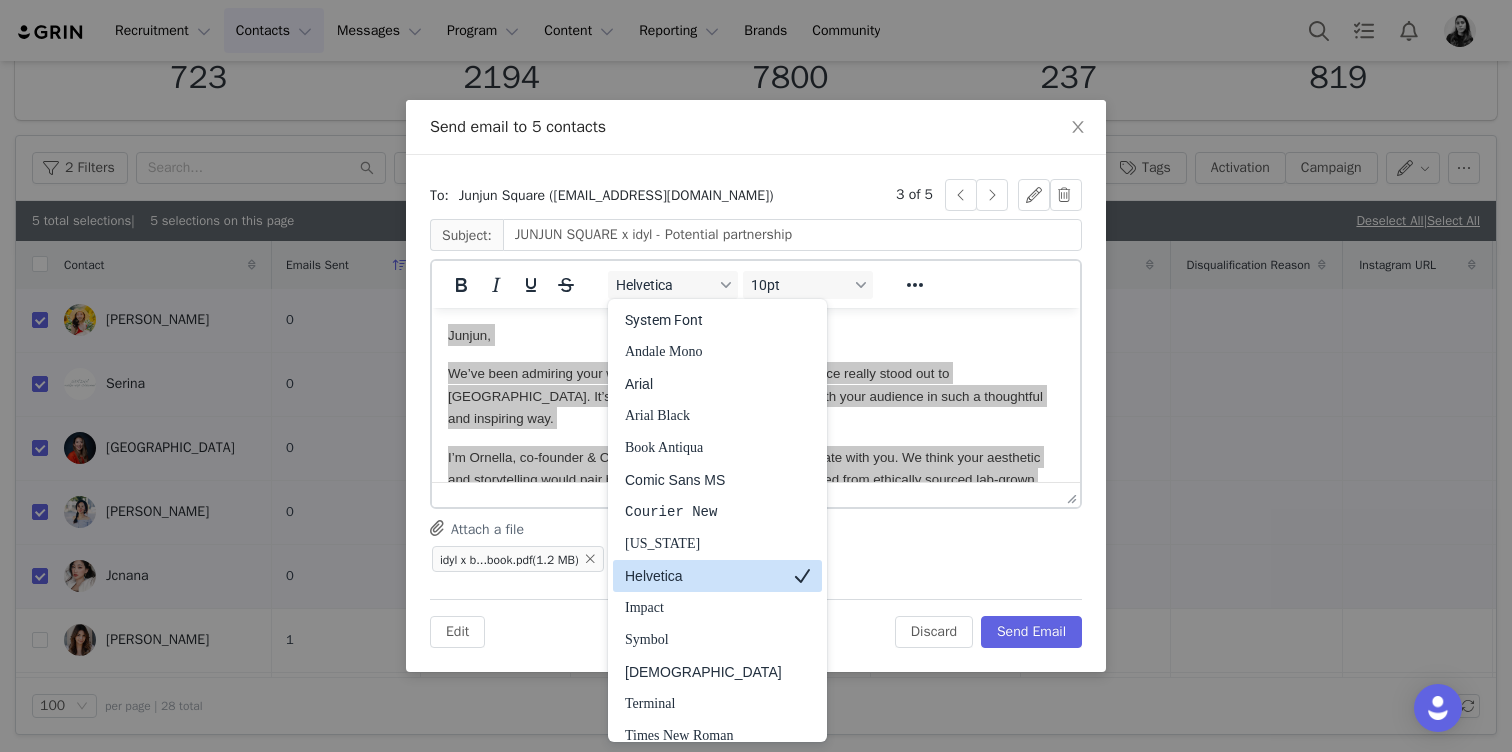 click on "Helvetica" at bounding box center (703, 576) 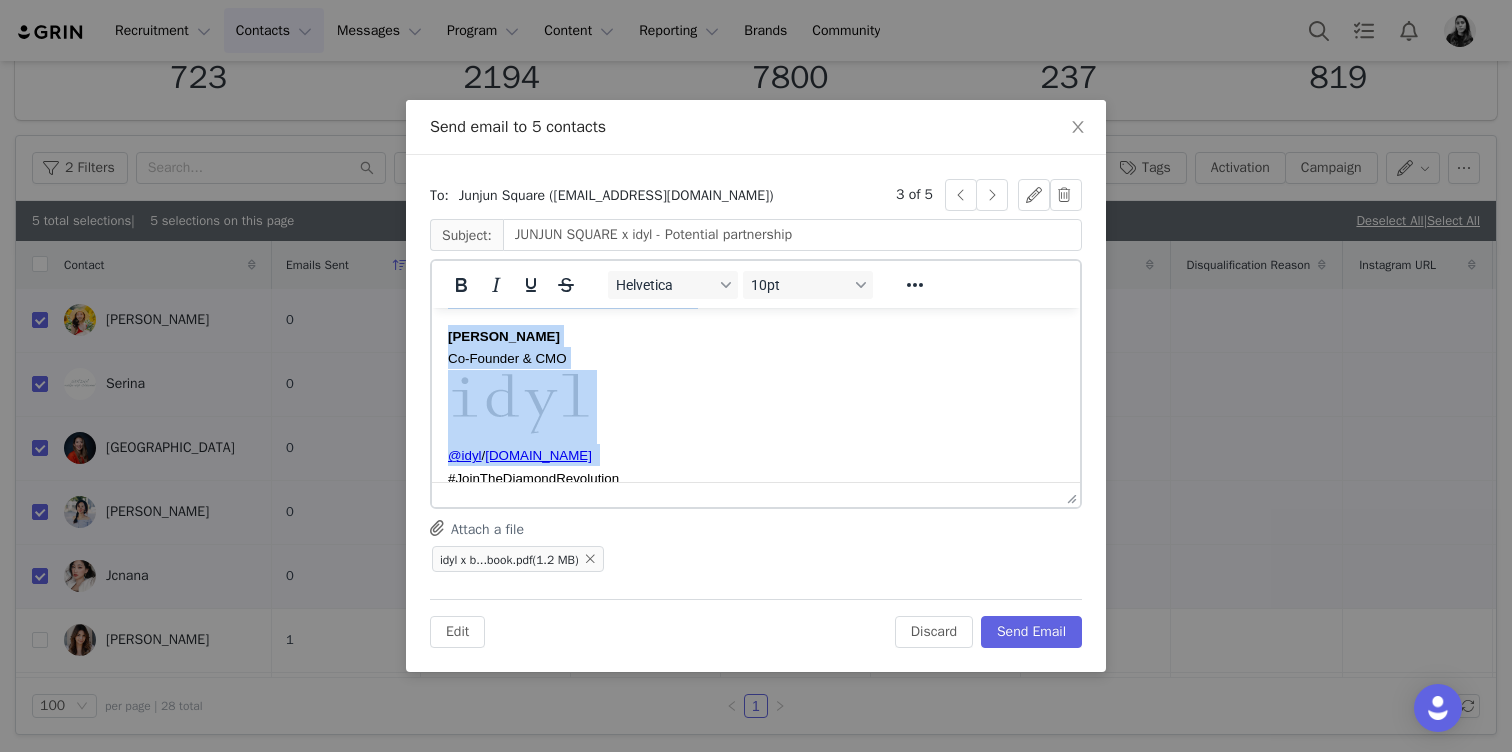 scroll, scrollTop: 0, scrollLeft: 0, axis: both 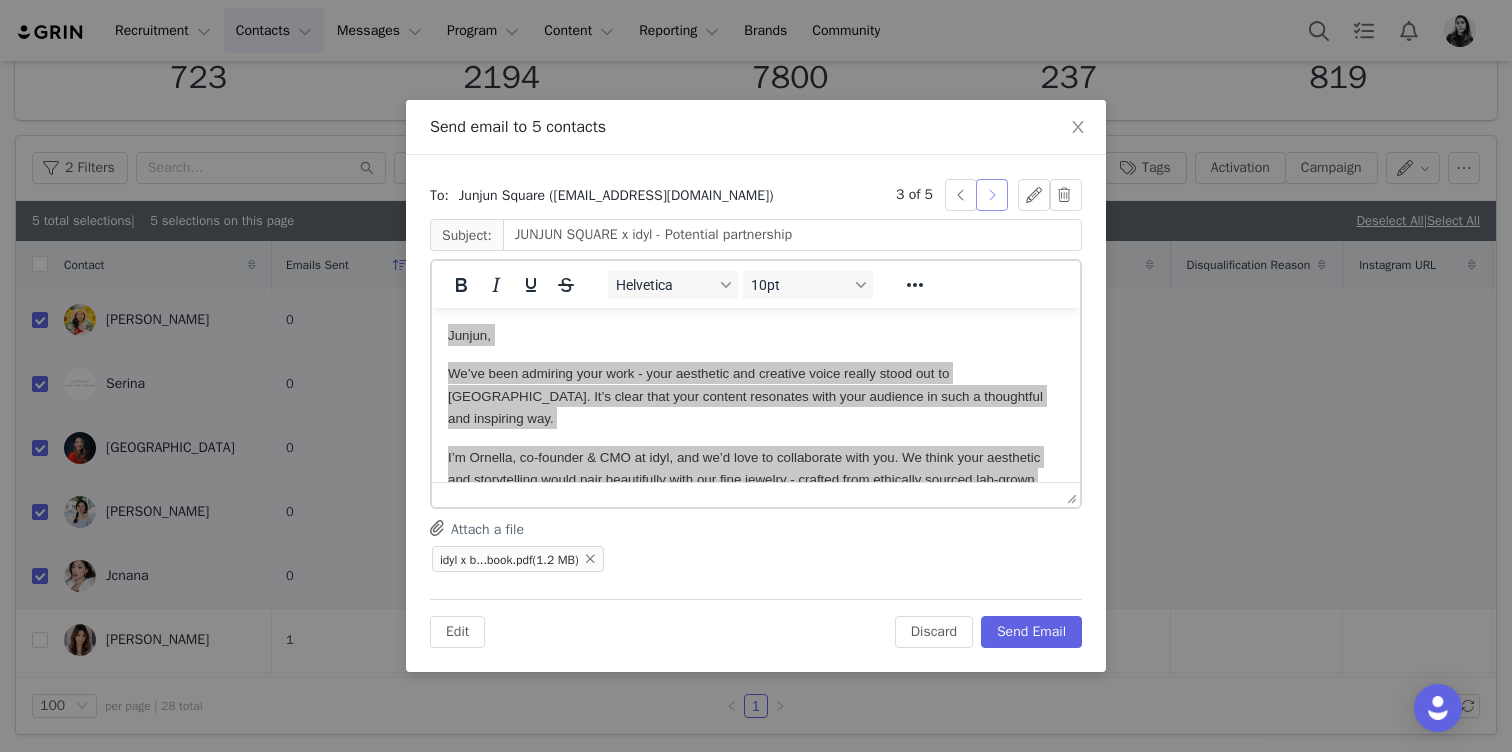 click at bounding box center (992, 195) 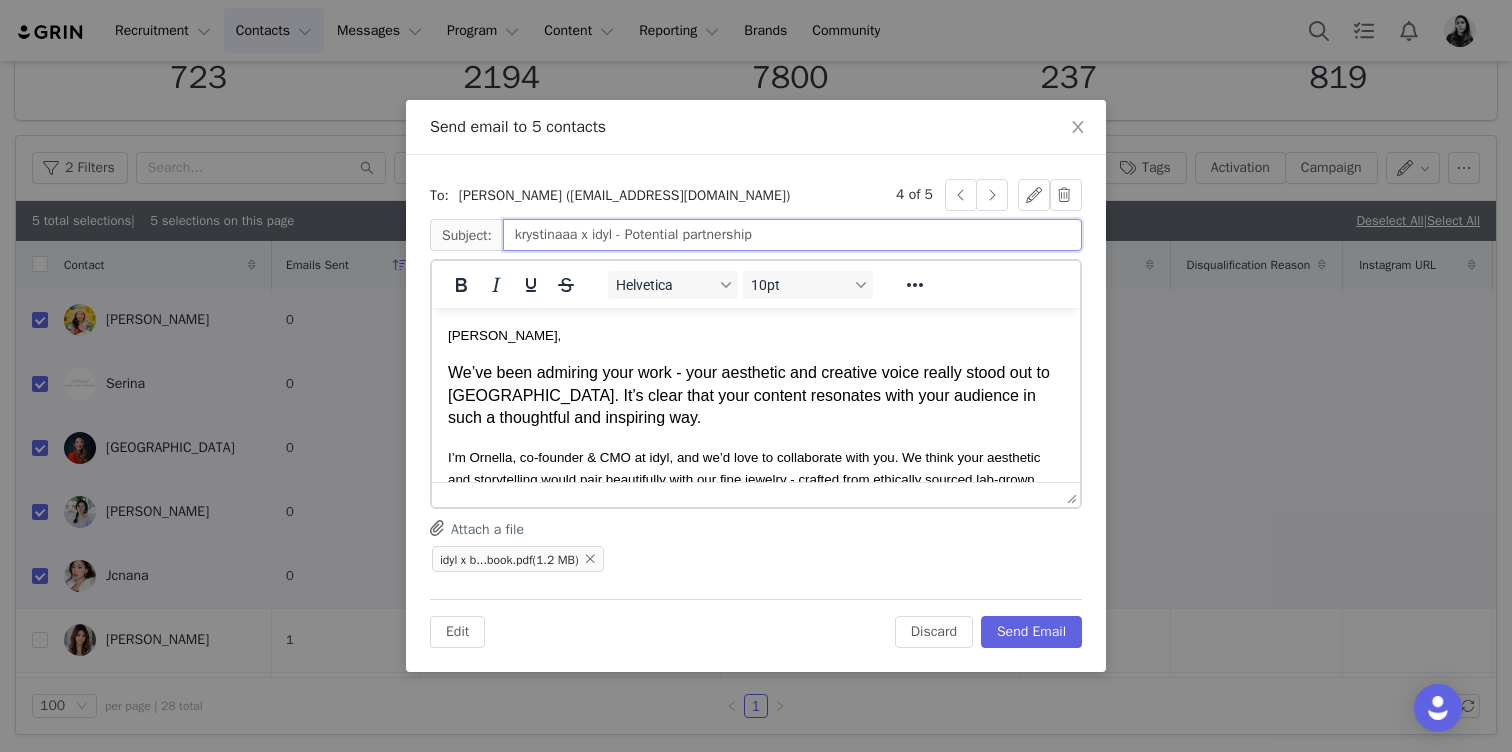 click on "krystinaaa x idyl - Potential partnership" at bounding box center (792, 235) 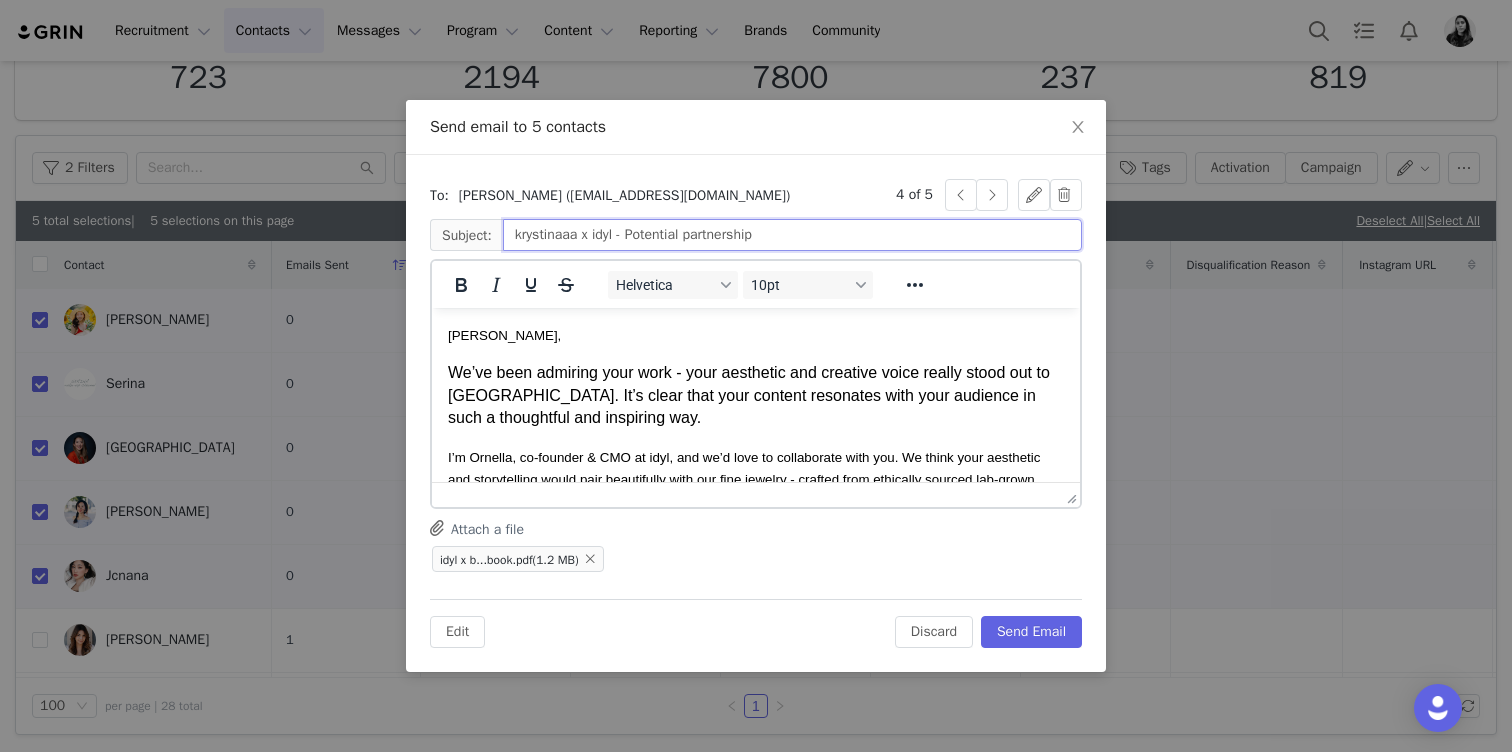 click on "krystinaaa x idyl - Potential partnership" at bounding box center (792, 235) 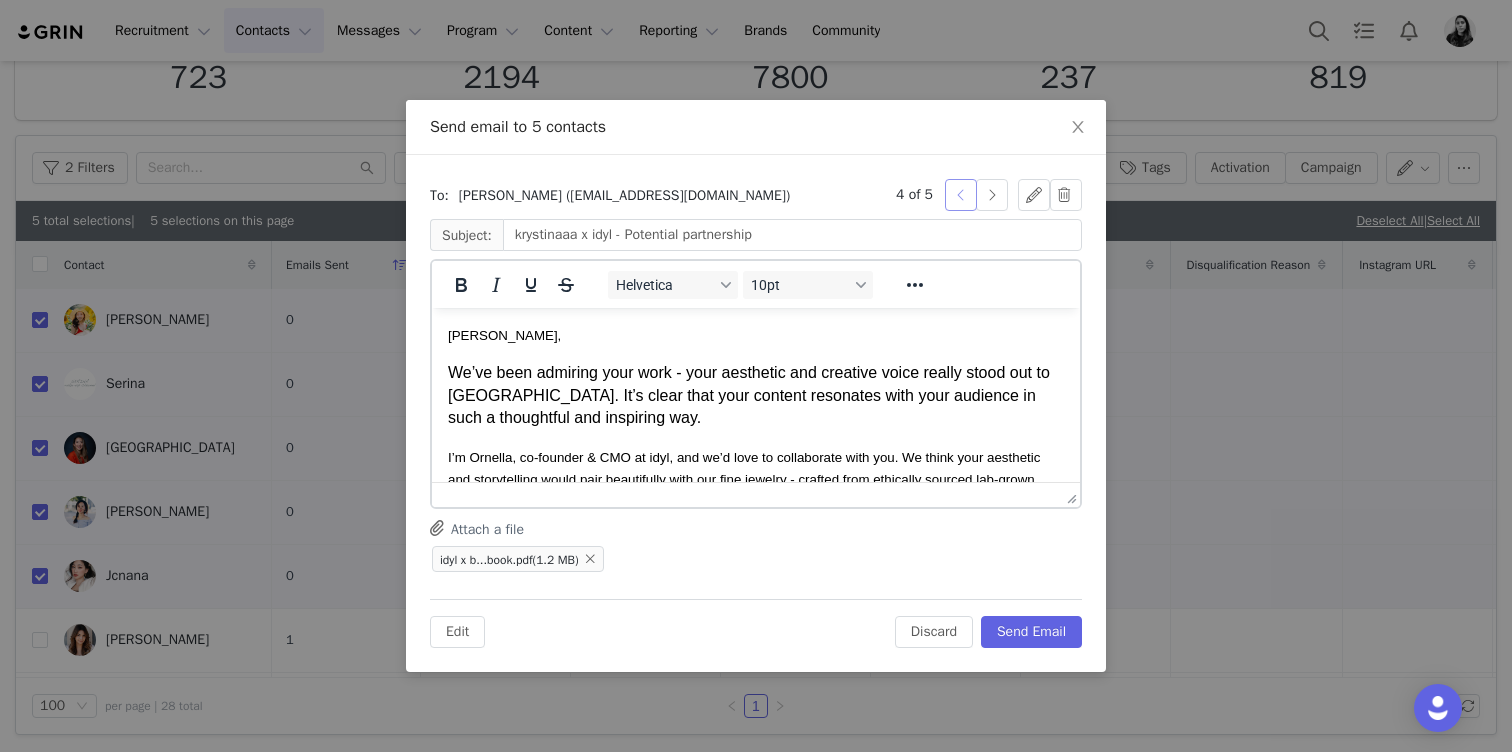 click at bounding box center (961, 195) 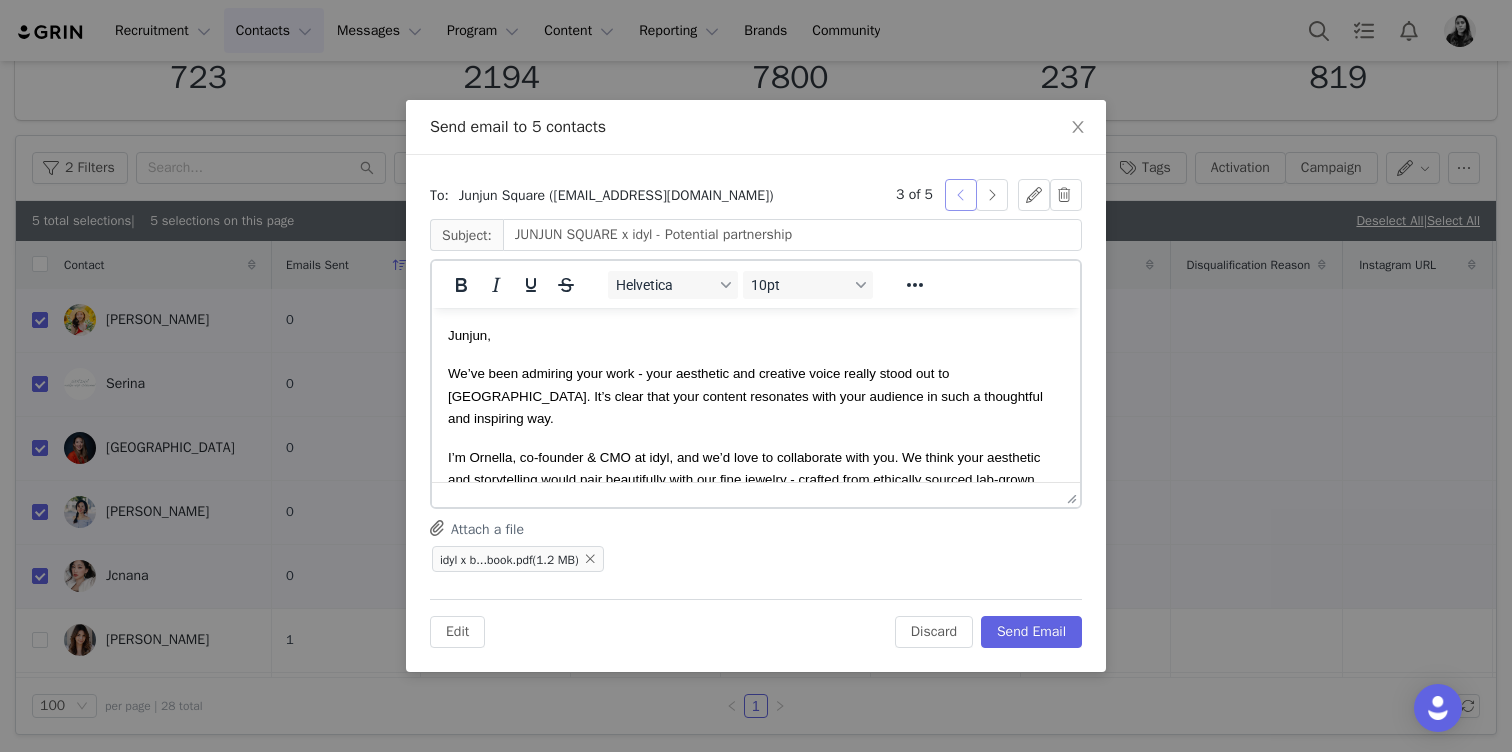 click at bounding box center (961, 195) 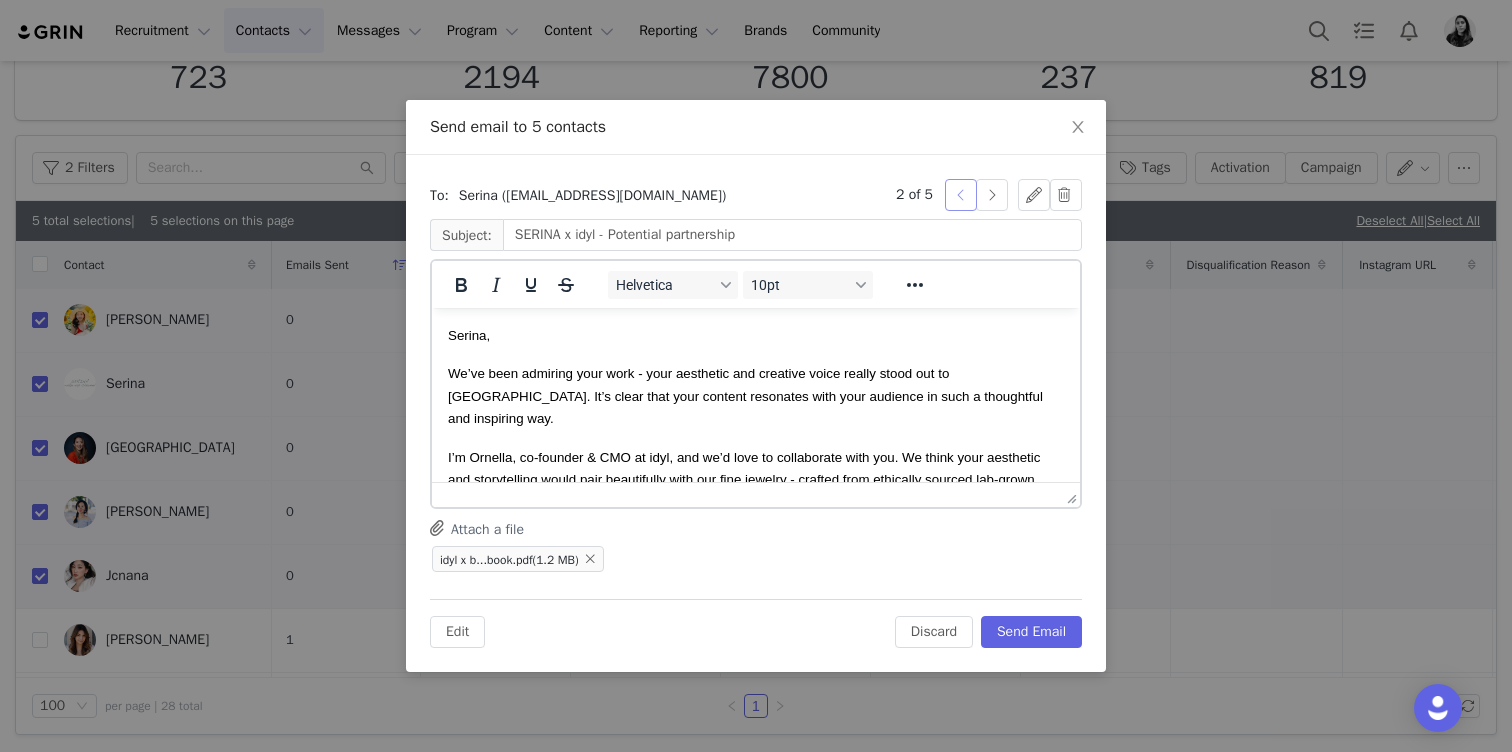 click at bounding box center (961, 195) 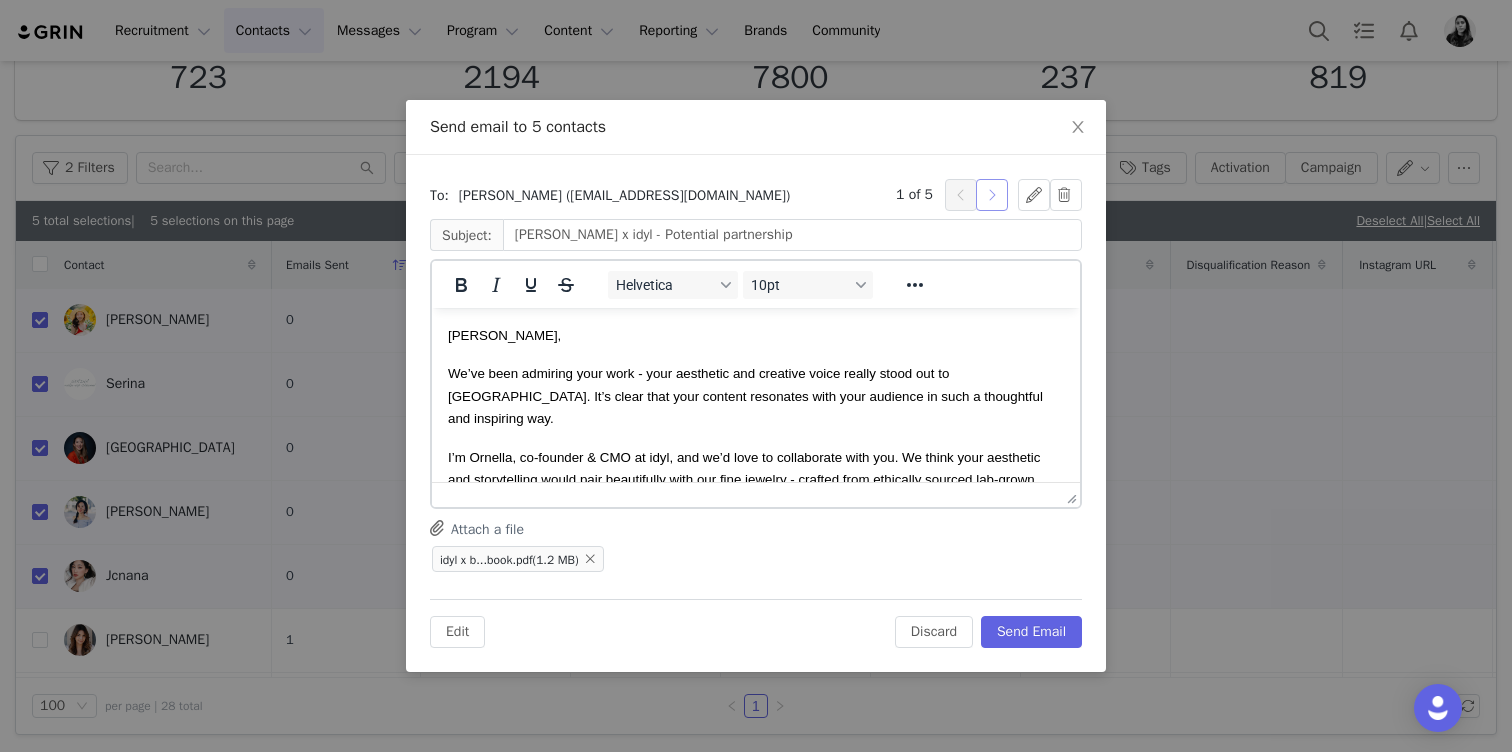 click at bounding box center [992, 195] 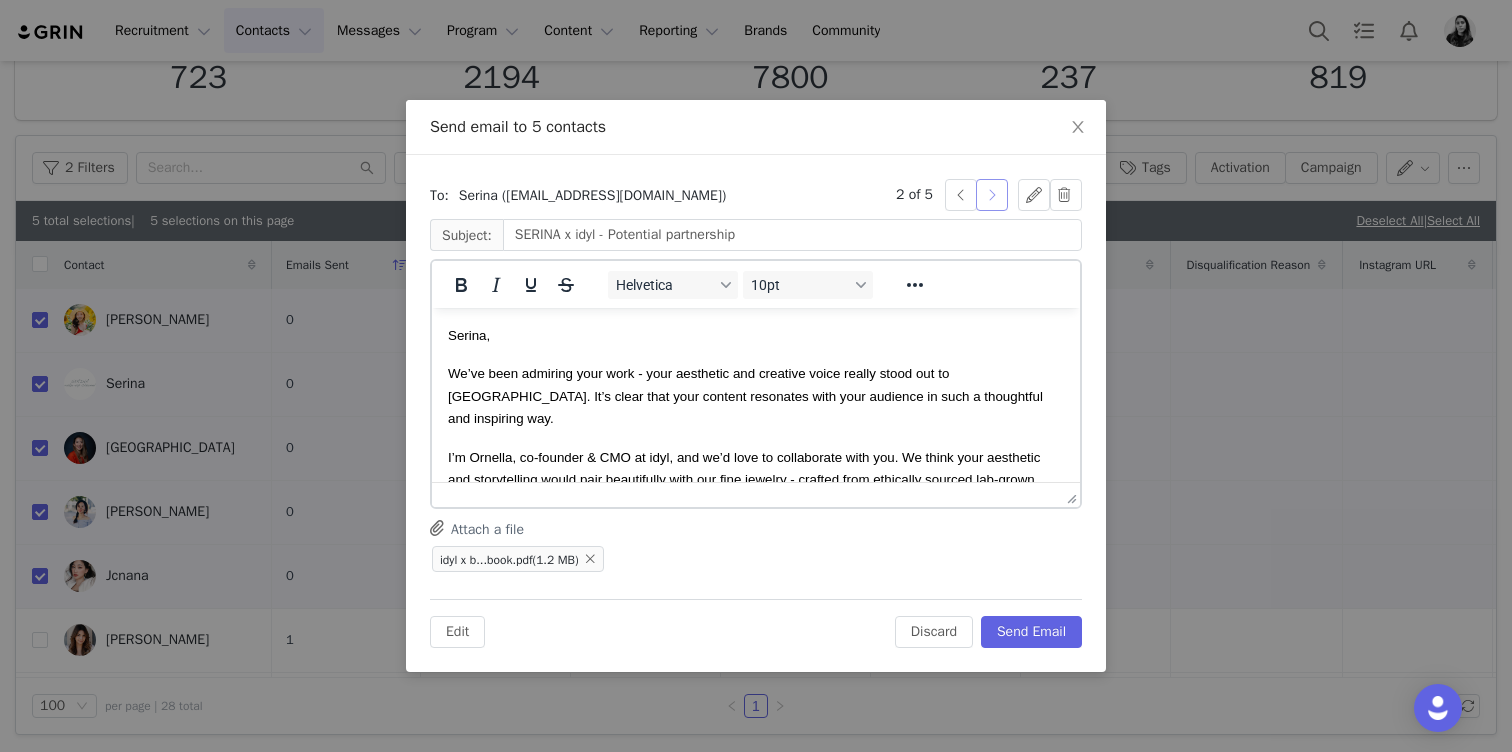 click at bounding box center (992, 195) 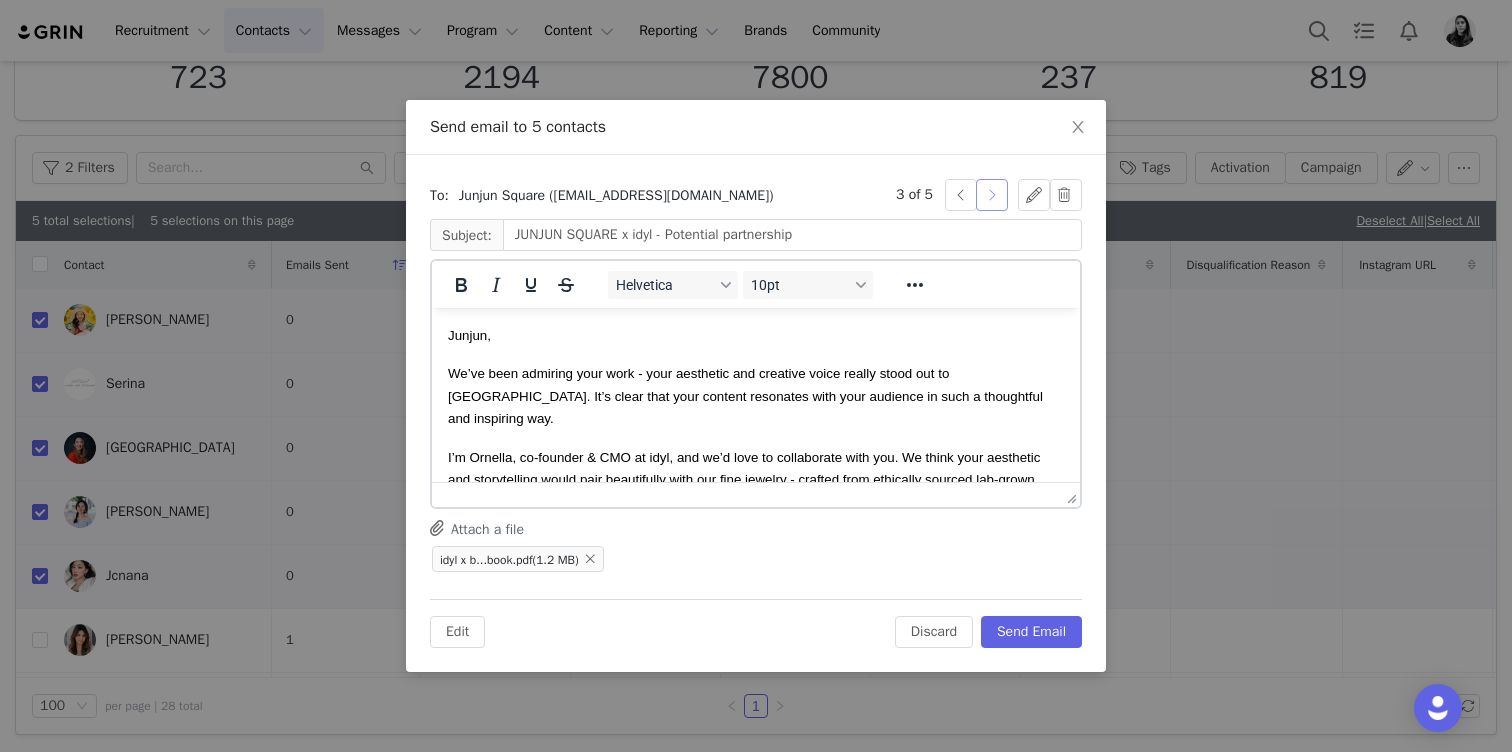 click at bounding box center (992, 195) 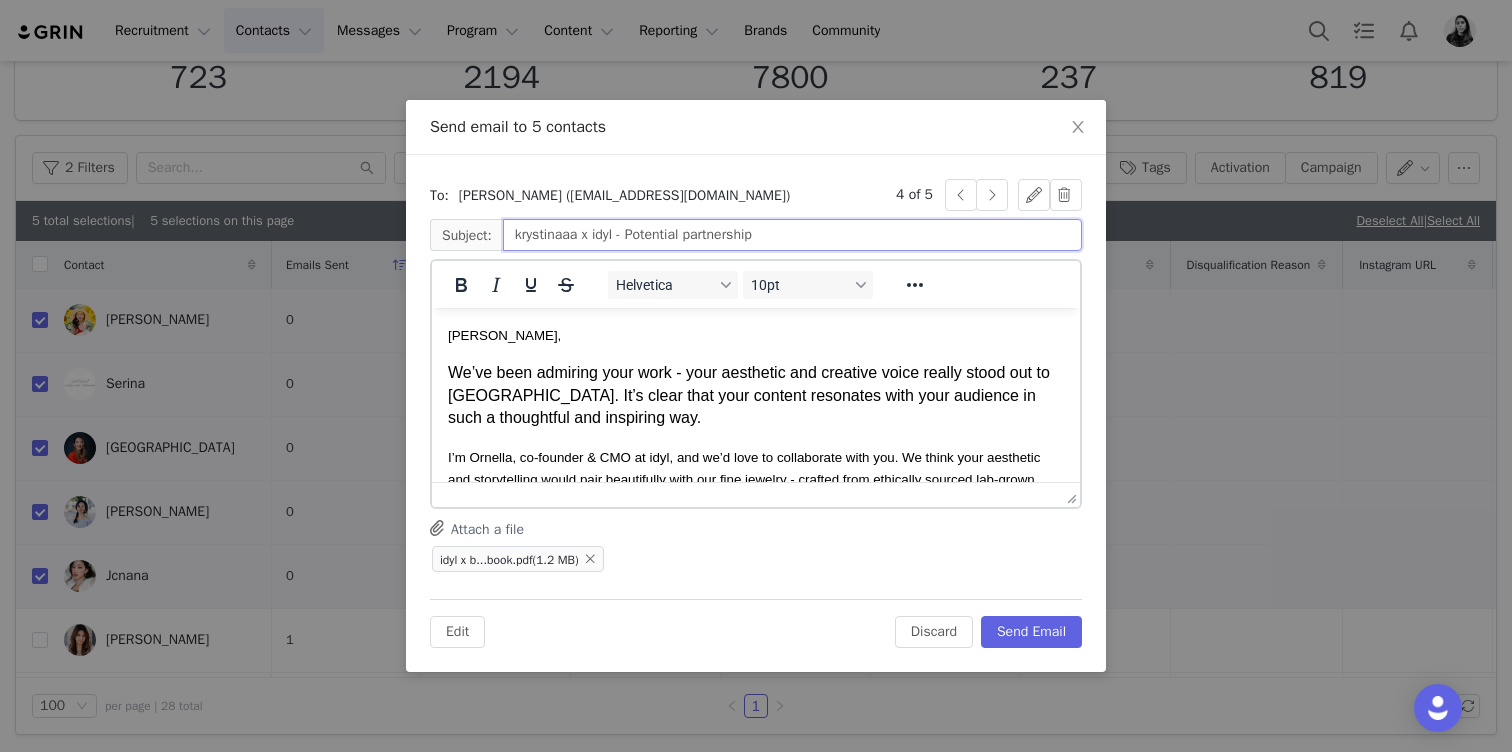 click on "krystinaaa x idyl - Potential partnership" at bounding box center (792, 235) 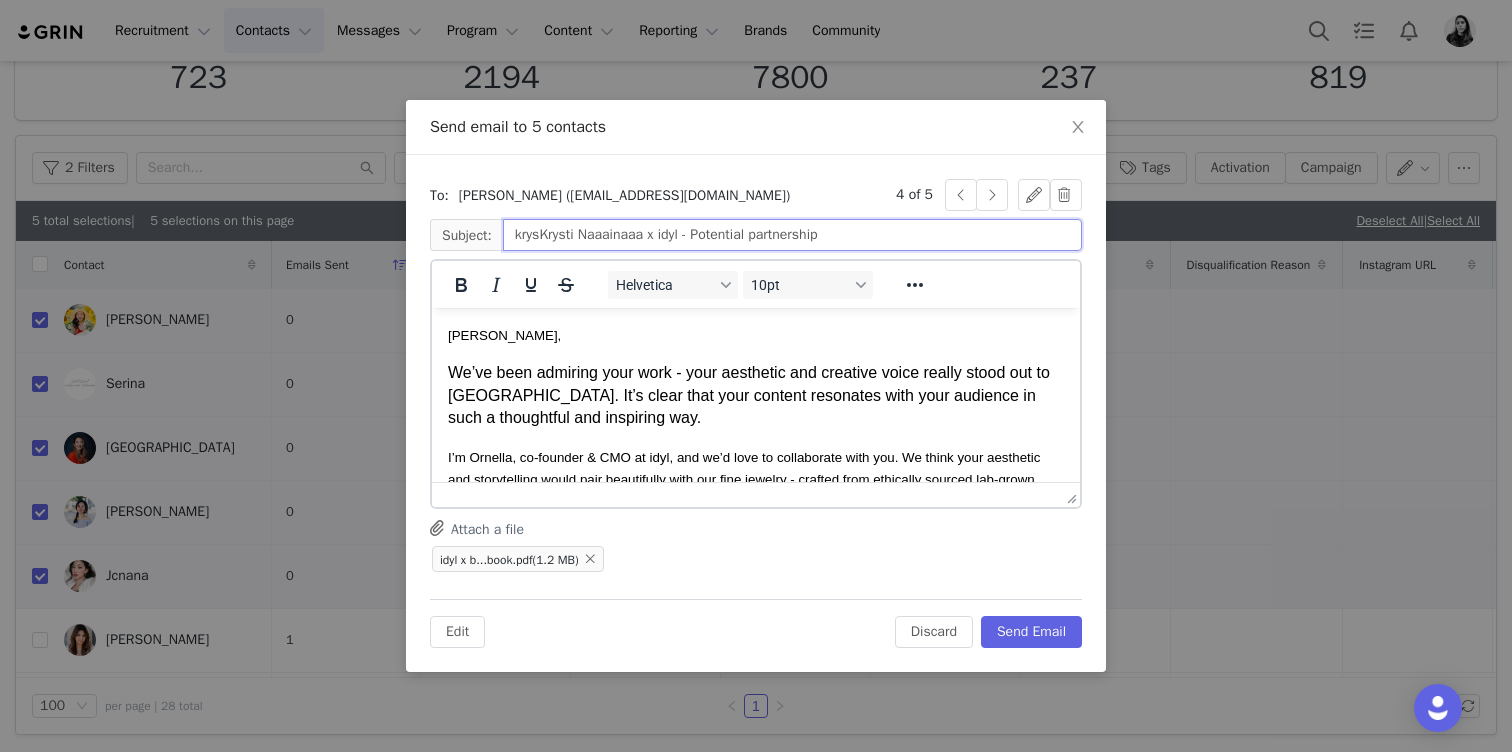click on "krysKrysti Naaainaaa x idyl - Potential partnership" at bounding box center (792, 235) 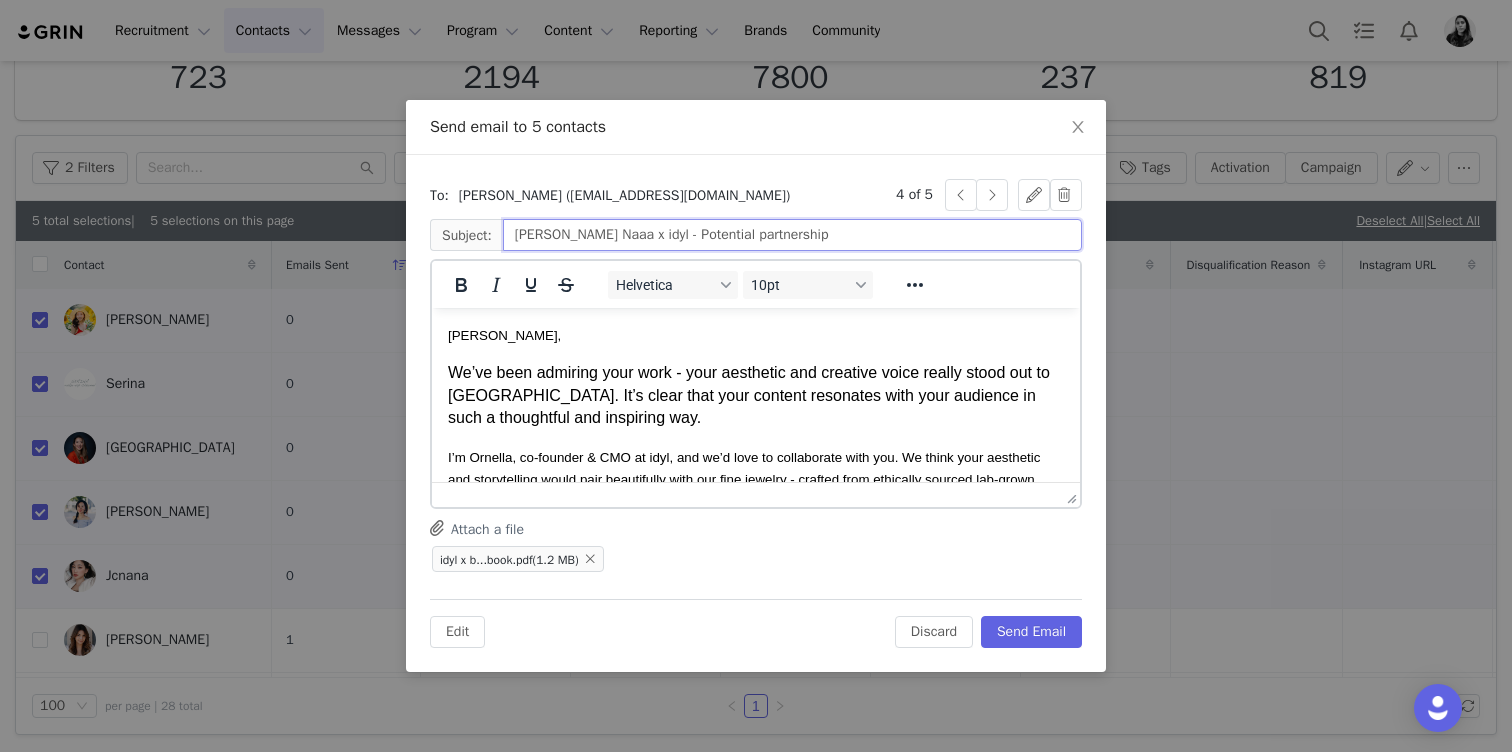 type on "Krysti Naaa x idyl - Potential partnership" 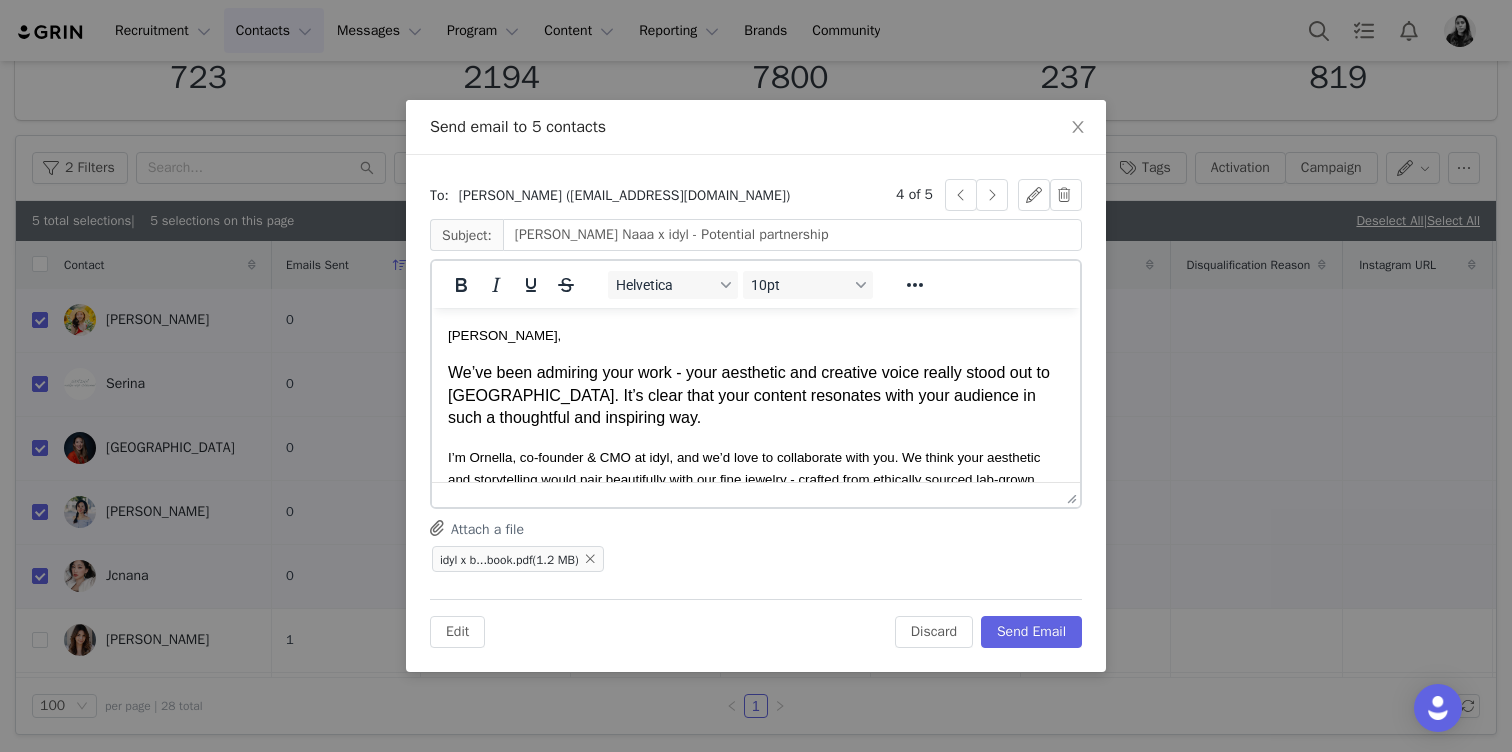 click on "krystina," at bounding box center (504, 335) 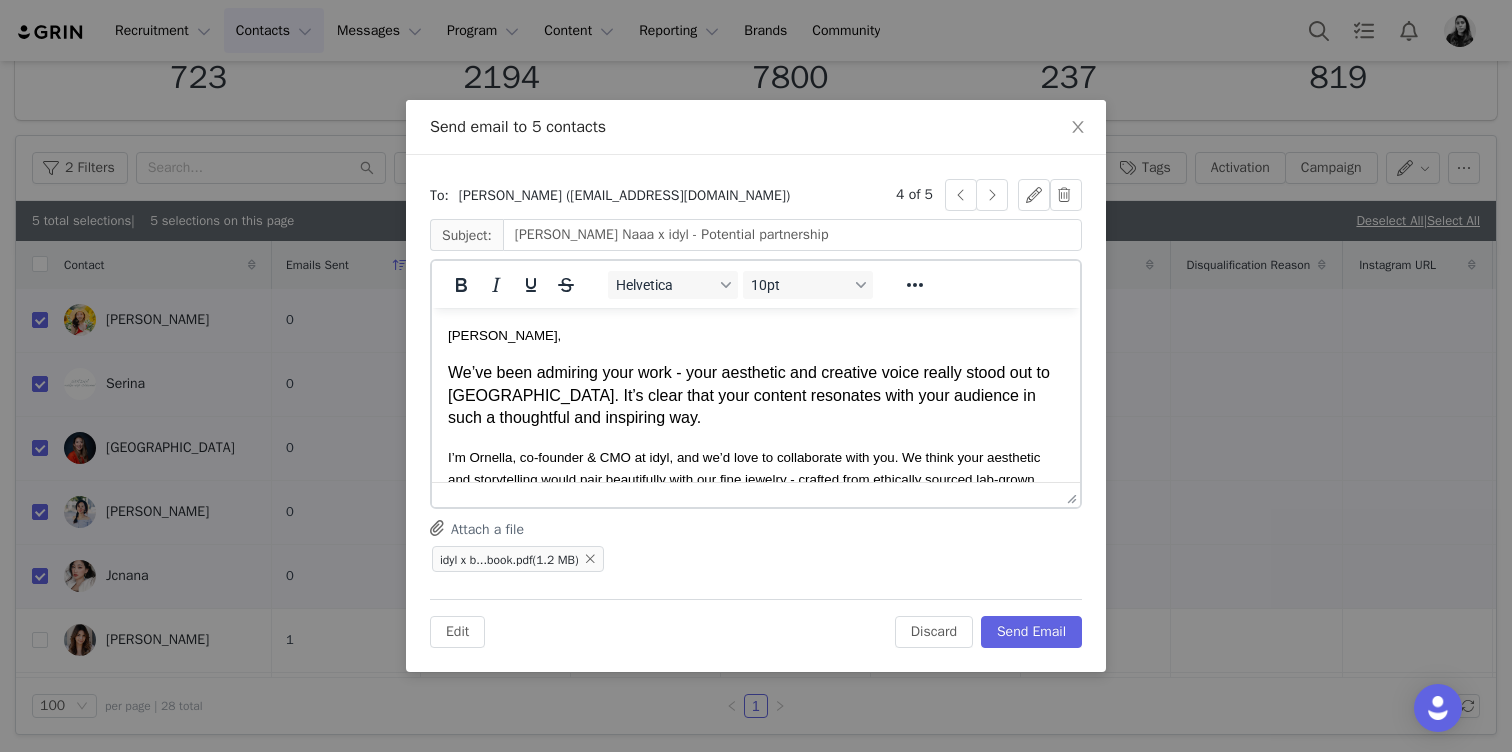 type 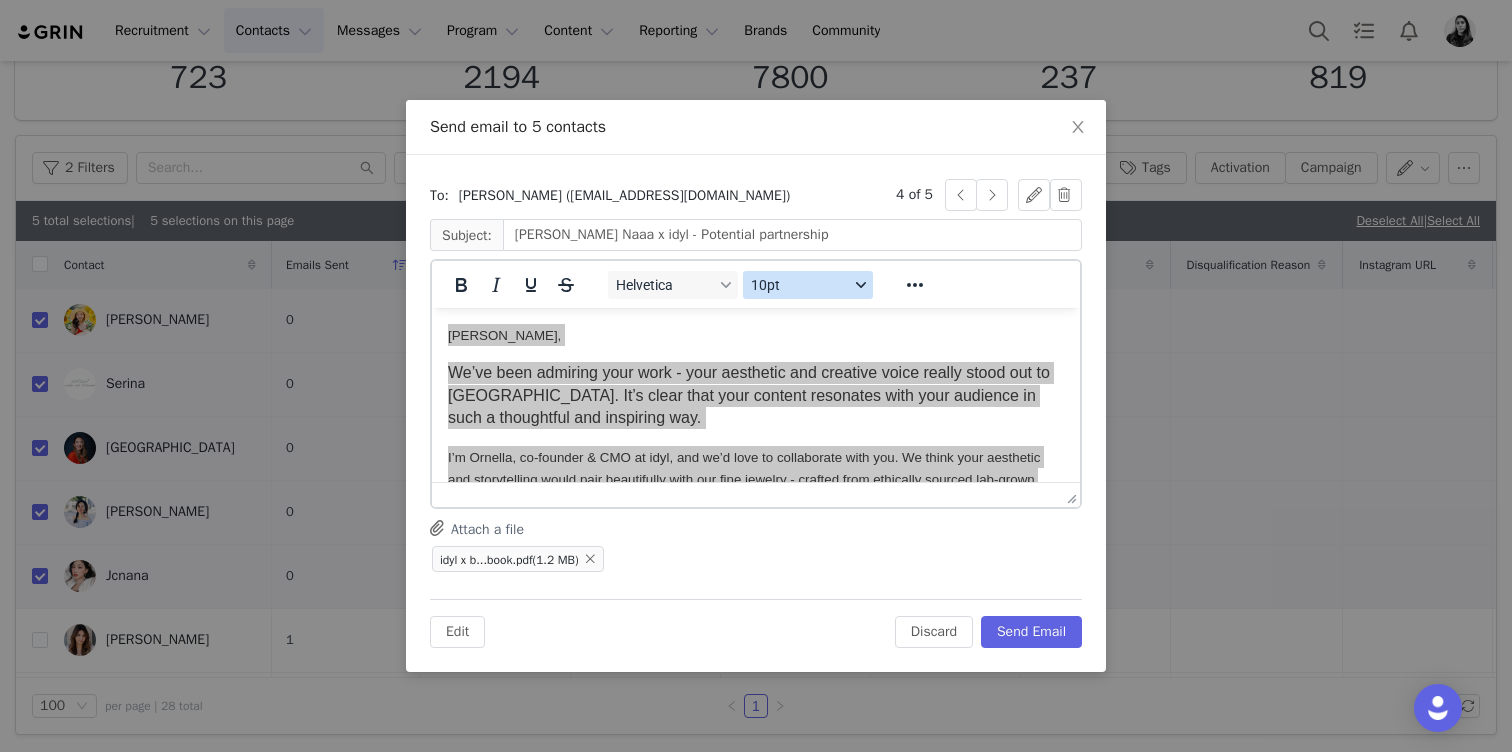 click on "10pt" at bounding box center [800, 285] 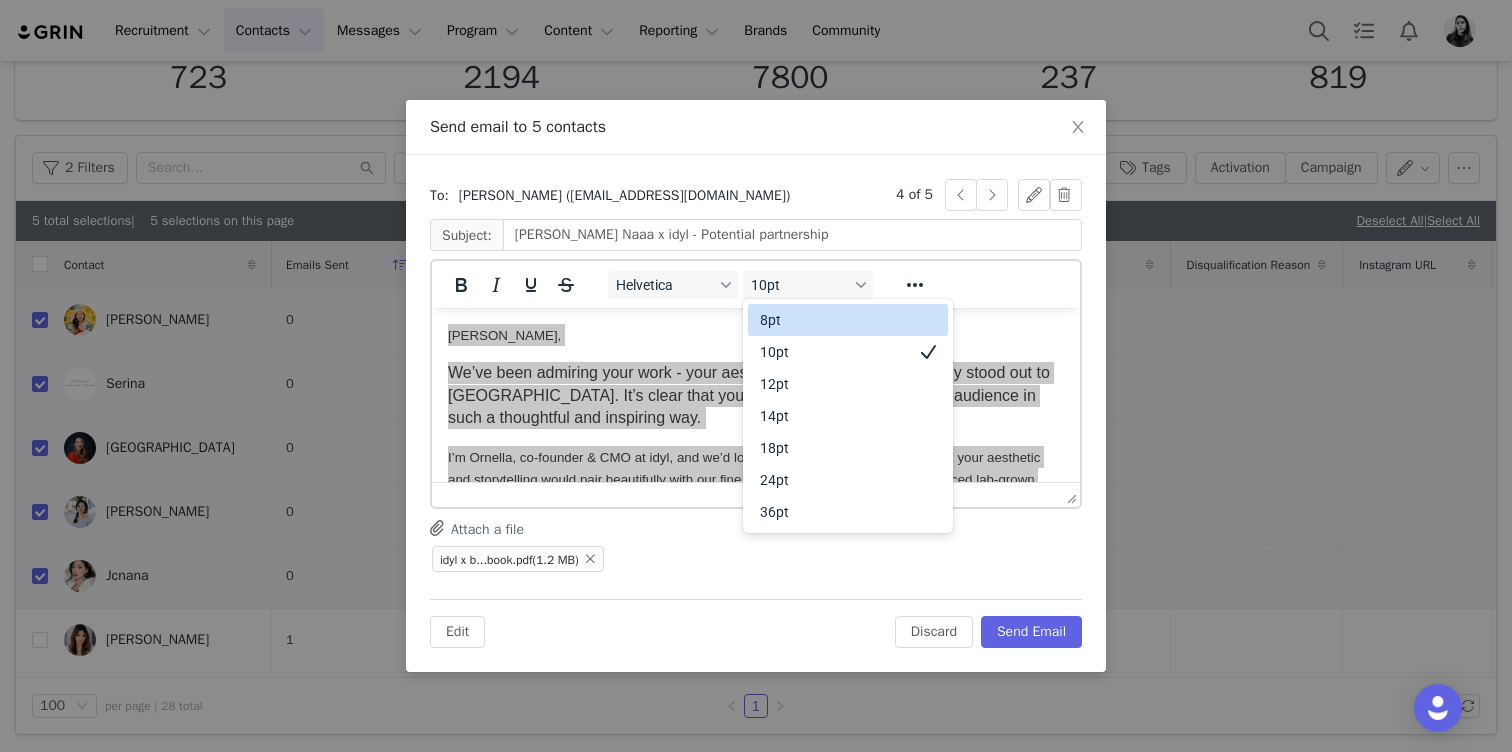 click on "10pt" at bounding box center (848, 352) 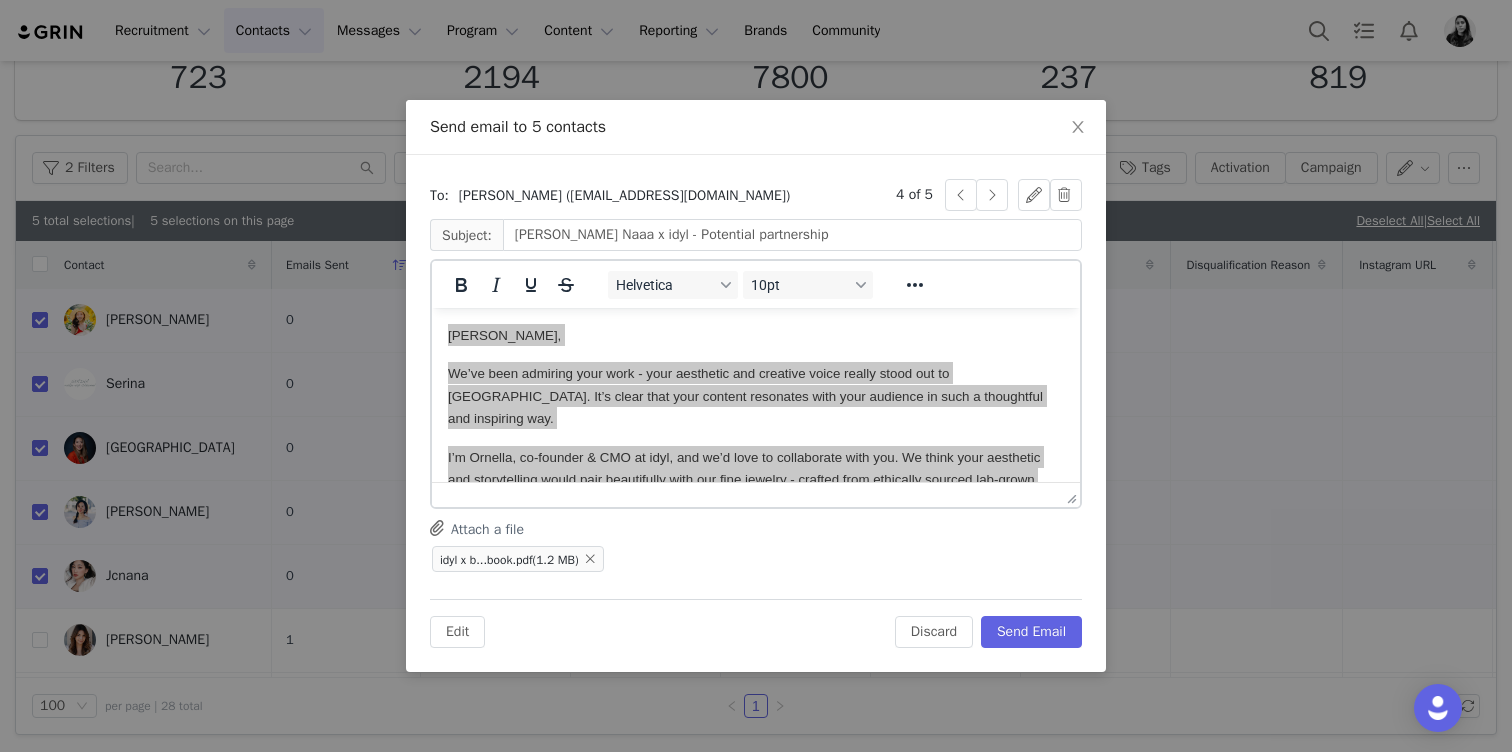click on "Helvetica 10pt" at bounding box center [741, 284] 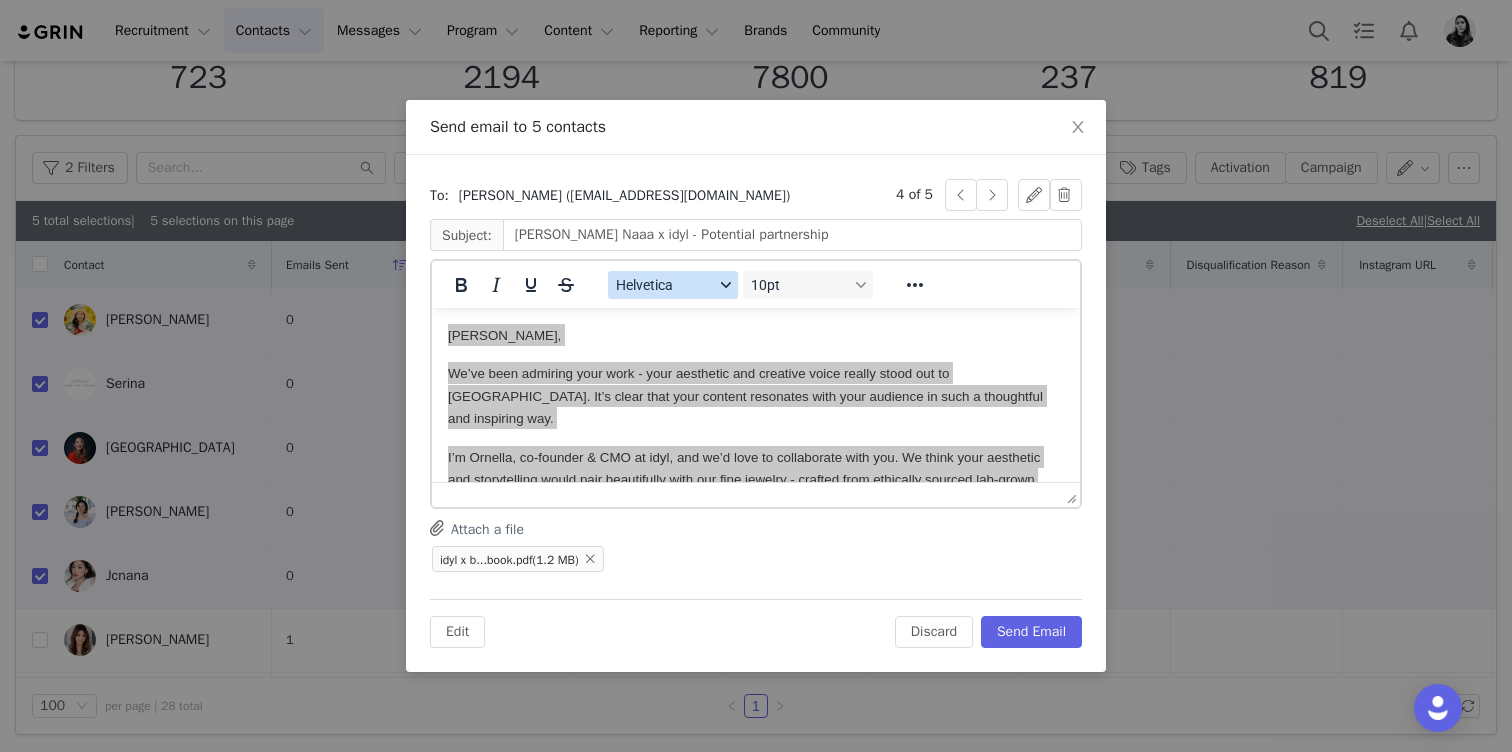 click on "Helvetica" at bounding box center [665, 285] 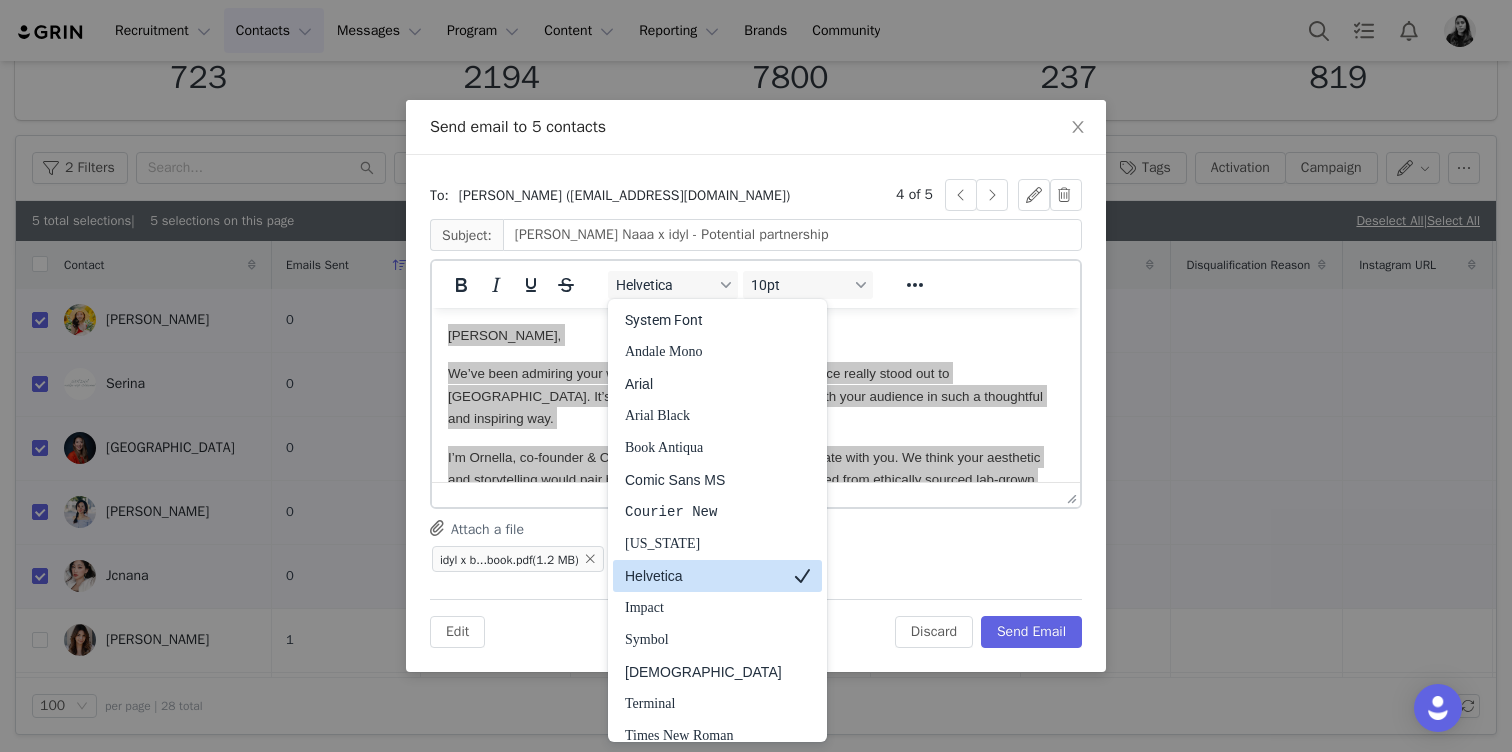 click on "Helvetica" at bounding box center (703, 576) 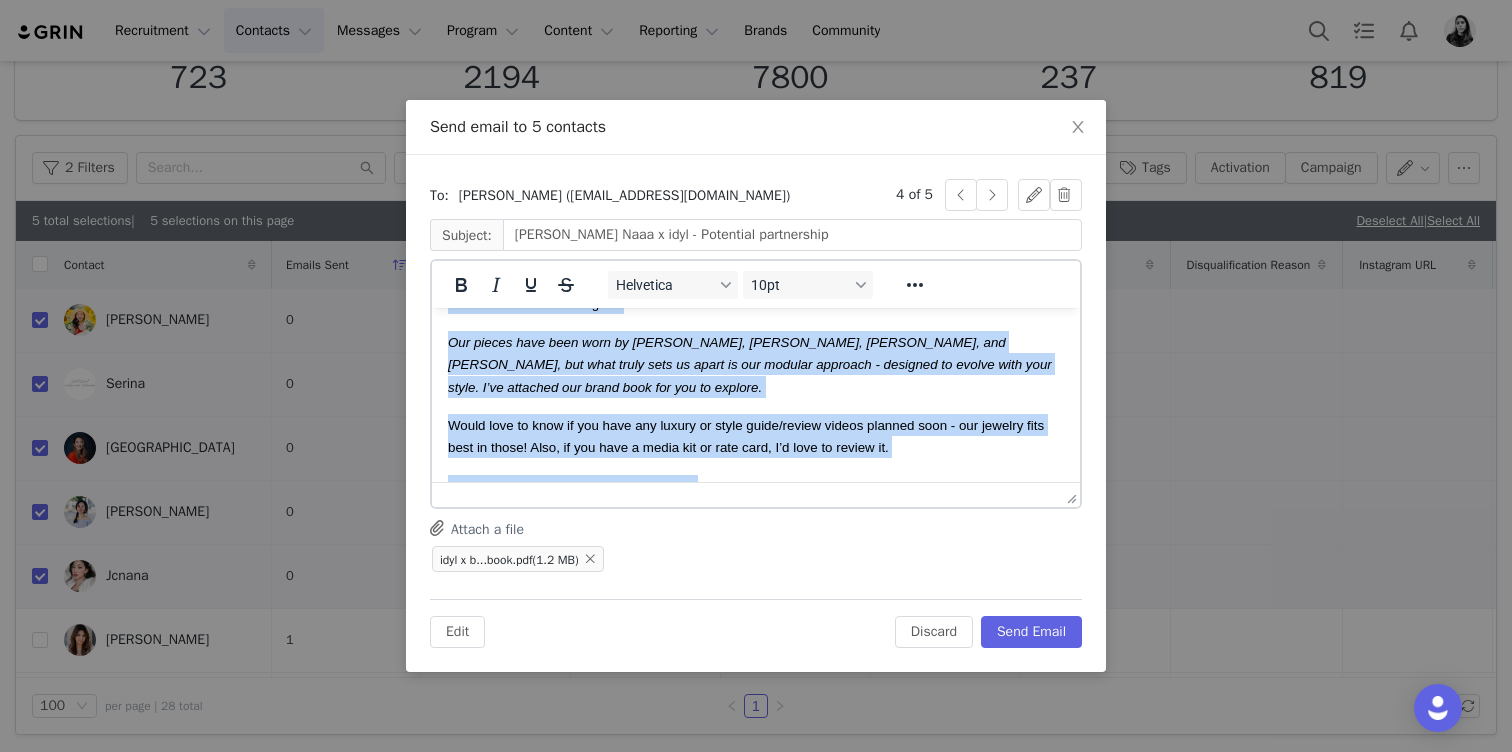 scroll, scrollTop: 0, scrollLeft: 0, axis: both 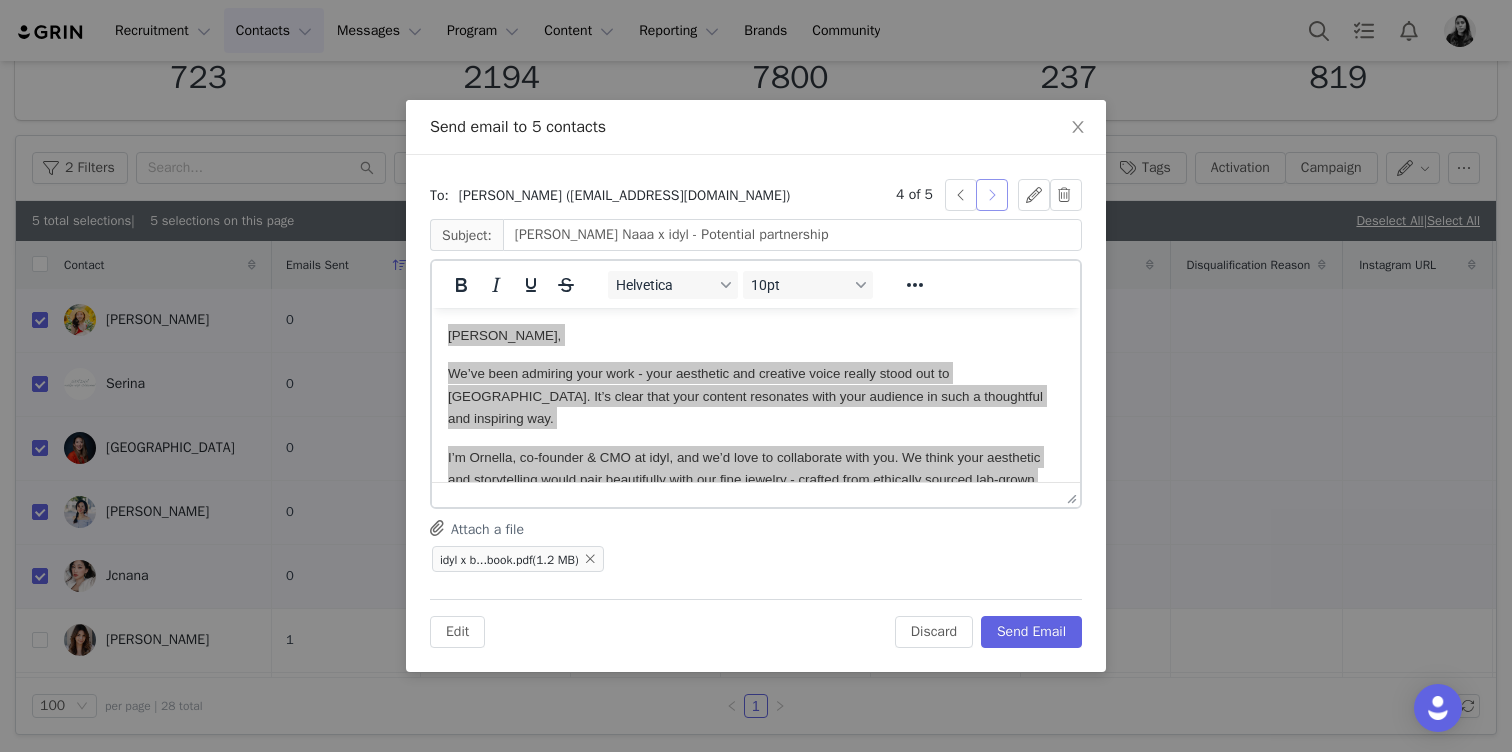 click at bounding box center (992, 195) 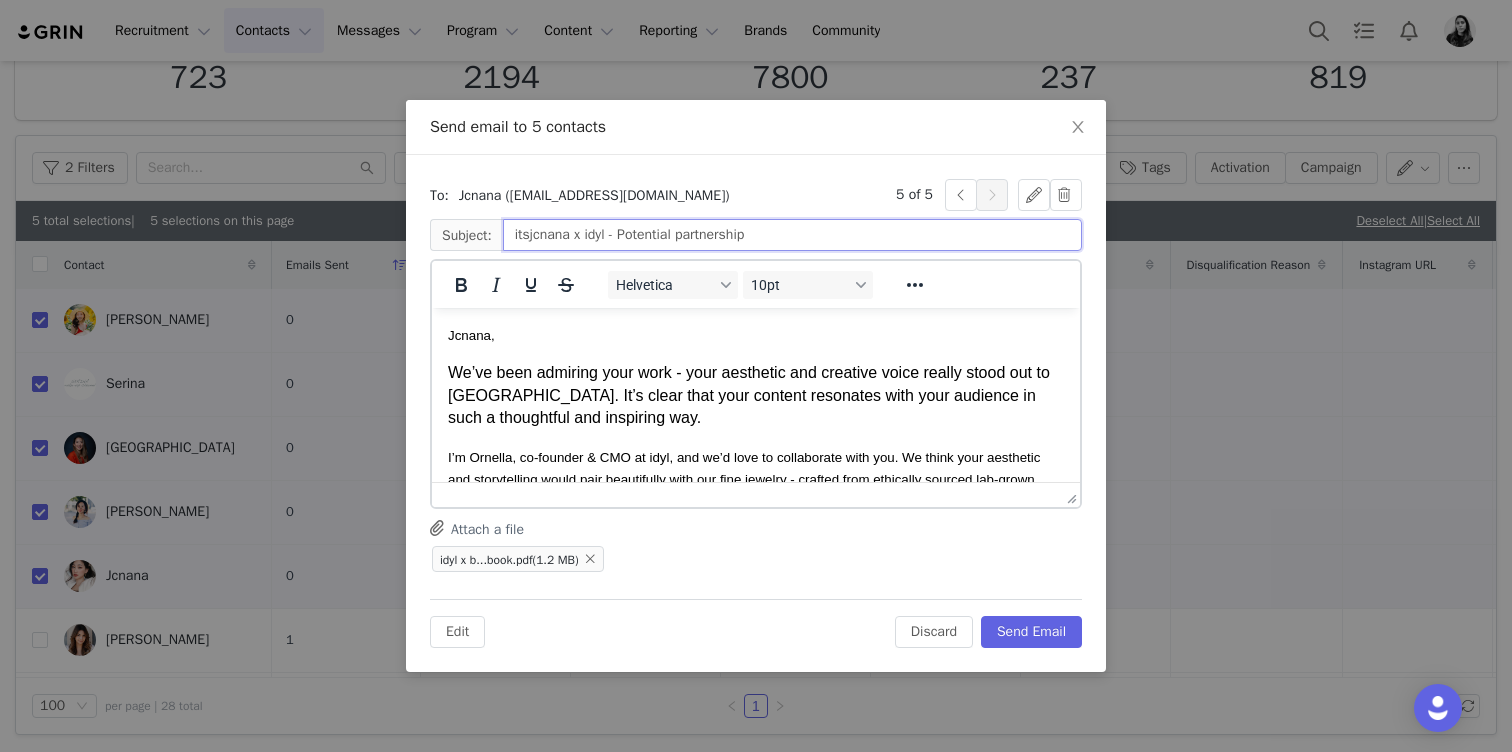 click on "itsjcnana x idyl - Potential partnership" at bounding box center [792, 235] 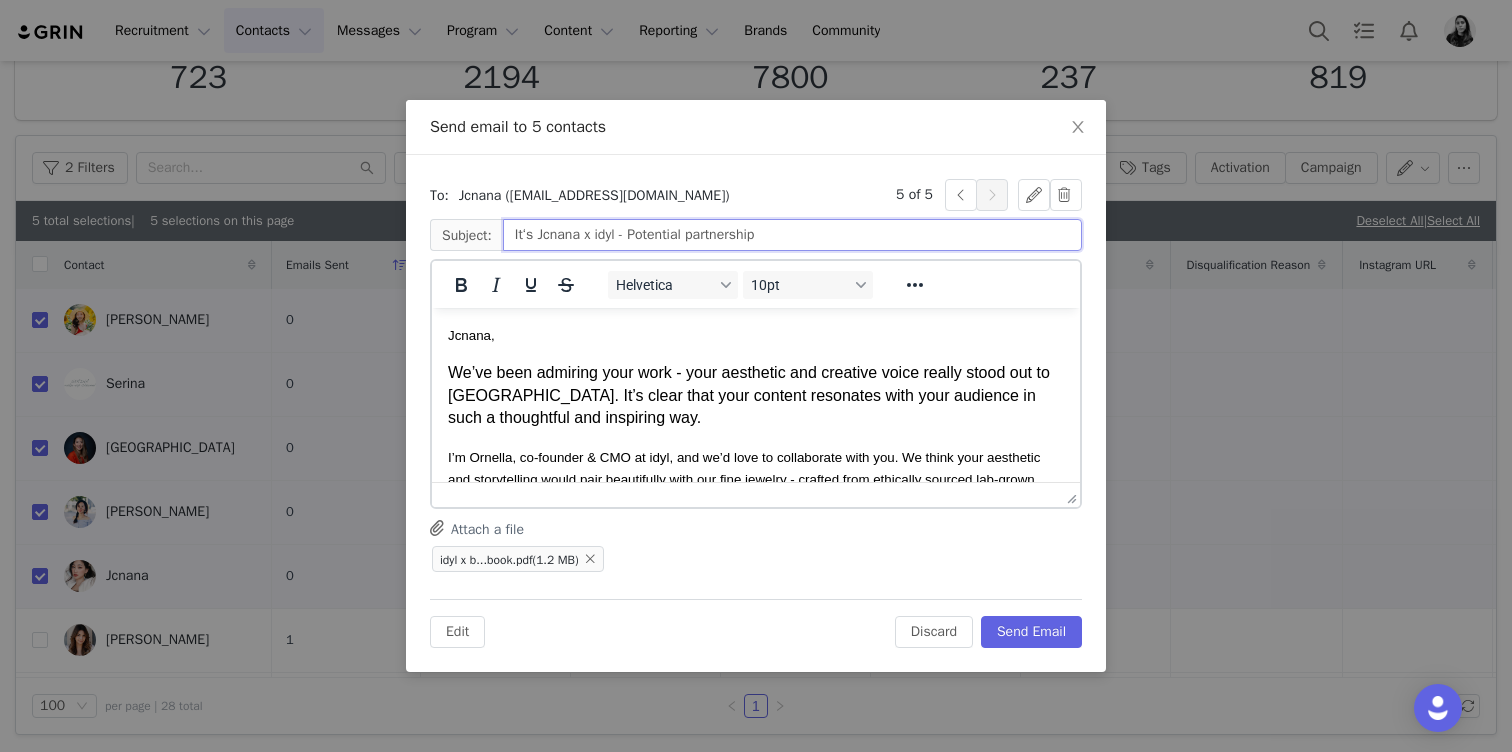 type on "It‘s Jcnana x idyl - Potential partnership" 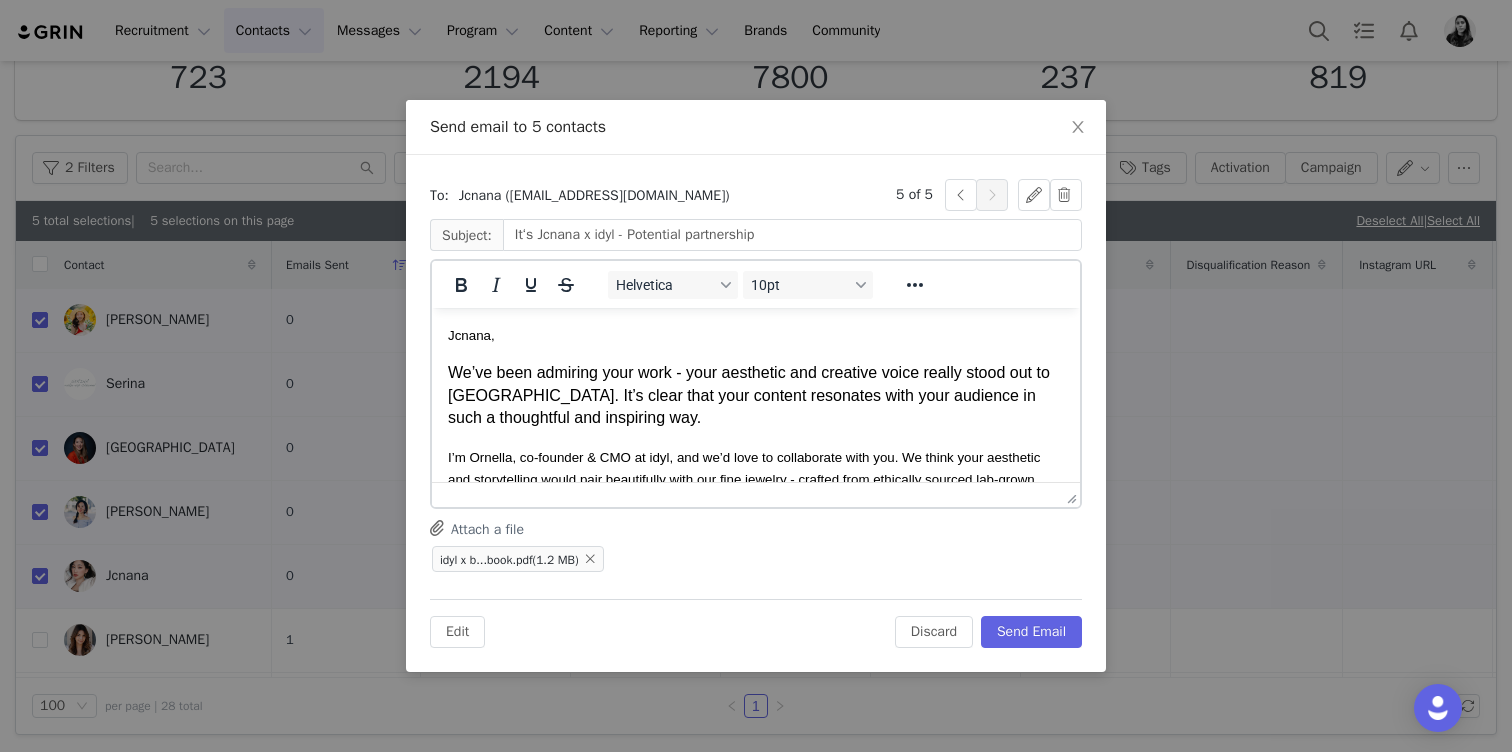 click on "We’ve been admiring your work - your aesthetic and creative voice really stood out to us. It’s clear that your content resonates with your audience in such a thoughtful and inspiring way." at bounding box center [756, 395] 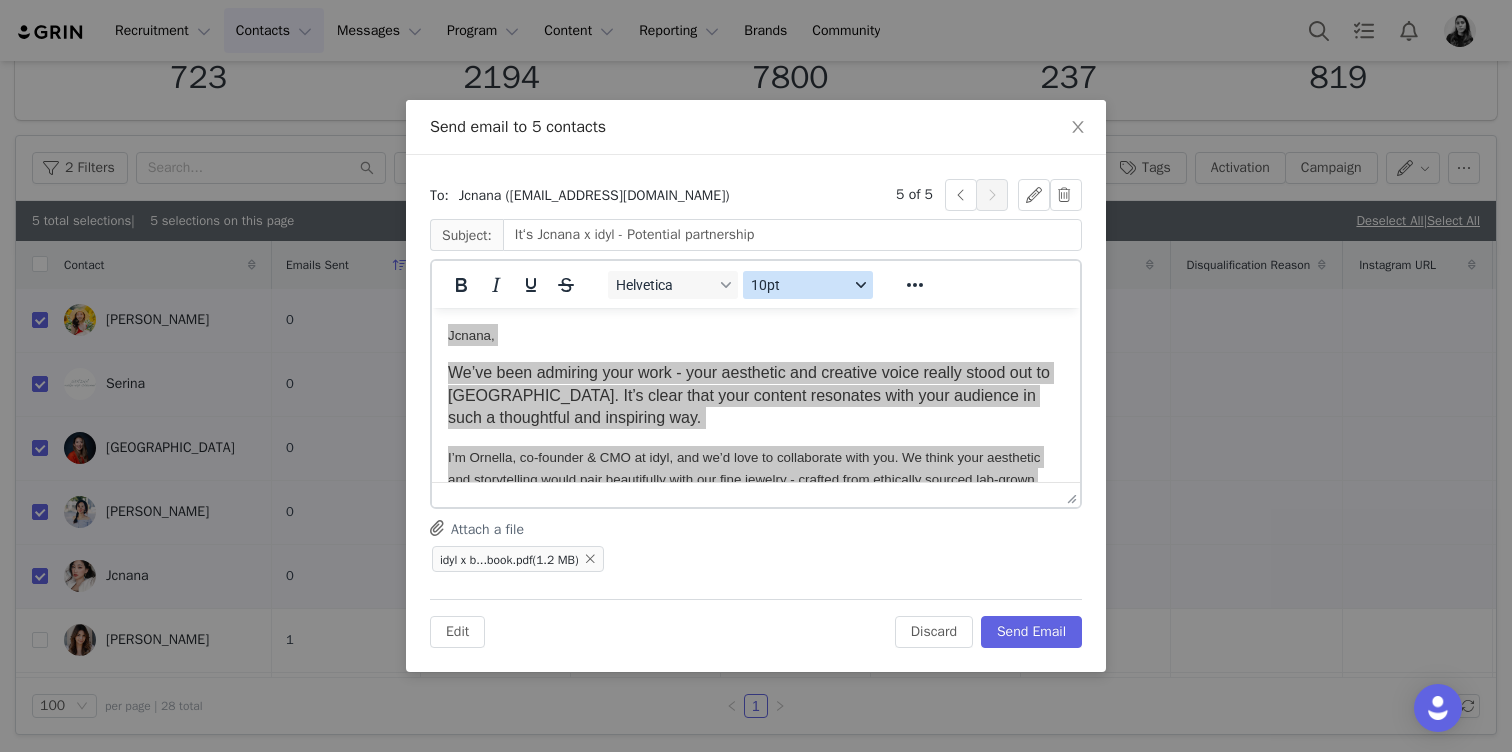 click on "10pt" at bounding box center (800, 285) 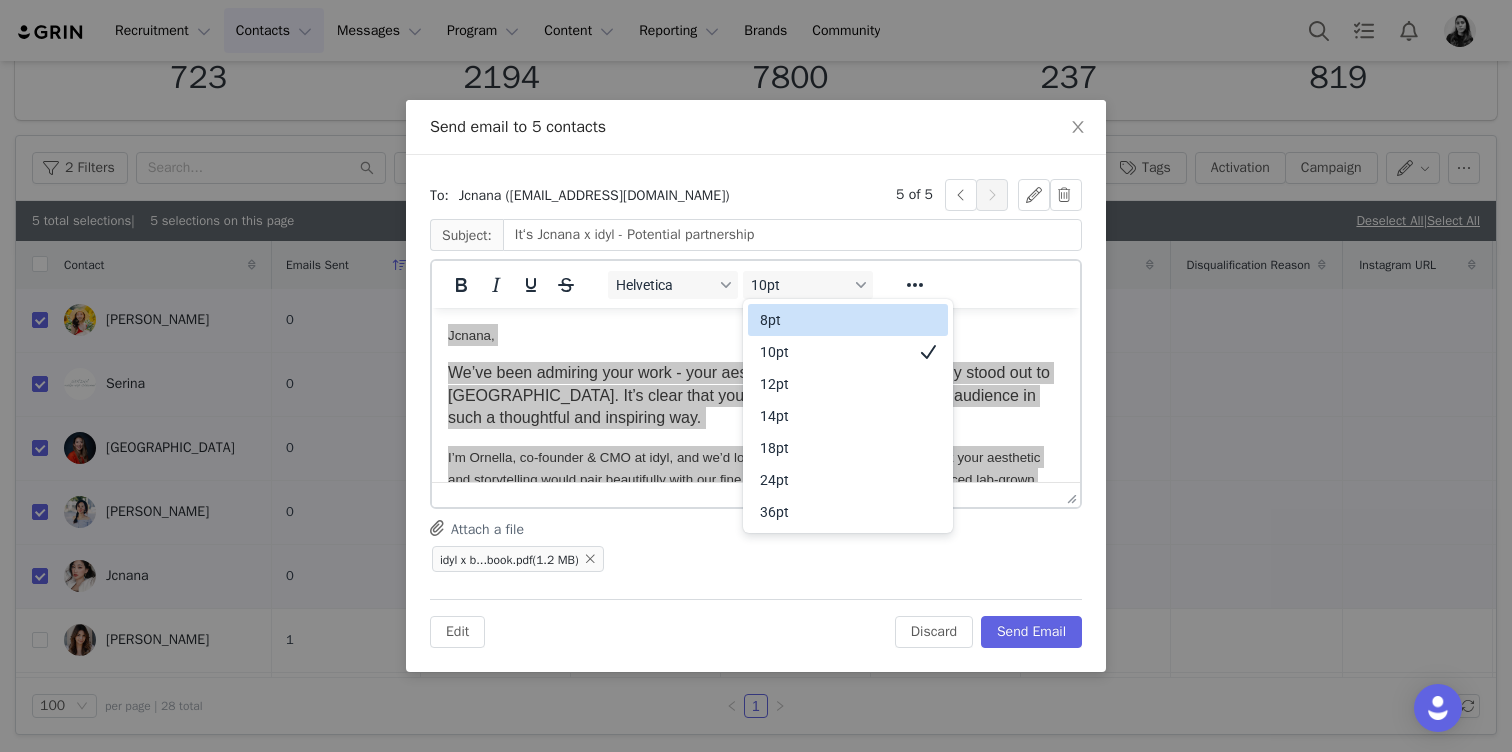 click on "10pt" at bounding box center [834, 352] 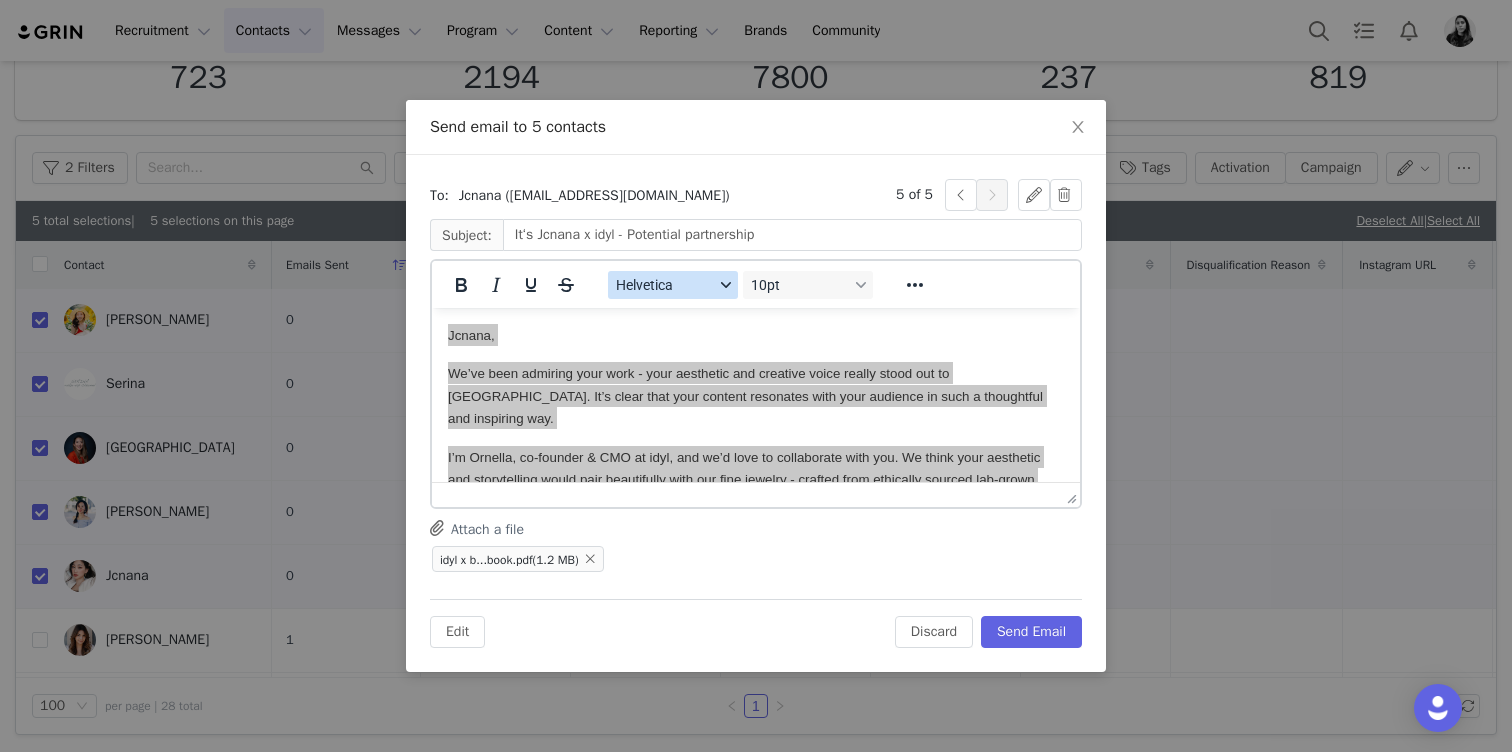 click on "Helvetica" at bounding box center (665, 285) 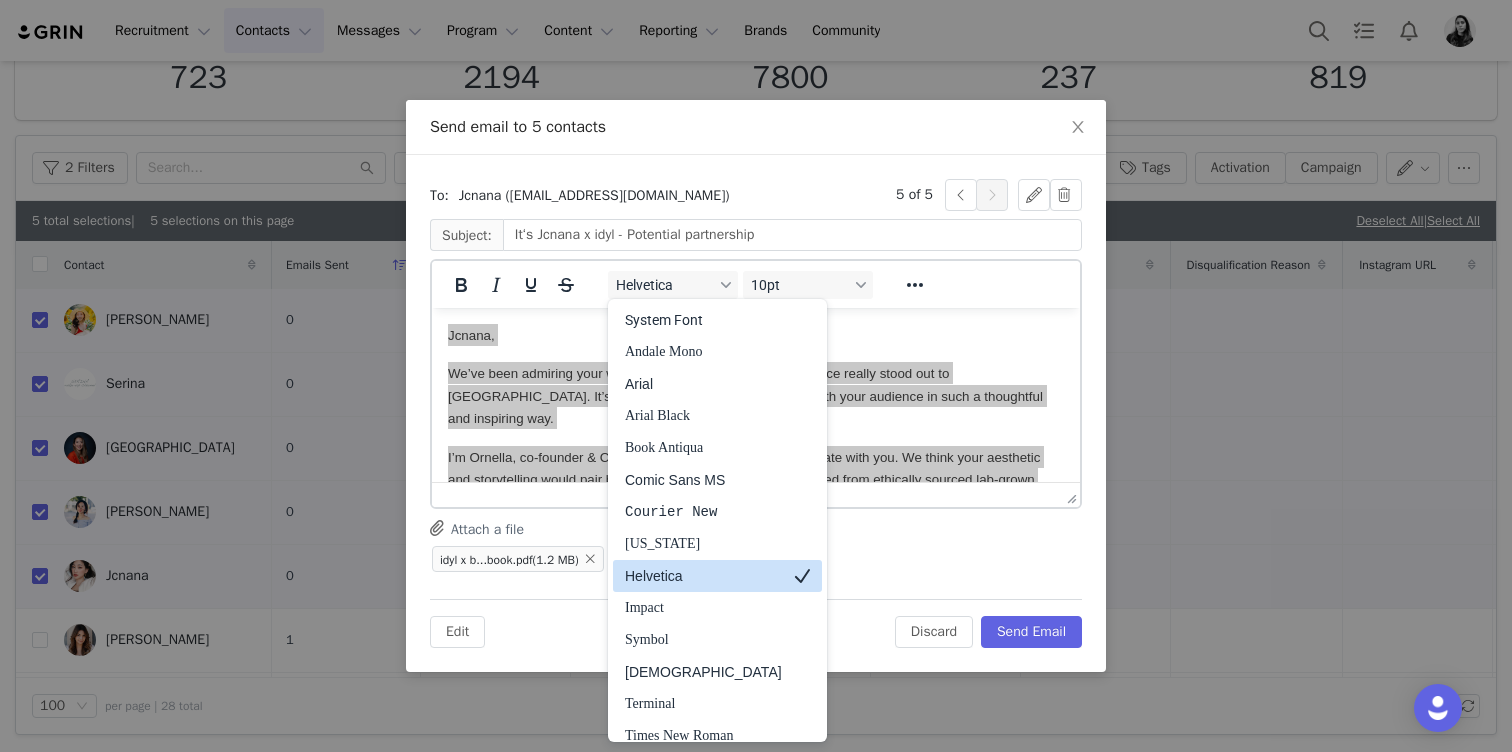 click on "Helvetica" at bounding box center (703, 576) 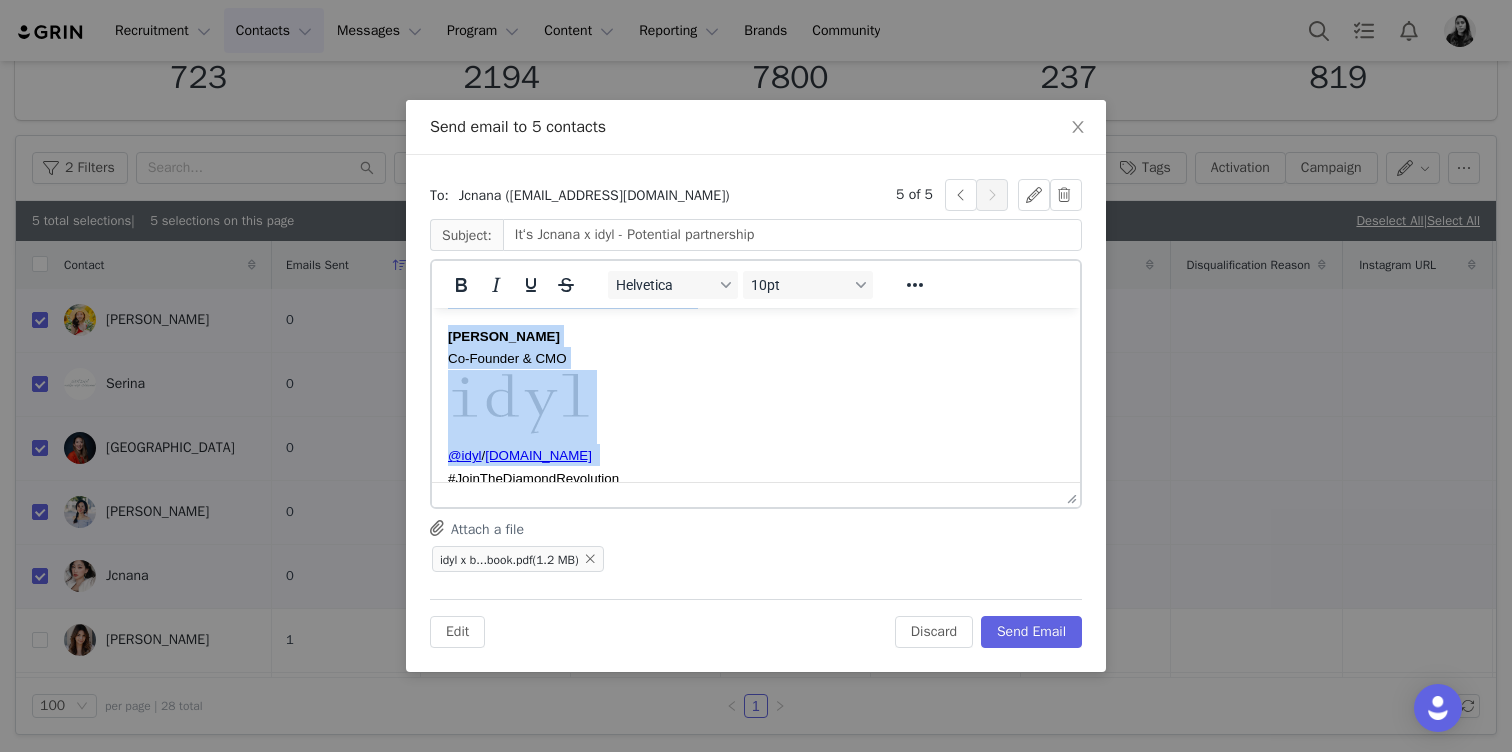 scroll, scrollTop: 0, scrollLeft: 0, axis: both 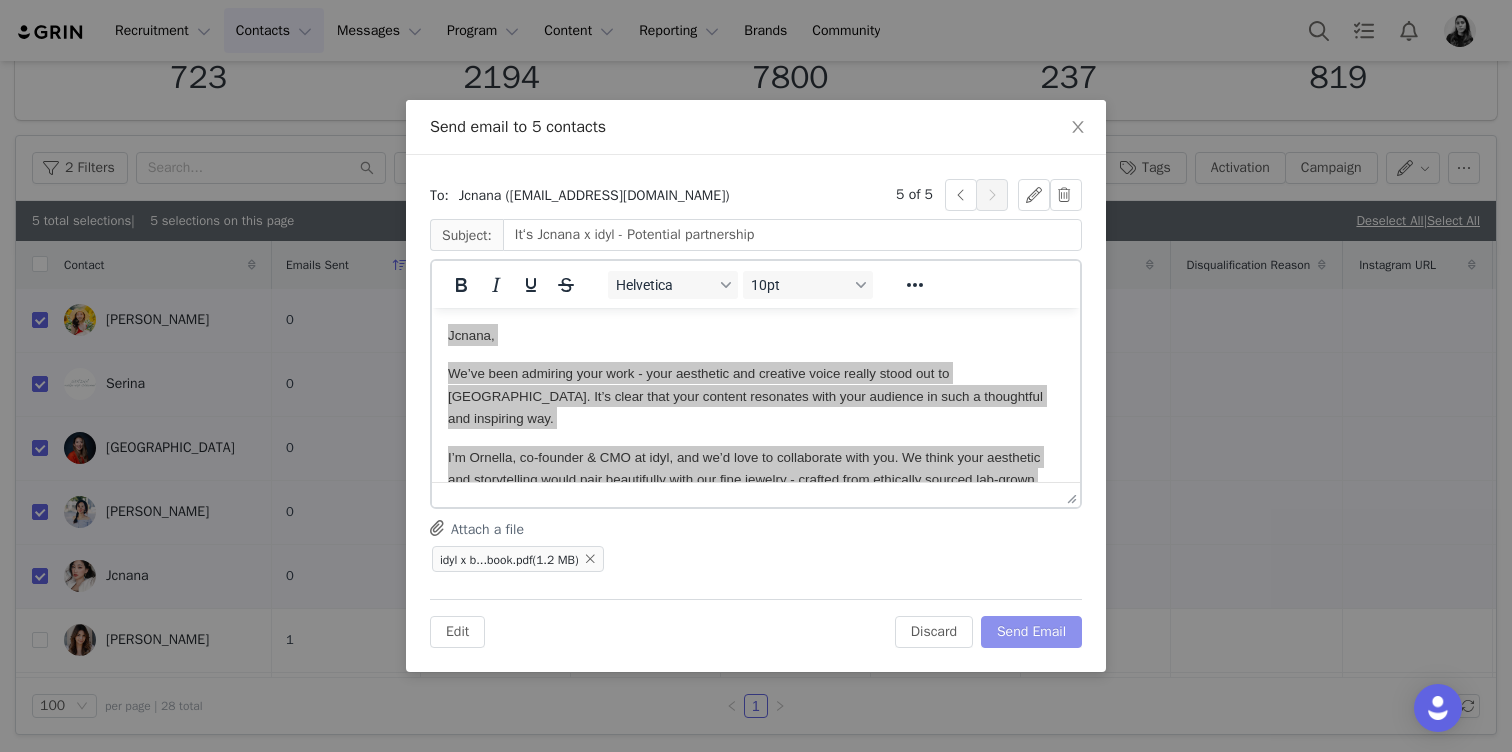 click on "Send Email" at bounding box center (1031, 632) 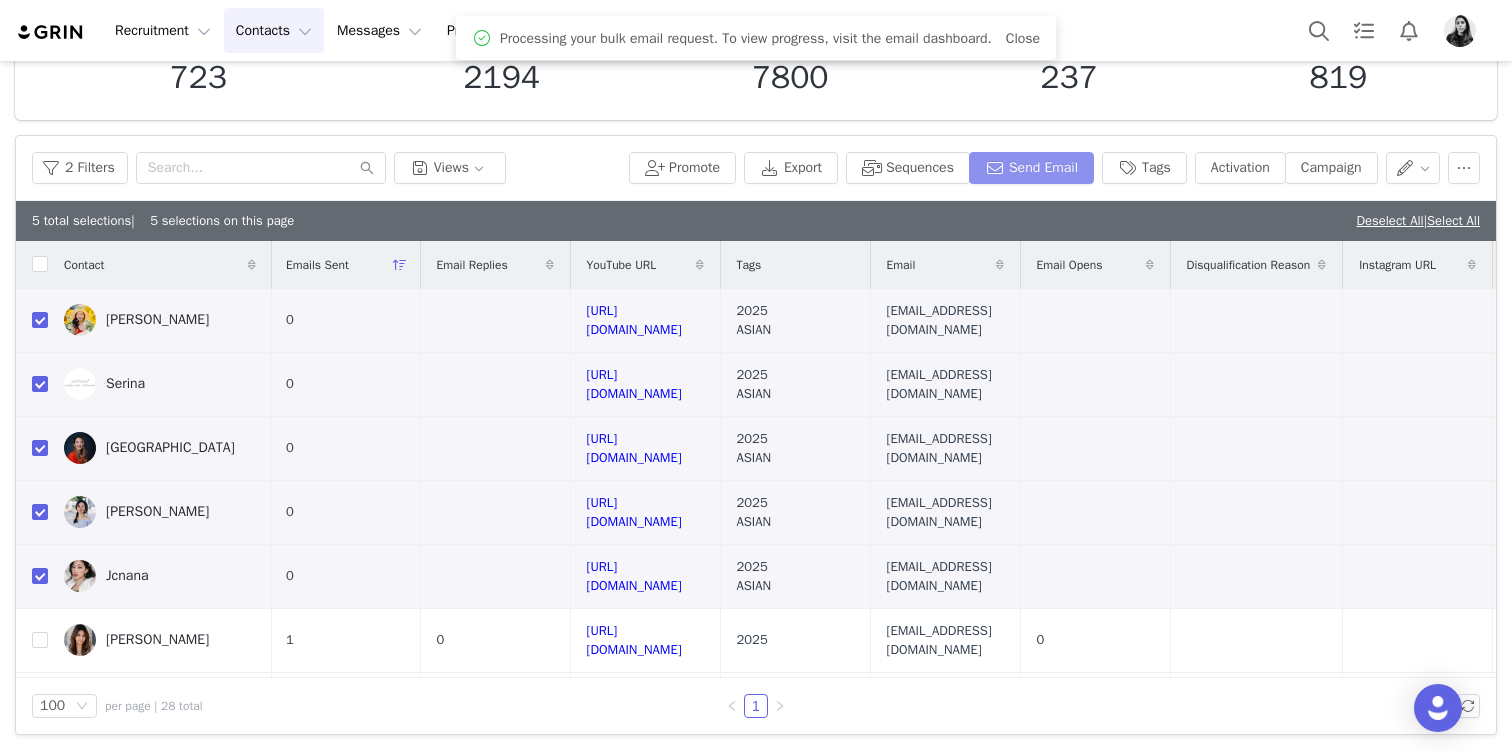 scroll, scrollTop: 0, scrollLeft: 0, axis: both 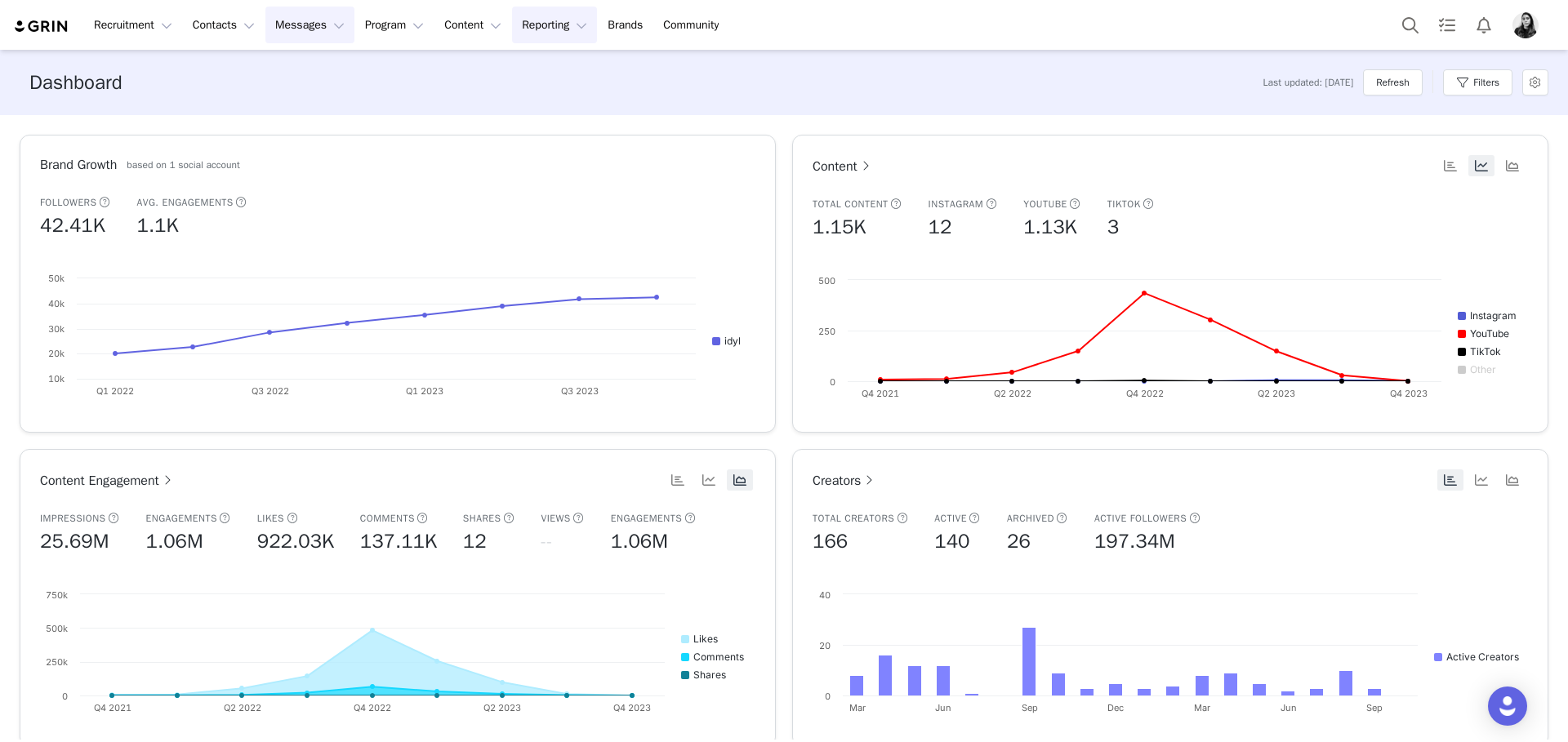 click on "Messages Messages" at bounding box center (310, 24) 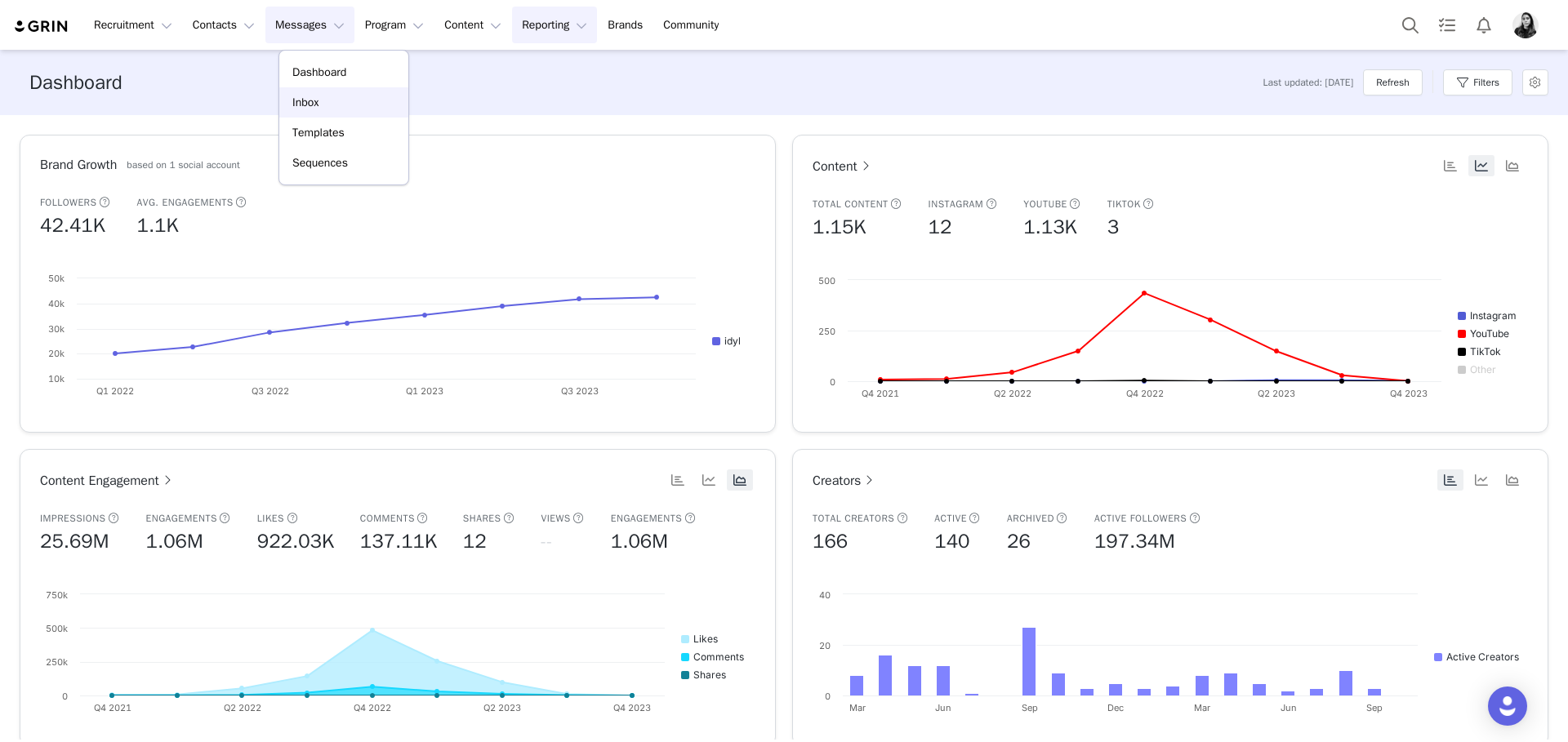 click on "Inbox" at bounding box center (344, 102) 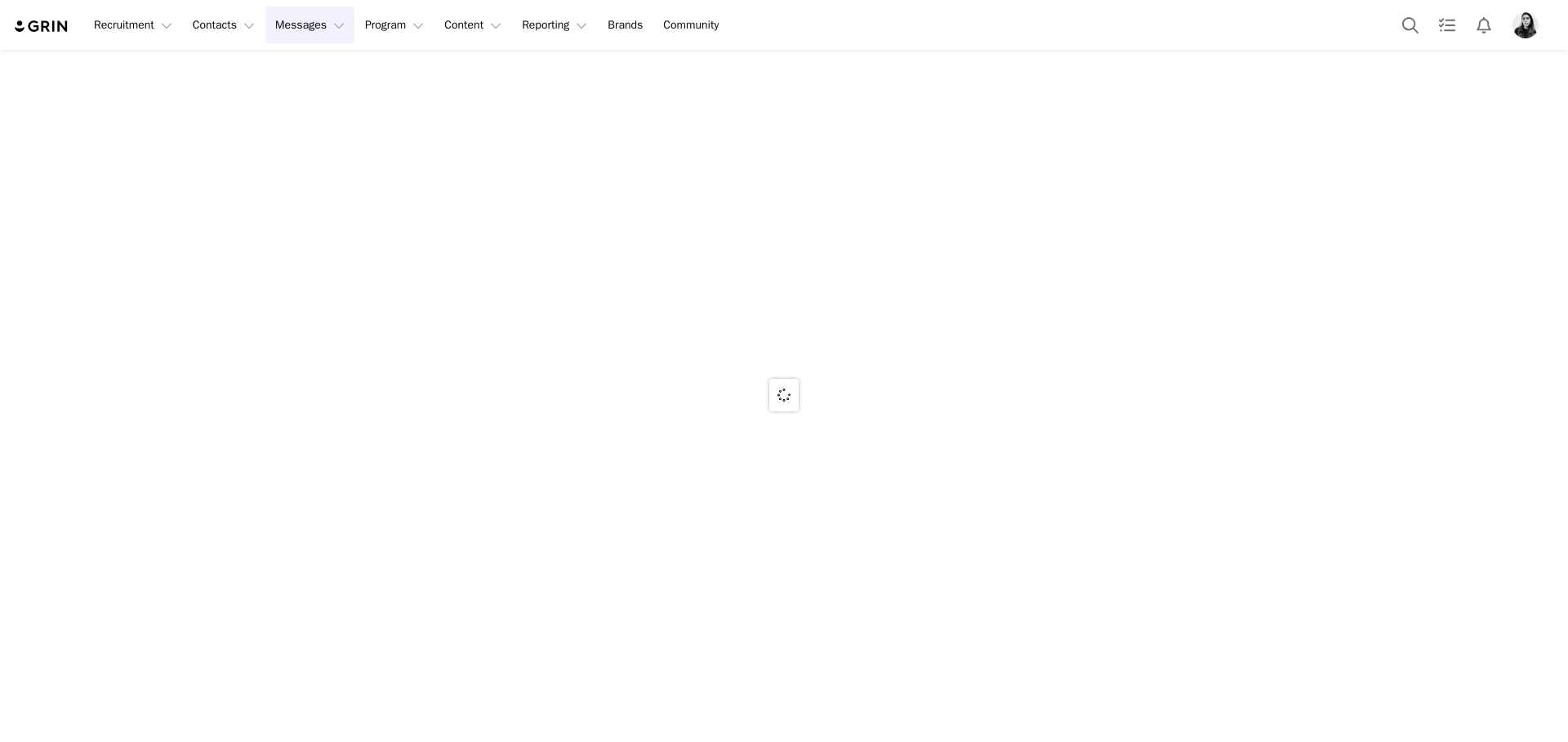 scroll, scrollTop: 0, scrollLeft: 0, axis: both 